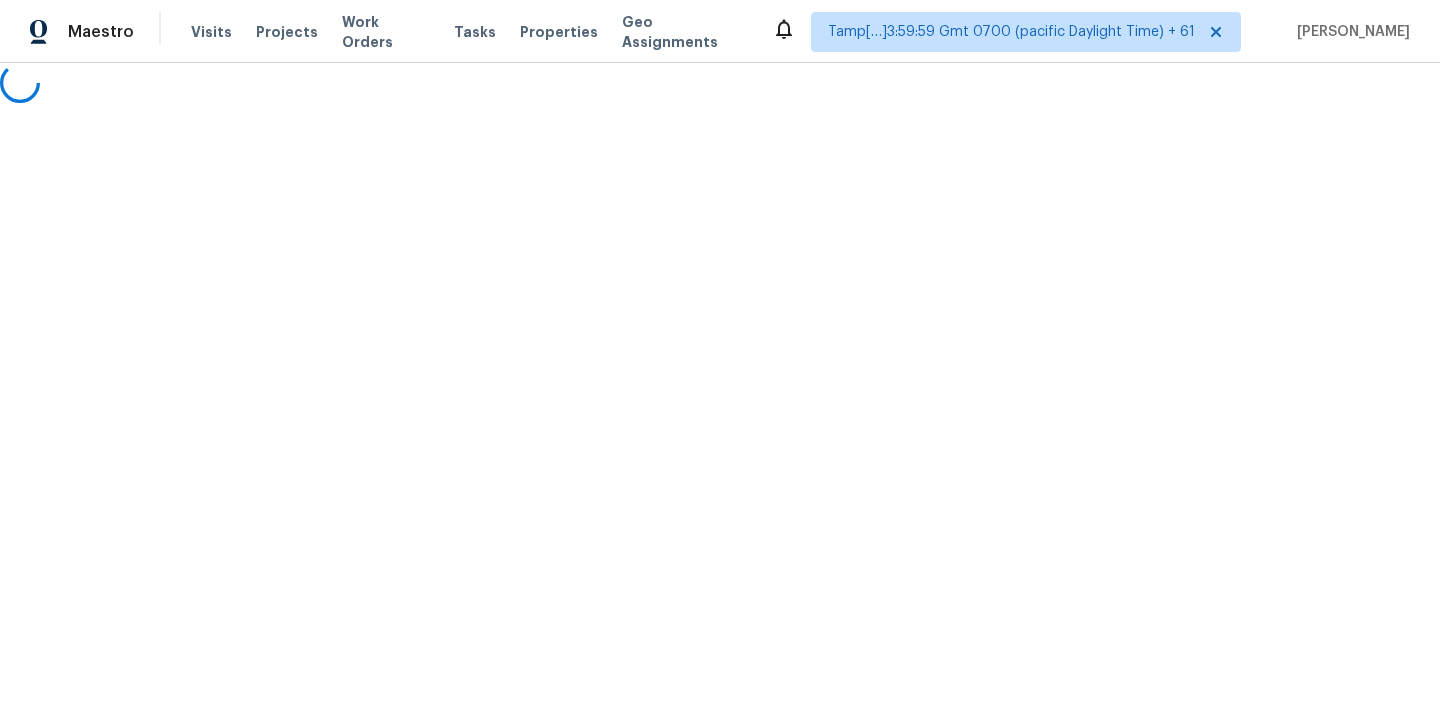 scroll, scrollTop: 0, scrollLeft: 0, axis: both 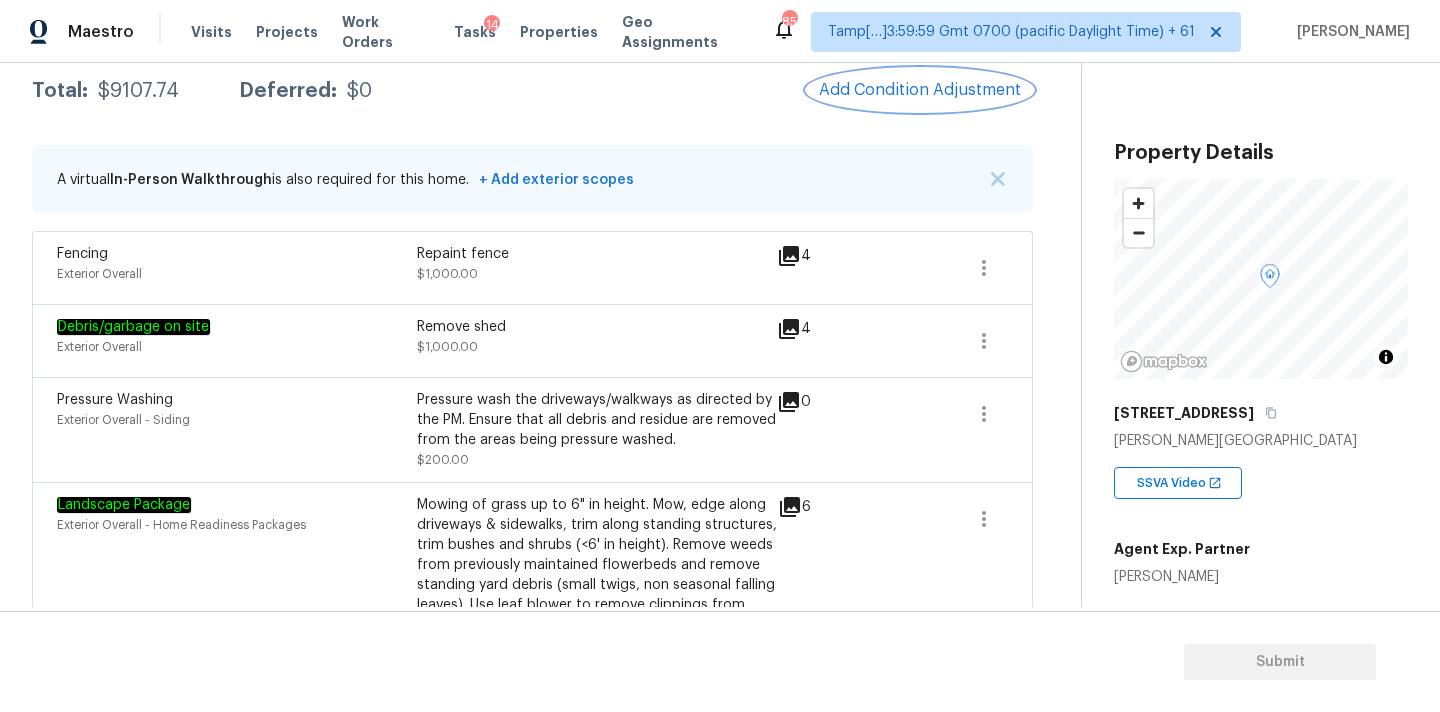click on "Add Condition Adjustment" at bounding box center (920, 90) 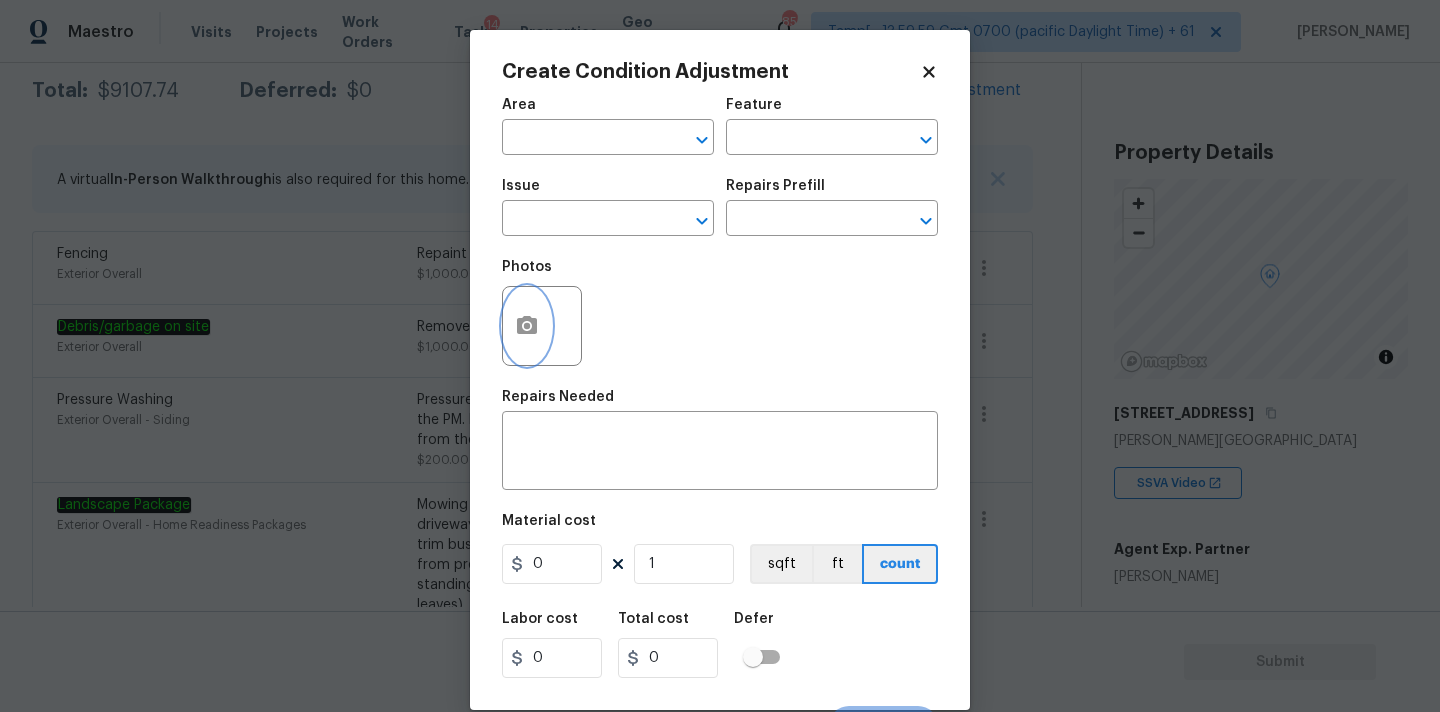 click at bounding box center [527, 326] 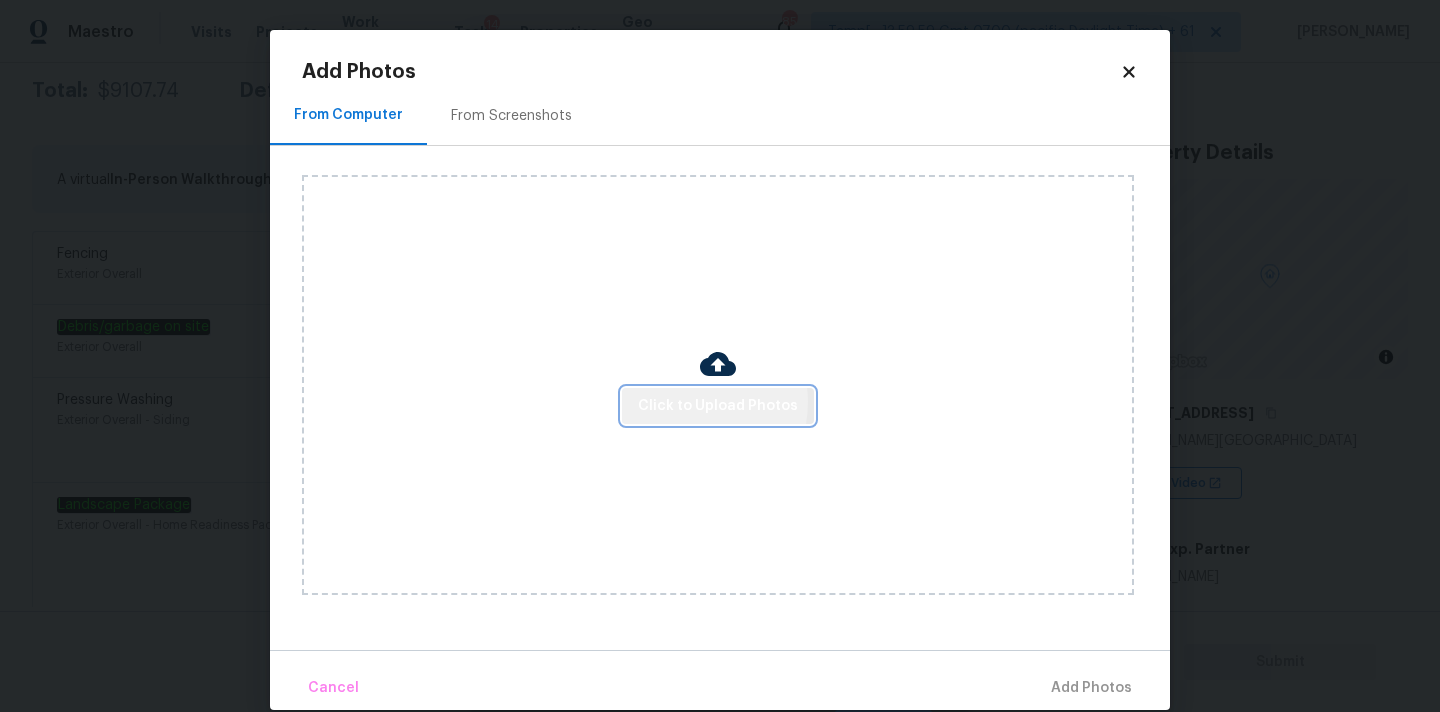 click on "Click to Upload Photos" at bounding box center (718, 406) 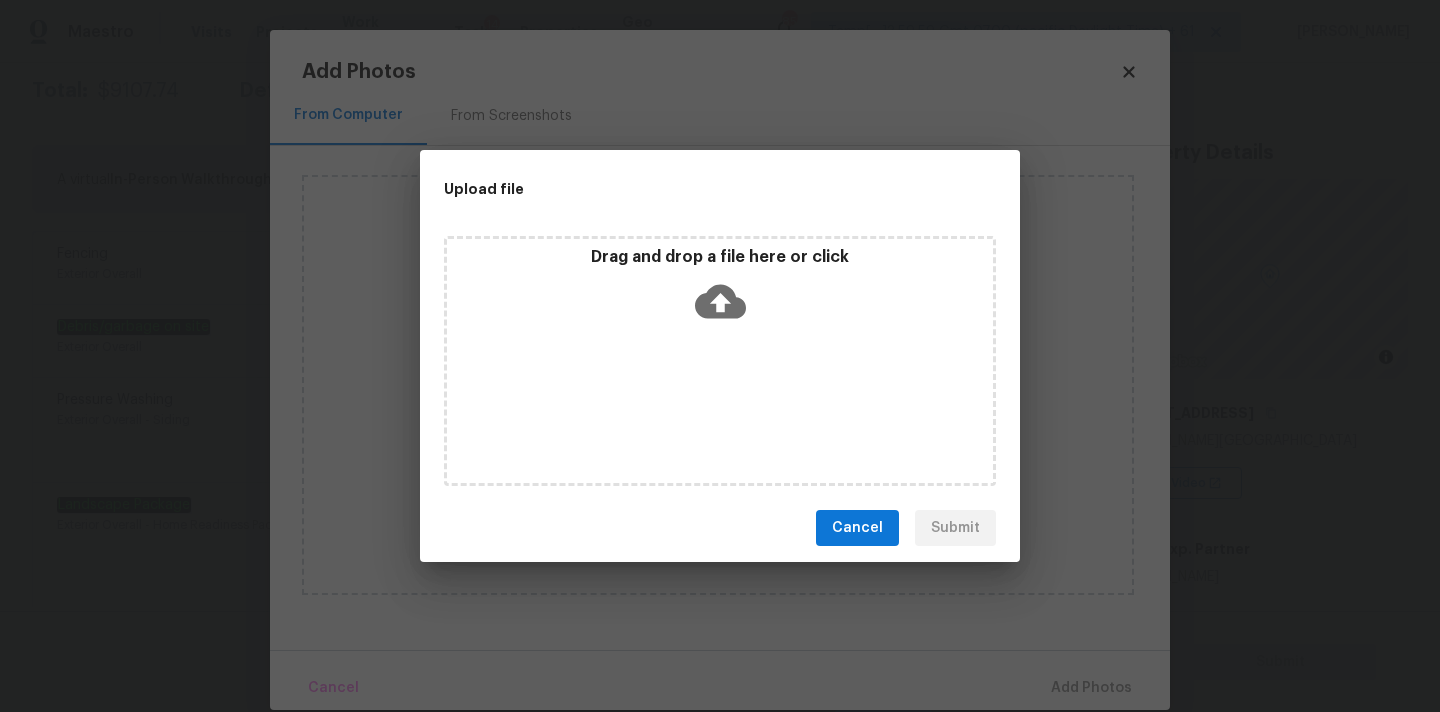 click 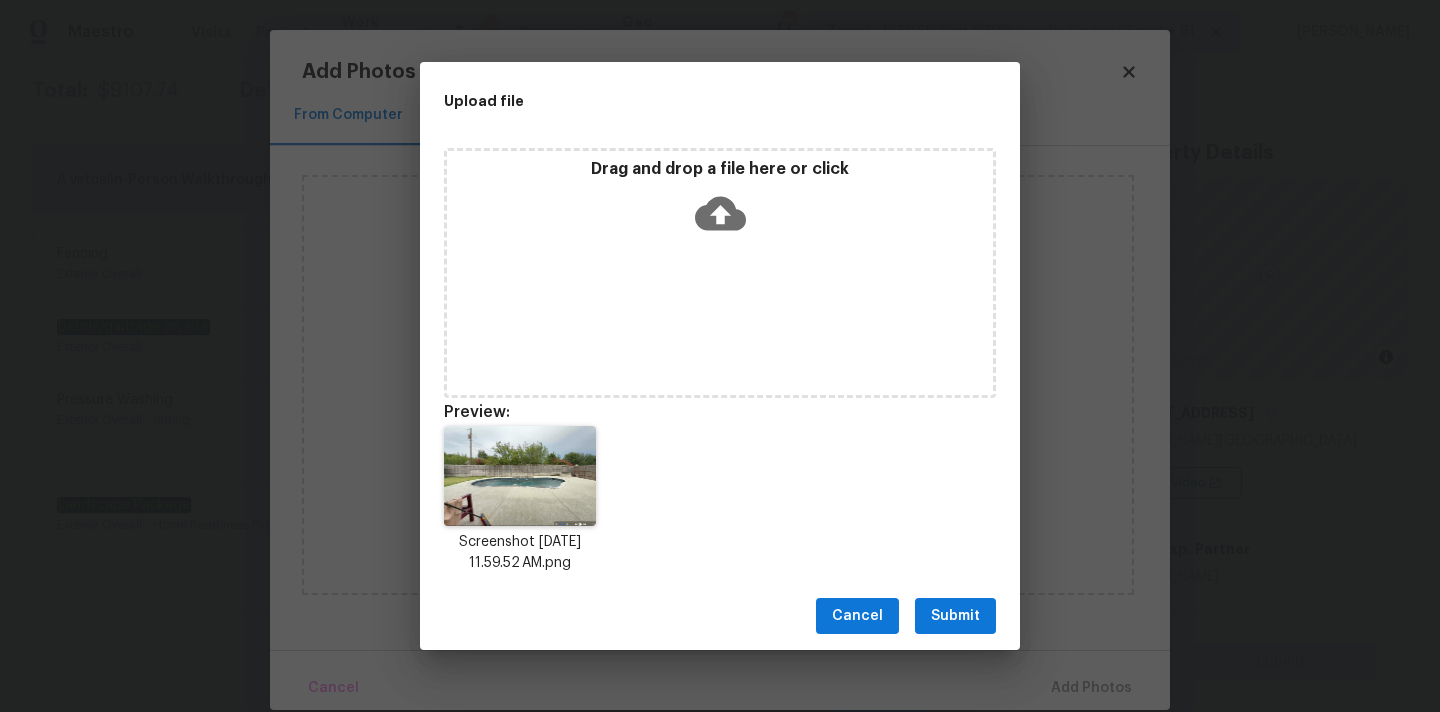 click on "Submit" at bounding box center (955, 616) 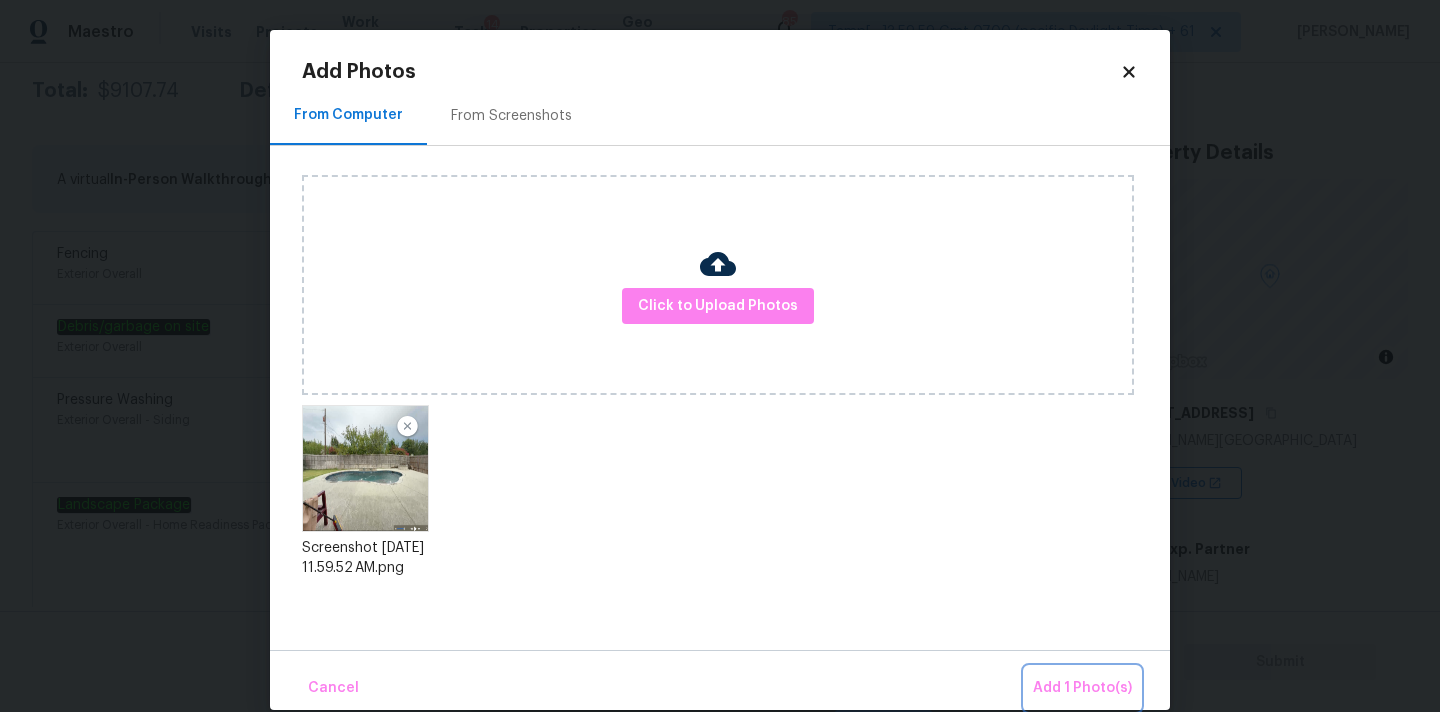 click on "Add 1 Photo(s)" at bounding box center [1082, 688] 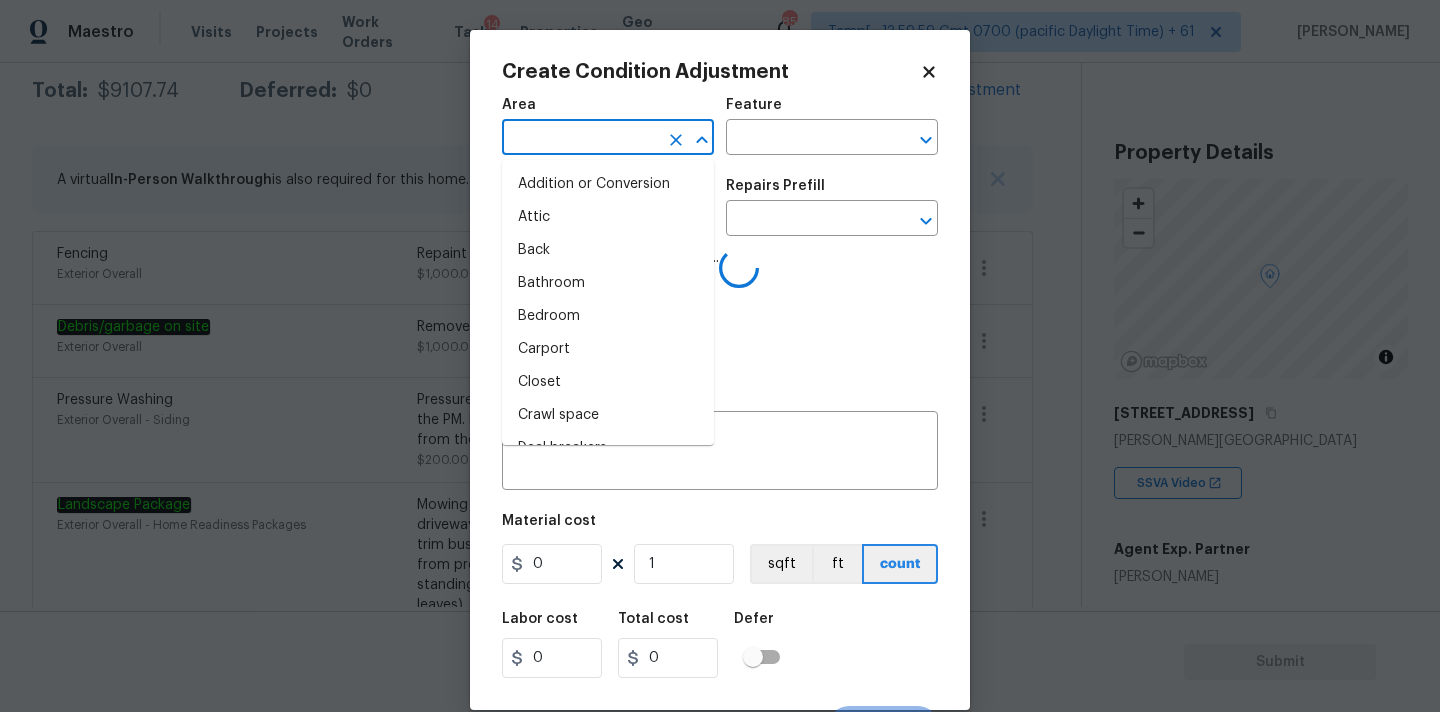 click at bounding box center (580, 139) 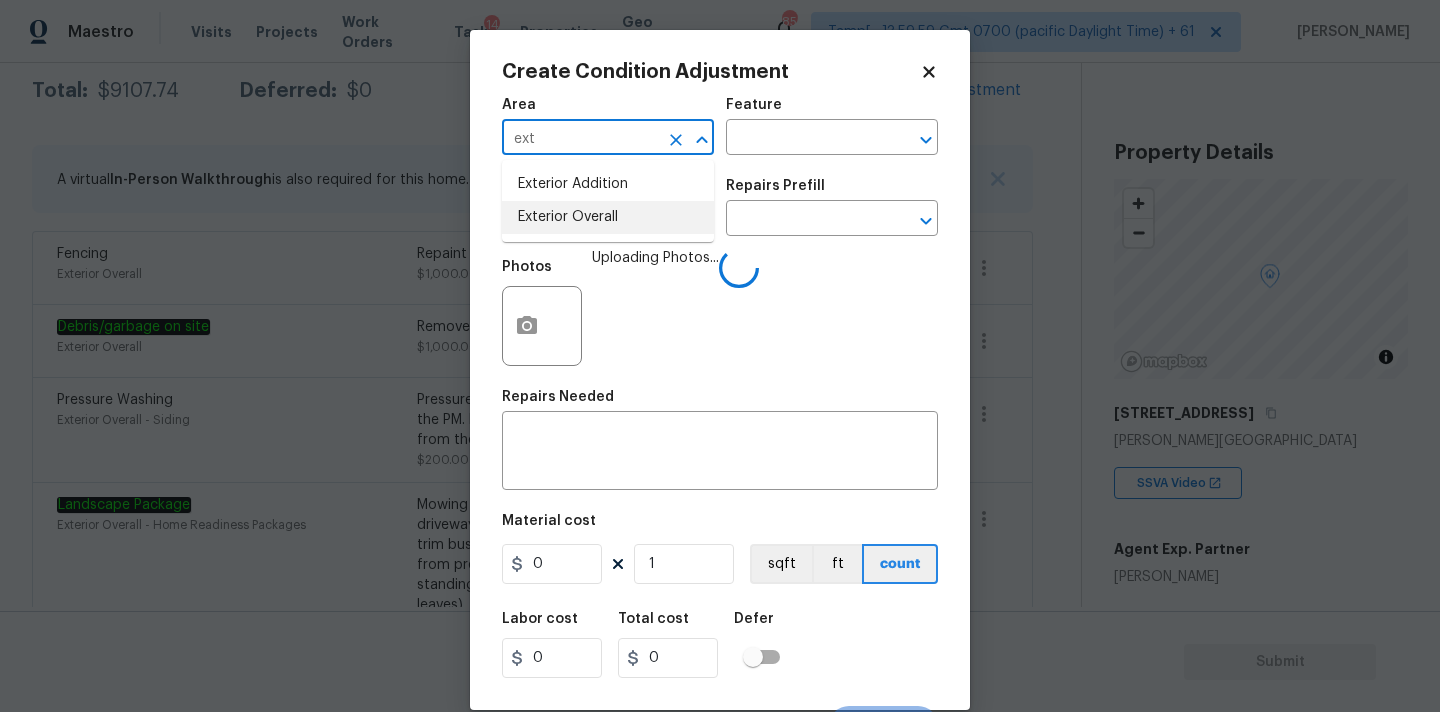 click on "Exterior Overall" at bounding box center (608, 217) 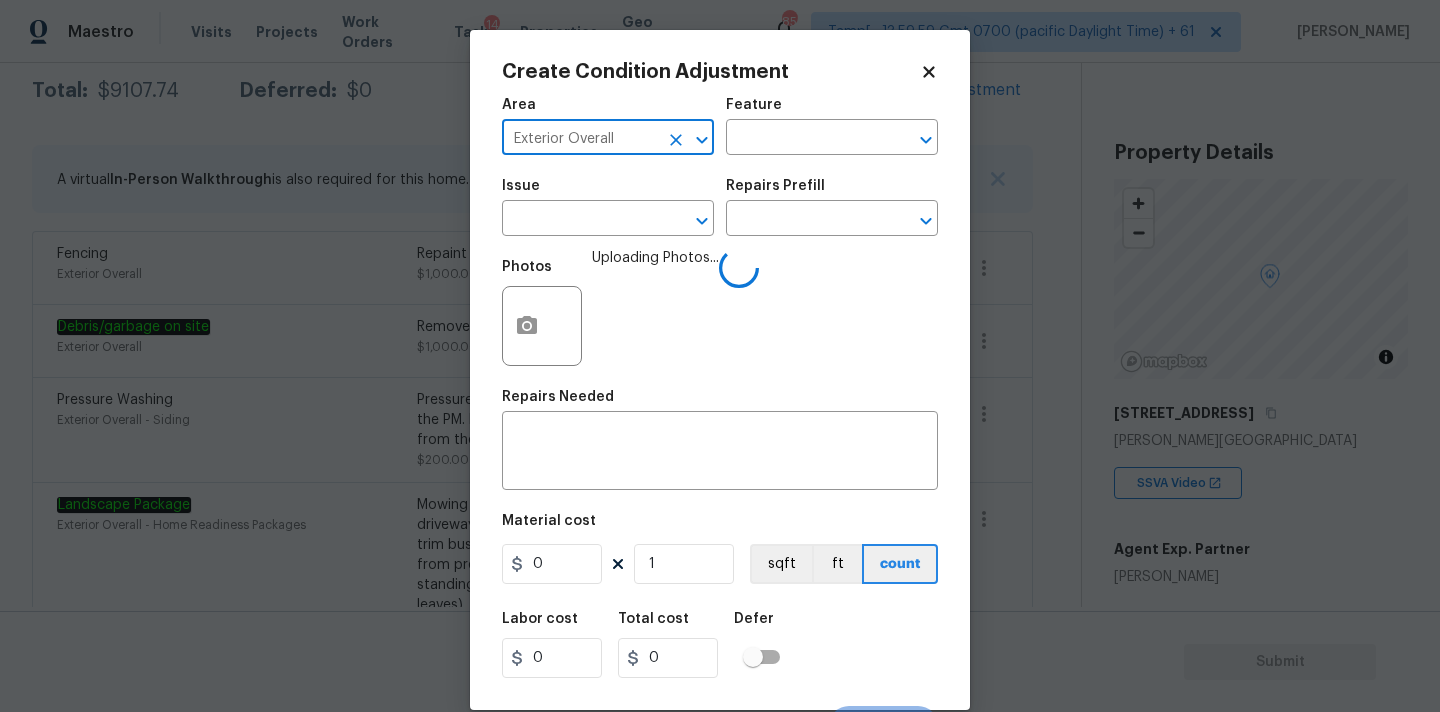 type on "Exterior Overall" 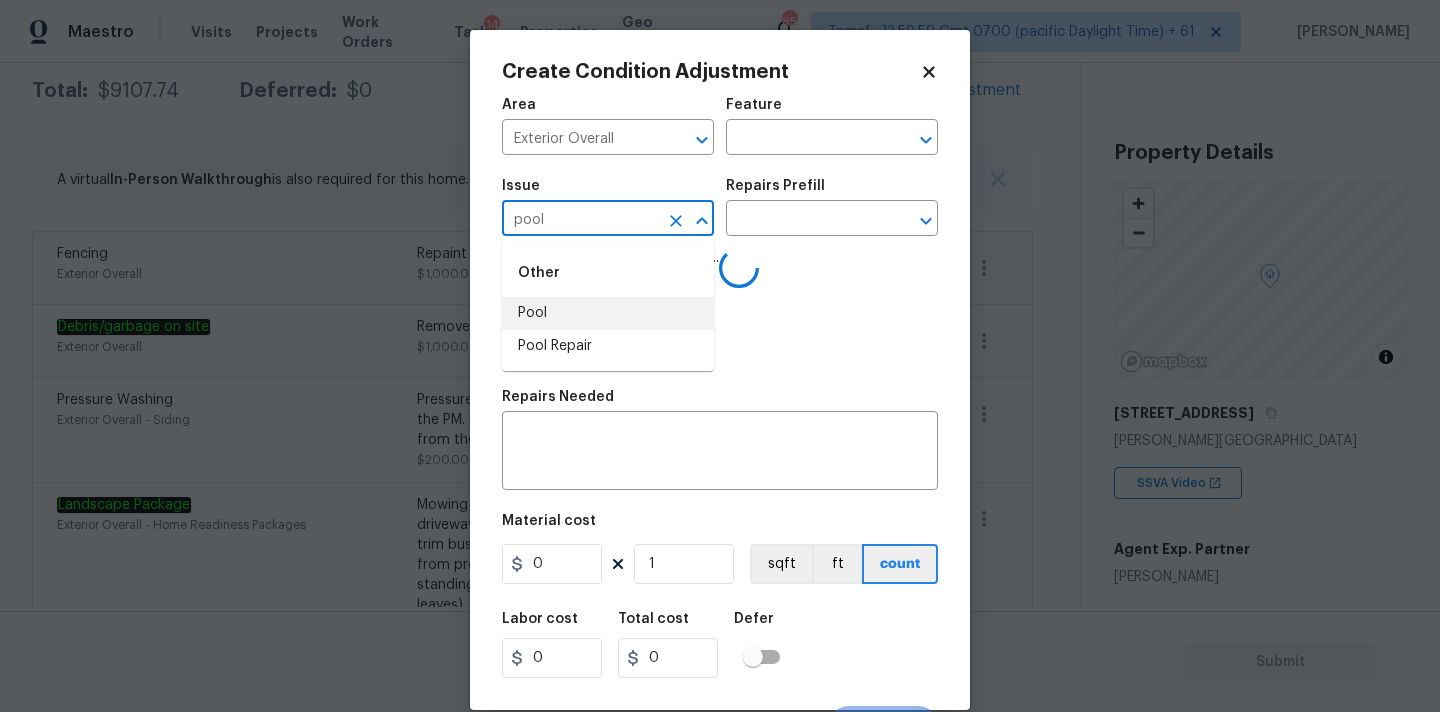 click on "Pool" at bounding box center [608, 313] 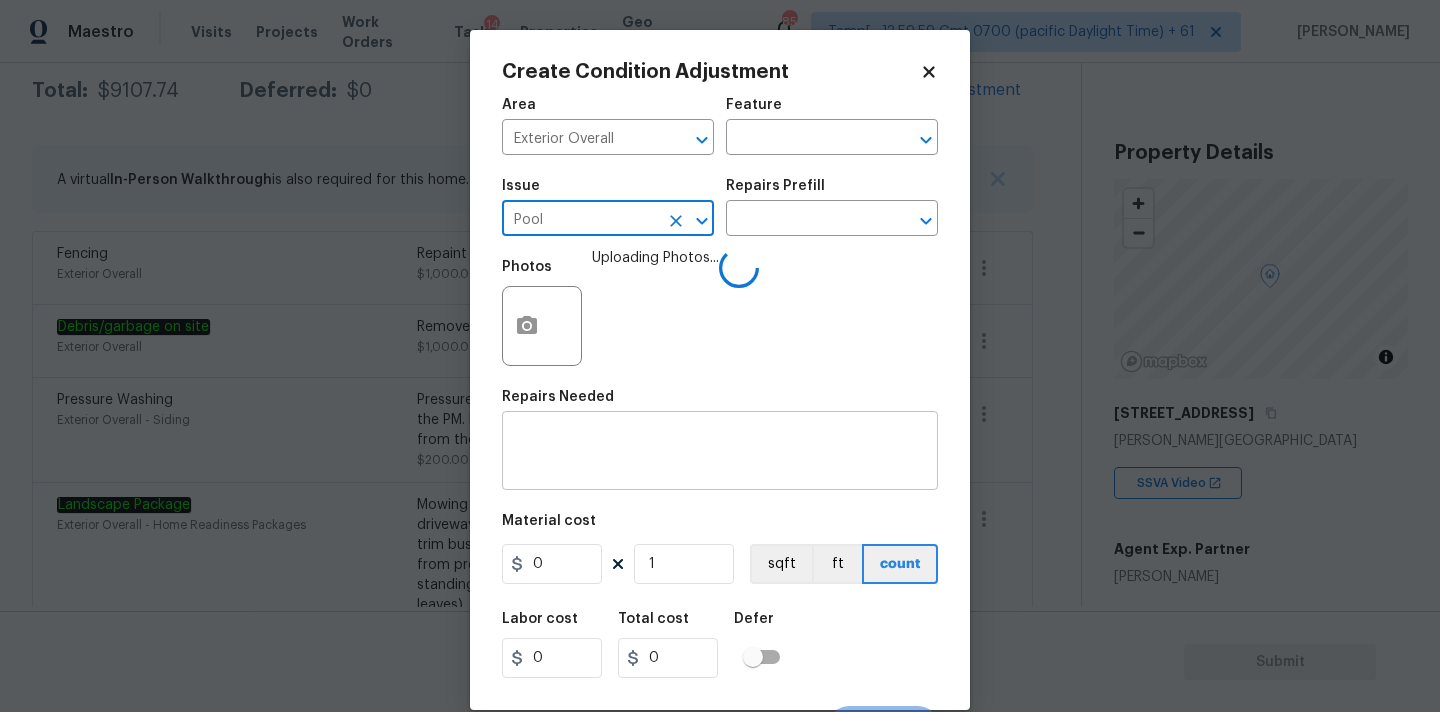 type on "Pool" 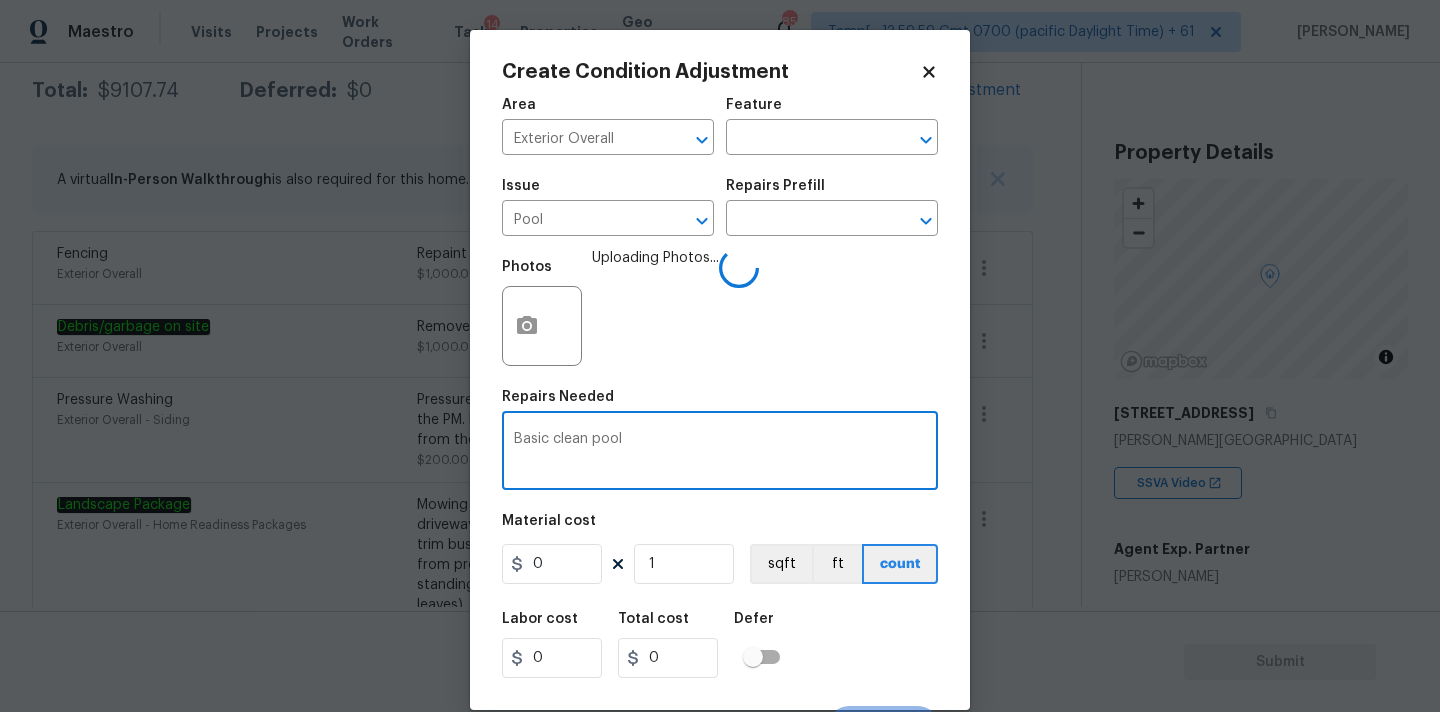 type on "Basic clean pool" 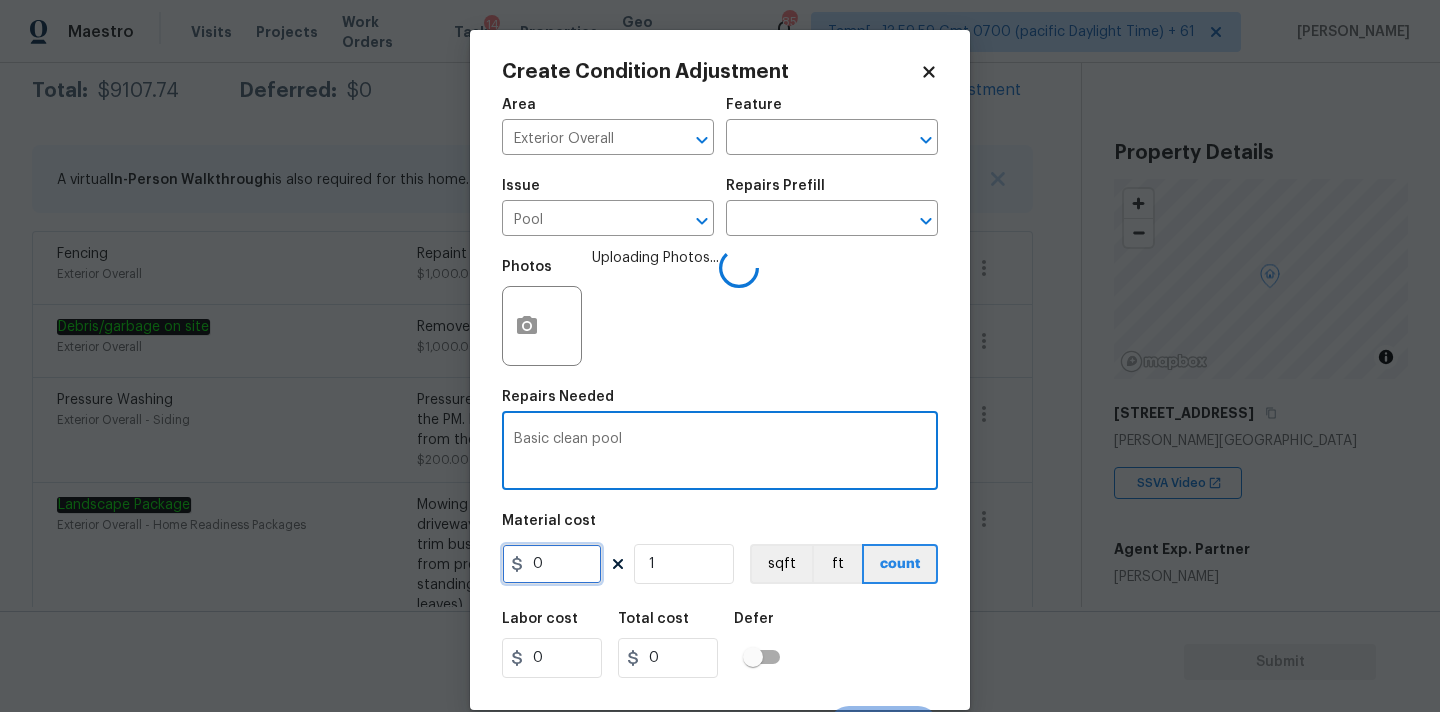 click on "0" at bounding box center [552, 564] 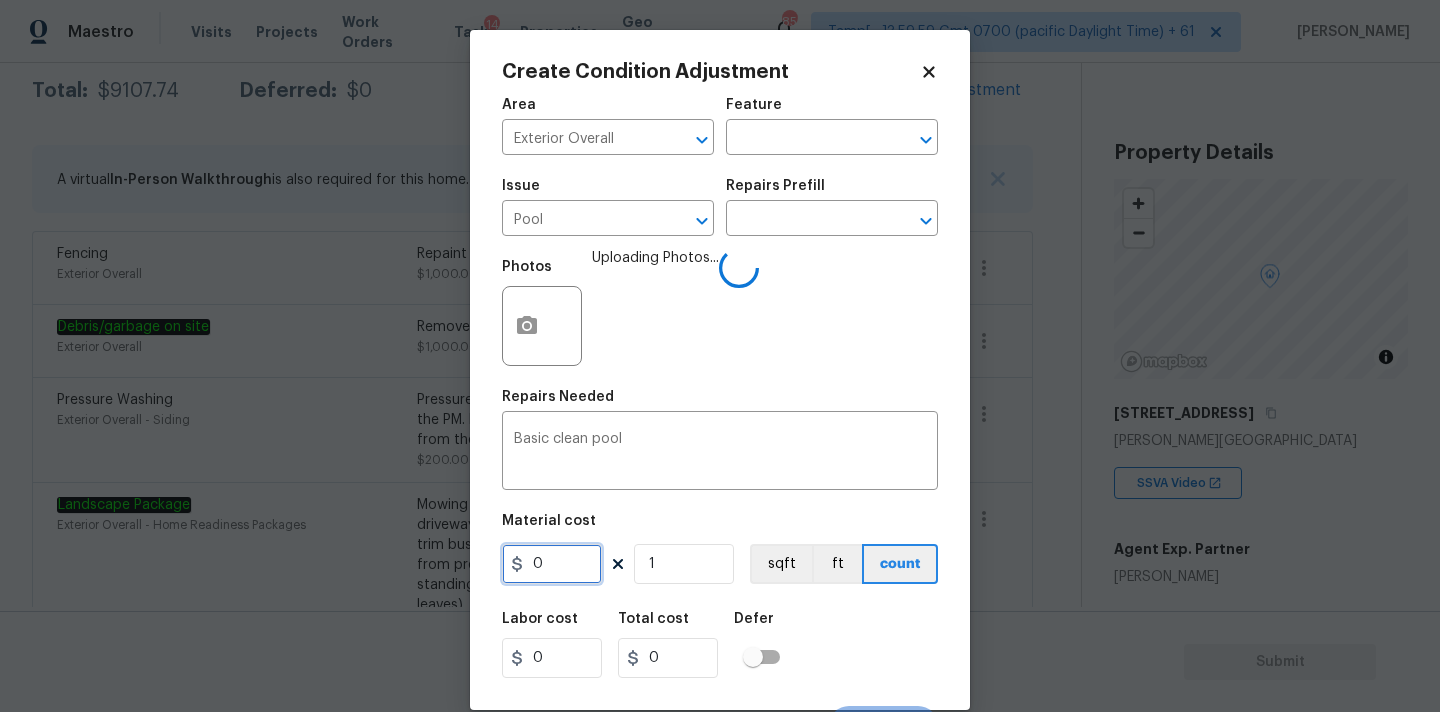 click on "0" at bounding box center [552, 564] 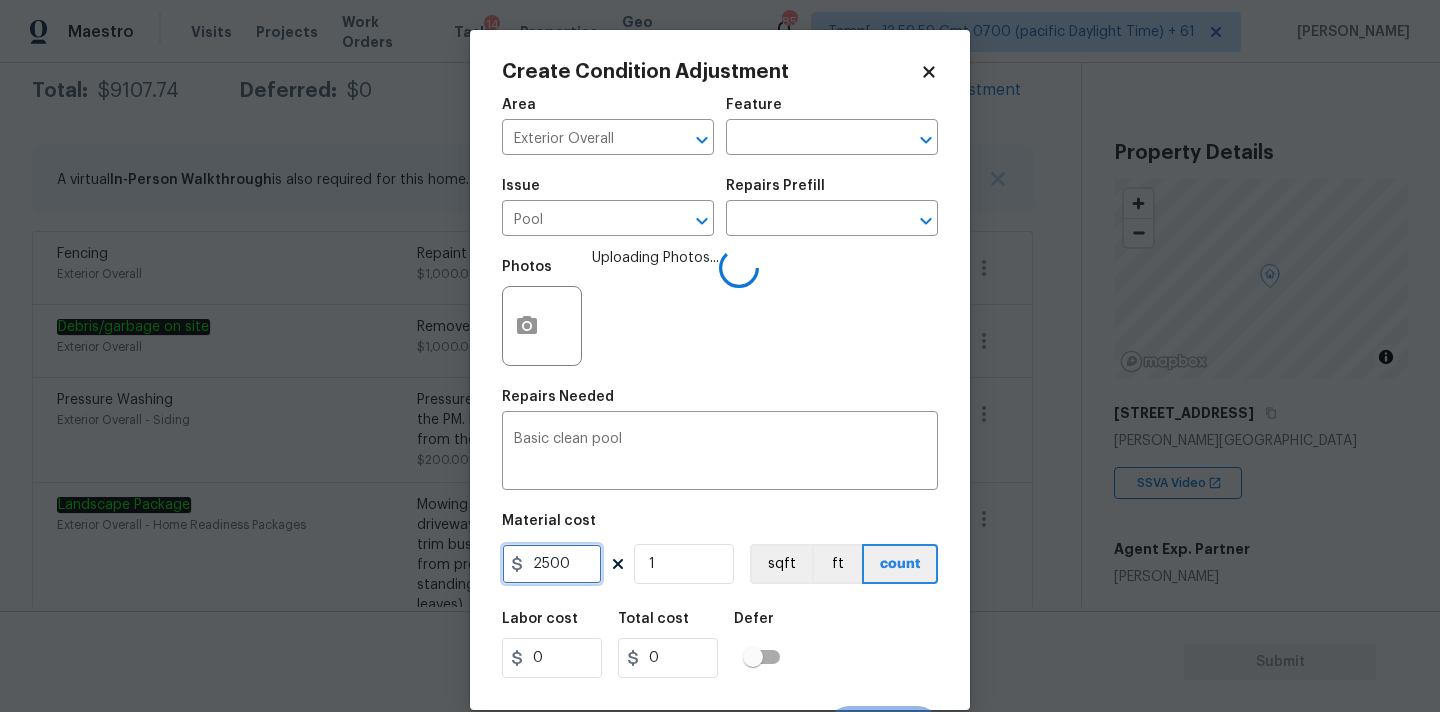 type on "2500" 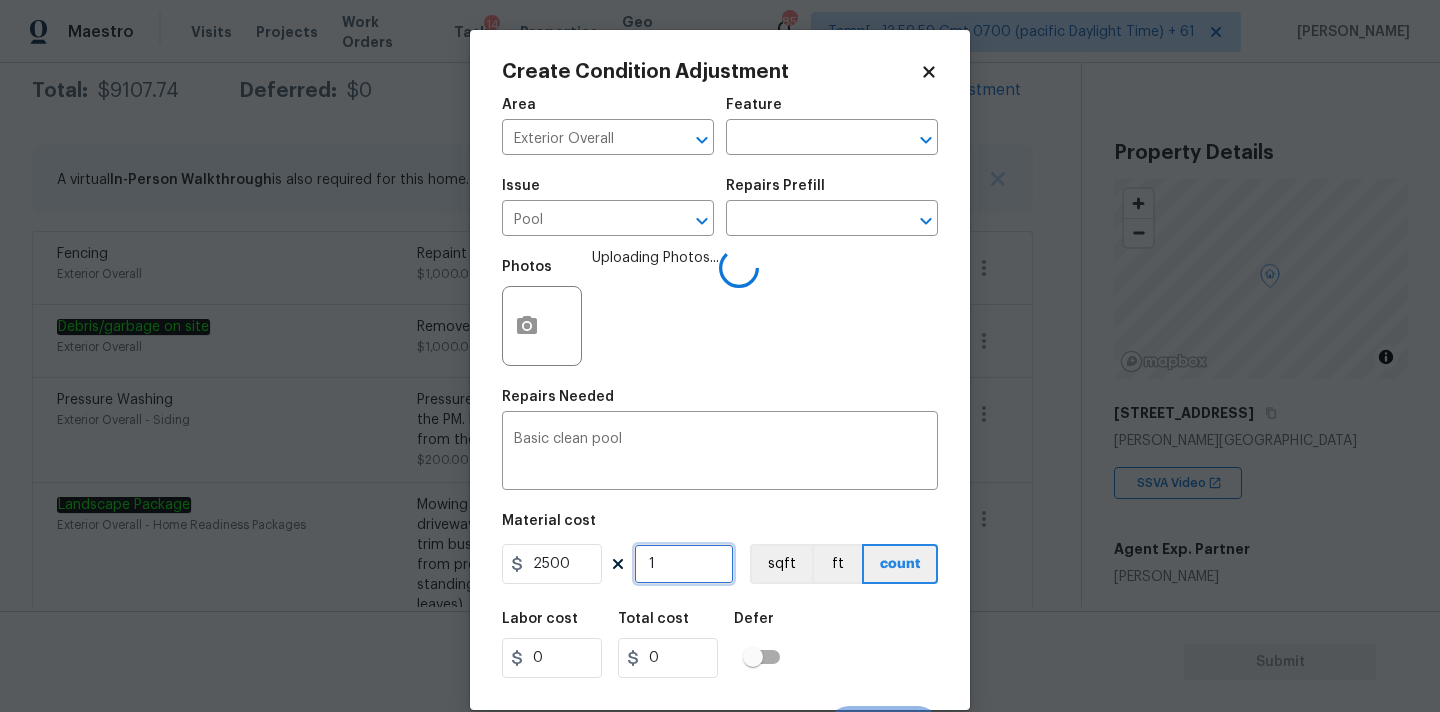 type on "2500" 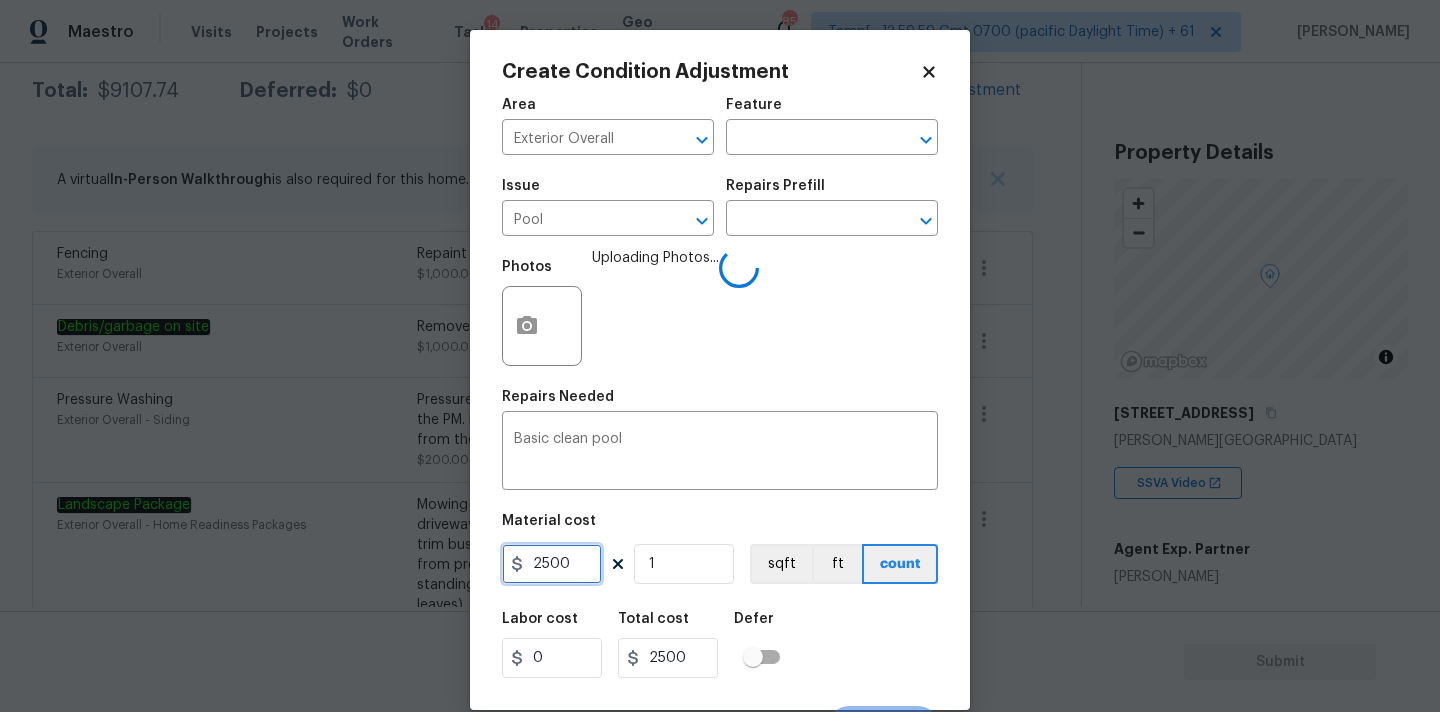 click on "2500" at bounding box center [552, 564] 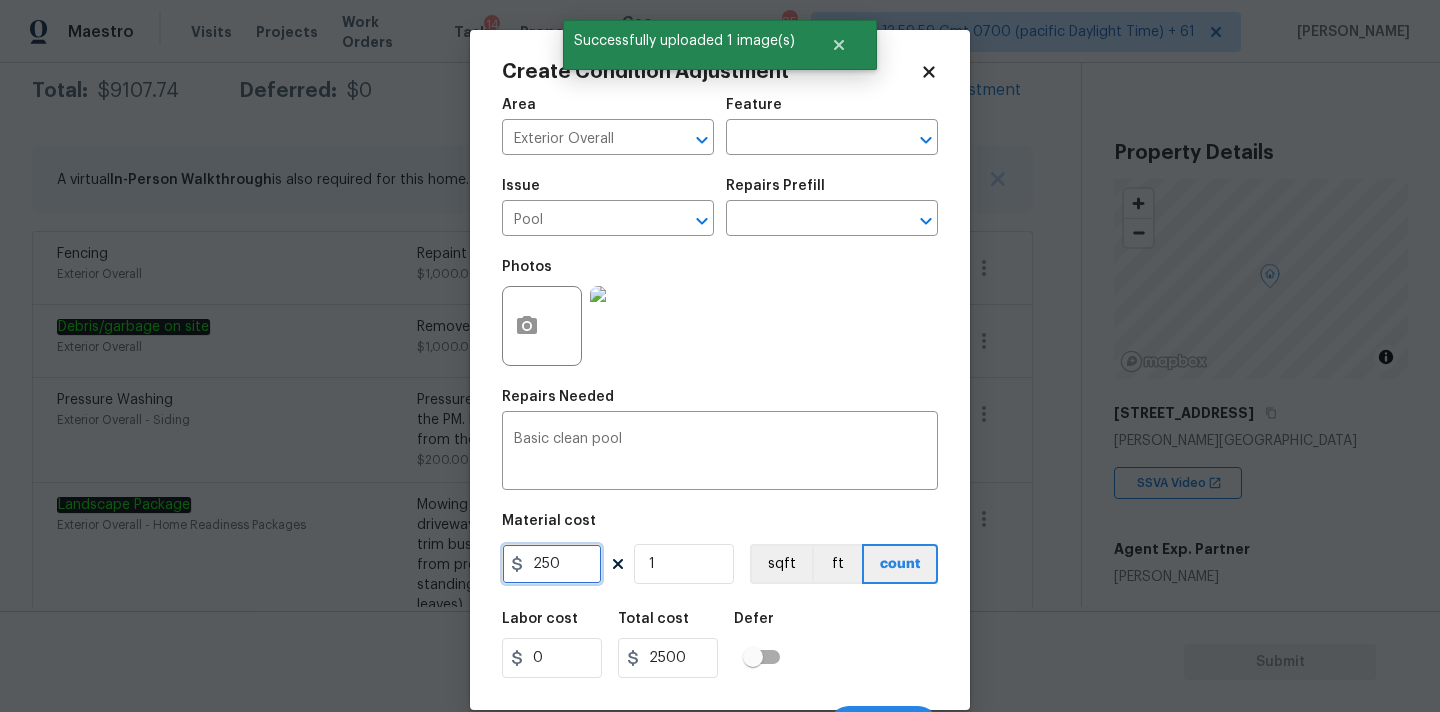 type on "250" 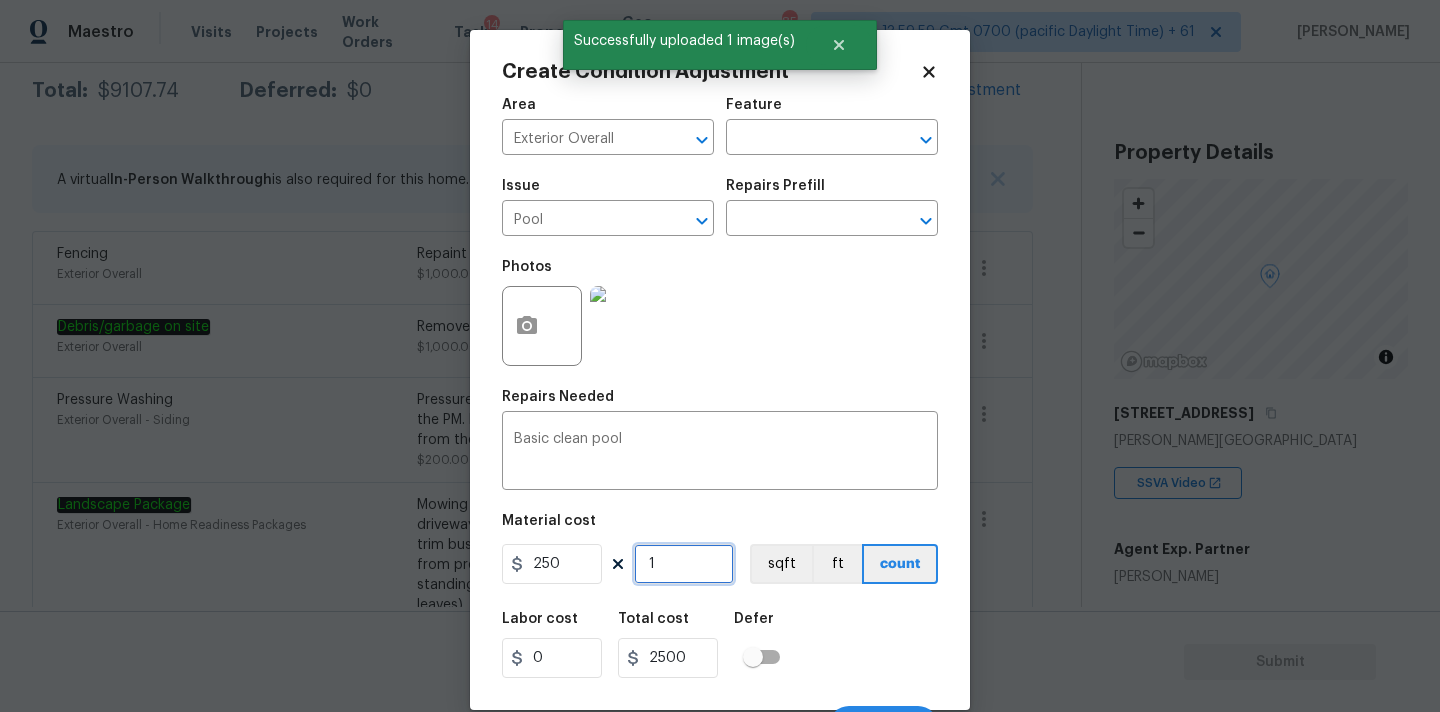 type on "250" 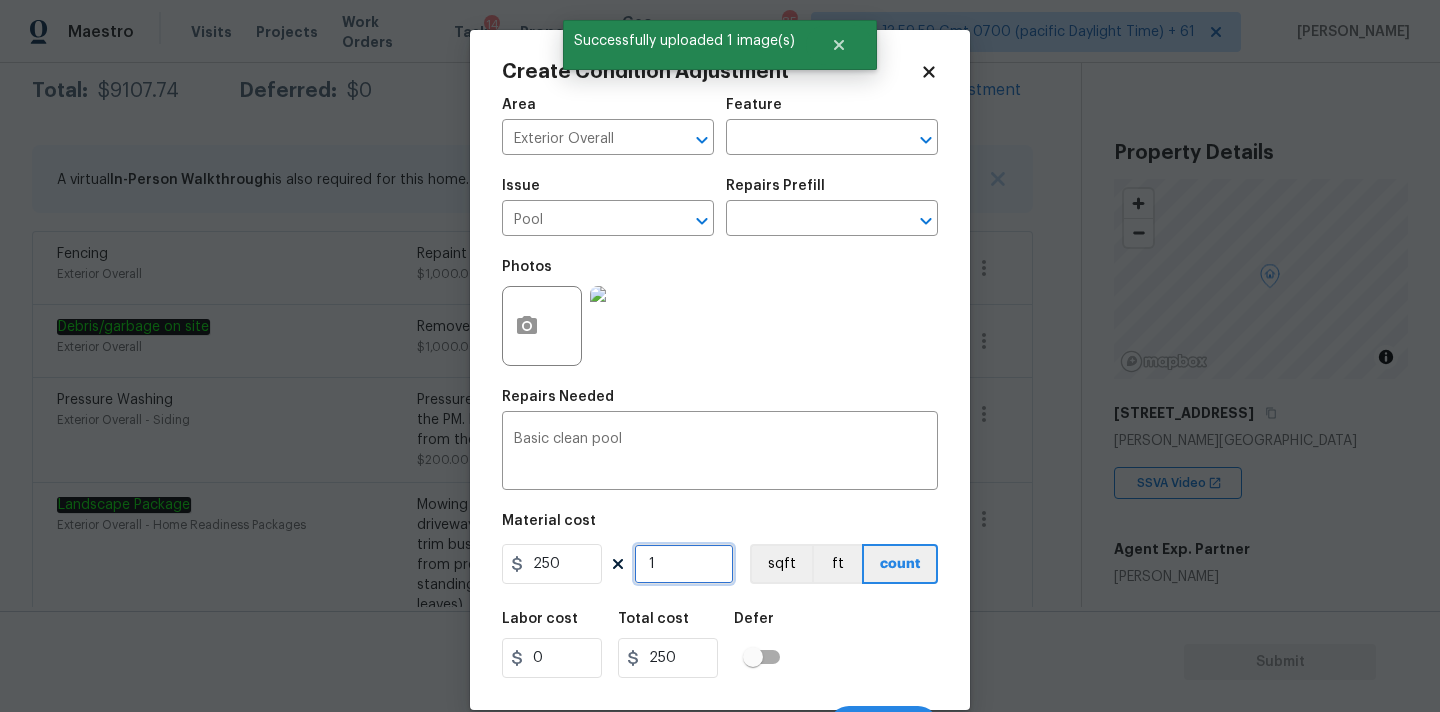 scroll, scrollTop: 35, scrollLeft: 0, axis: vertical 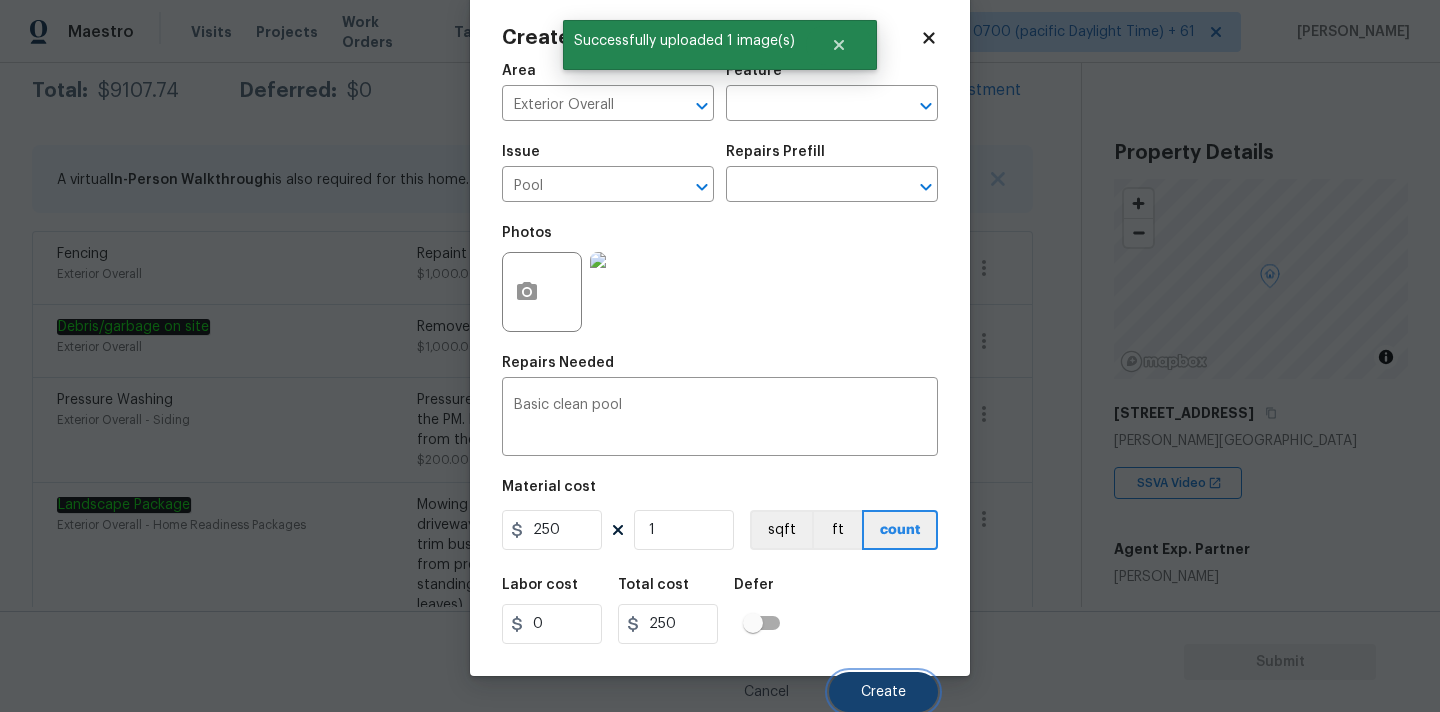click on "Create" at bounding box center (883, 692) 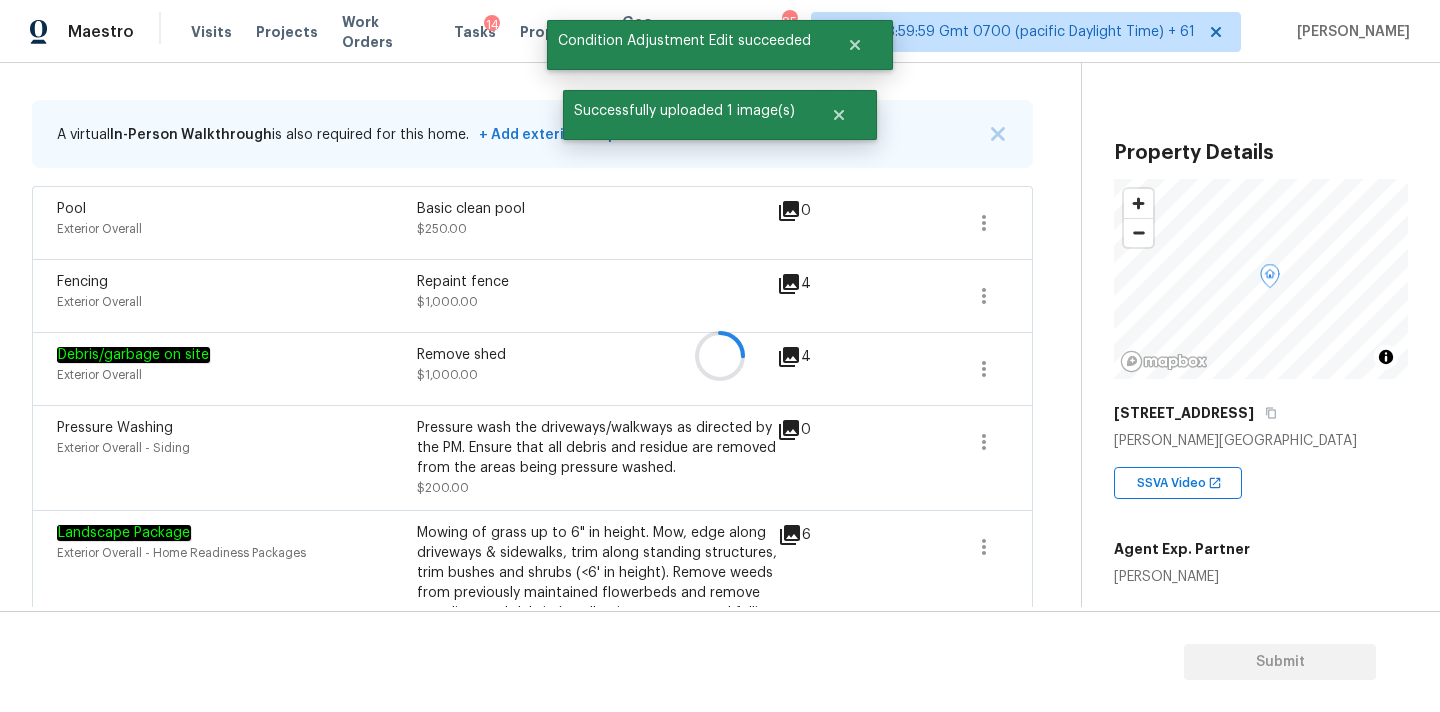 scroll, scrollTop: 334, scrollLeft: 0, axis: vertical 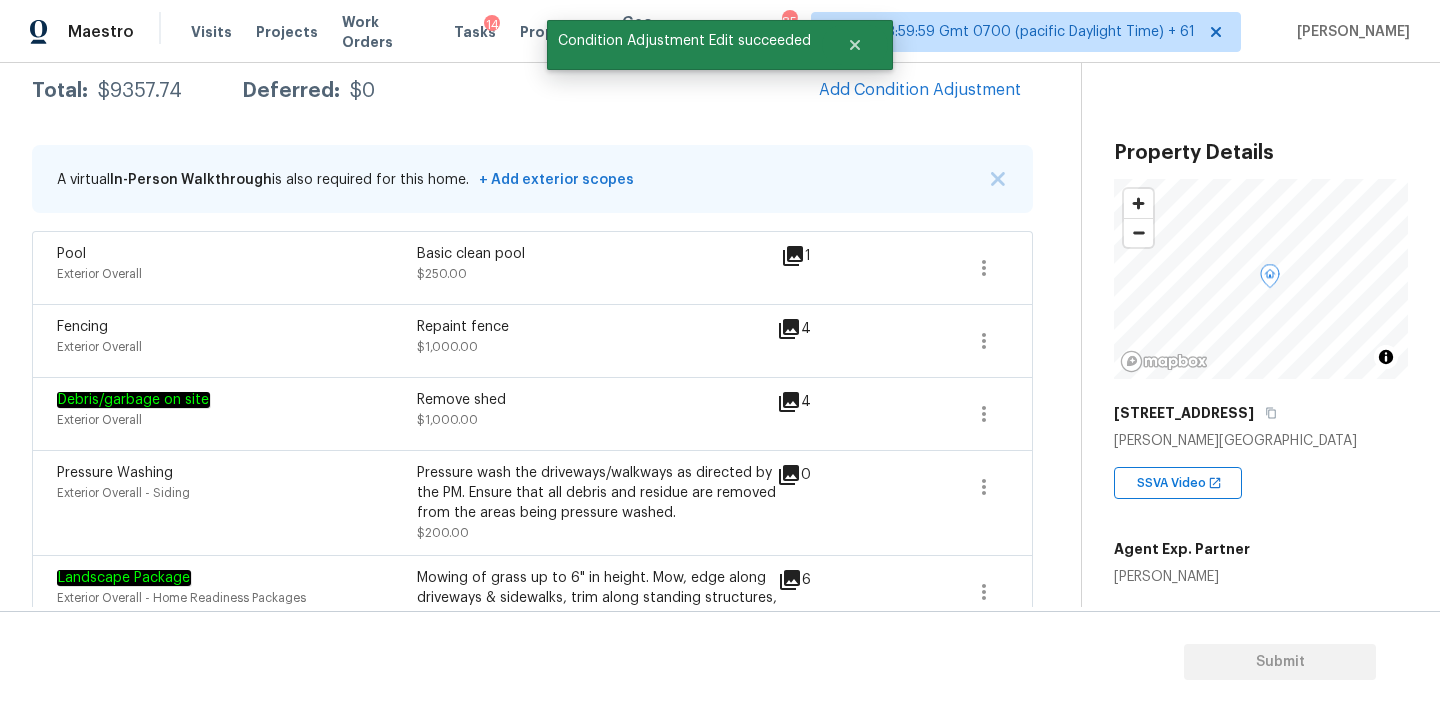 click on "$9357.74" at bounding box center [140, 91] 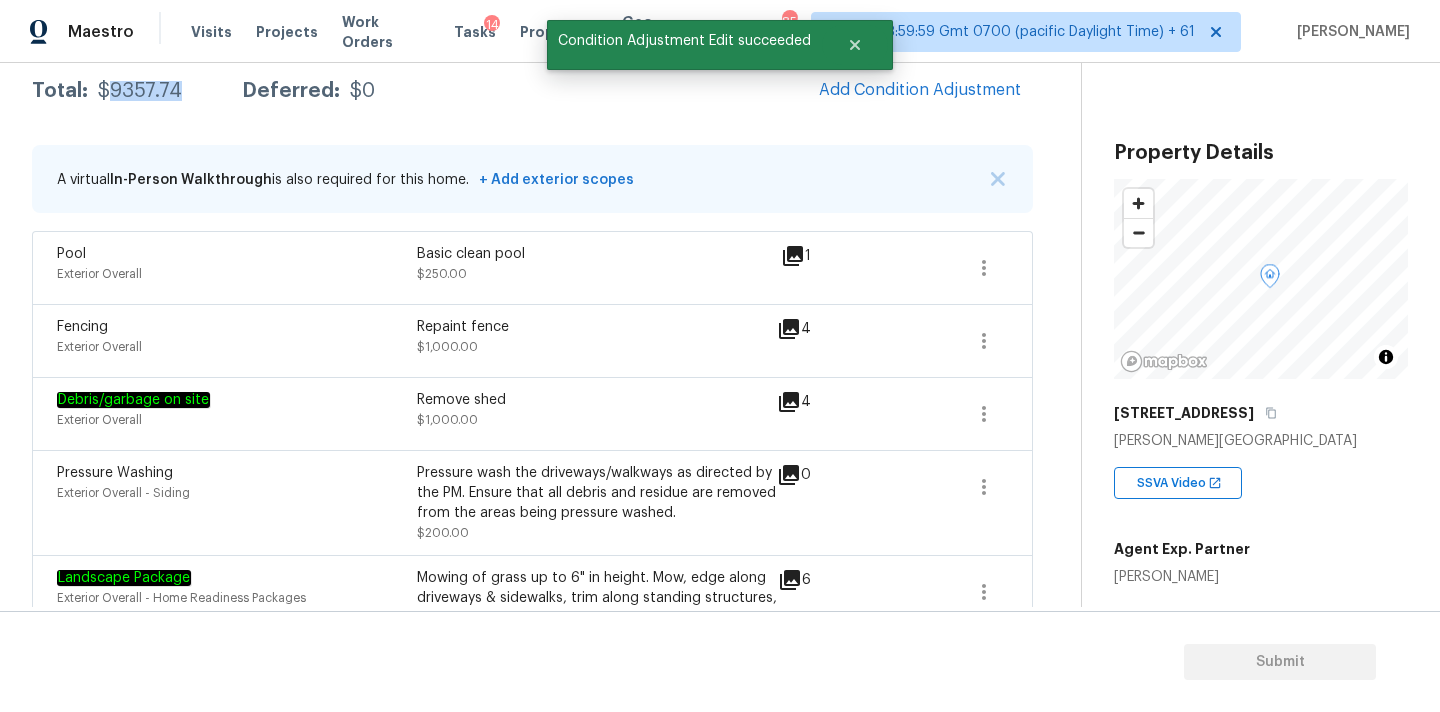 click on "$9357.74" at bounding box center (140, 91) 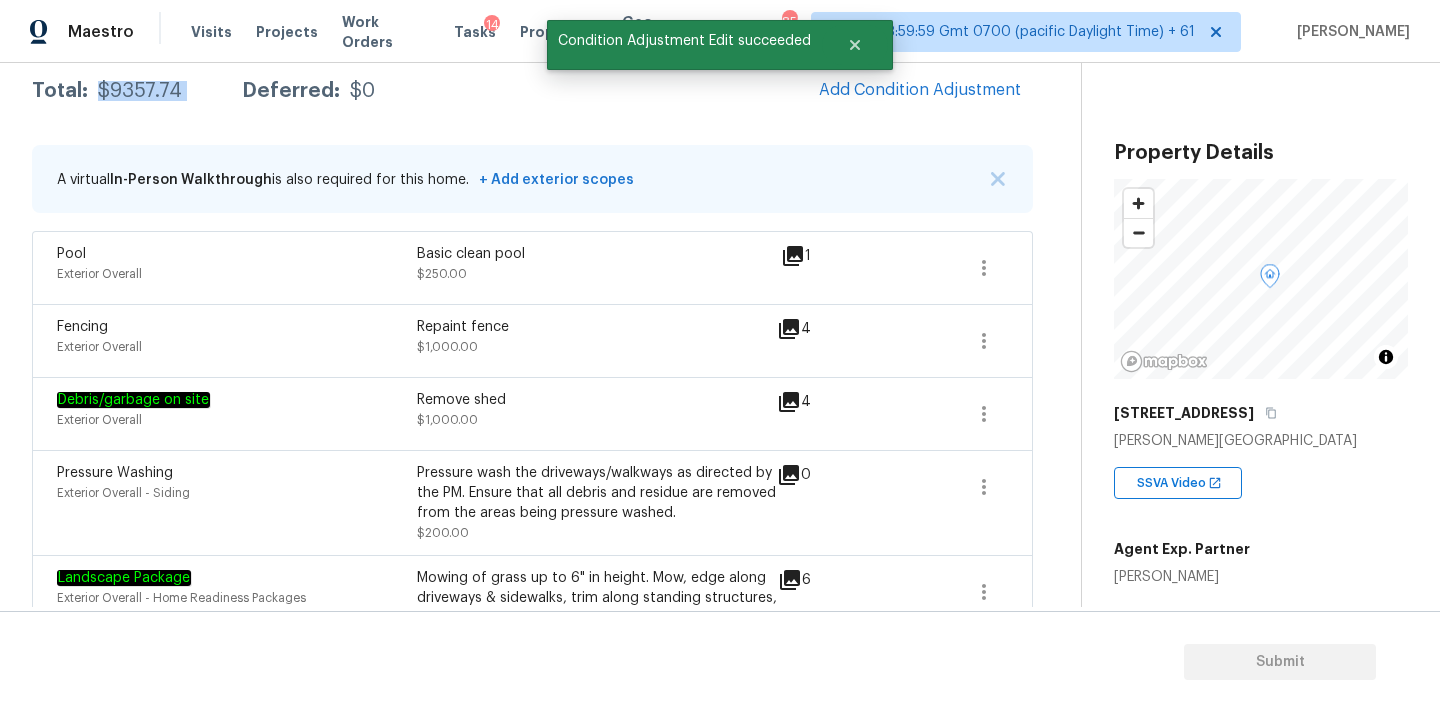 click on "$9357.74" at bounding box center [140, 91] 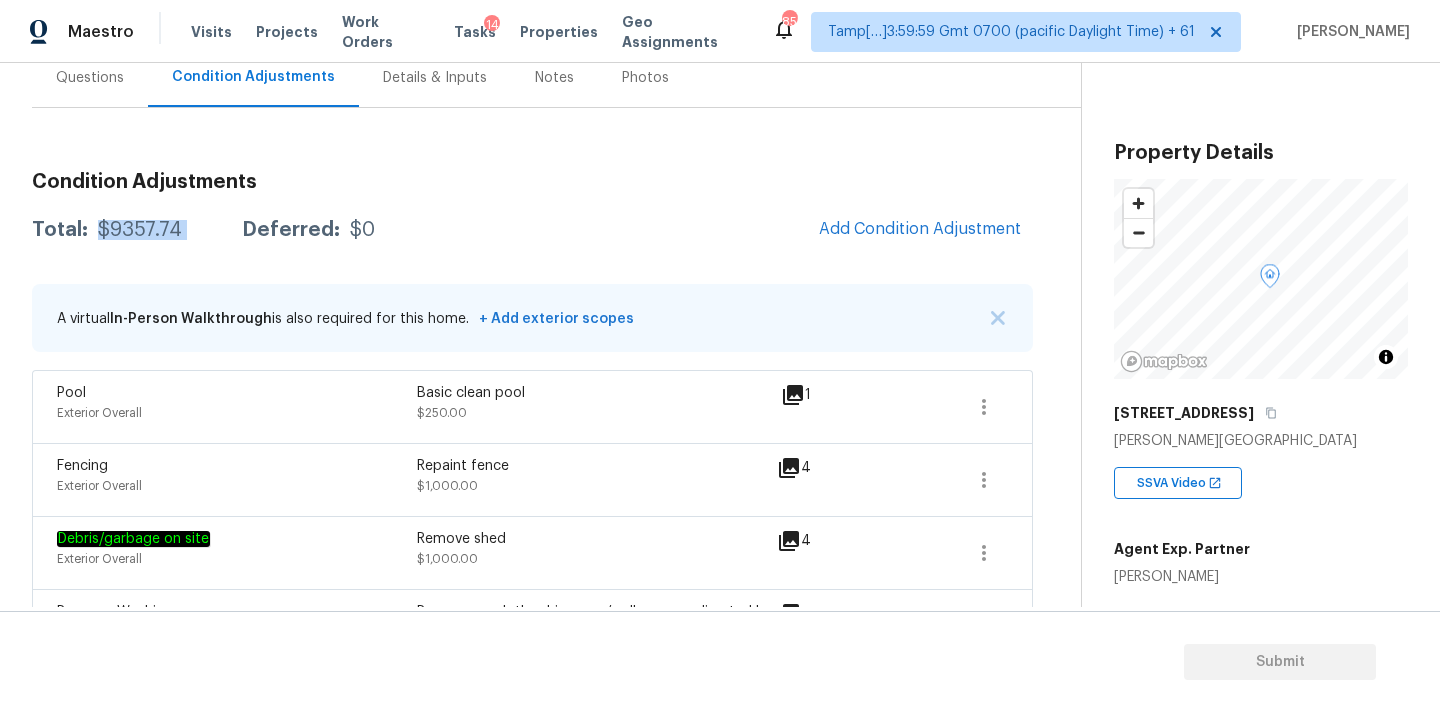 scroll, scrollTop: 7, scrollLeft: 0, axis: vertical 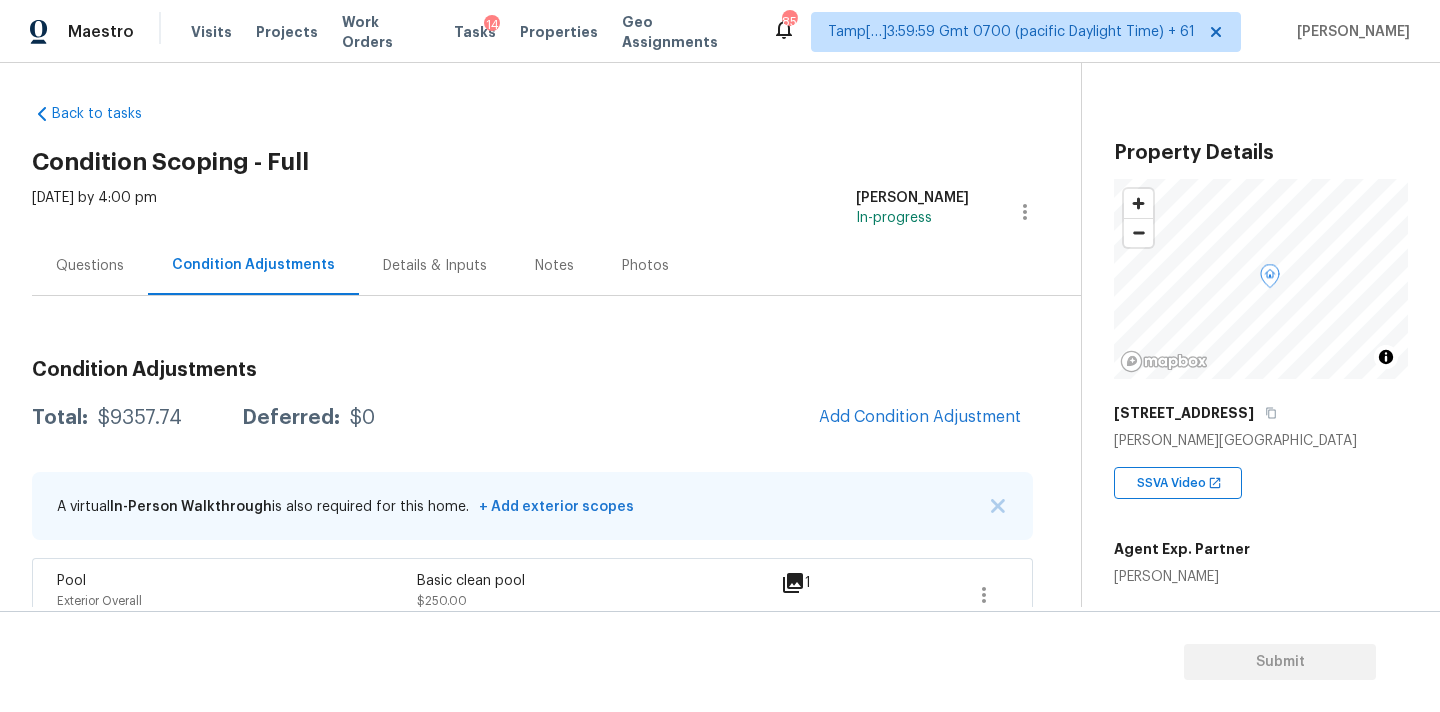 click on "Questions" at bounding box center [90, 266] 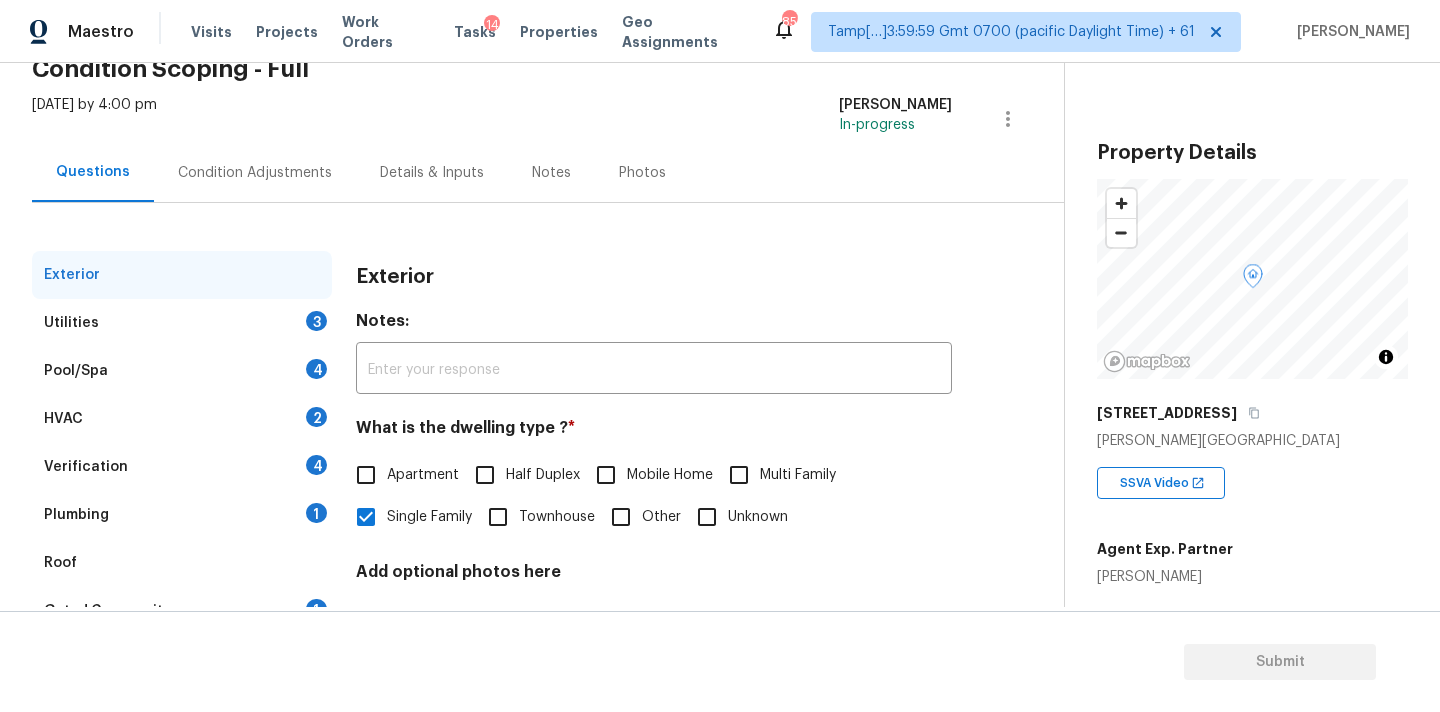 scroll, scrollTop: 251, scrollLeft: 0, axis: vertical 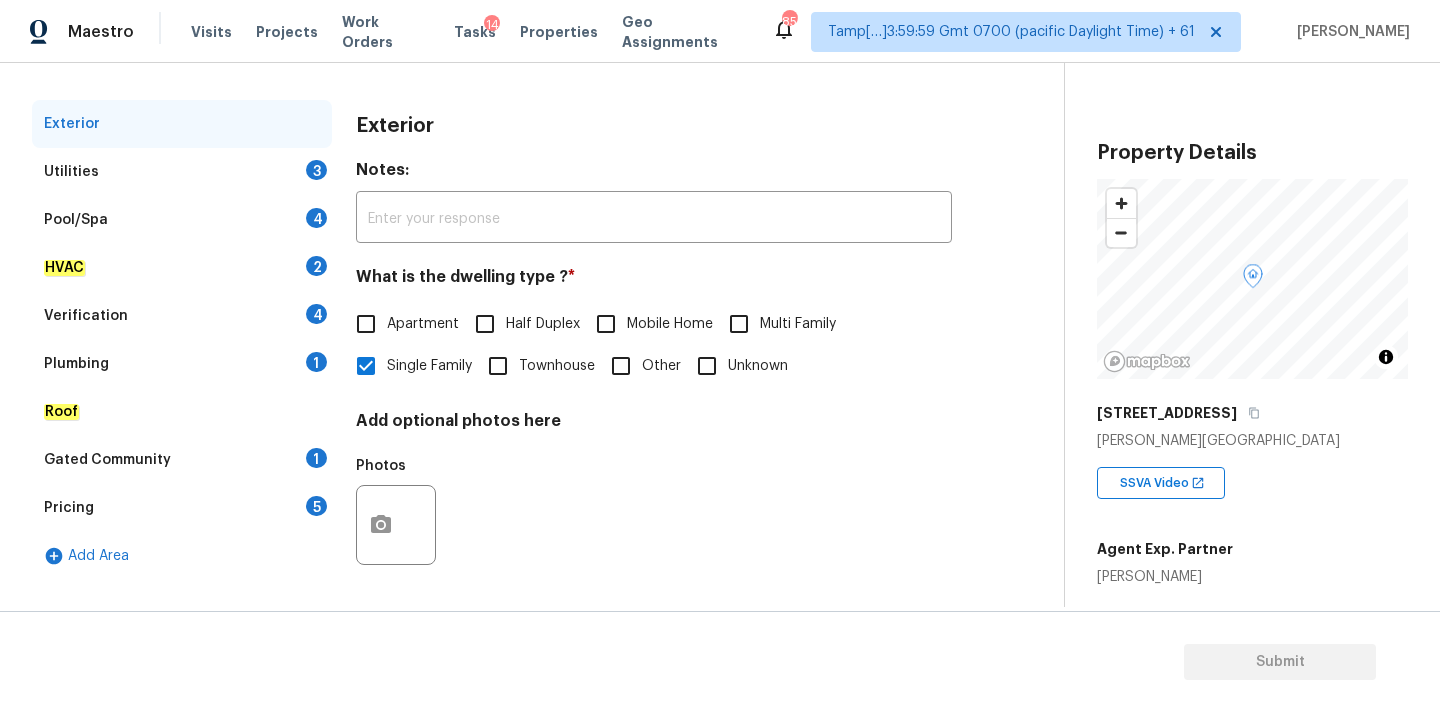 click on "Verification" at bounding box center (86, 316) 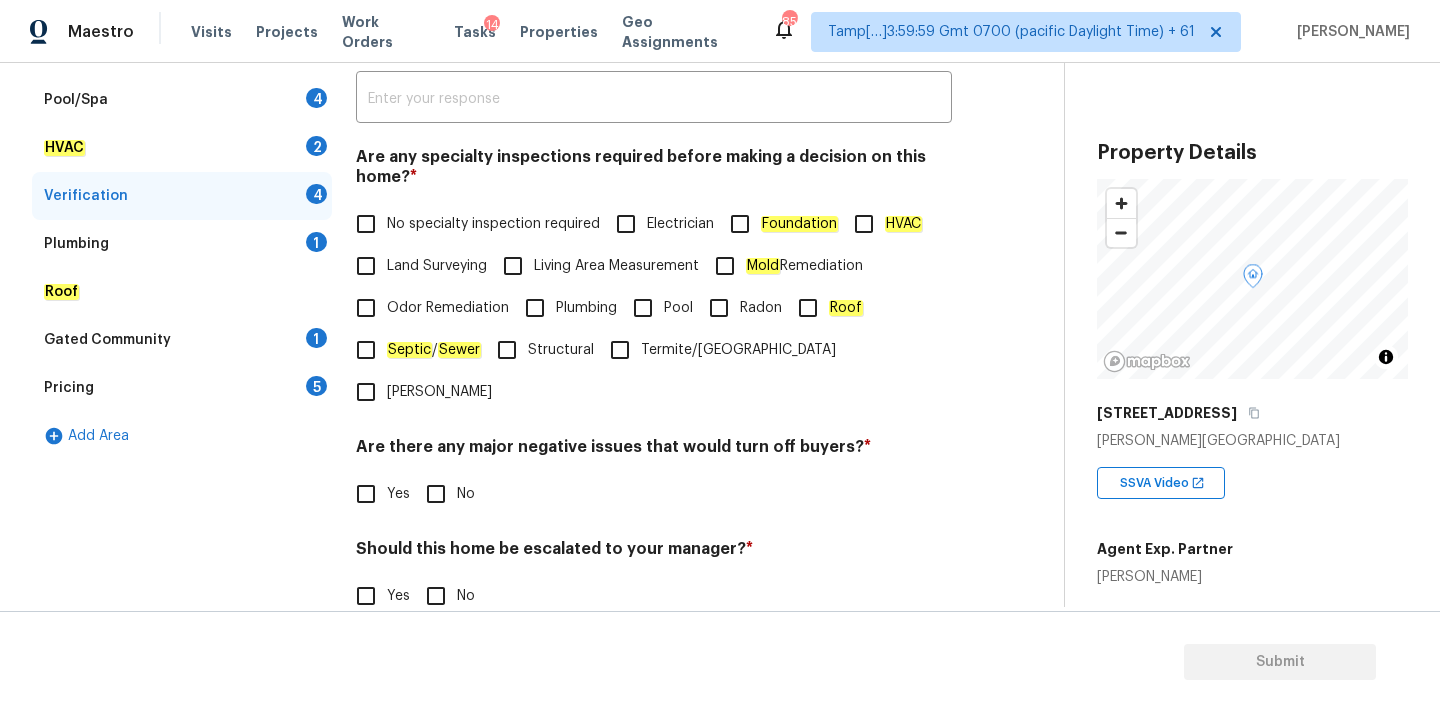 scroll, scrollTop: 491, scrollLeft: 0, axis: vertical 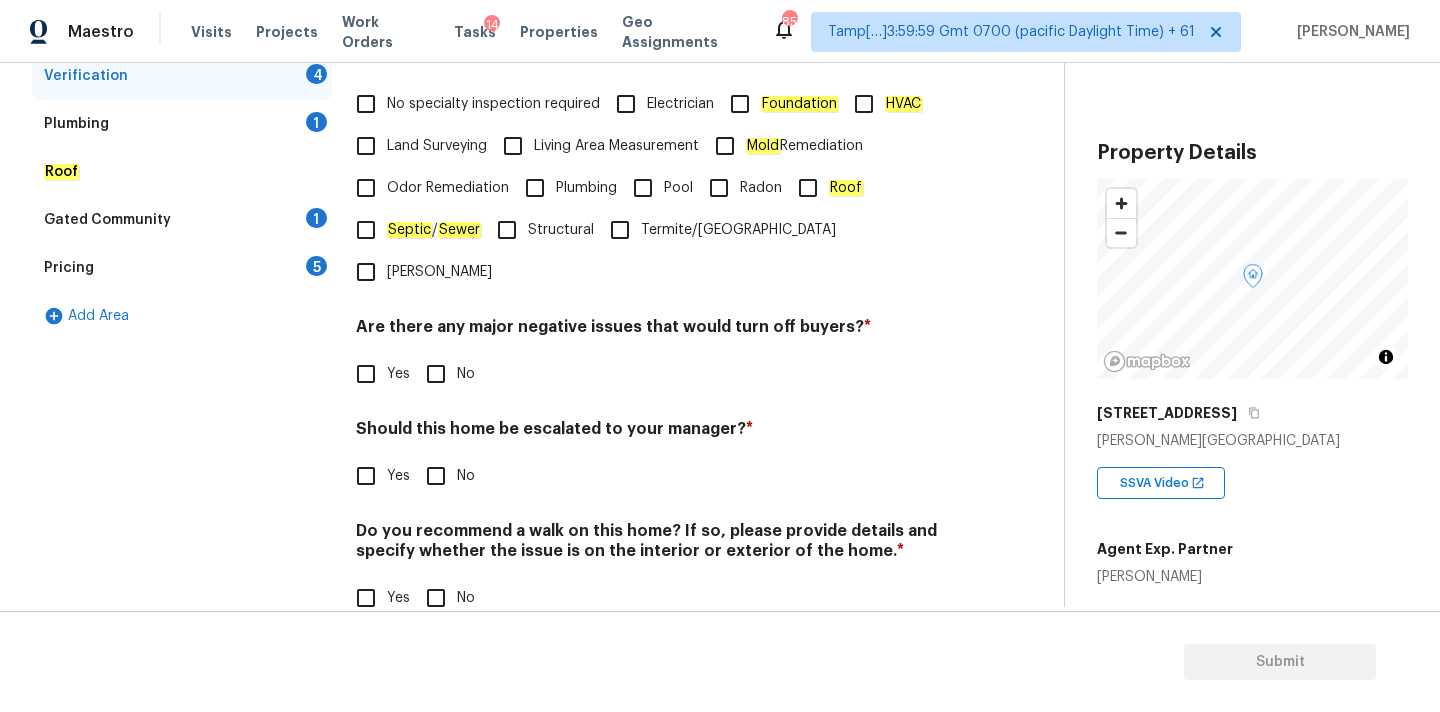 click on "Yes" at bounding box center (366, 476) 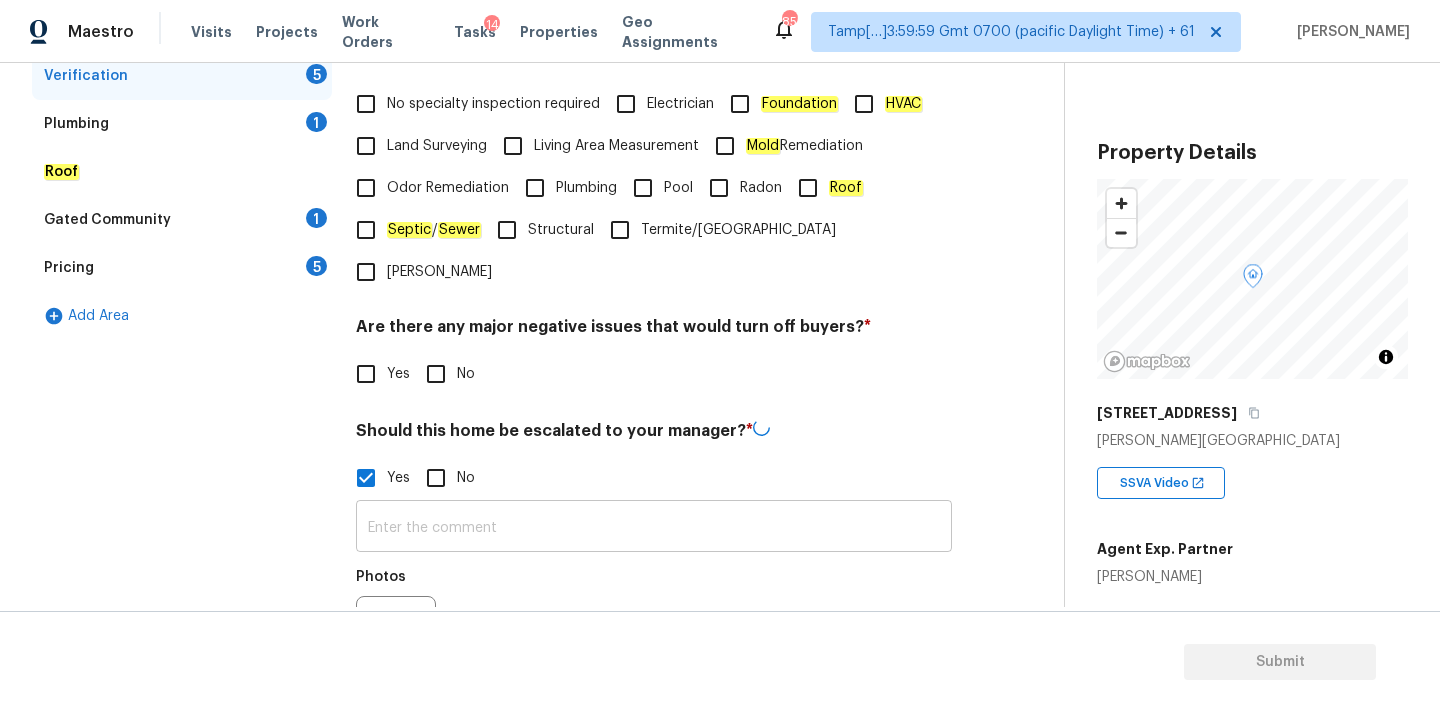 click at bounding box center (654, 528) 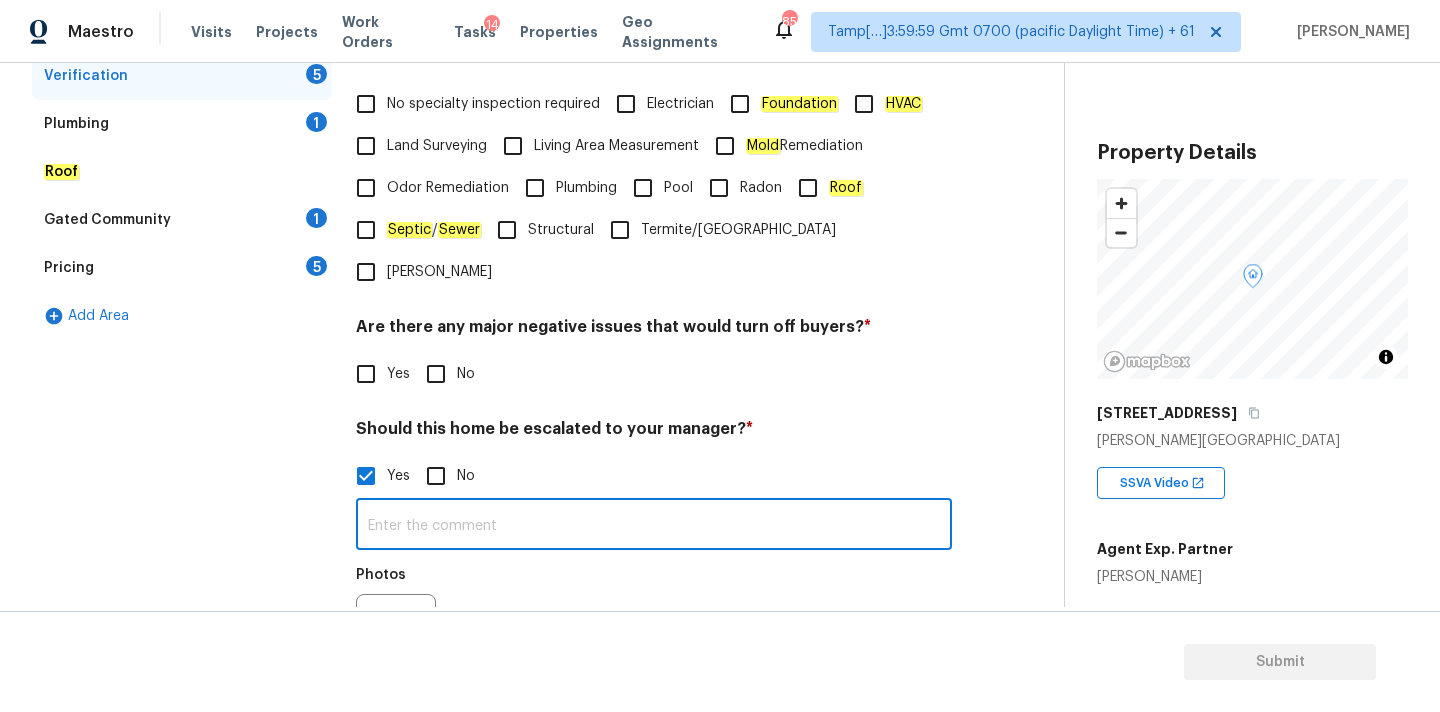 paste on "This is ALA / kitchen table property, needs review. Hence, escalated to MM." 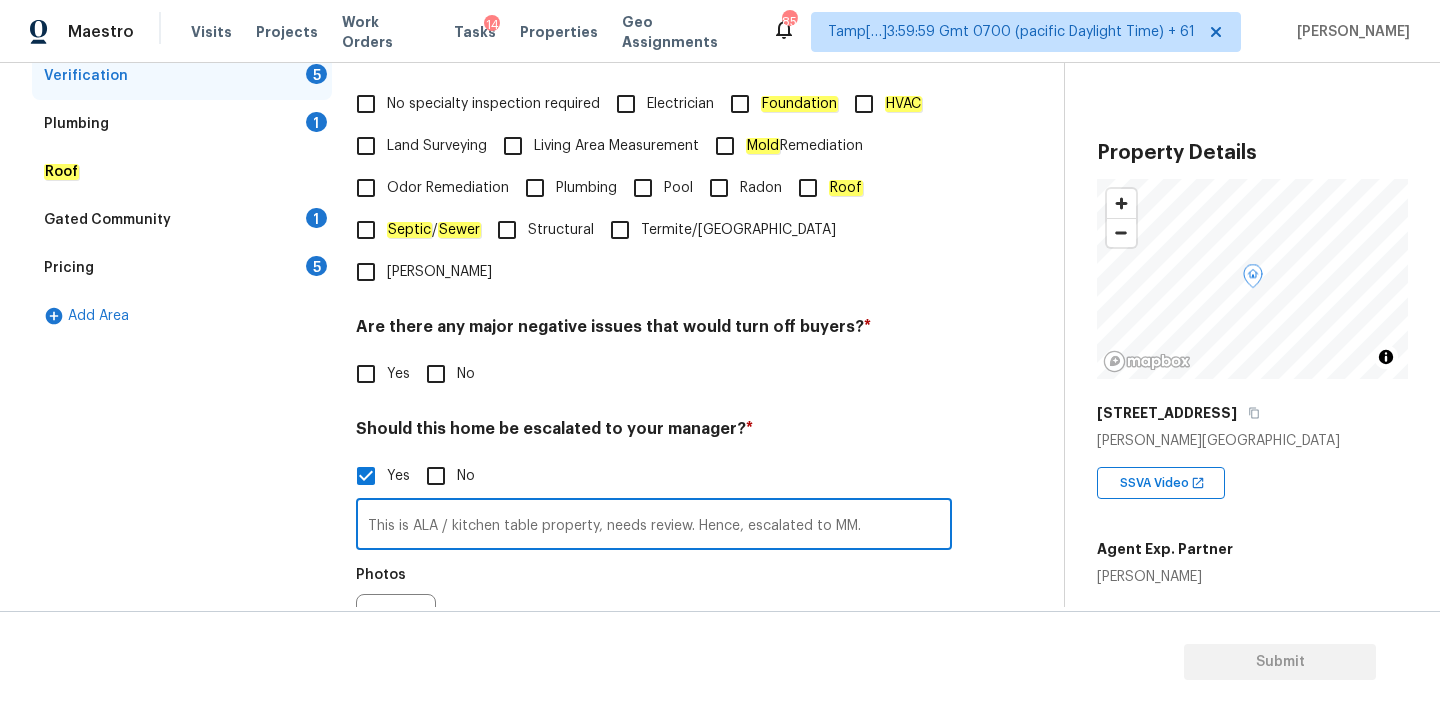 drag, startPoint x: 444, startPoint y: 491, endPoint x: 534, endPoint y: 485, distance: 90.199776 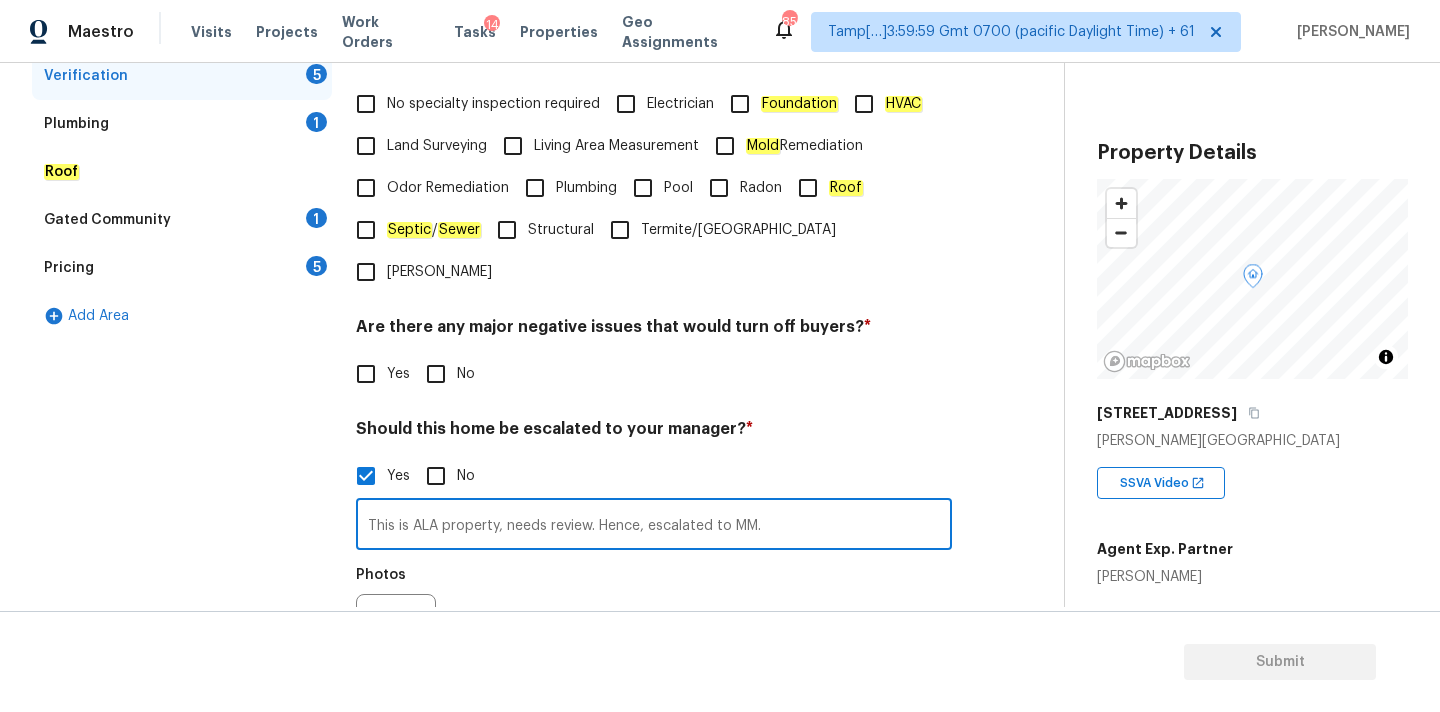 click on "This is ALA property, needs review. Hence, escalated to MM." at bounding box center [654, 526] 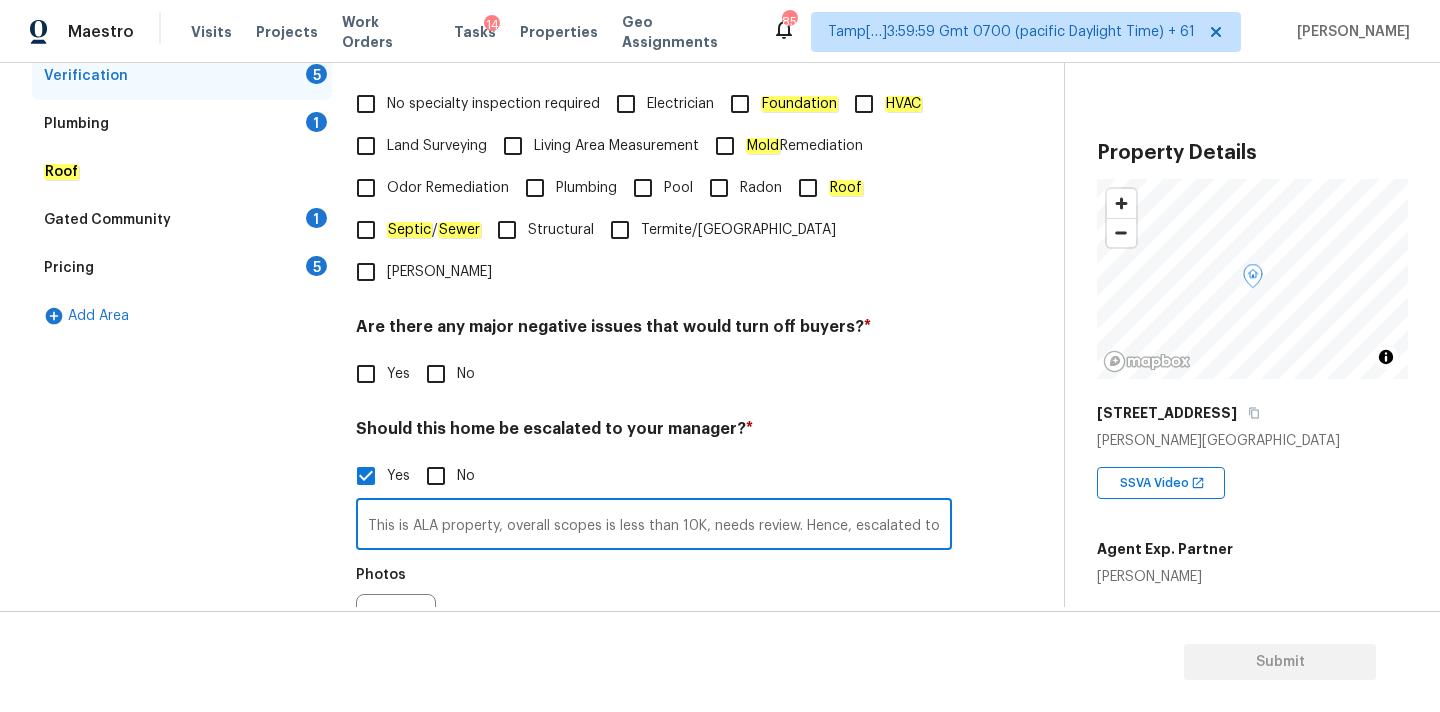 type on "This is ALA property, overall scopes is less than 10K, needs review. Hence, escalated to MM." 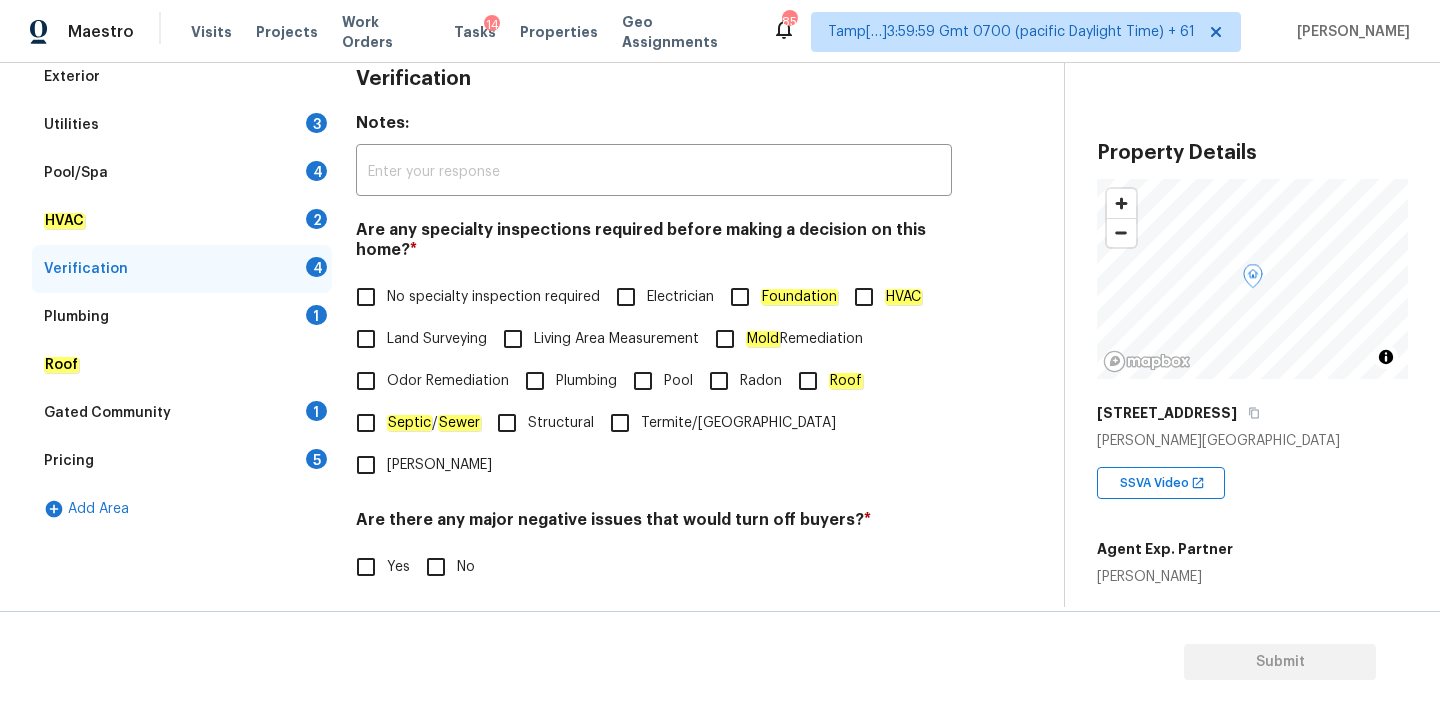 scroll, scrollTop: 279, scrollLeft: 0, axis: vertical 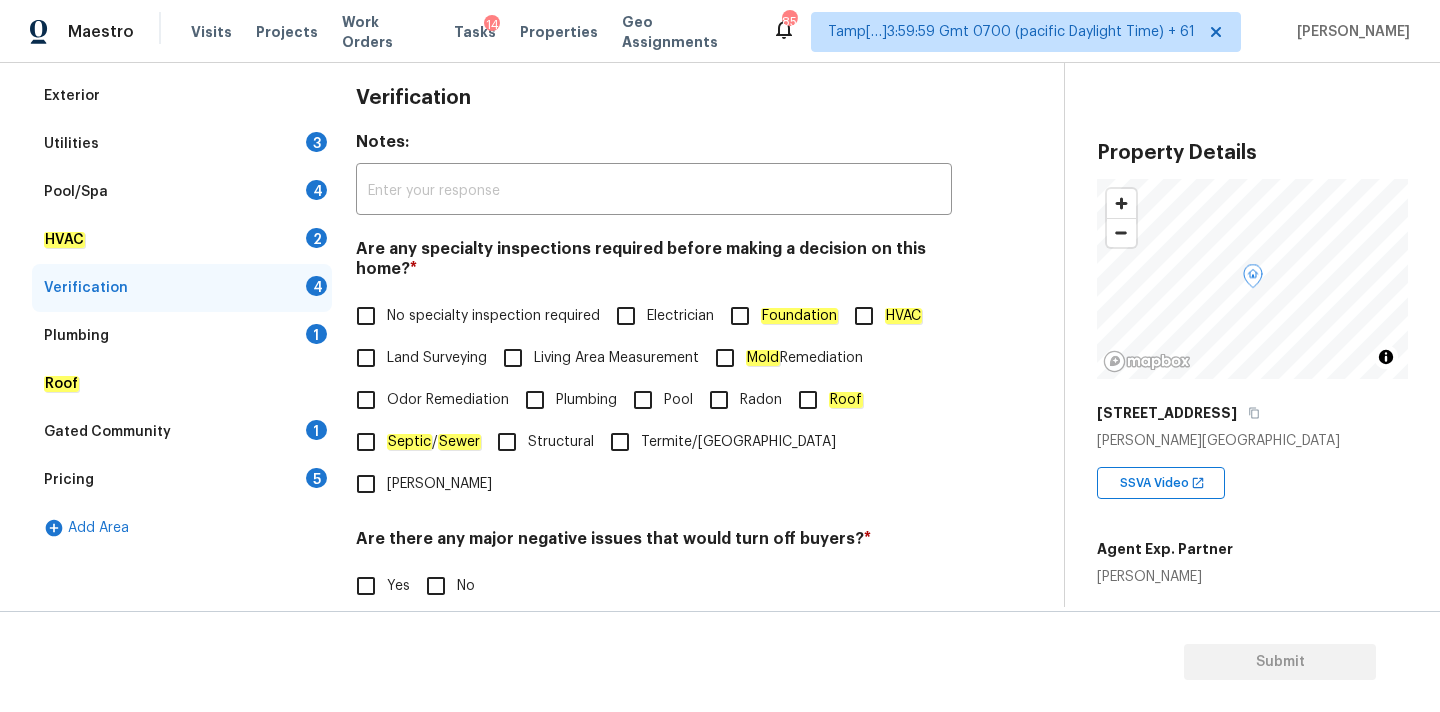 click on "Utilities 3" at bounding box center [182, 144] 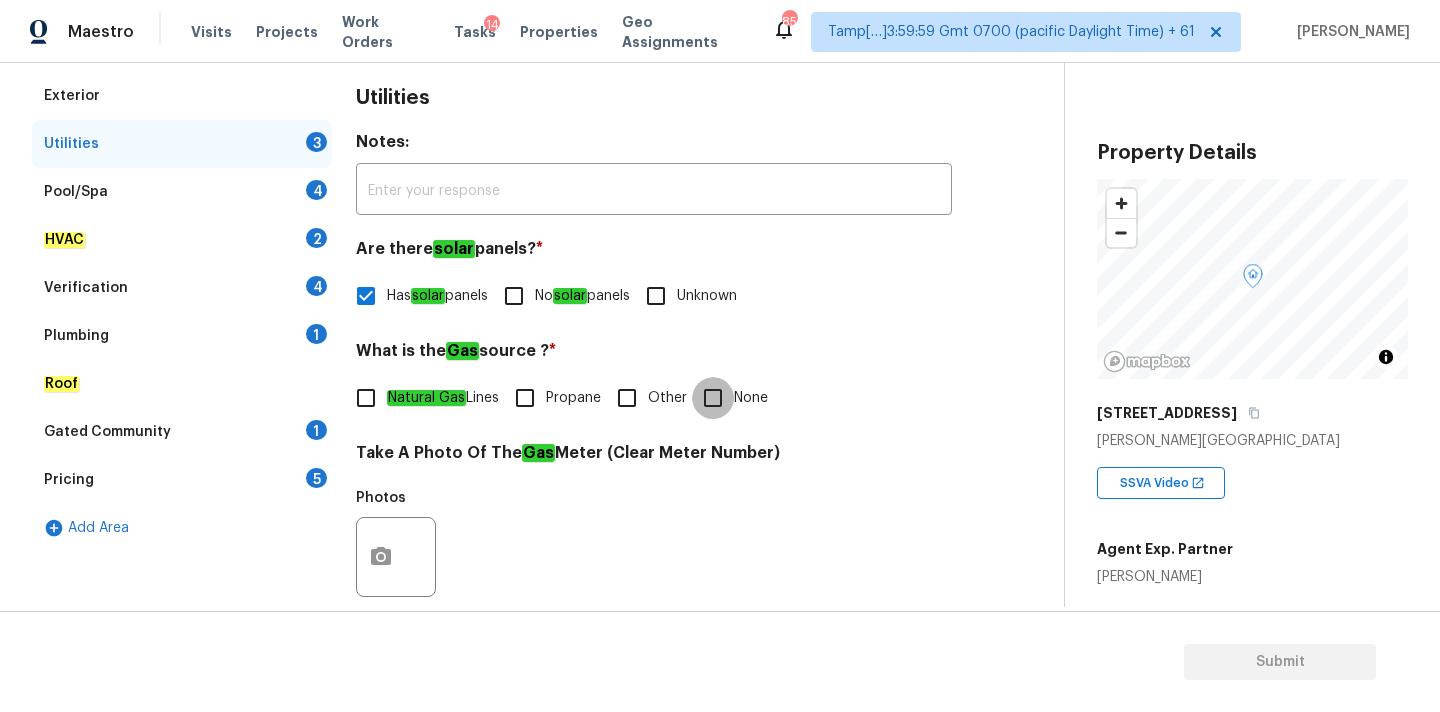 click on "None" at bounding box center (713, 398) 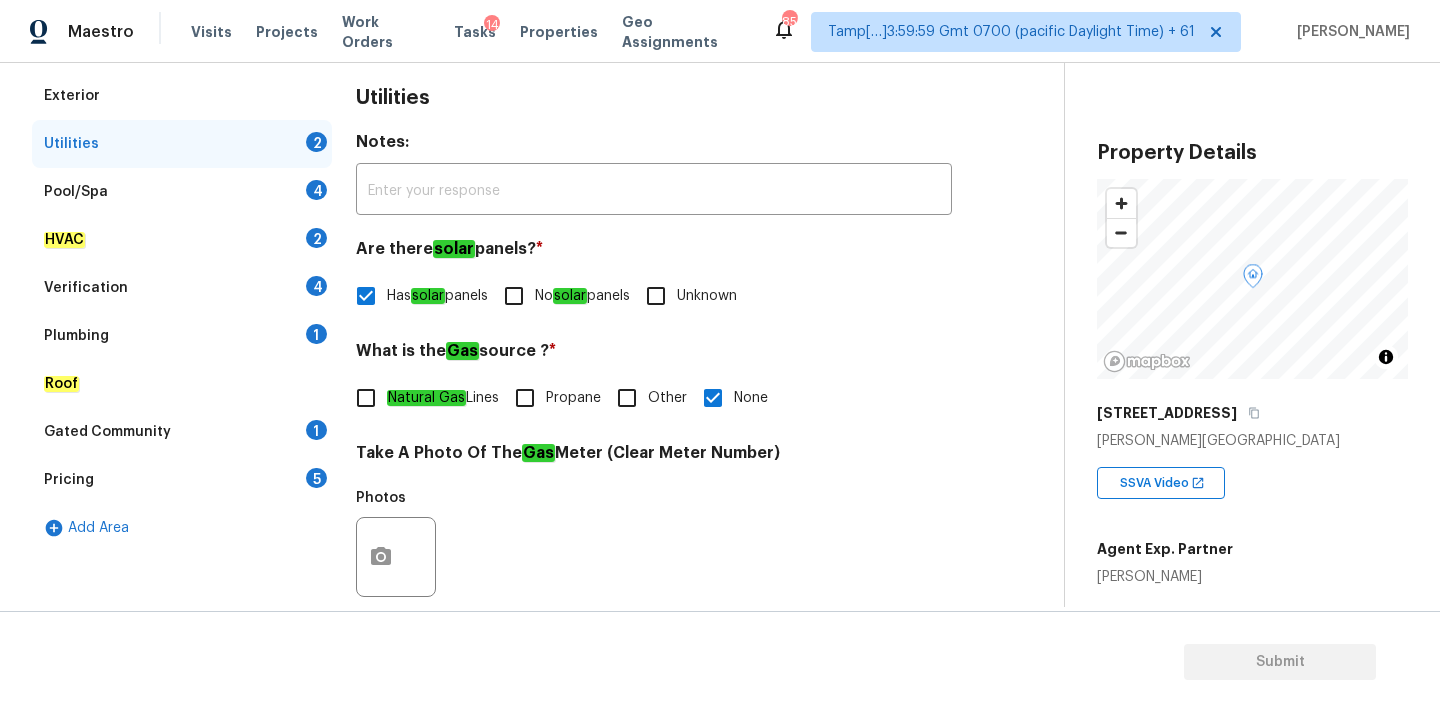 scroll, scrollTop: 793, scrollLeft: 0, axis: vertical 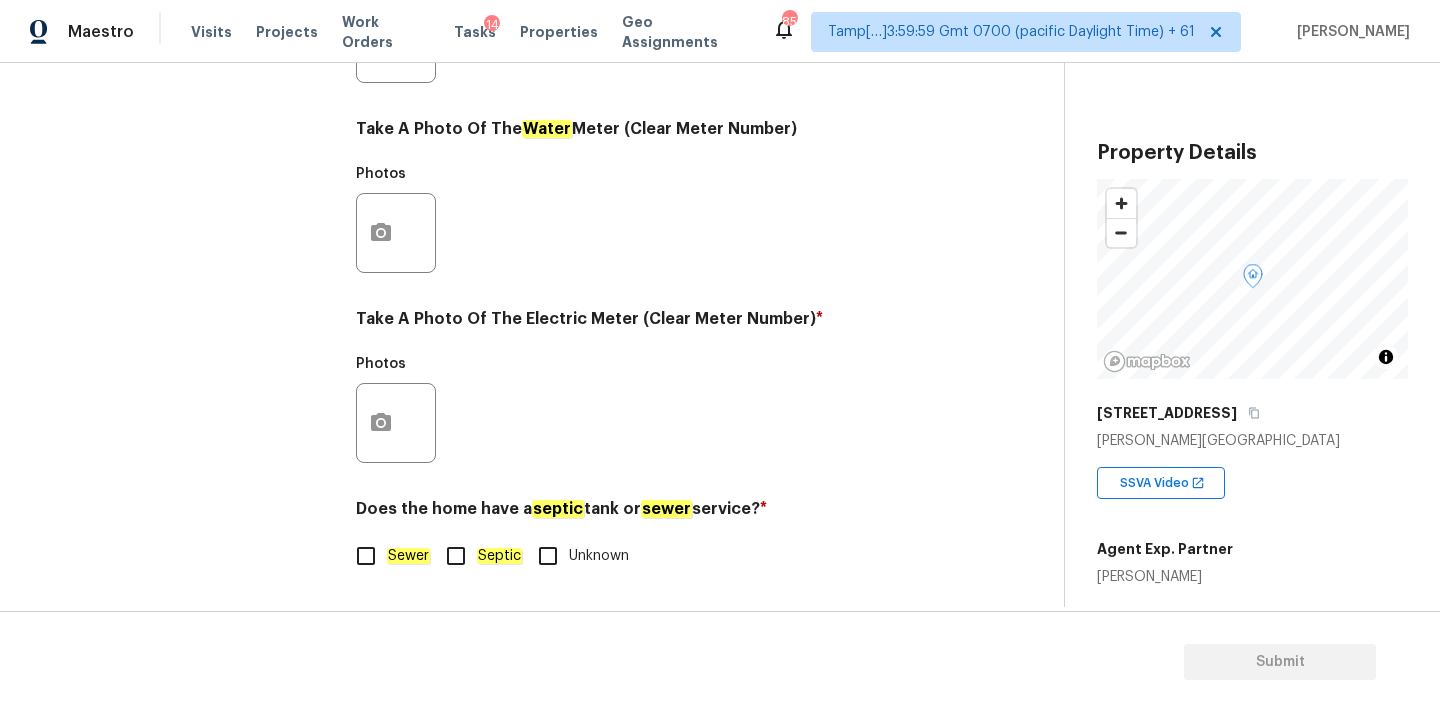 click on "Sewer" 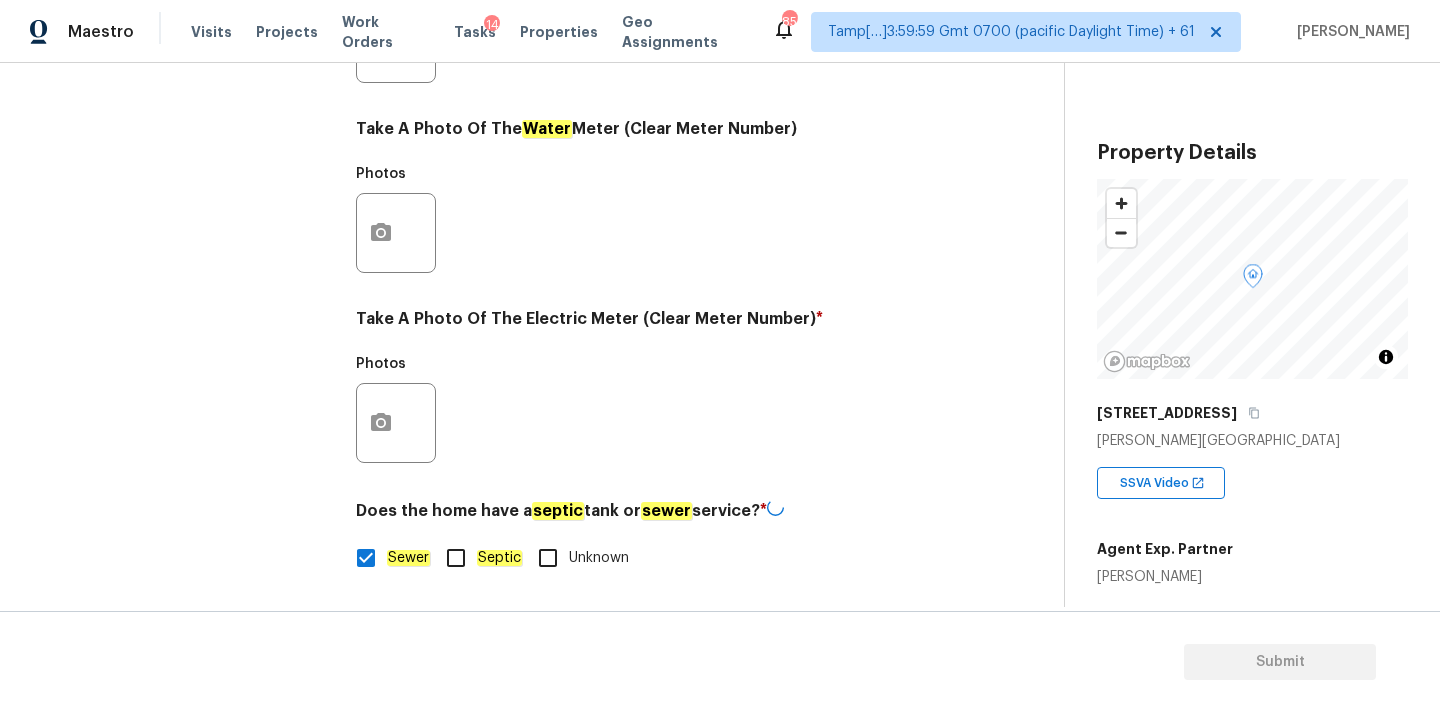 click at bounding box center [396, 423] 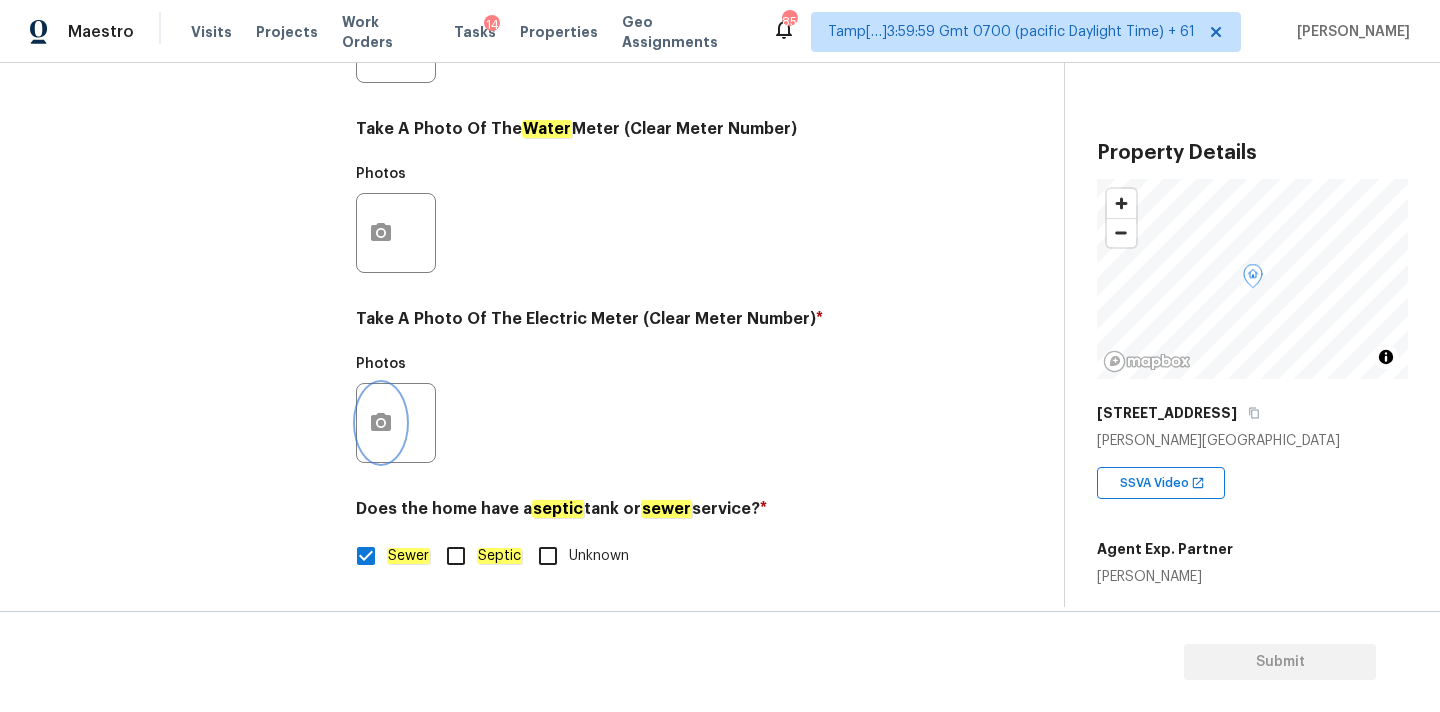 click 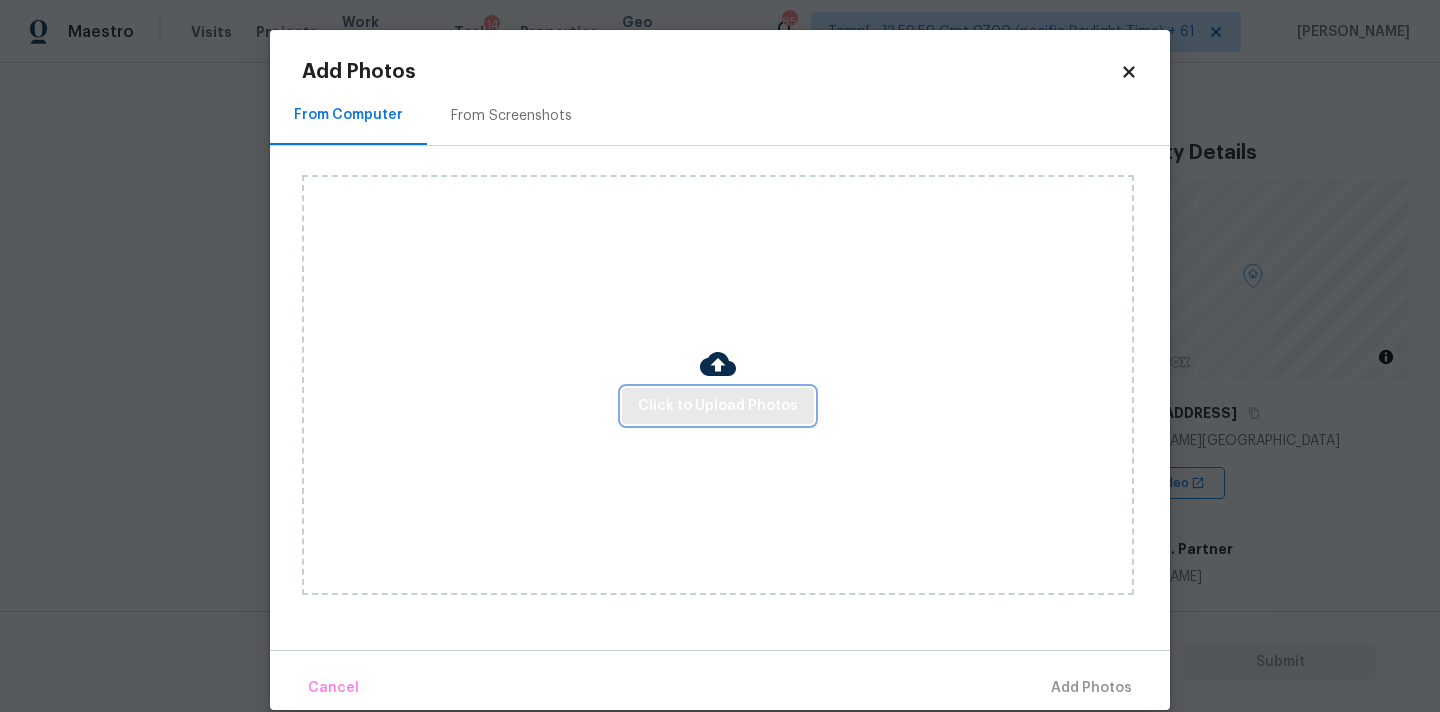 click on "Click to Upload Photos" at bounding box center [718, 406] 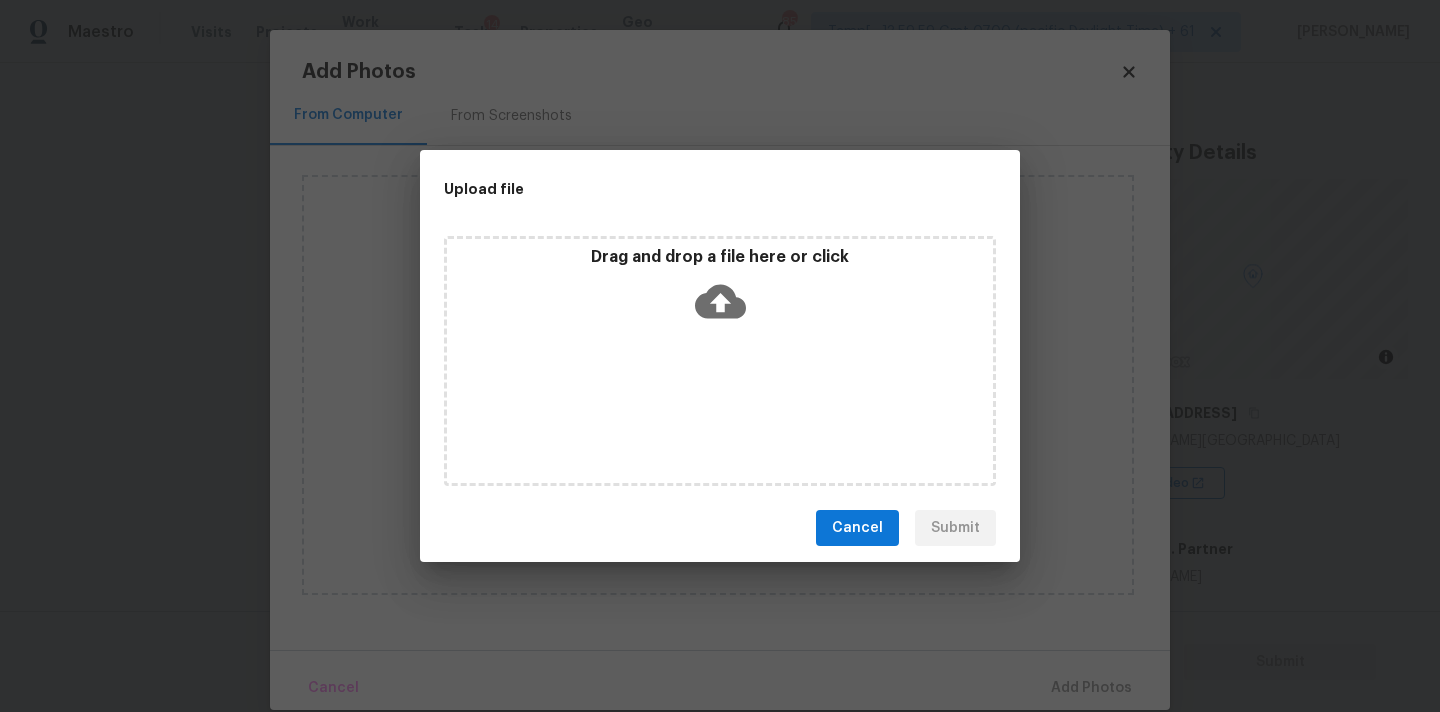 click 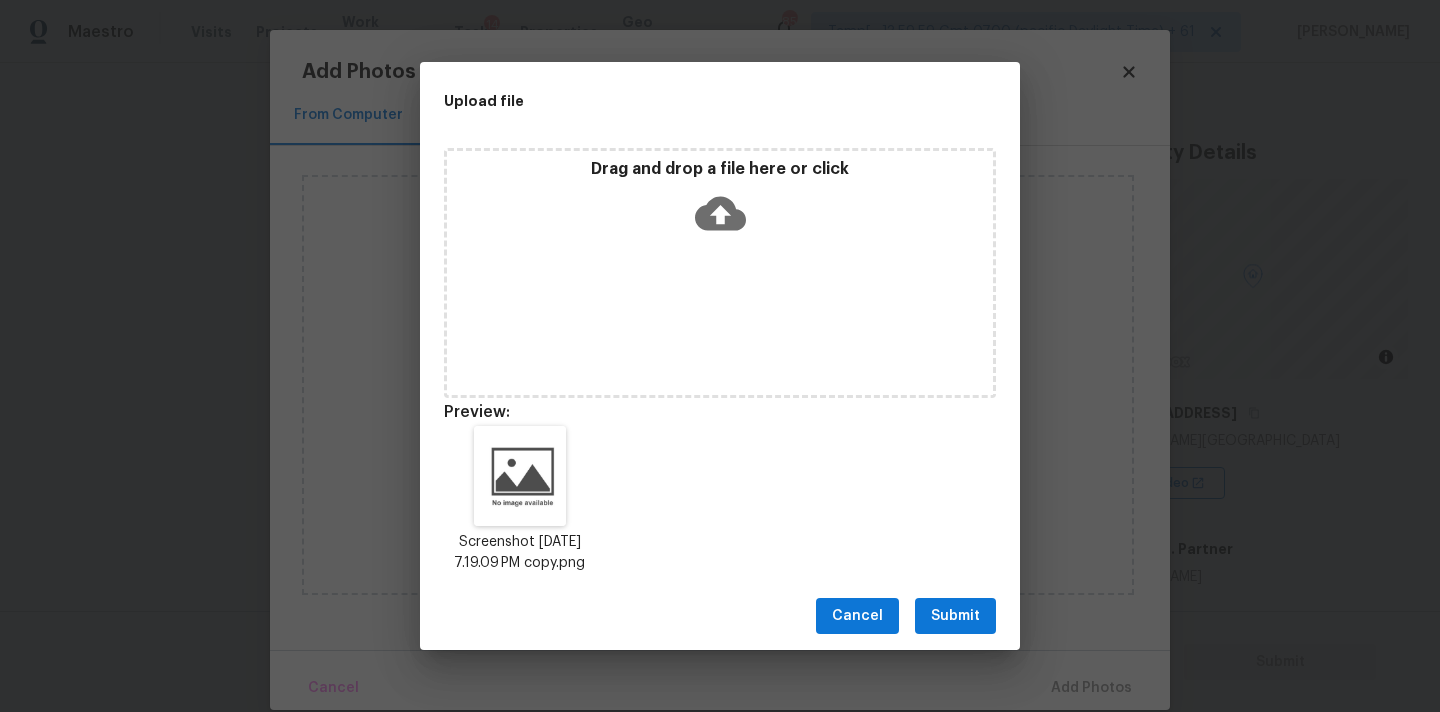 click on "Submit" at bounding box center [955, 616] 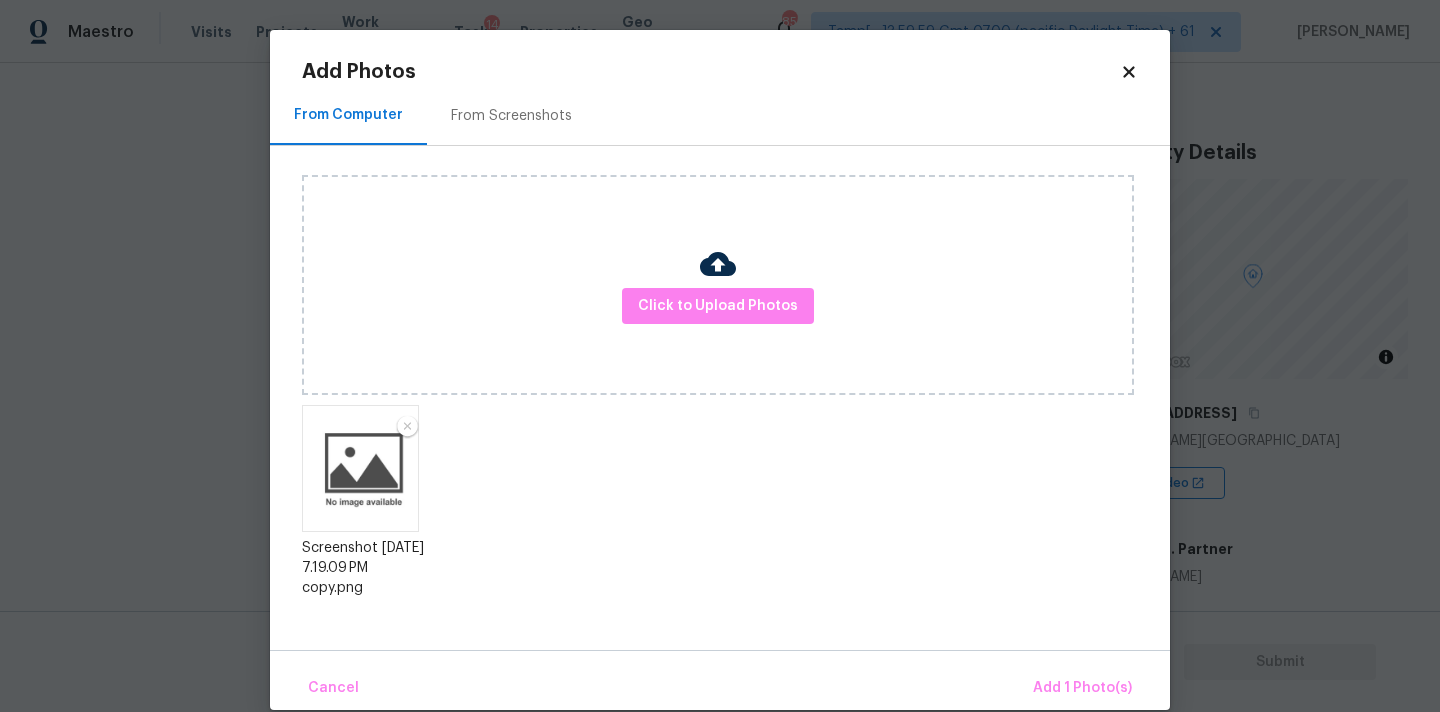 click on "Cancel Add 1 Photo(s)" at bounding box center [720, 680] 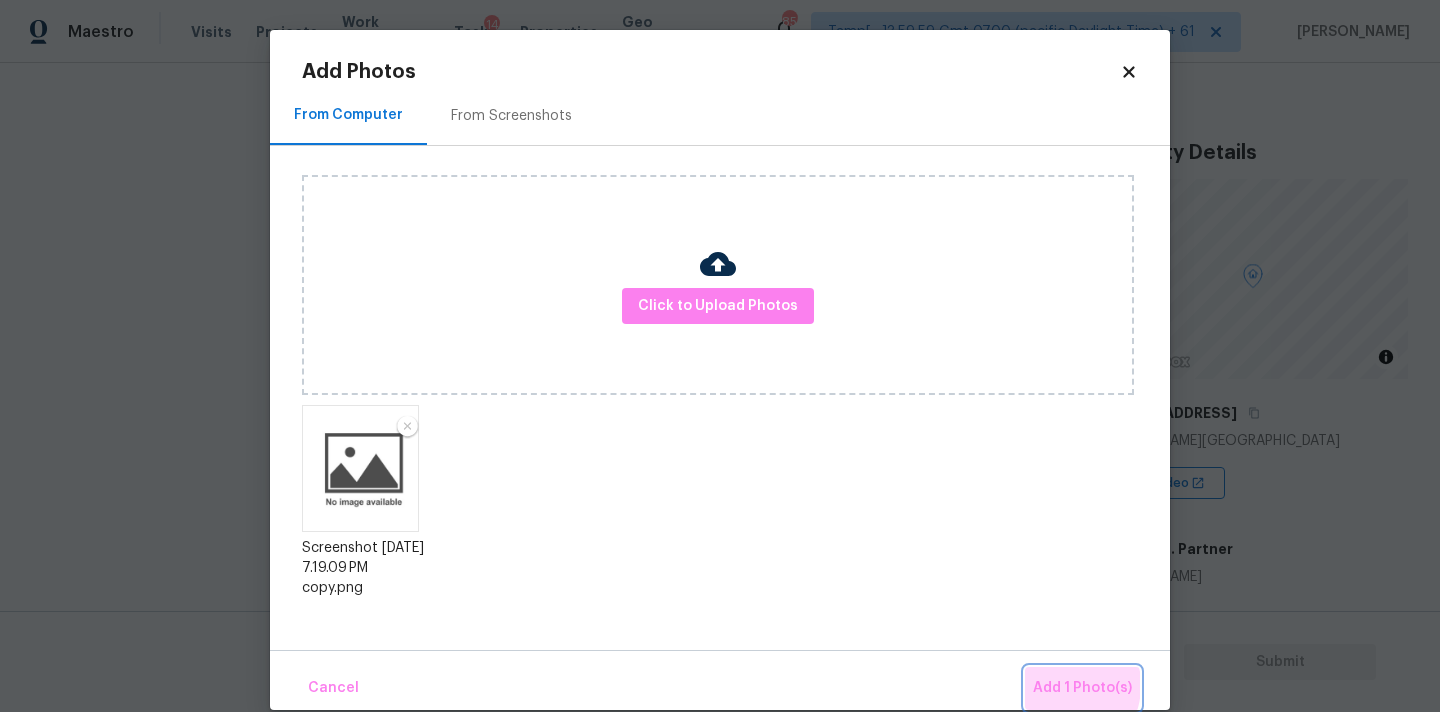 click on "Add 1 Photo(s)" at bounding box center (1082, 688) 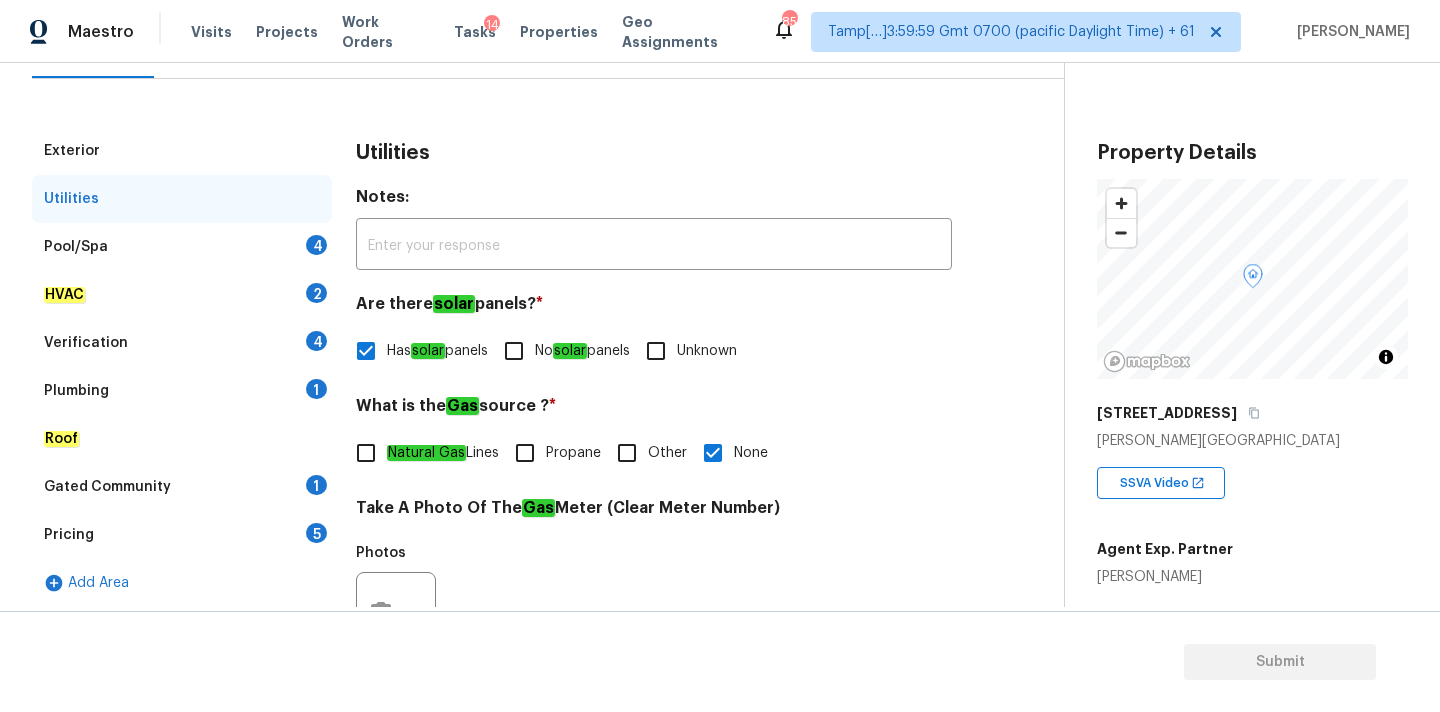 scroll, scrollTop: 125, scrollLeft: 0, axis: vertical 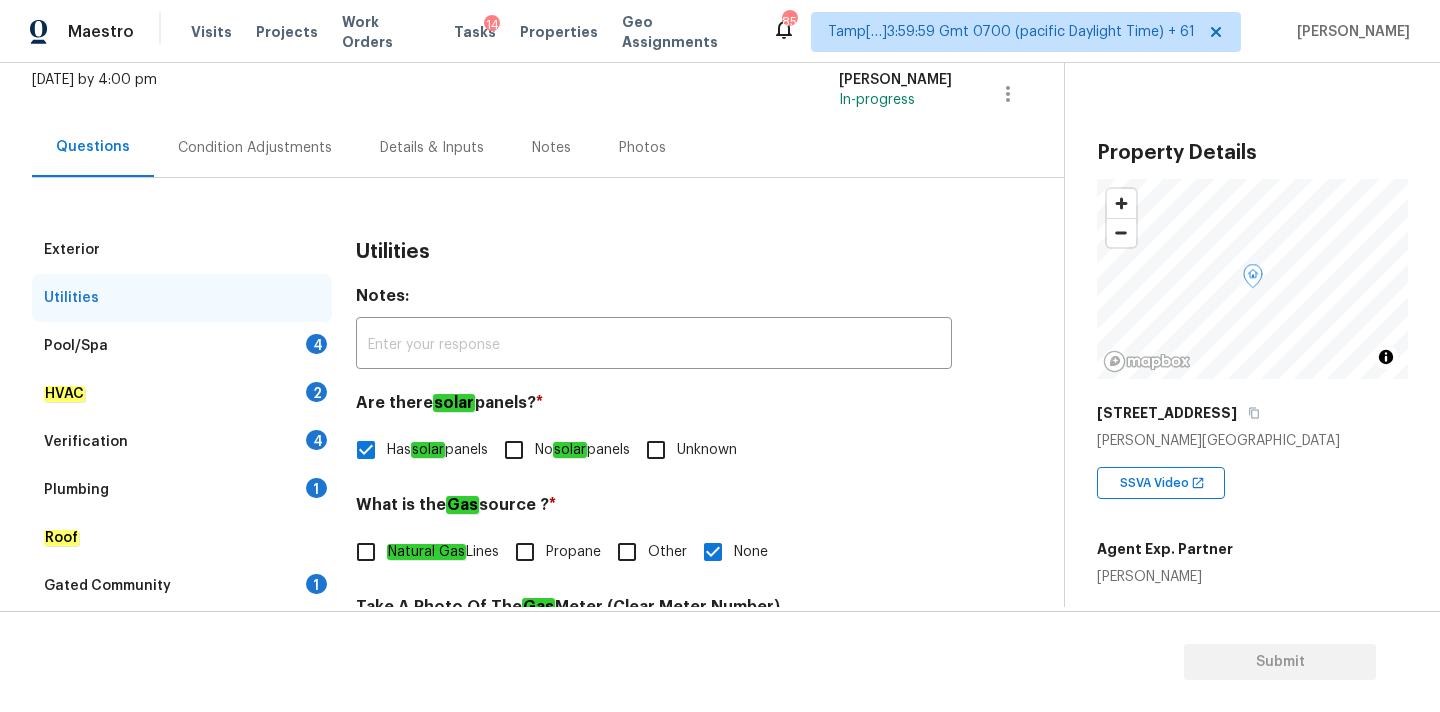 click on "Pool/Spa 4" at bounding box center [182, 346] 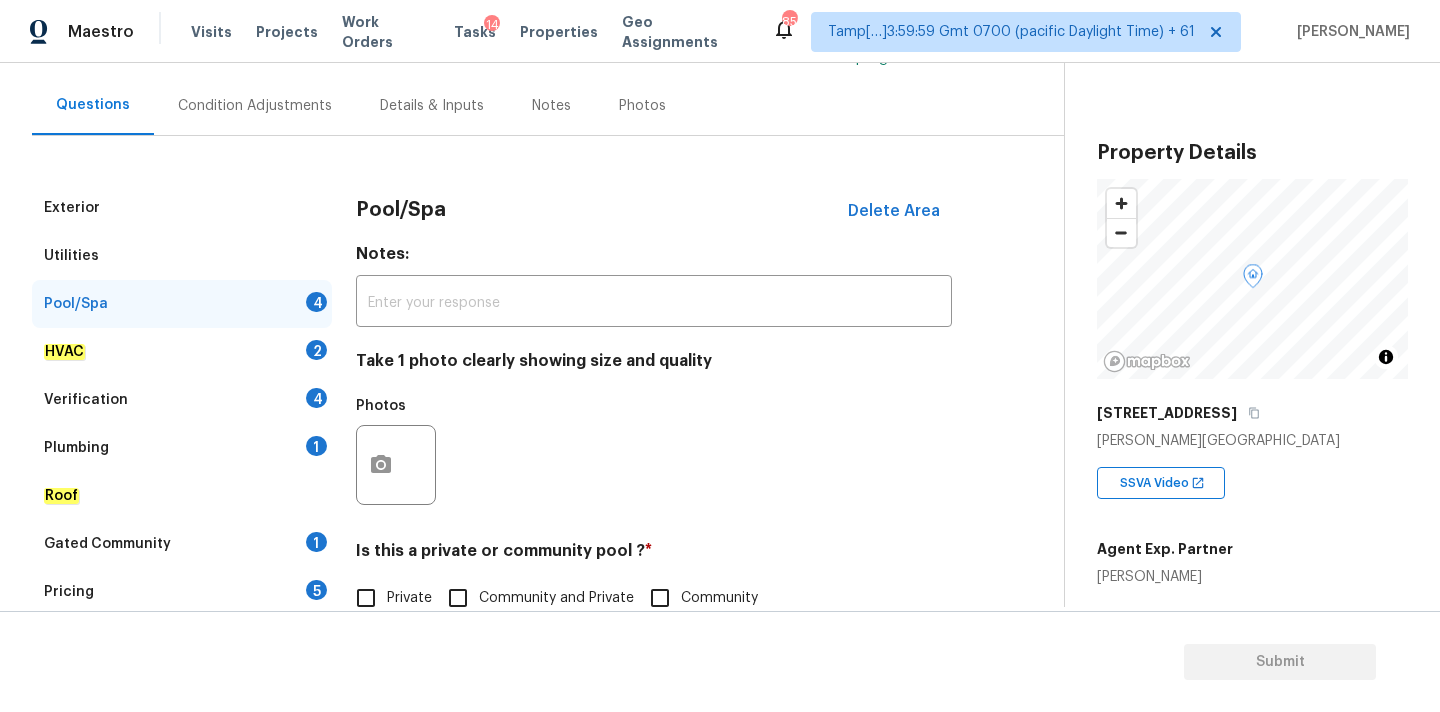 scroll, scrollTop: 196, scrollLeft: 0, axis: vertical 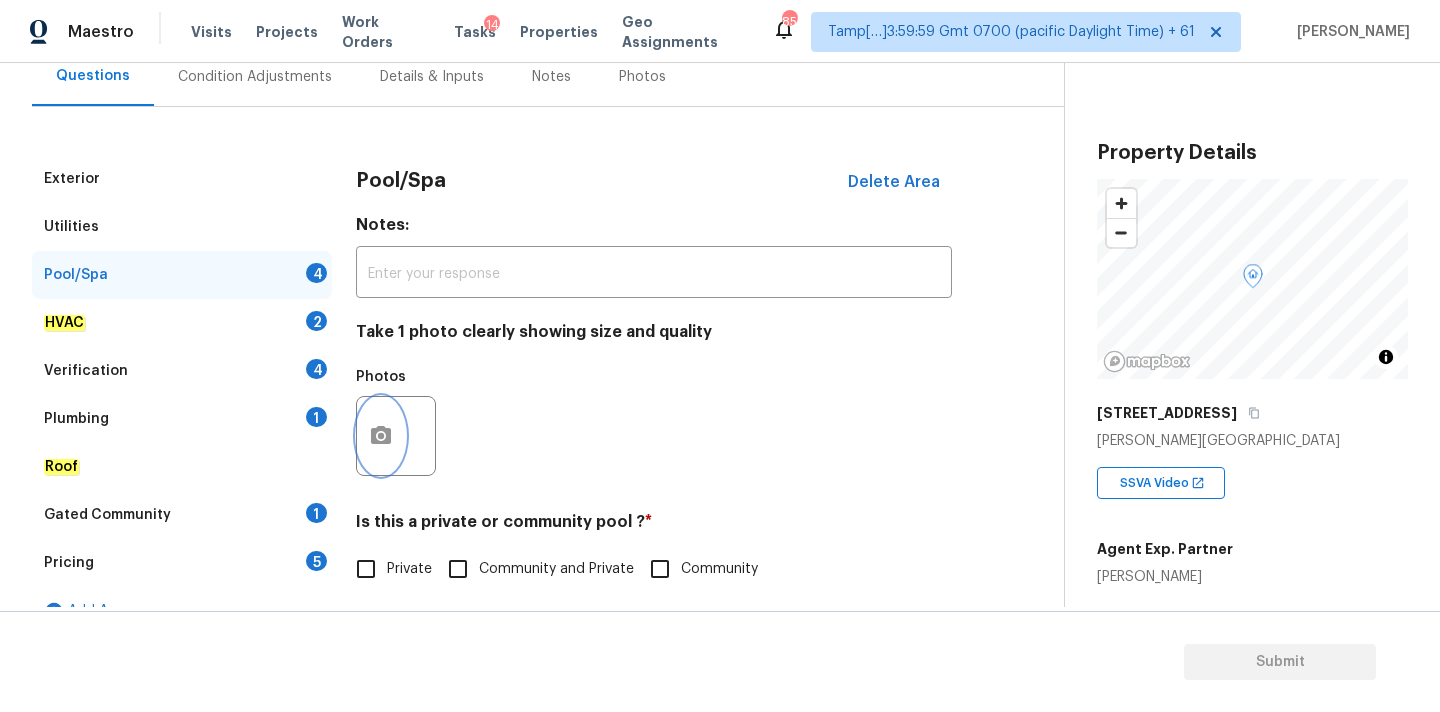 click 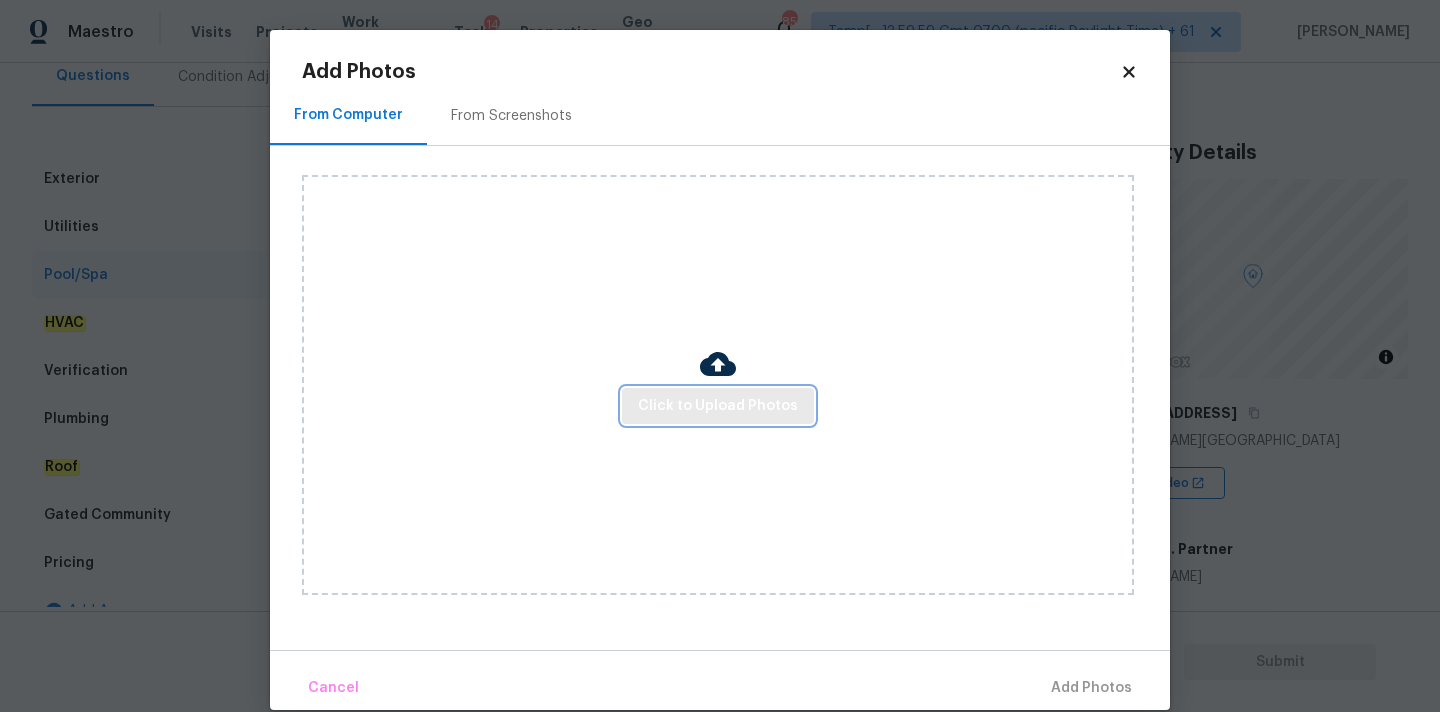 click on "Click to Upload Photos" at bounding box center (718, 406) 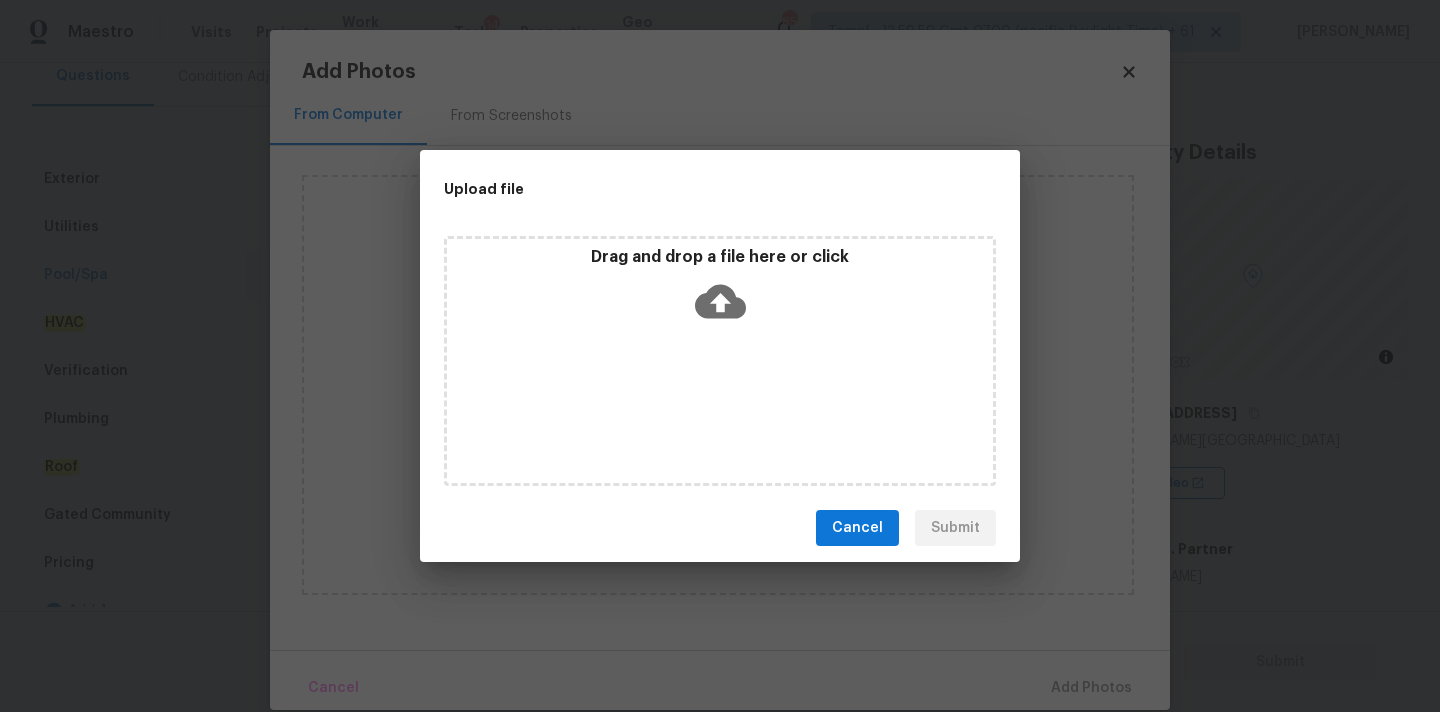 click 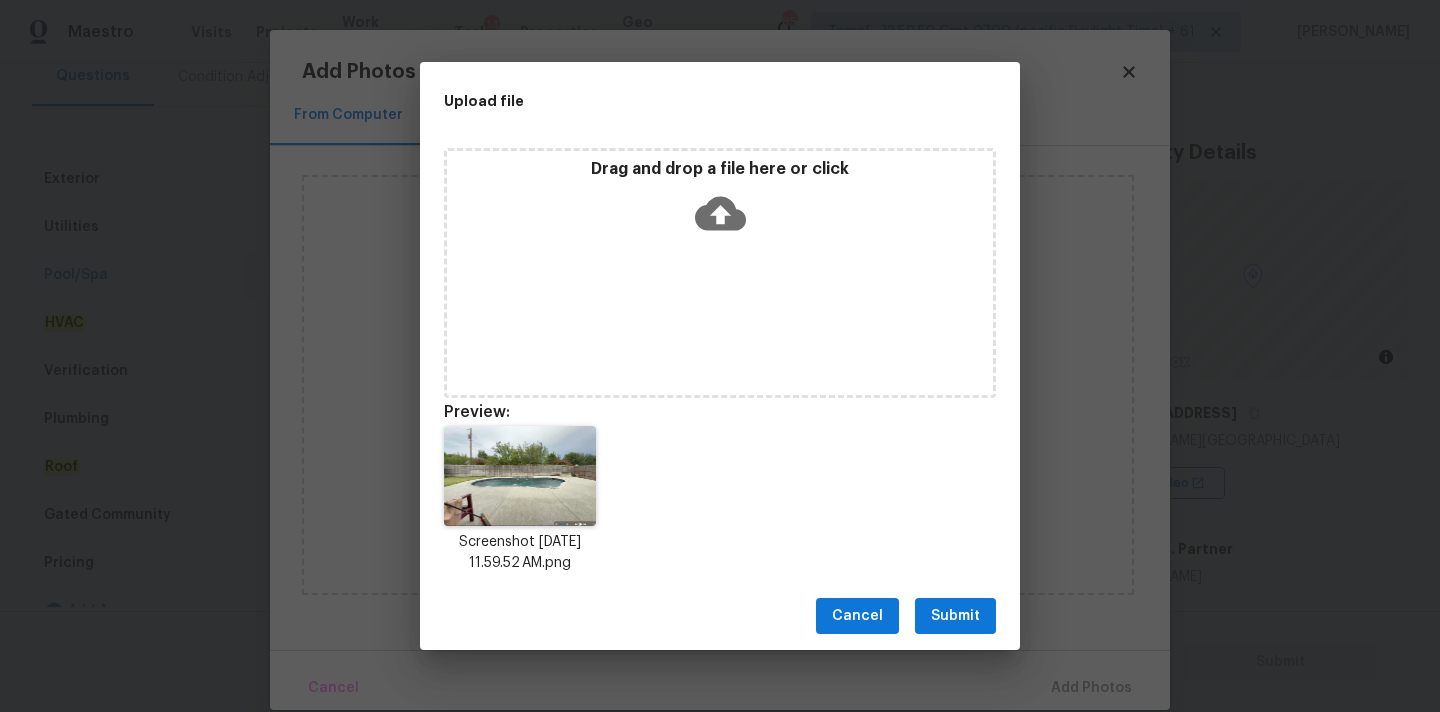 click on "Submit" at bounding box center (955, 616) 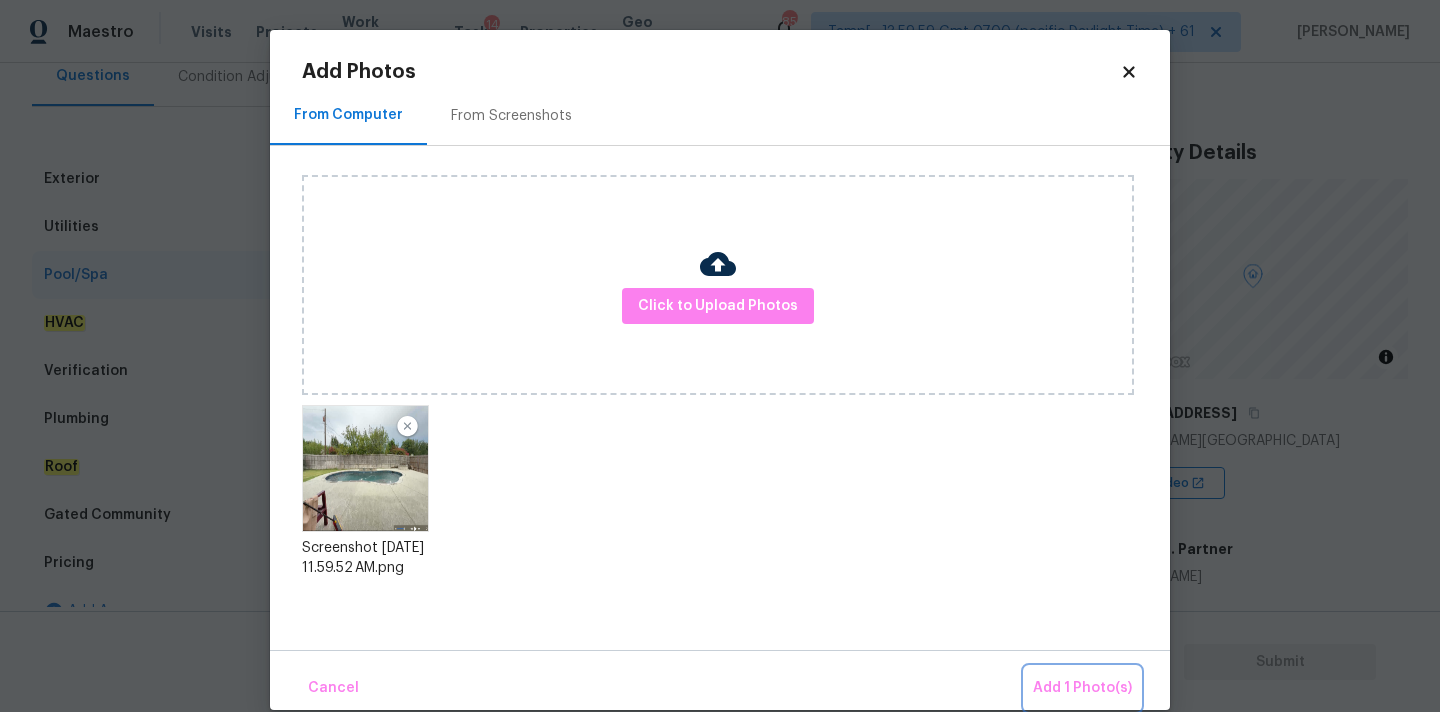 click on "Add 1 Photo(s)" at bounding box center (1082, 688) 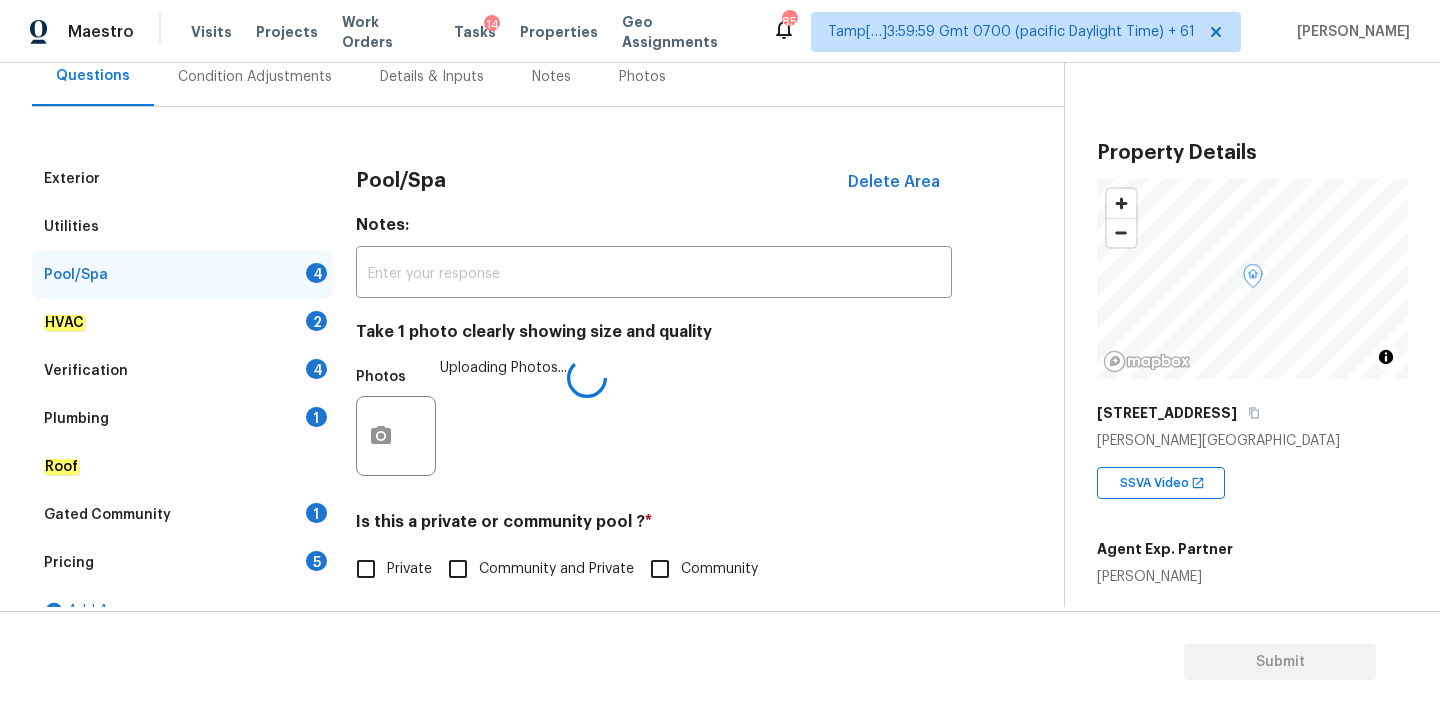 click on "Private" at bounding box center (366, 569) 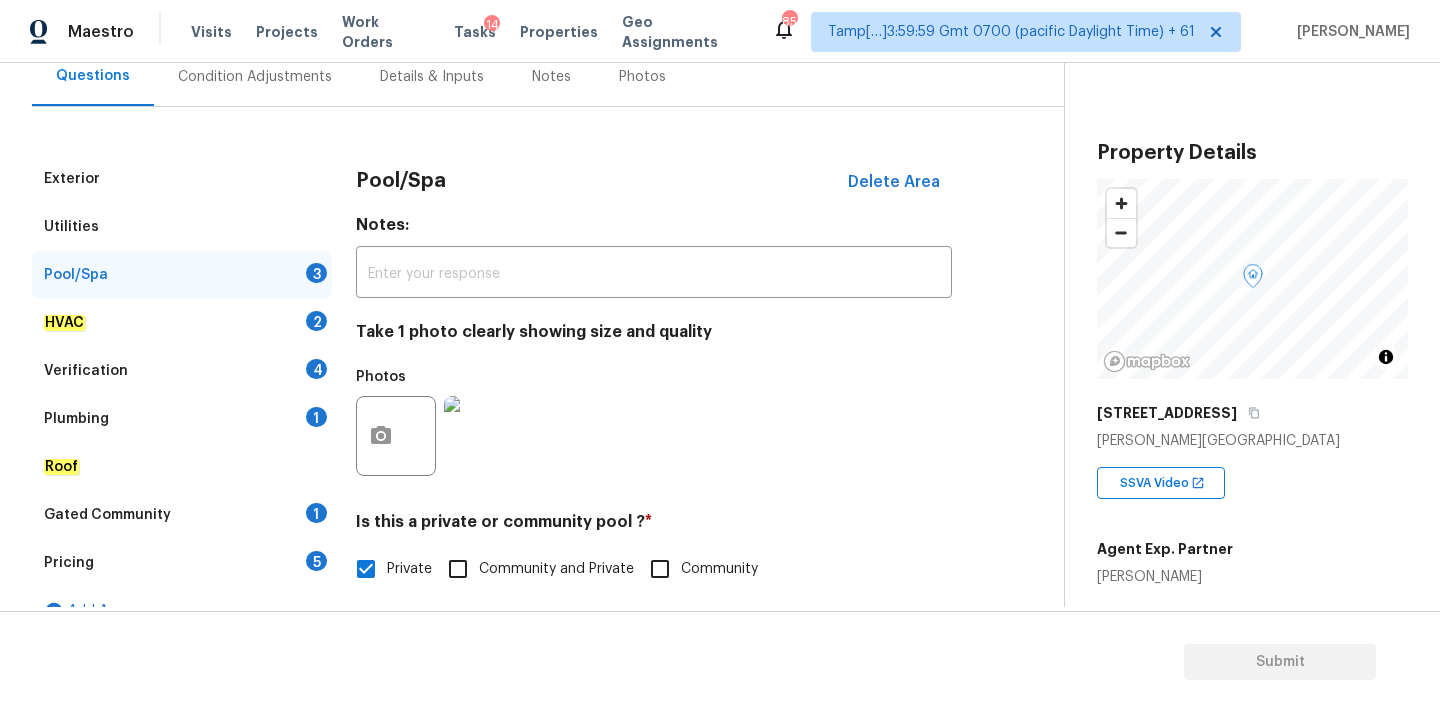 scroll, scrollTop: 599, scrollLeft: 0, axis: vertical 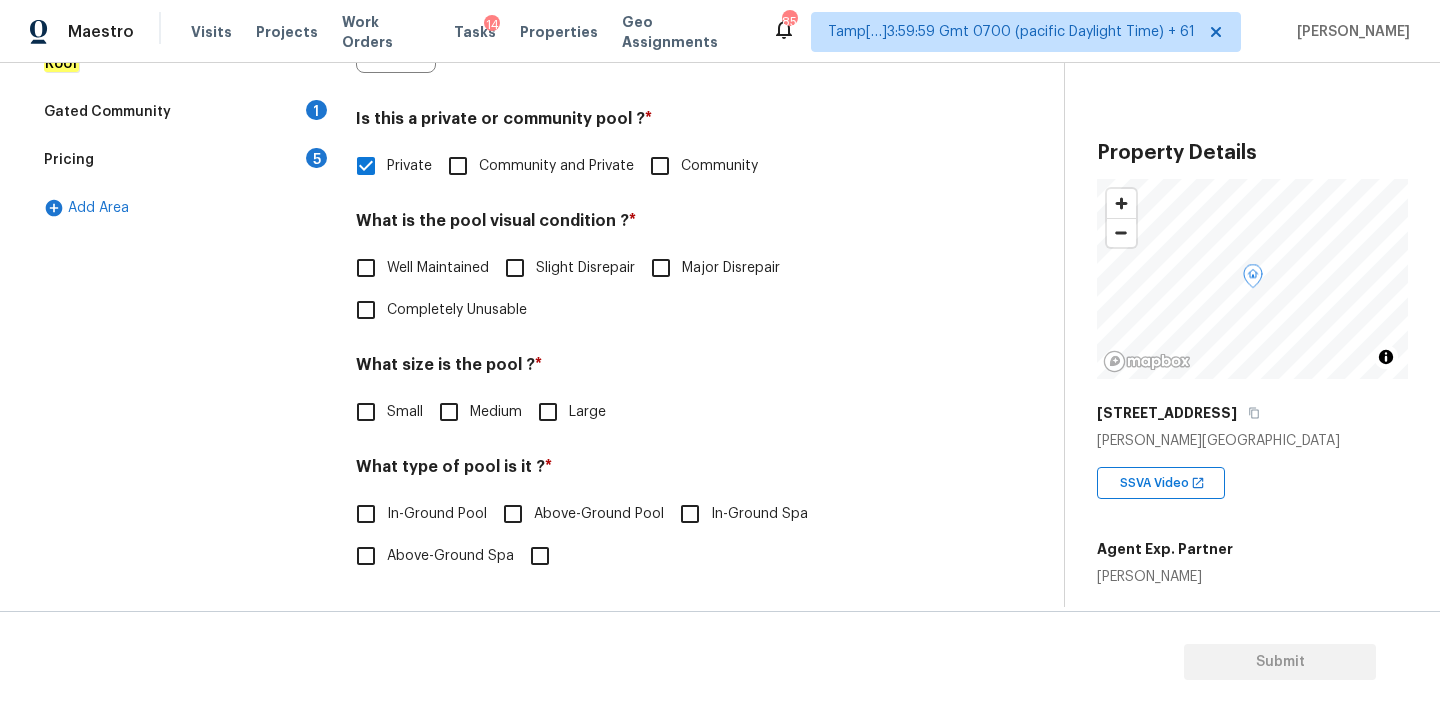 click on "Well Maintained" at bounding box center [438, 268] 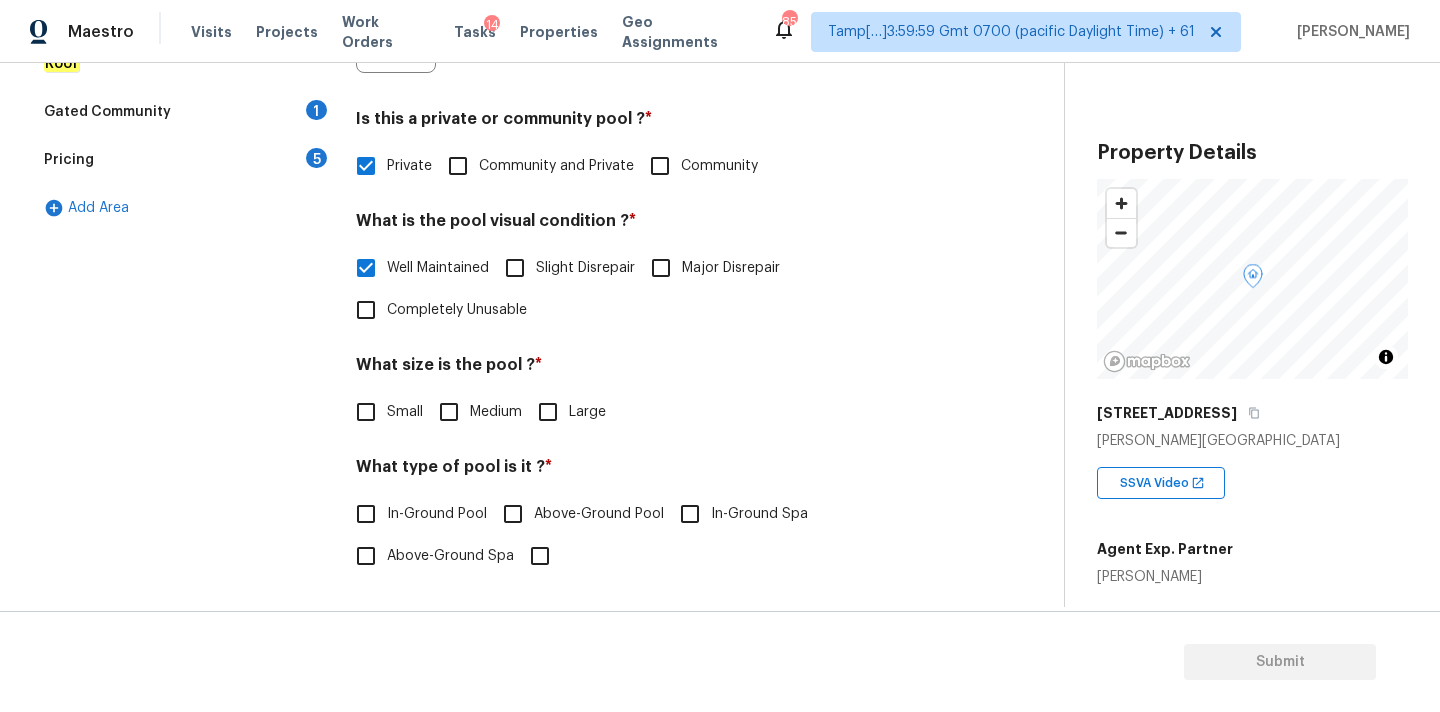 click on "Medium" at bounding box center [496, 412] 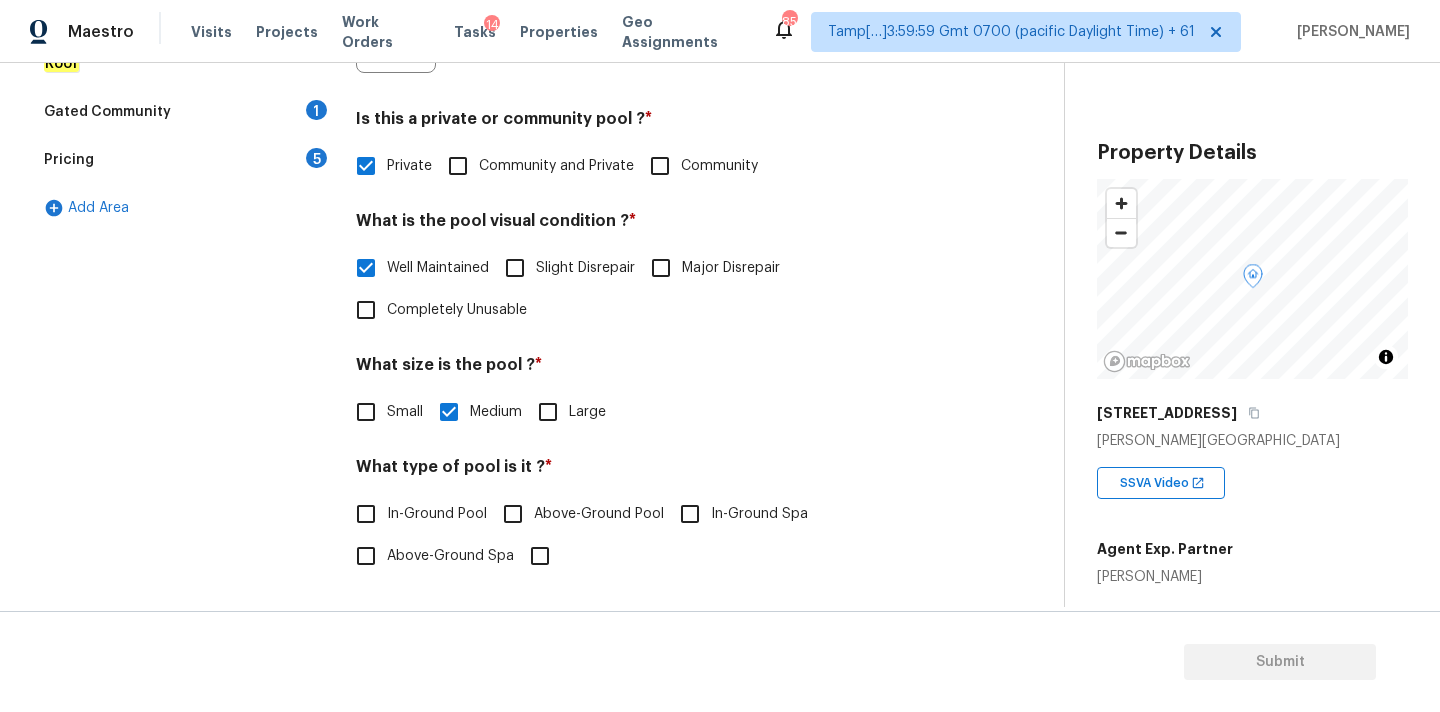 click on "In-Ground Pool" at bounding box center [416, 514] 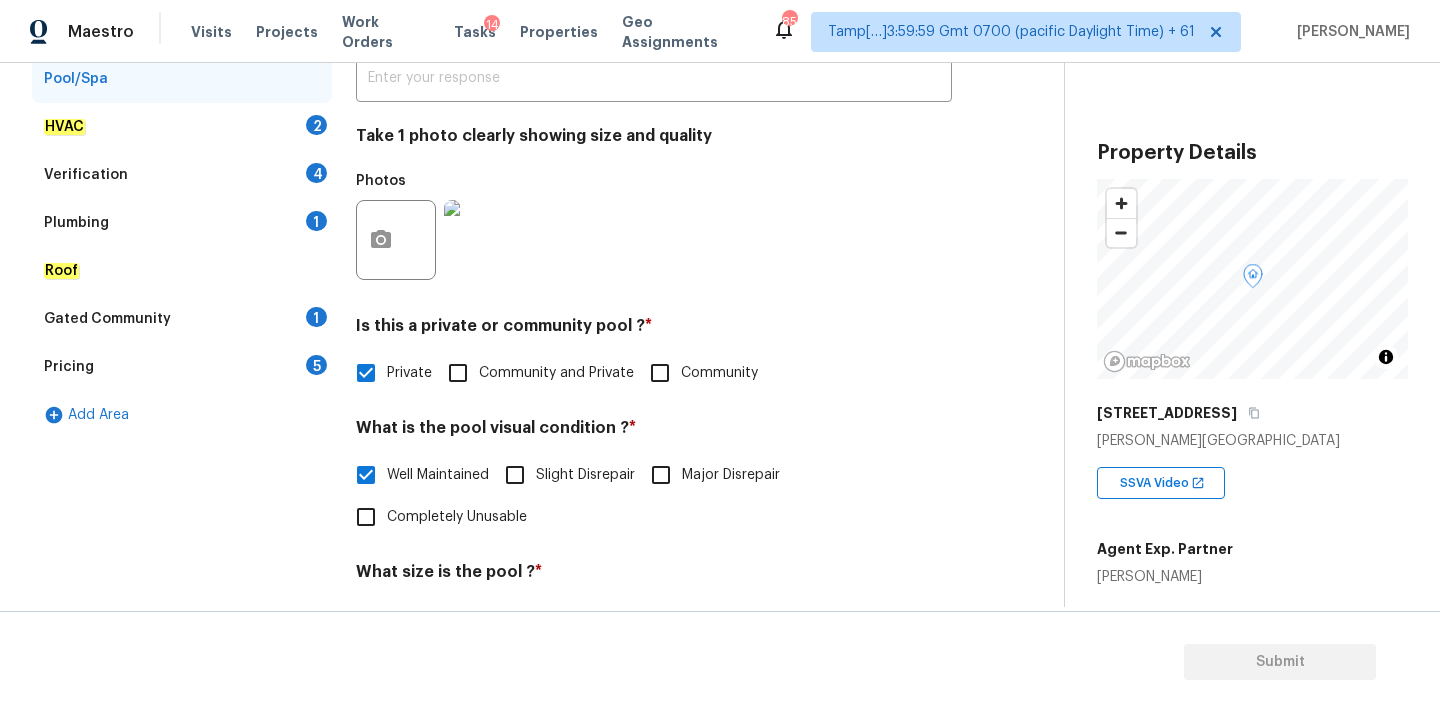 scroll, scrollTop: 250, scrollLeft: 0, axis: vertical 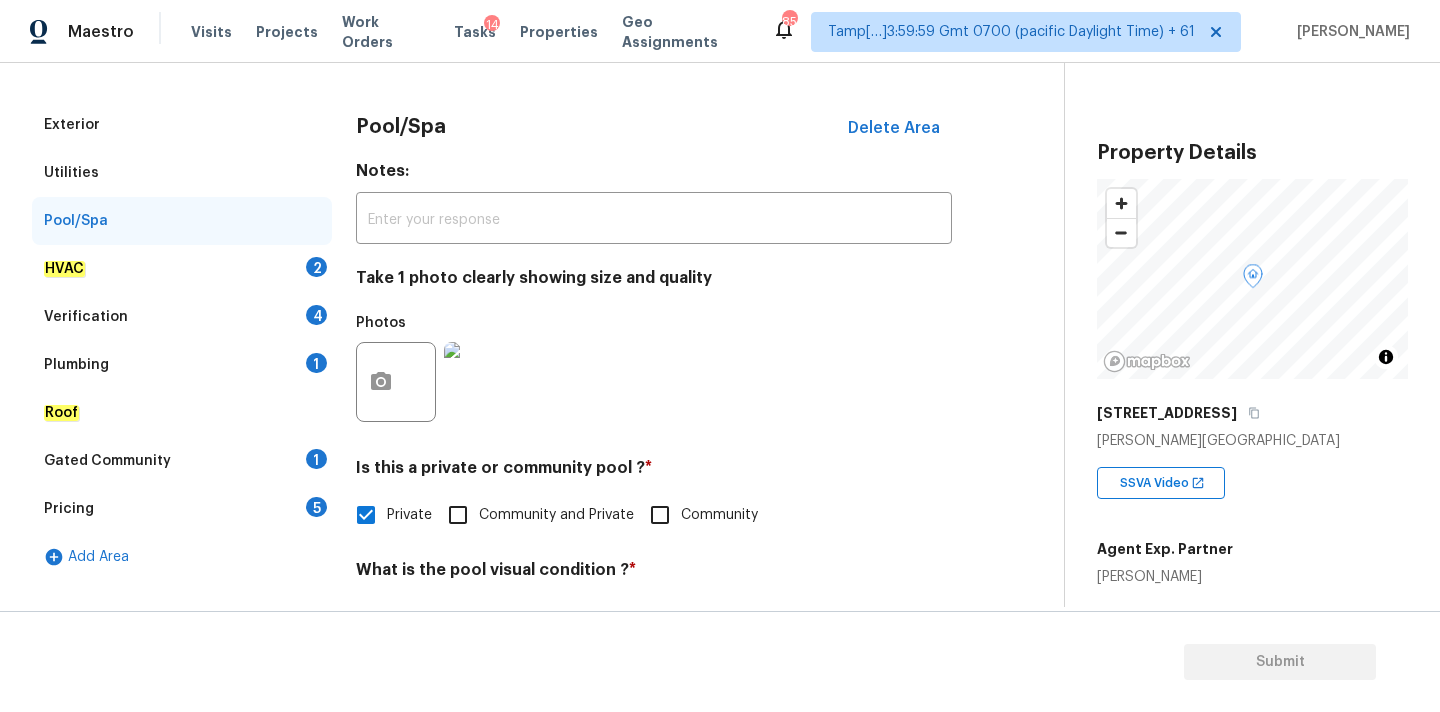 click on "HVAC 2" at bounding box center [182, 269] 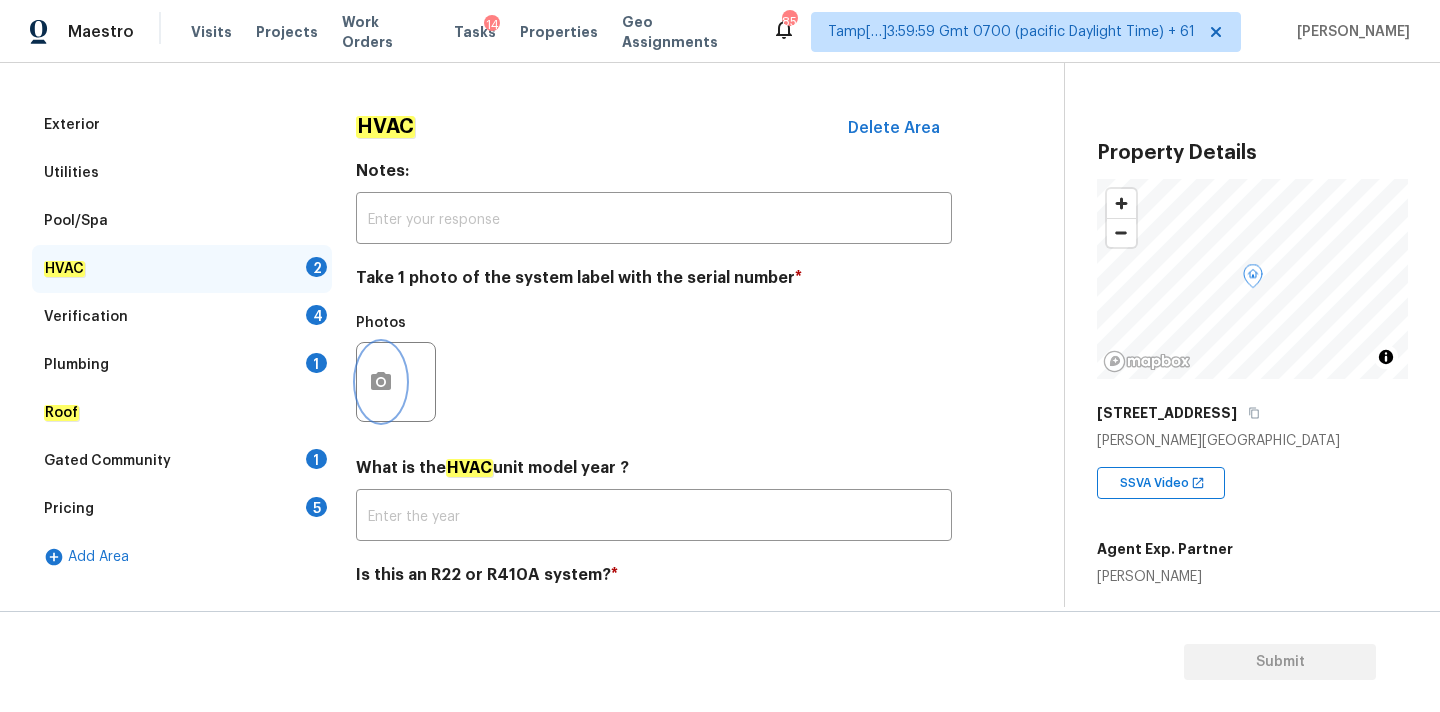 click at bounding box center [381, 382] 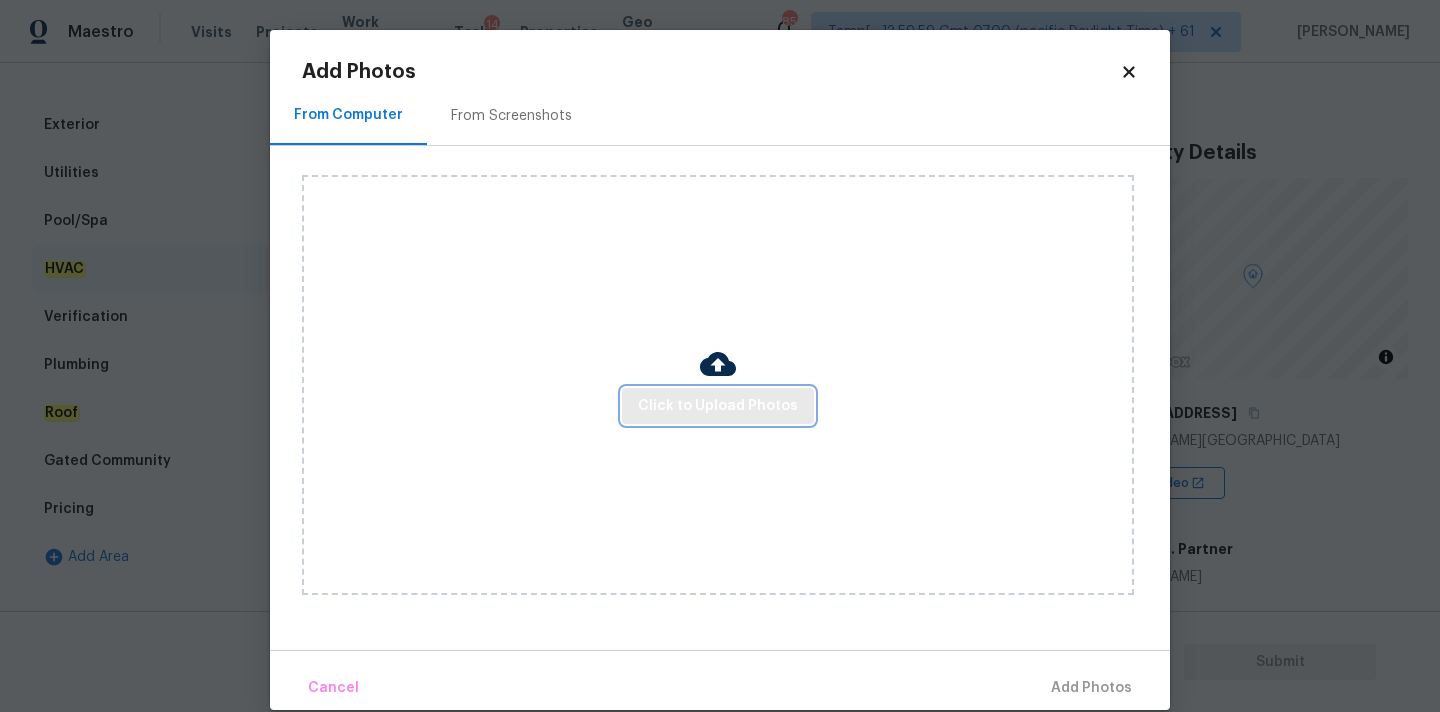 click on "Click to Upload Photos" at bounding box center (718, 406) 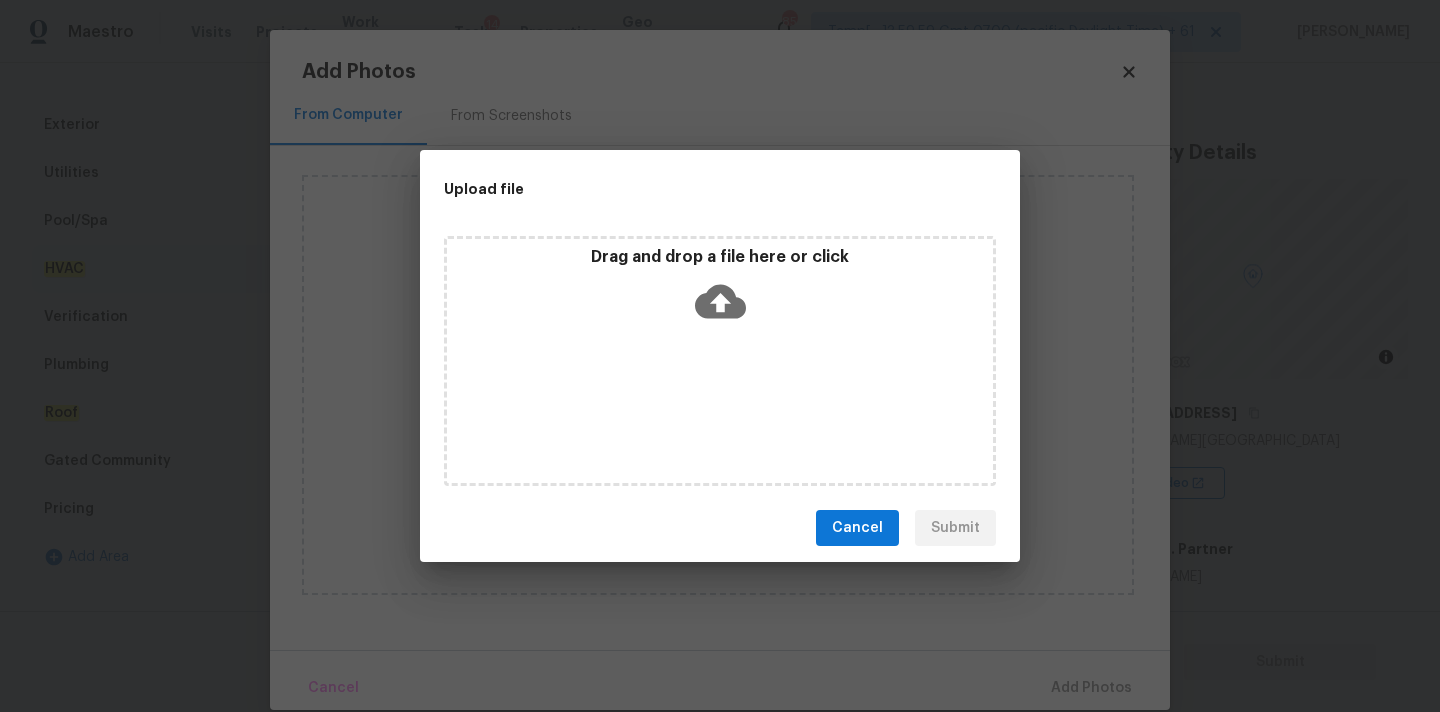 click 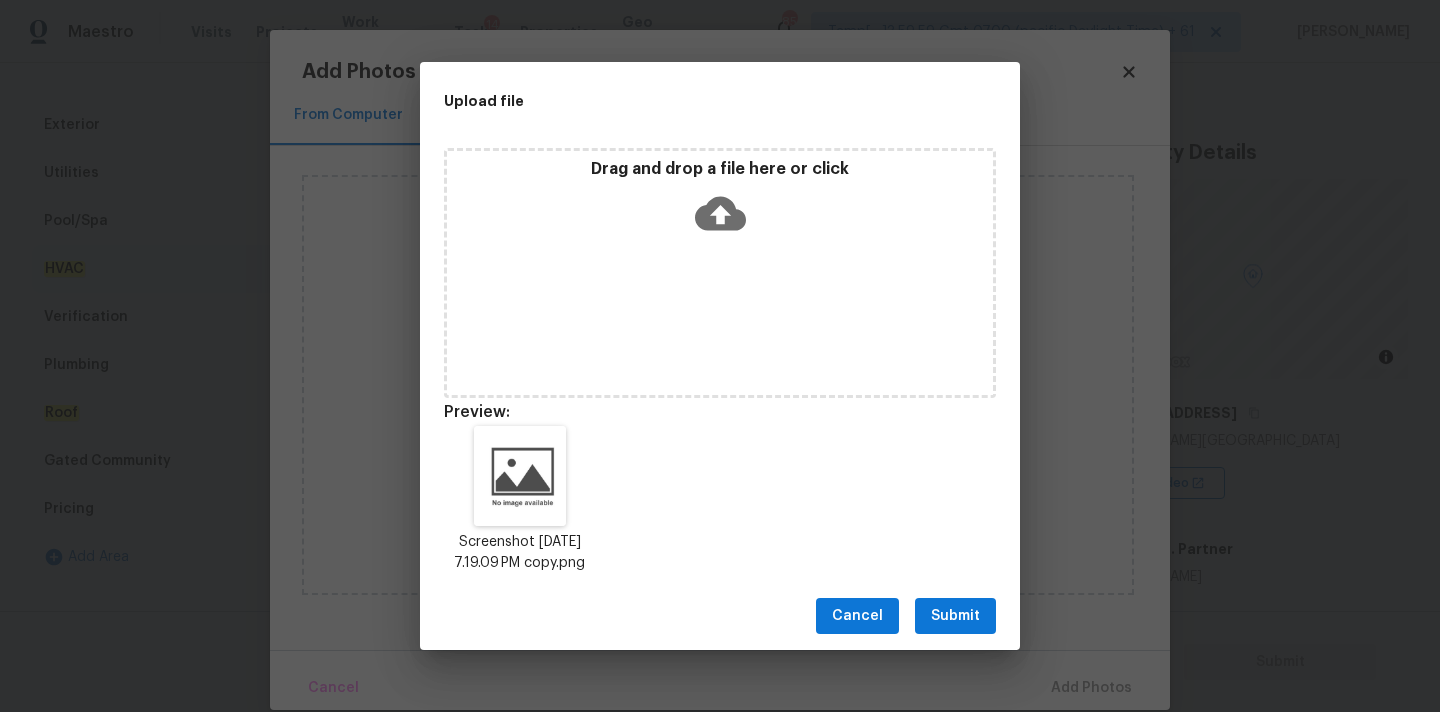 click on "Submit" at bounding box center [955, 616] 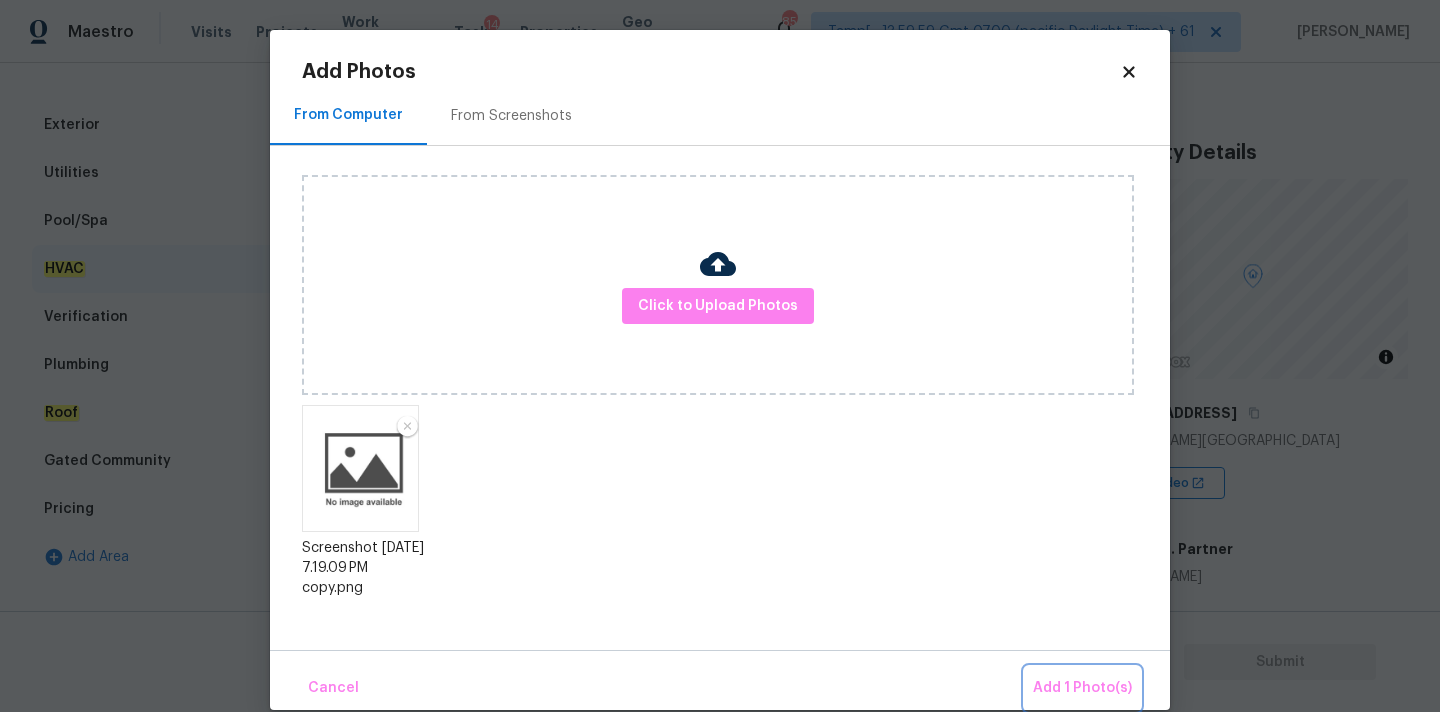 click on "Add 1 Photo(s)" at bounding box center (1082, 688) 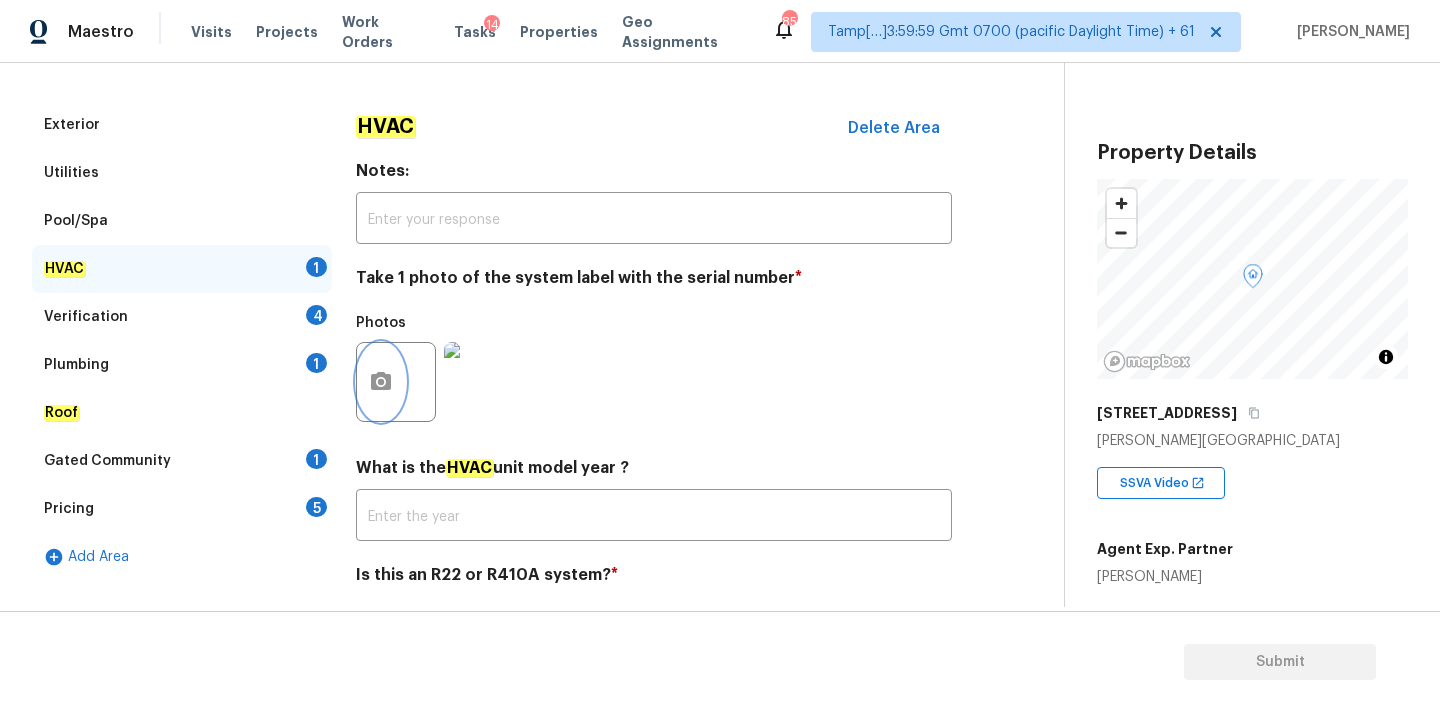 scroll, scrollTop: 317, scrollLeft: 0, axis: vertical 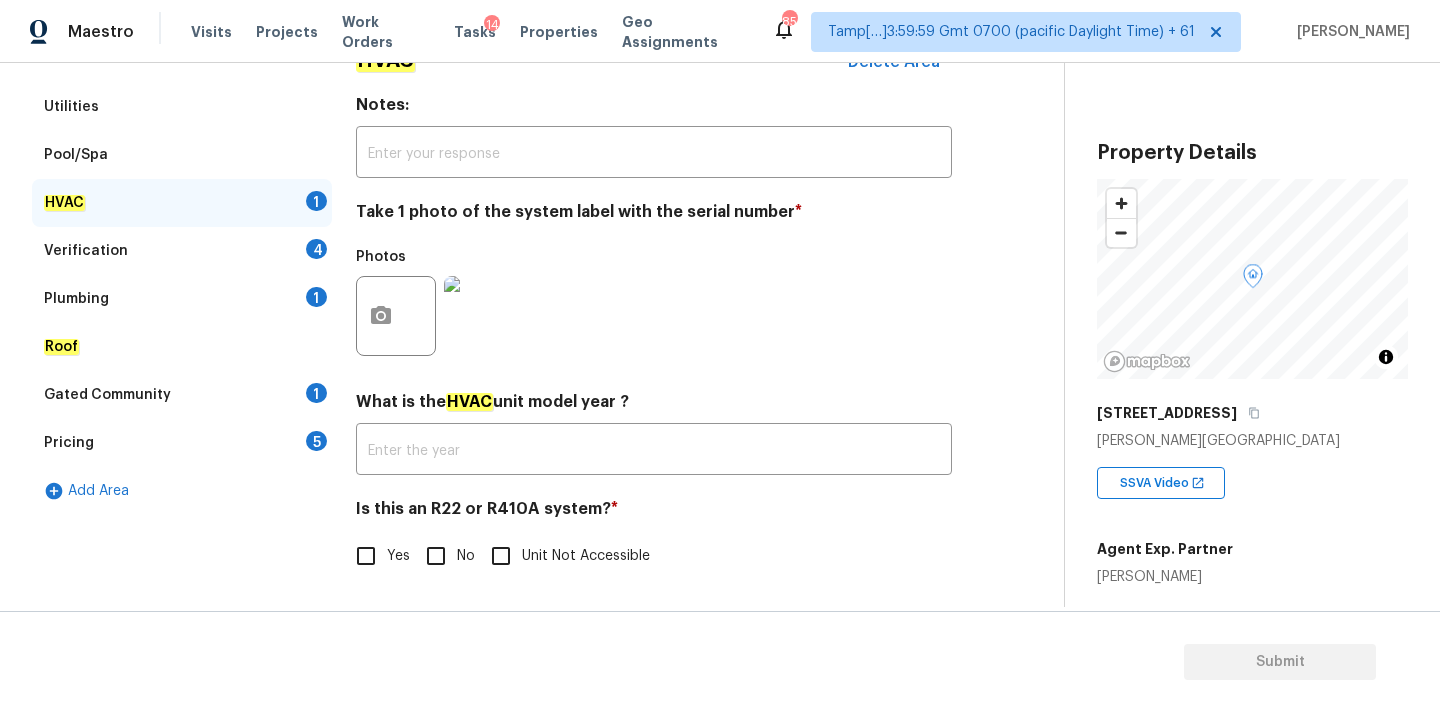 click on "No" at bounding box center (436, 556) 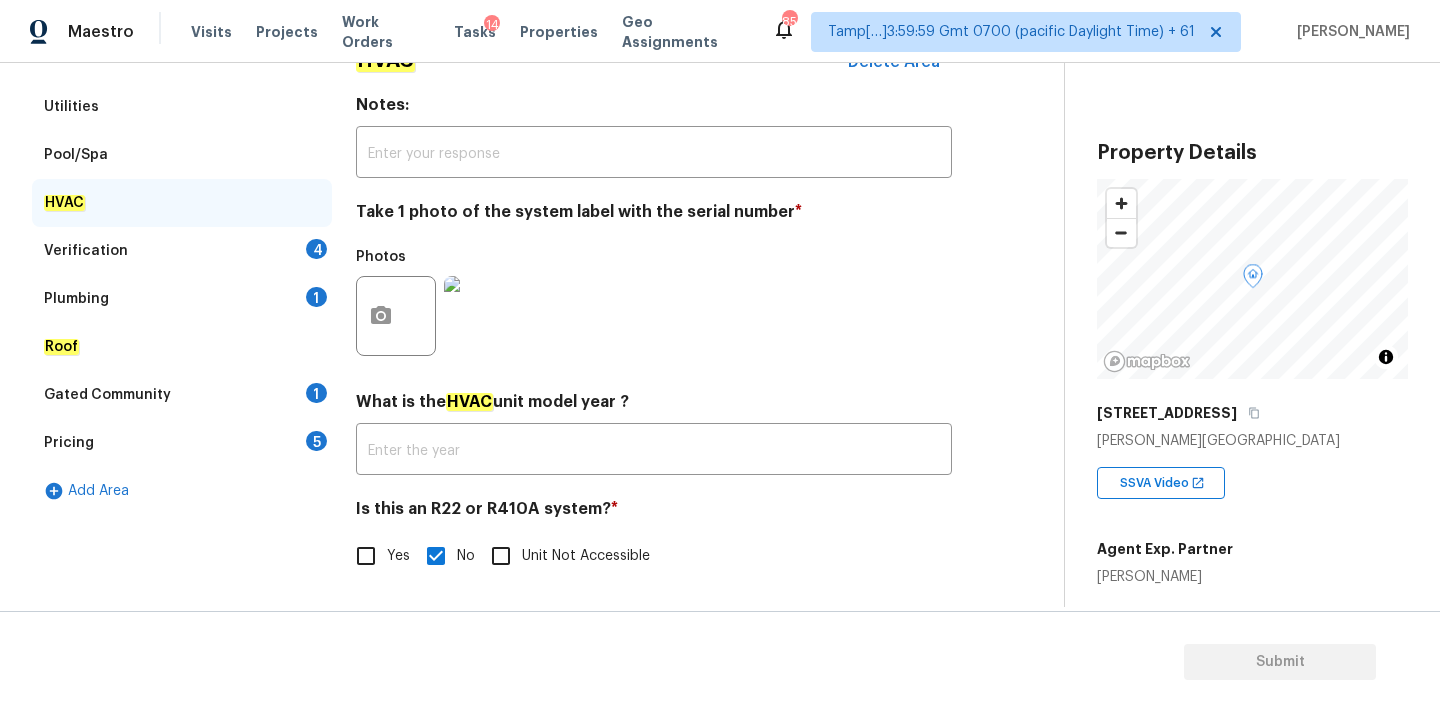 click on "Verification 4" at bounding box center [182, 251] 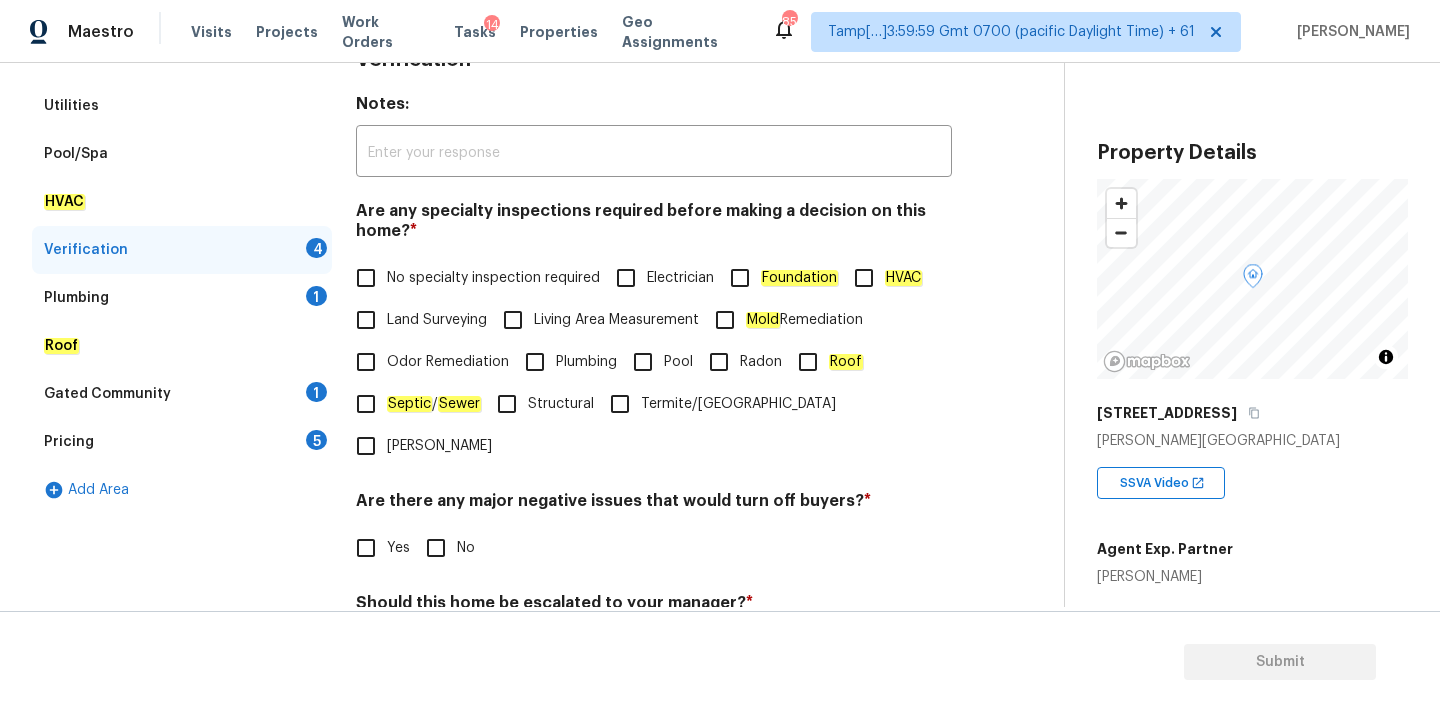 click on "No specialty inspection required" at bounding box center (472, 278) 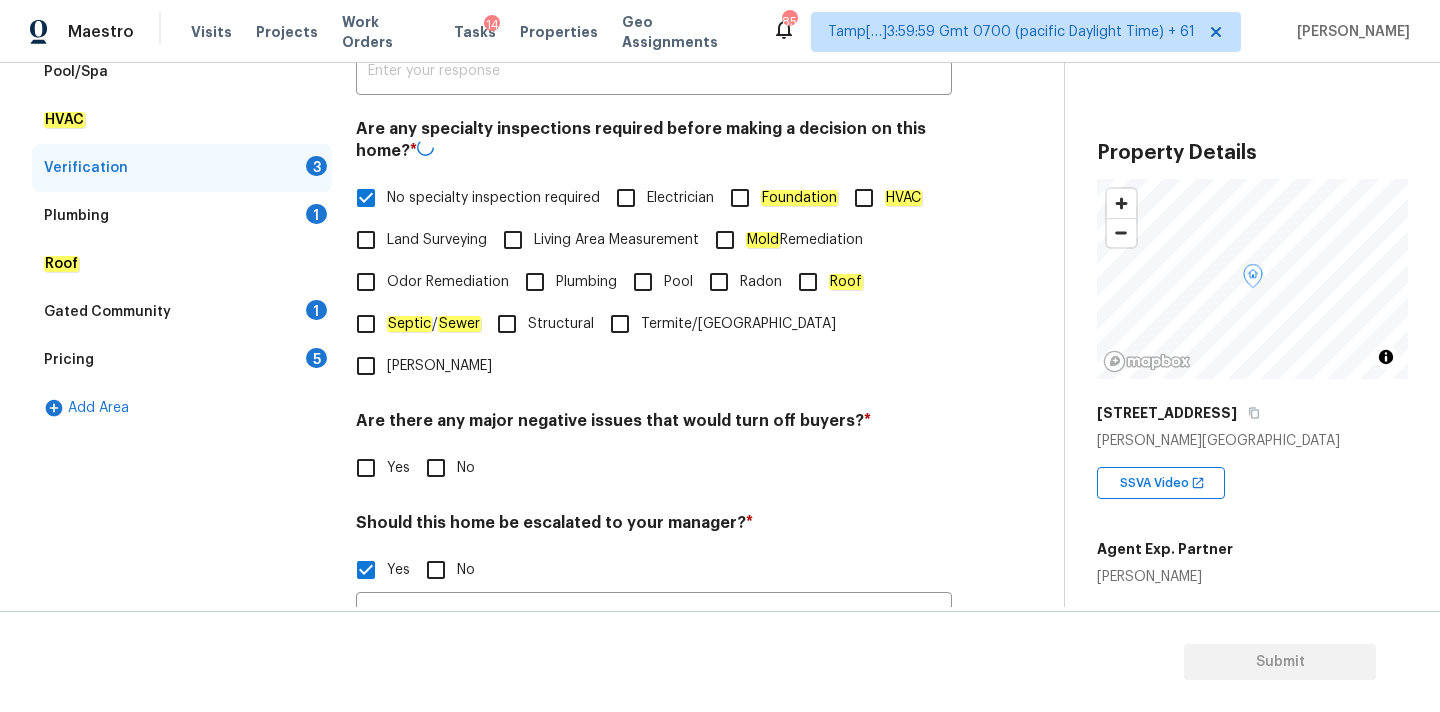 scroll, scrollTop: 627, scrollLeft: 0, axis: vertical 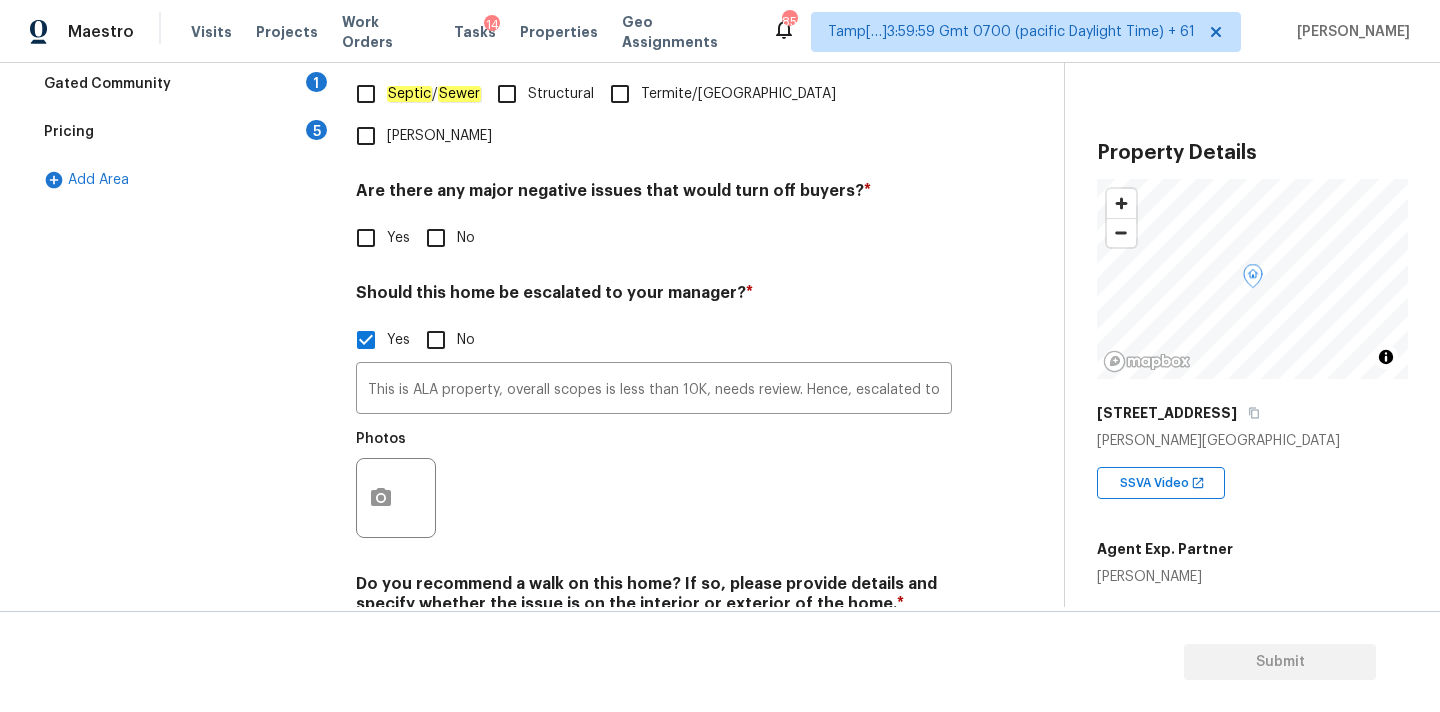 click on "No" at bounding box center (436, 238) 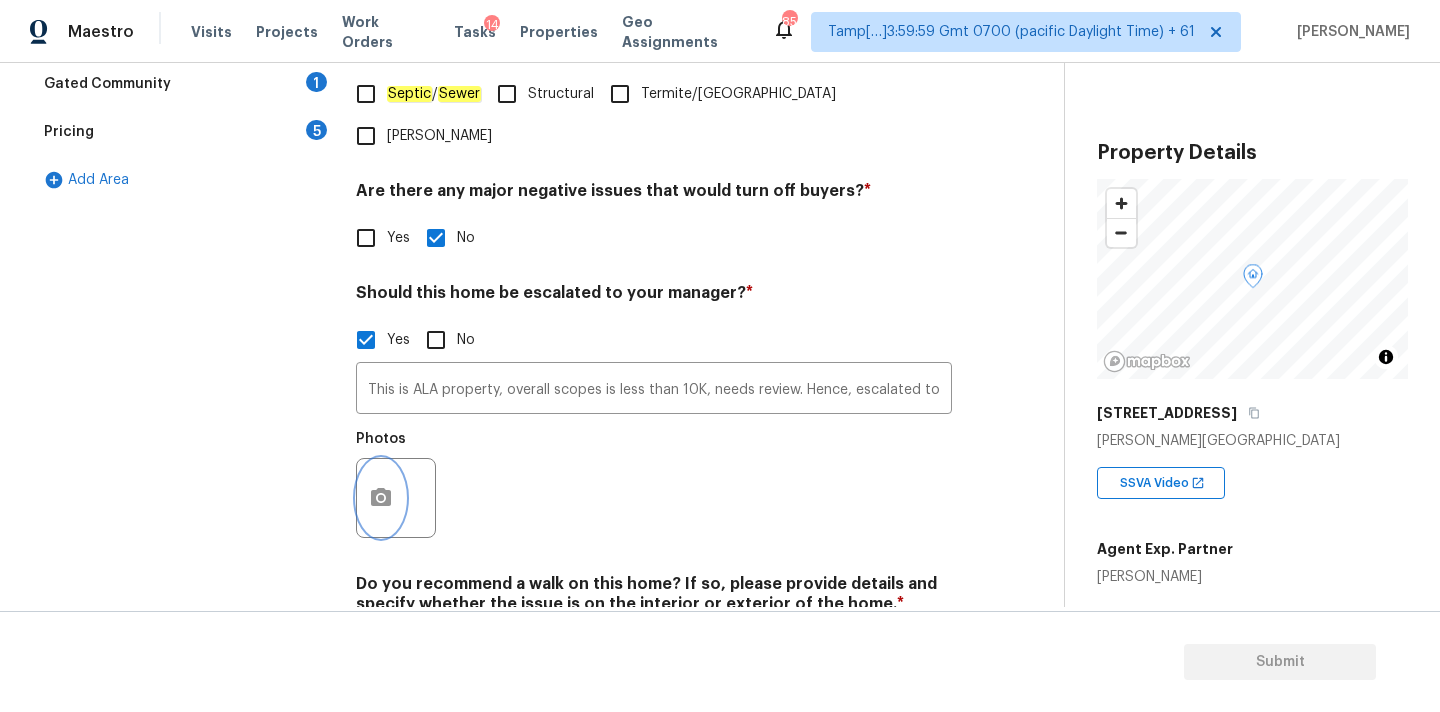 click 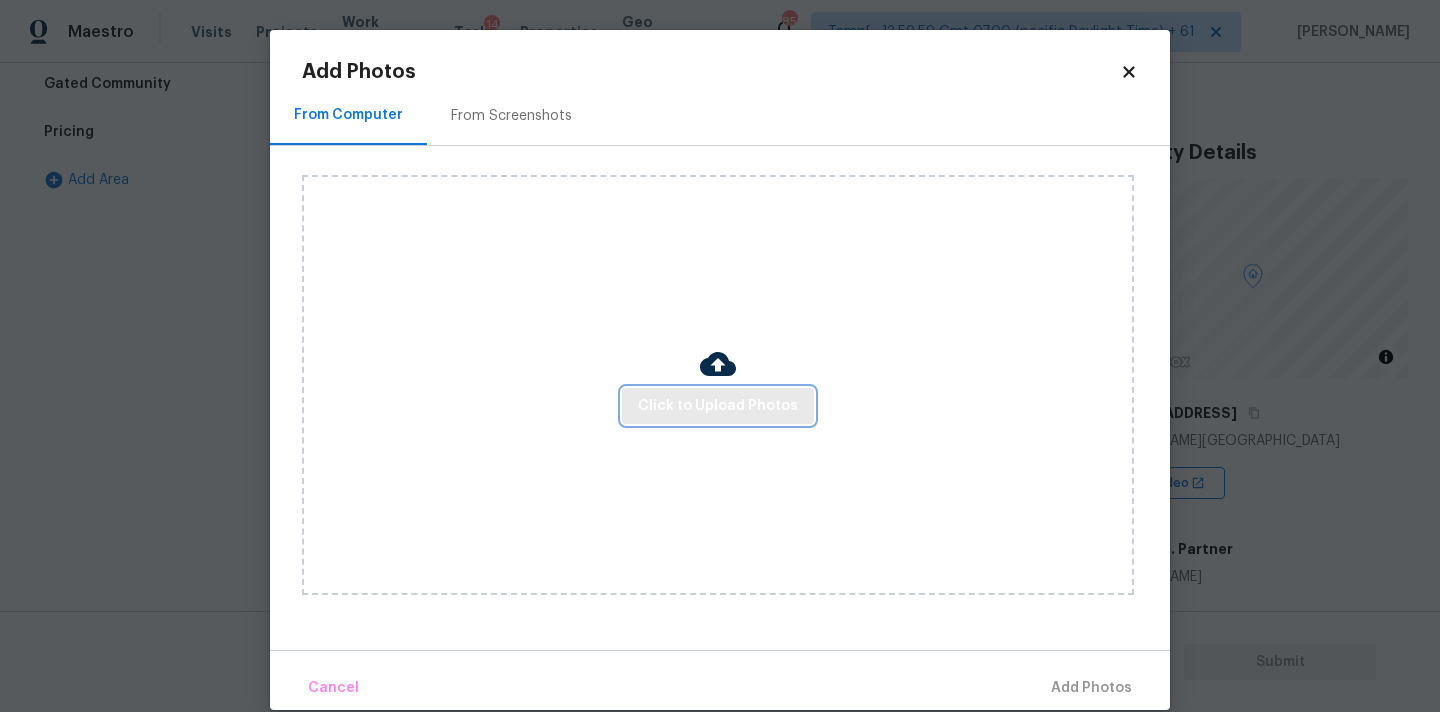 click on "Click to Upload Photos" at bounding box center (718, 406) 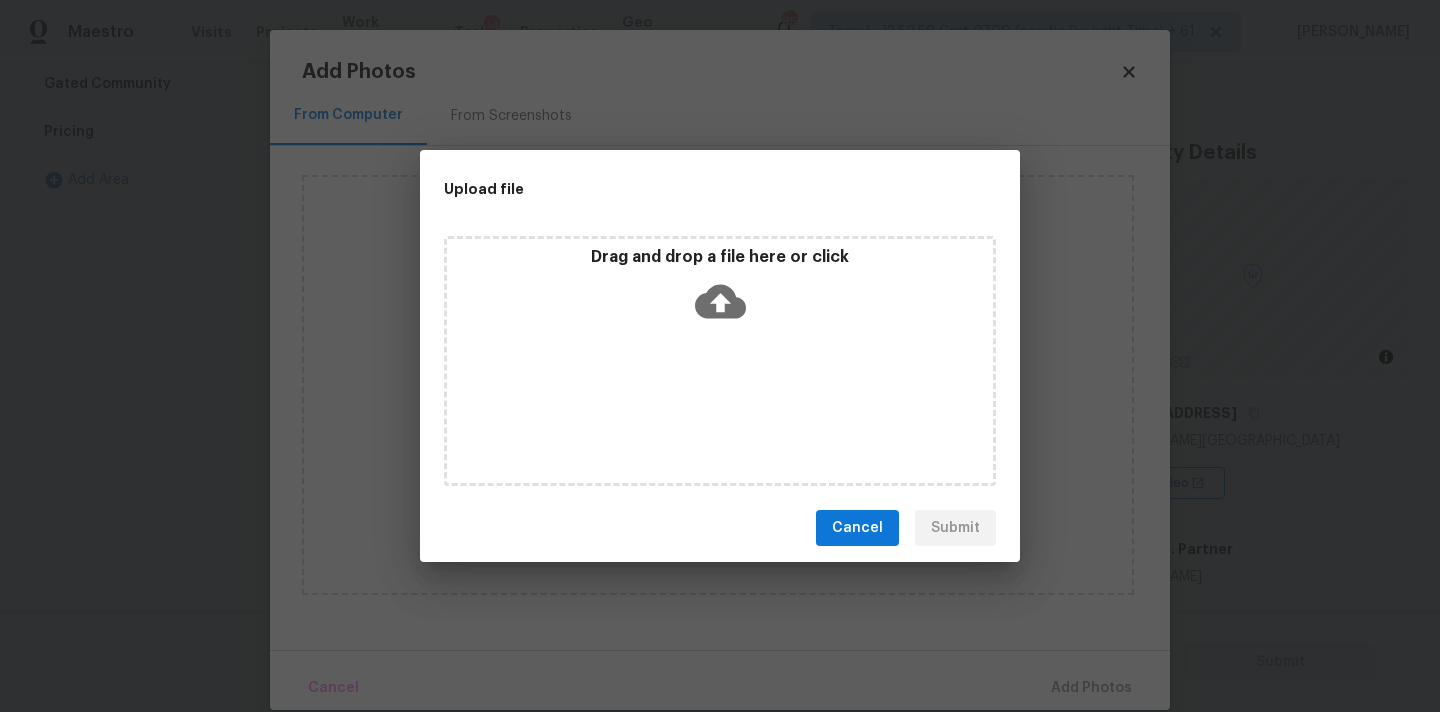 click 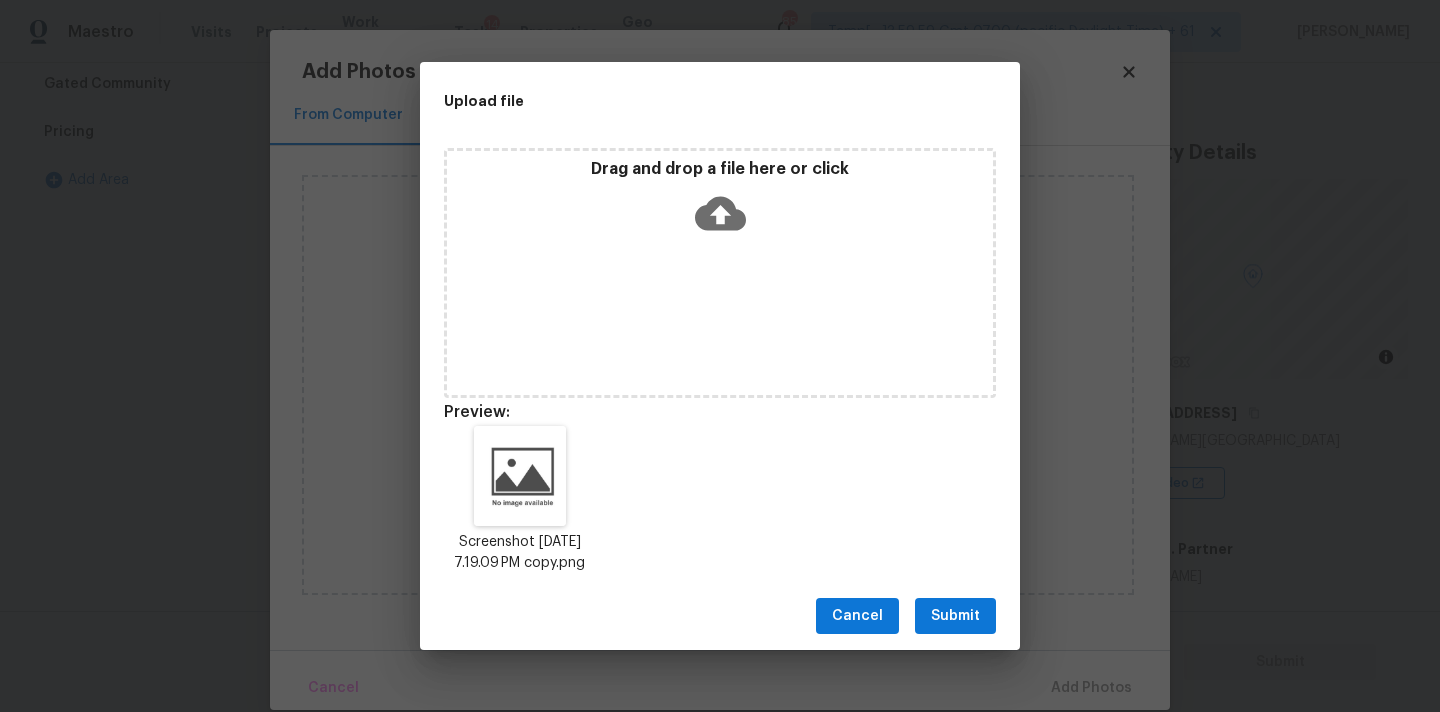 click on "Submit" at bounding box center [955, 616] 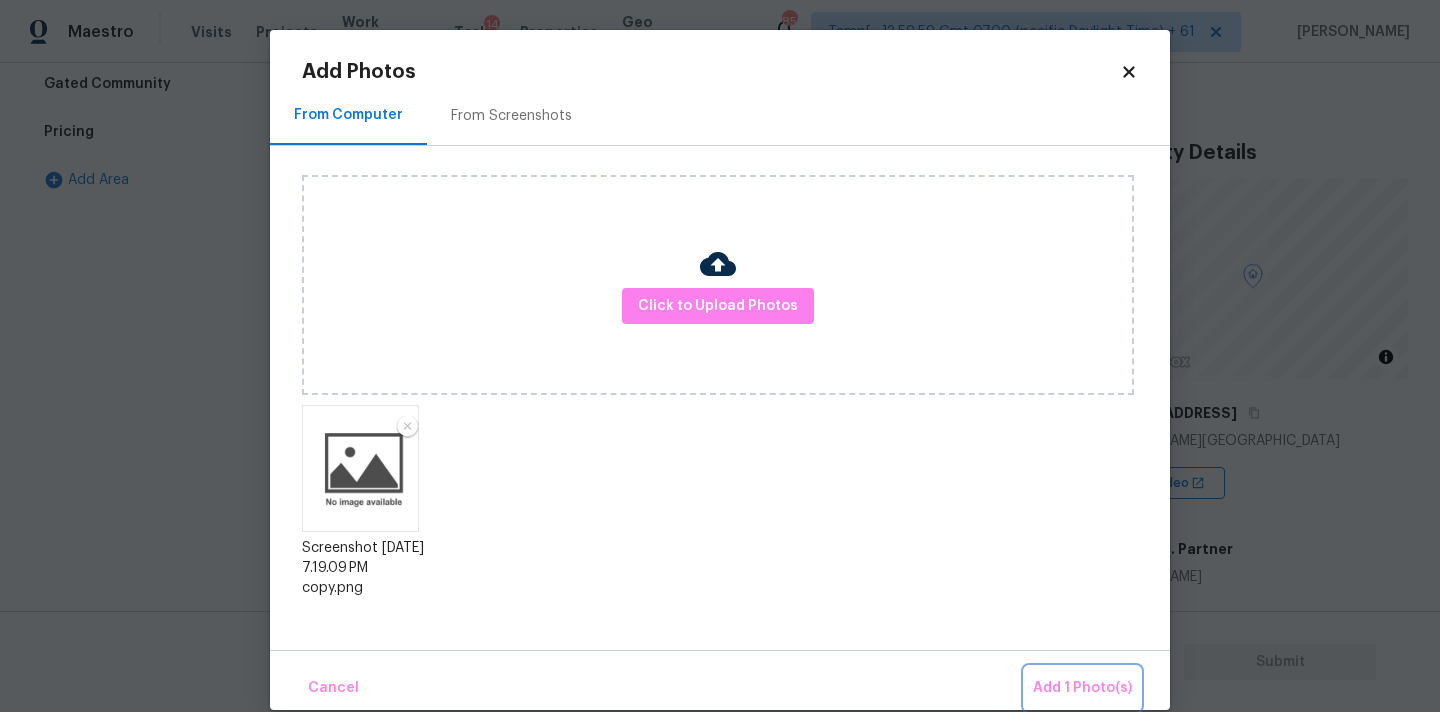 click on "Add 1 Photo(s)" at bounding box center (1082, 688) 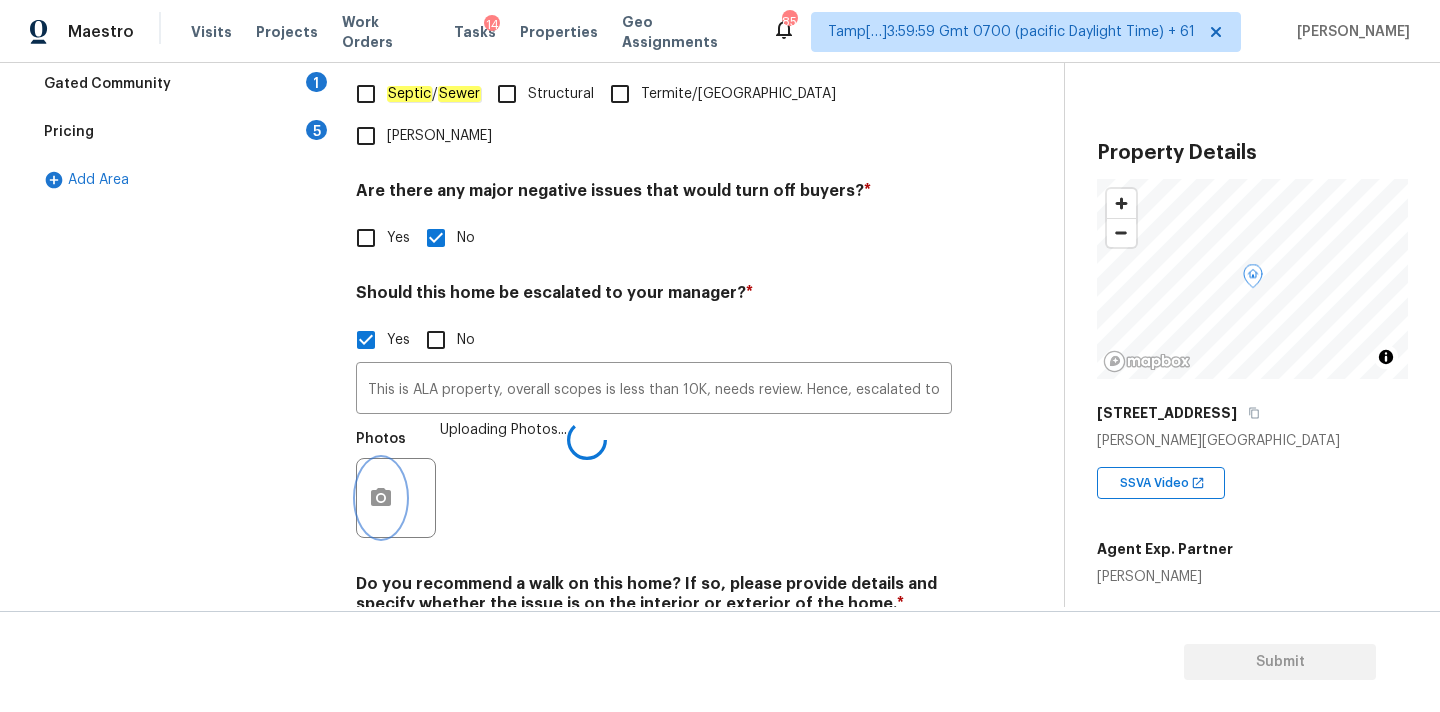 scroll, scrollTop: 681, scrollLeft: 0, axis: vertical 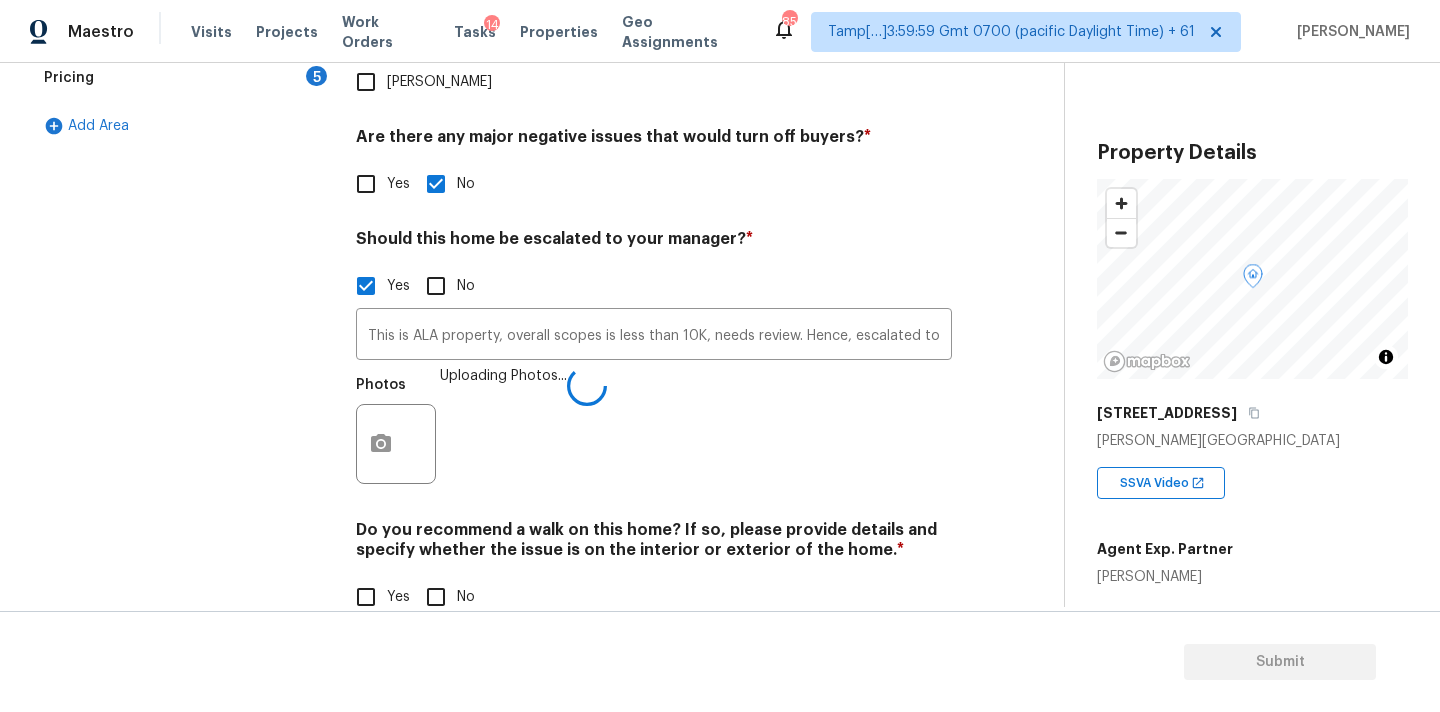 click on "No" at bounding box center [436, 597] 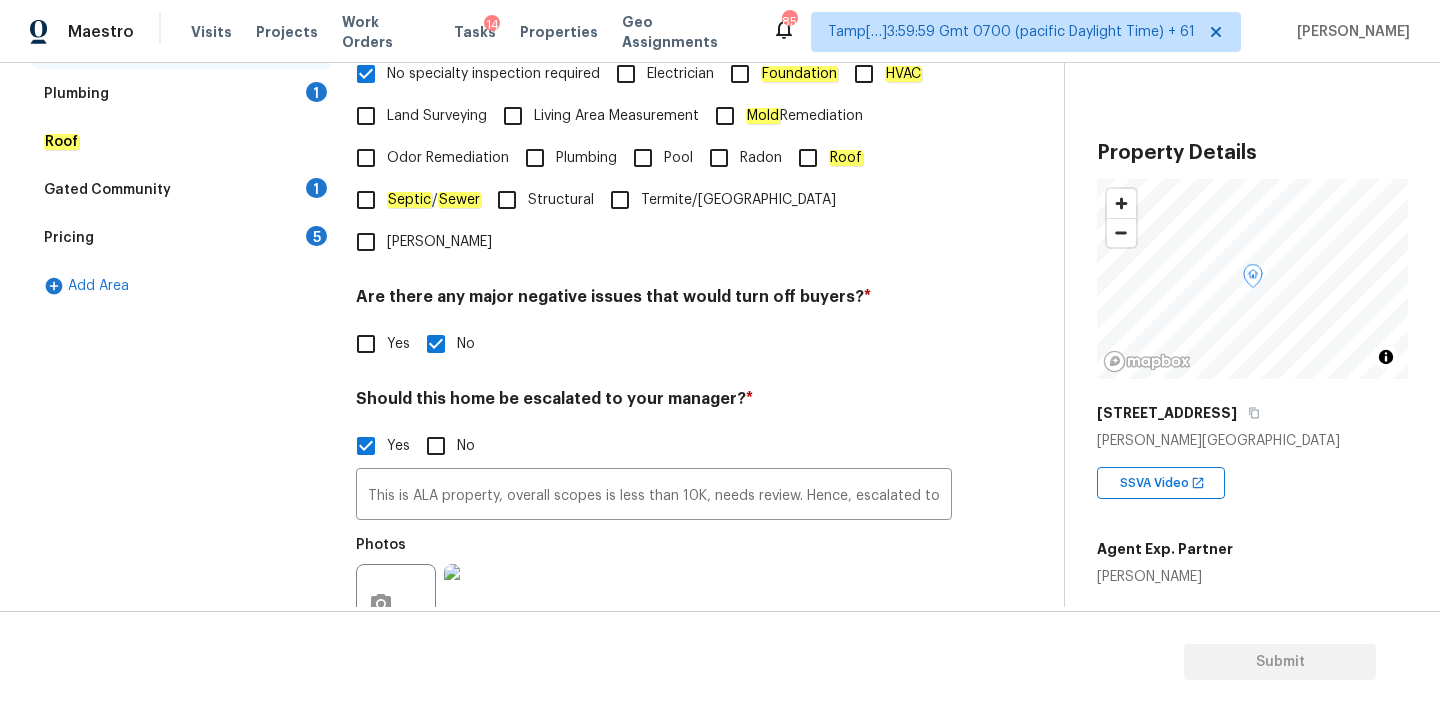 scroll, scrollTop: 508, scrollLeft: 0, axis: vertical 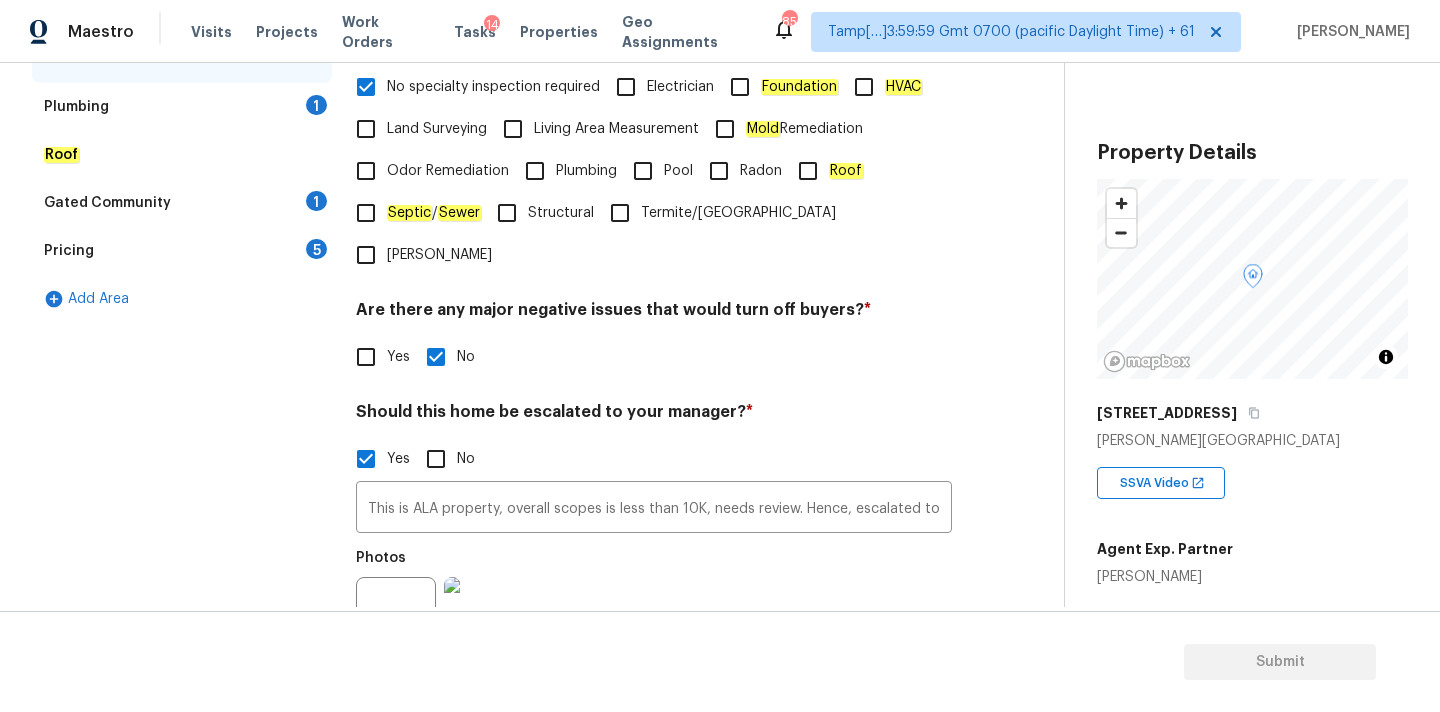 click on "Plumbing 1" at bounding box center (182, 107) 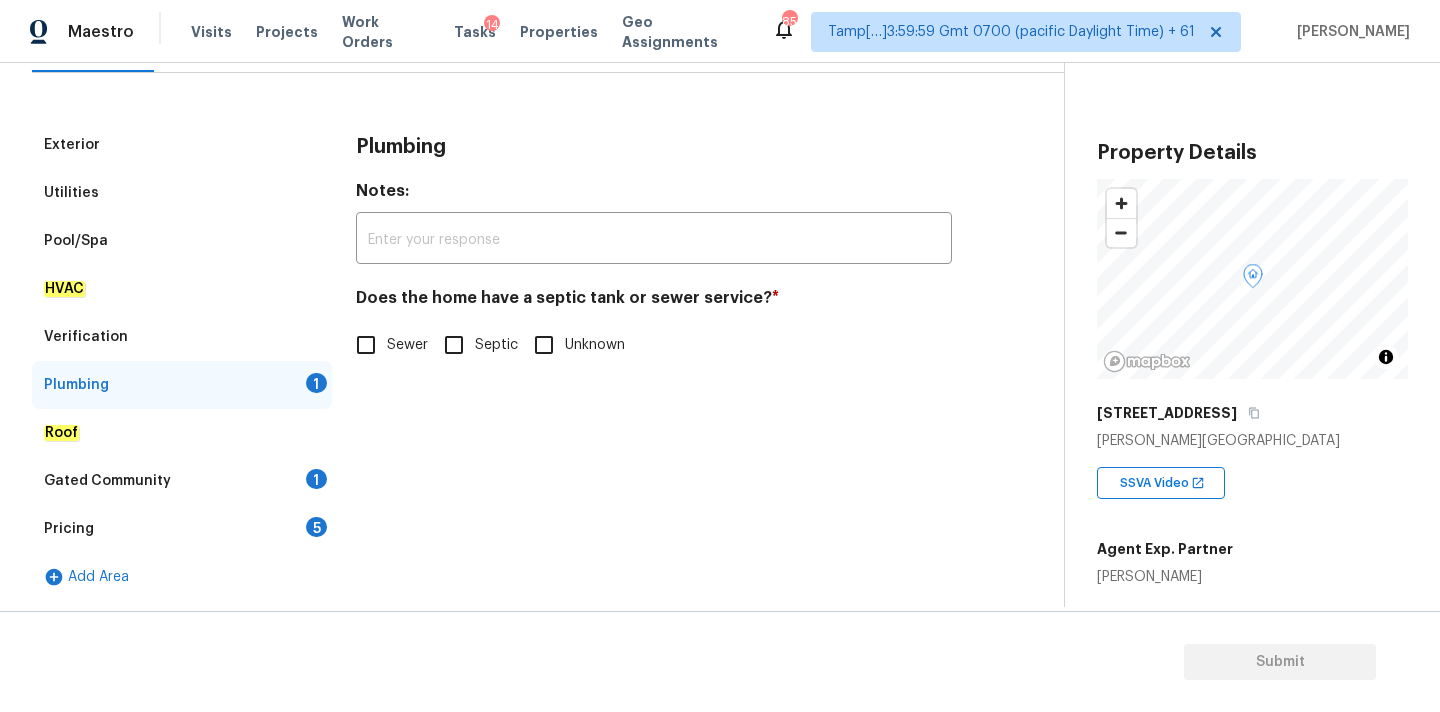 scroll, scrollTop: 230, scrollLeft: 0, axis: vertical 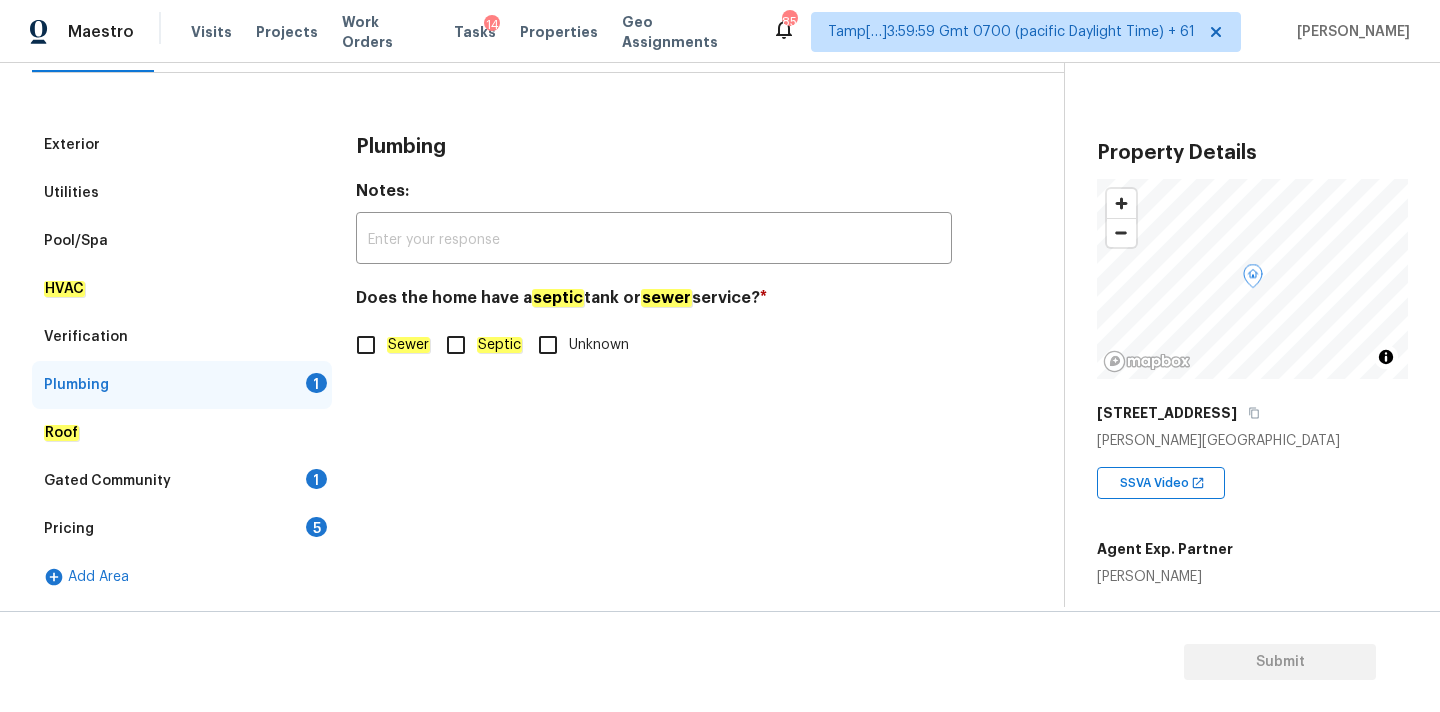 click on "Sewer" 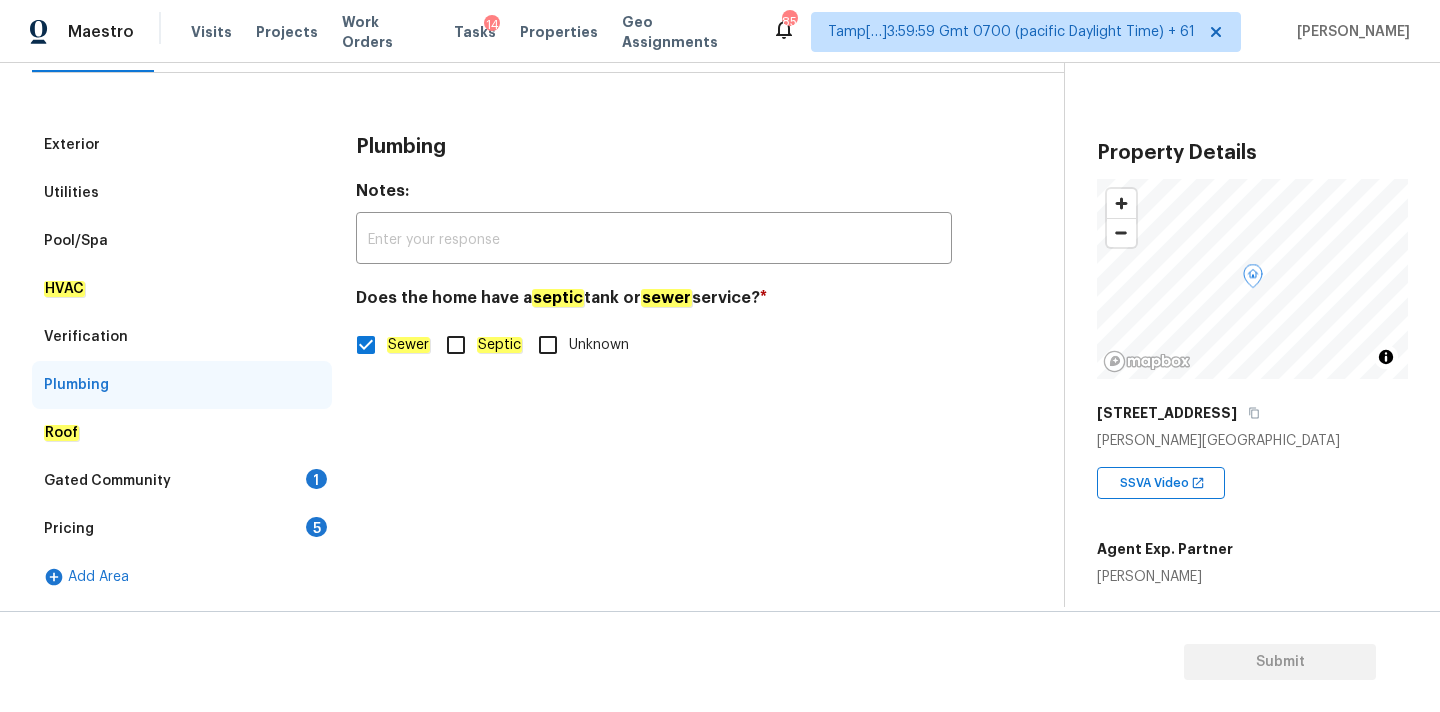 click on "Gated Community 1" at bounding box center (182, 481) 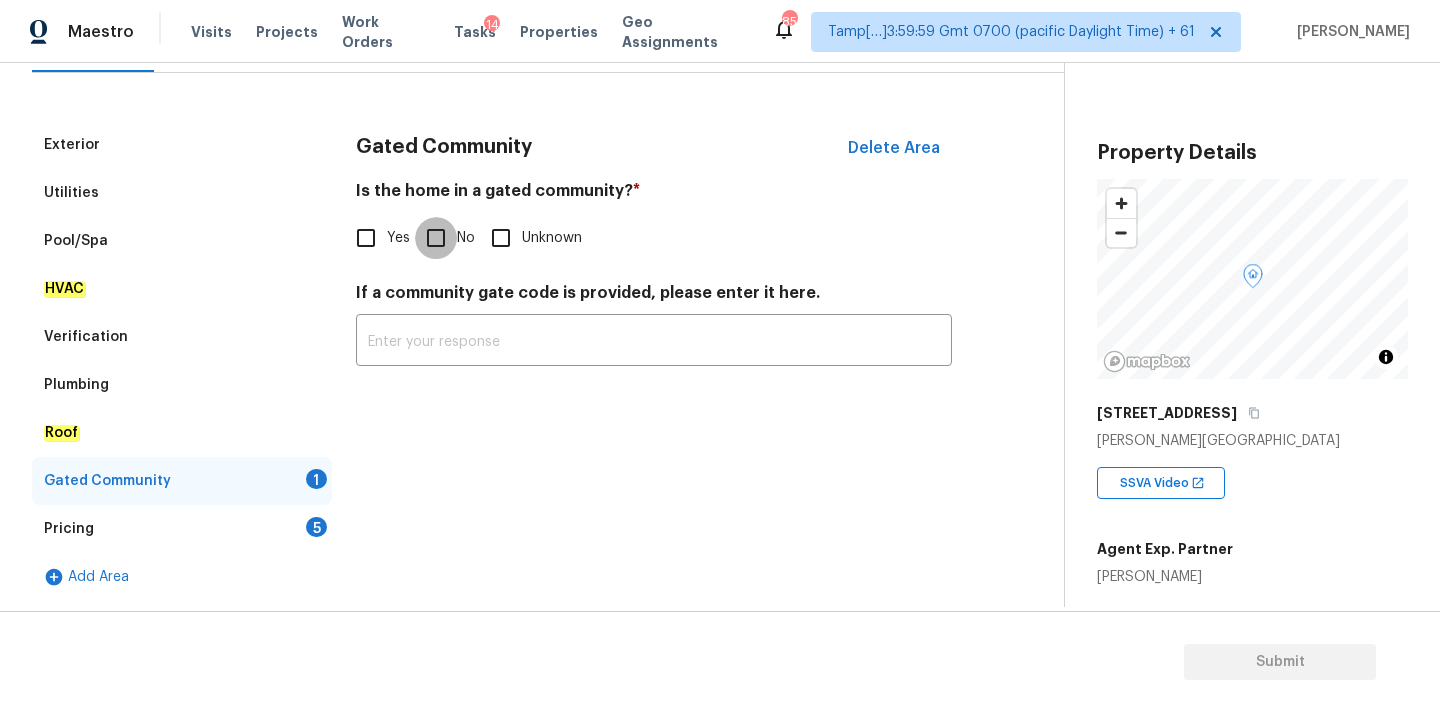 click on "No" at bounding box center (436, 238) 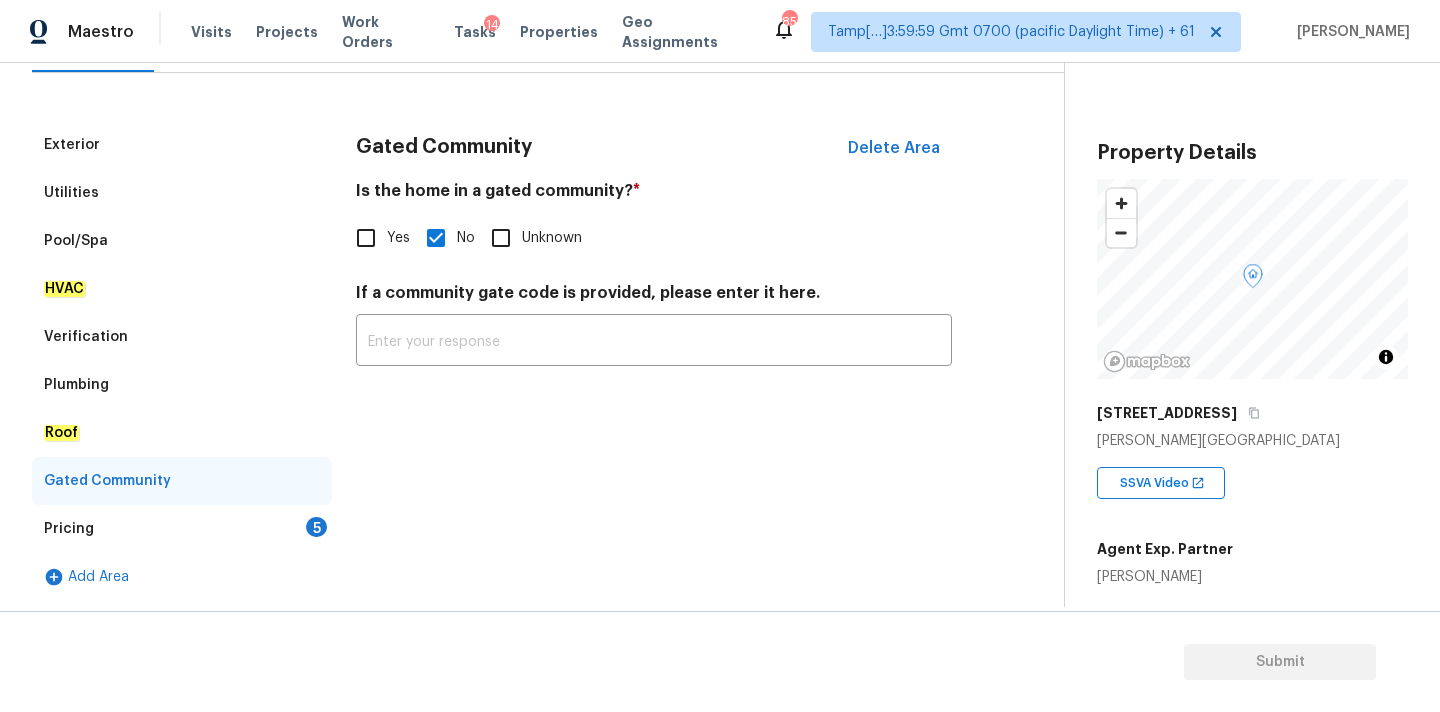 click on "Pricing 5" at bounding box center [182, 529] 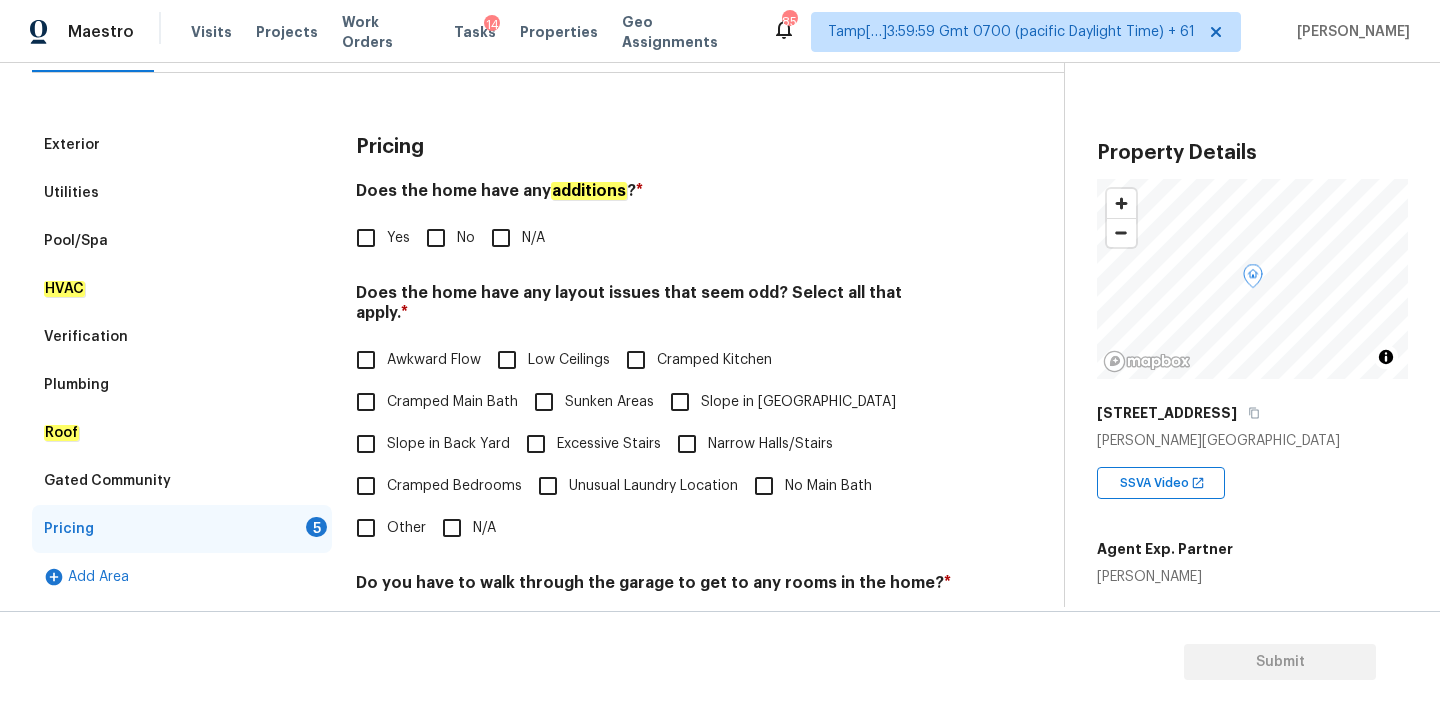 click on "No" at bounding box center (436, 238) 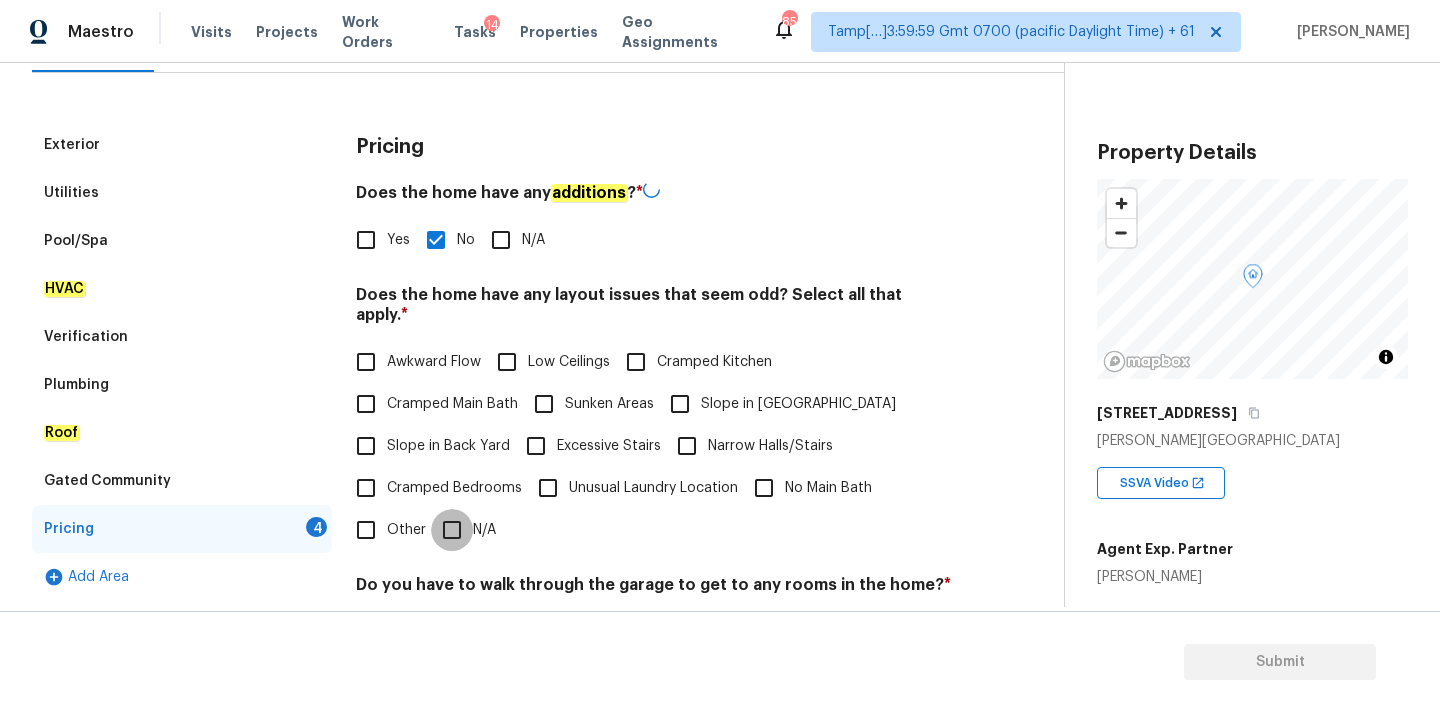 click on "N/A" at bounding box center (452, 530) 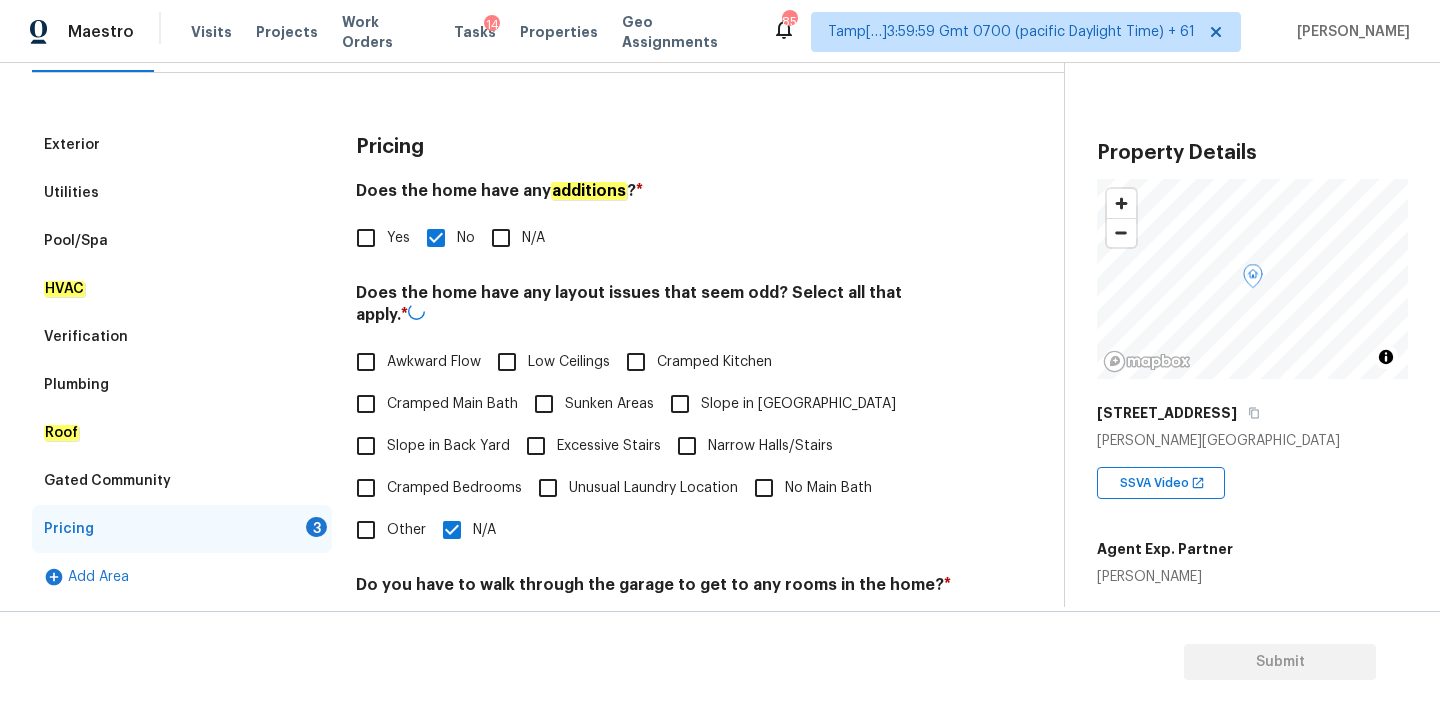 scroll, scrollTop: 488, scrollLeft: 0, axis: vertical 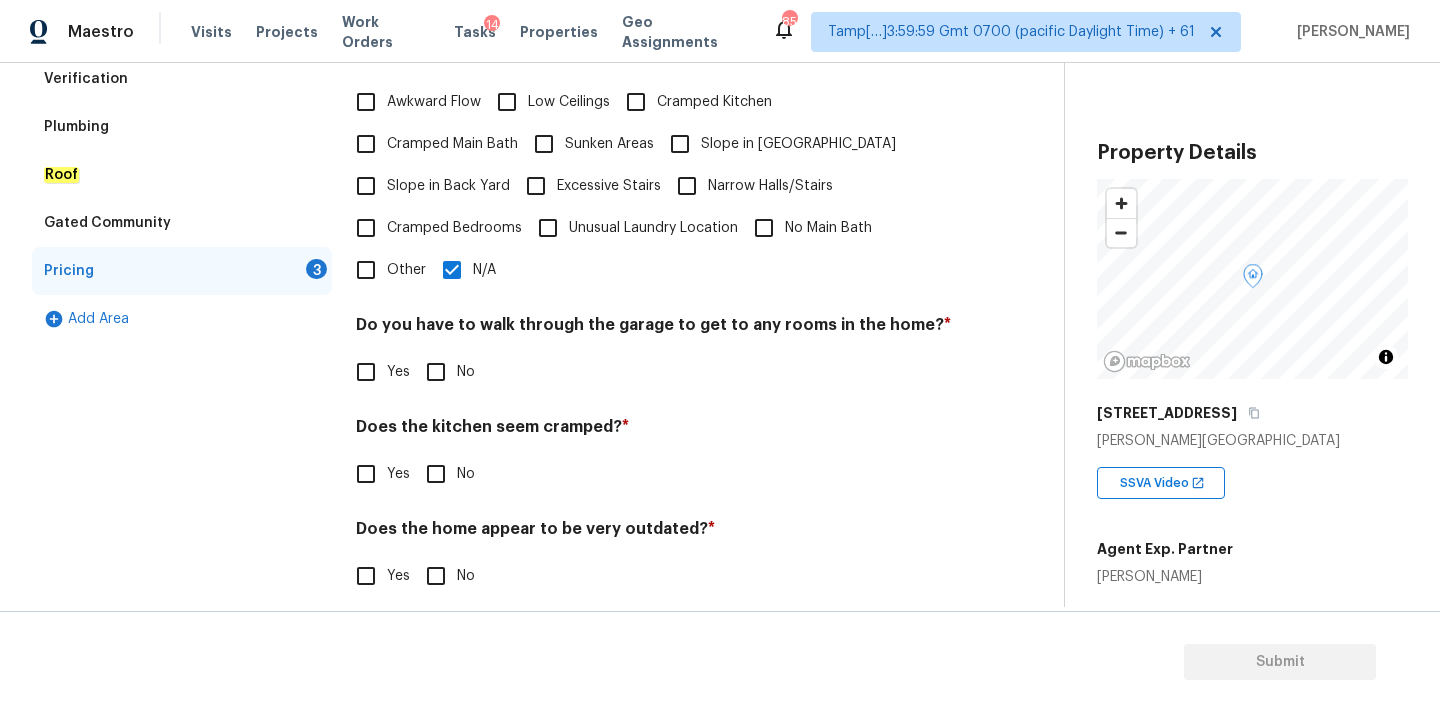click on "No" at bounding box center [436, 372] 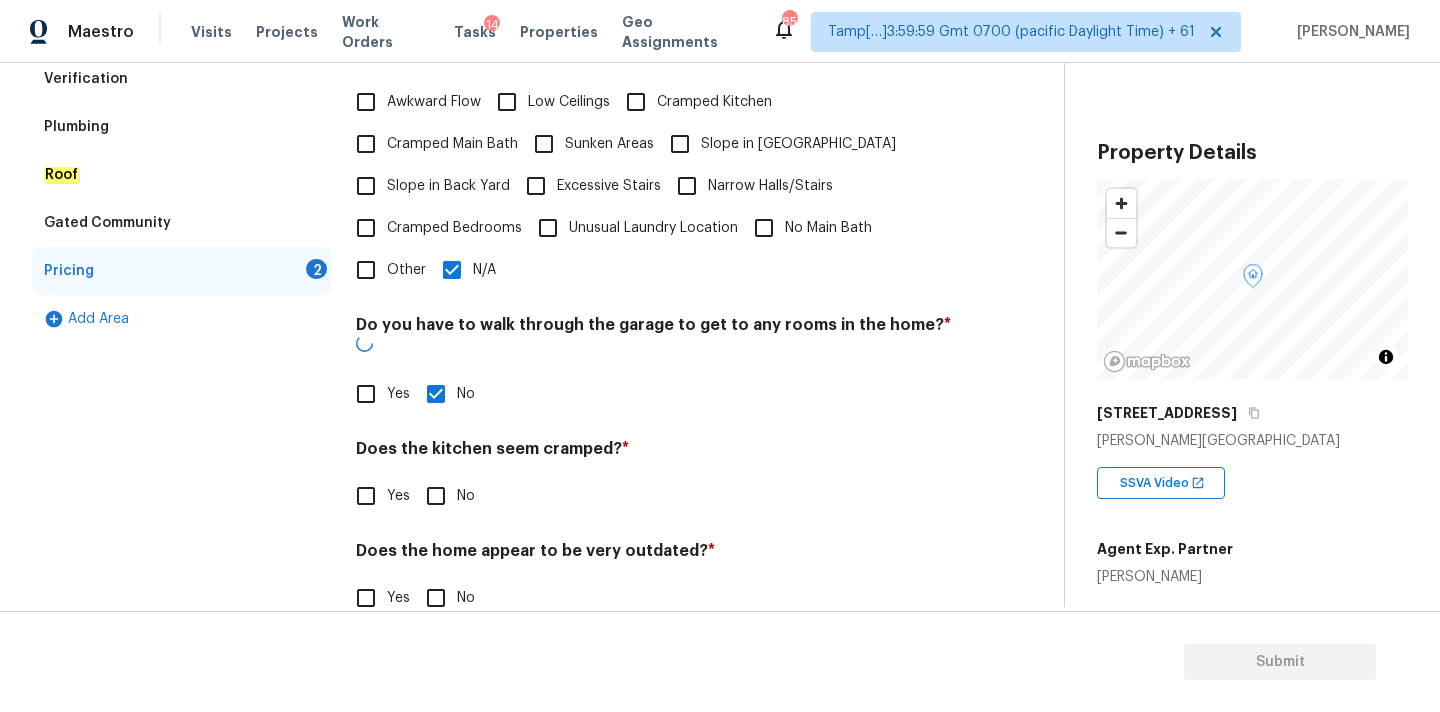 click on "Pricing Does the home have any  additions ?  * Yes No N/A Does the home have any layout issues that seem odd? Select all that apply.  * Awkward Flow Low Ceilings Cramped Kitchen Cramped Main Bath Sunken Areas Slope in Front Yard Slope in Back Yard Excessive Stairs Narrow Halls/Stairs Cramped Bedrooms Unusual Laundry Location No Main Bath Other N/A Do you have to walk through the garage to get to any rooms in the home?  * Yes No Does the kitchen seem cramped?  * Yes No Does the home appear to be very outdated?  * Yes No" at bounding box center [654, 253] 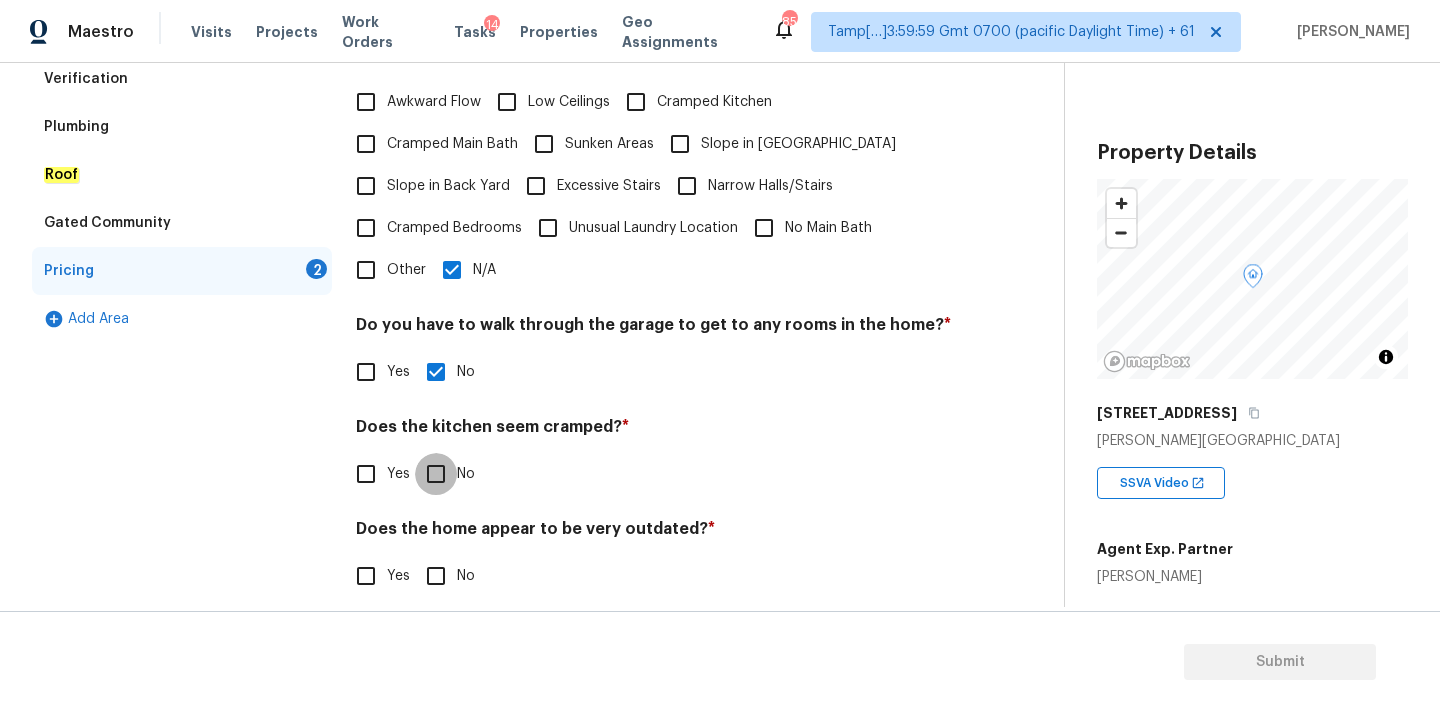 click on "No" at bounding box center (436, 474) 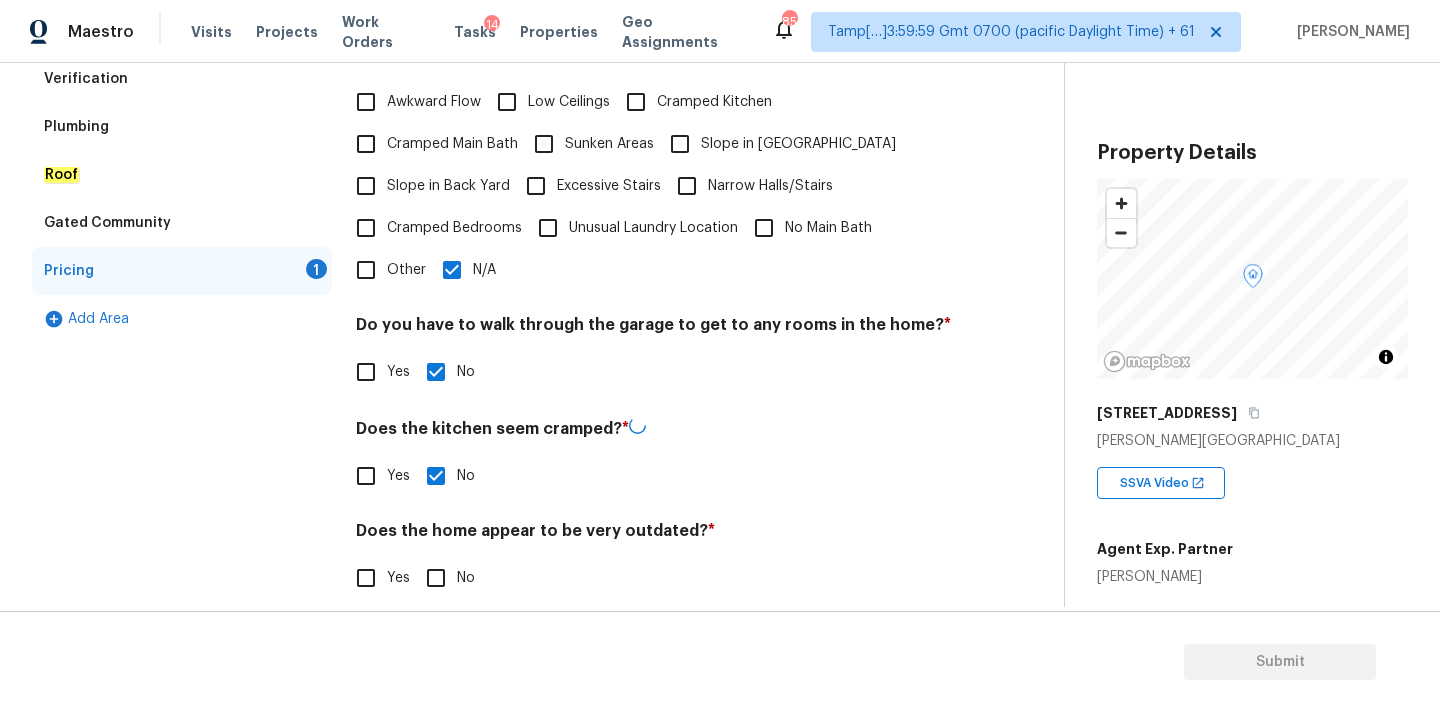 click on "No" at bounding box center (436, 578) 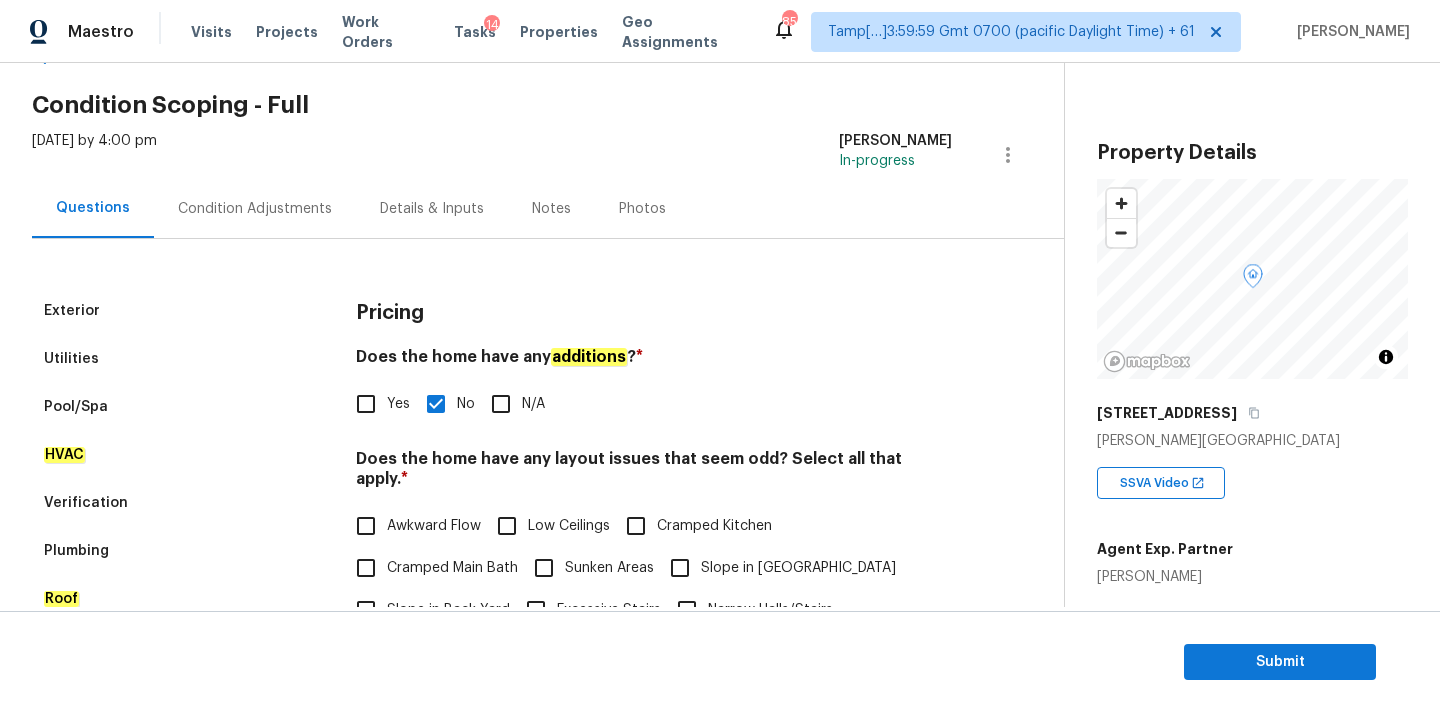 scroll, scrollTop: 0, scrollLeft: 0, axis: both 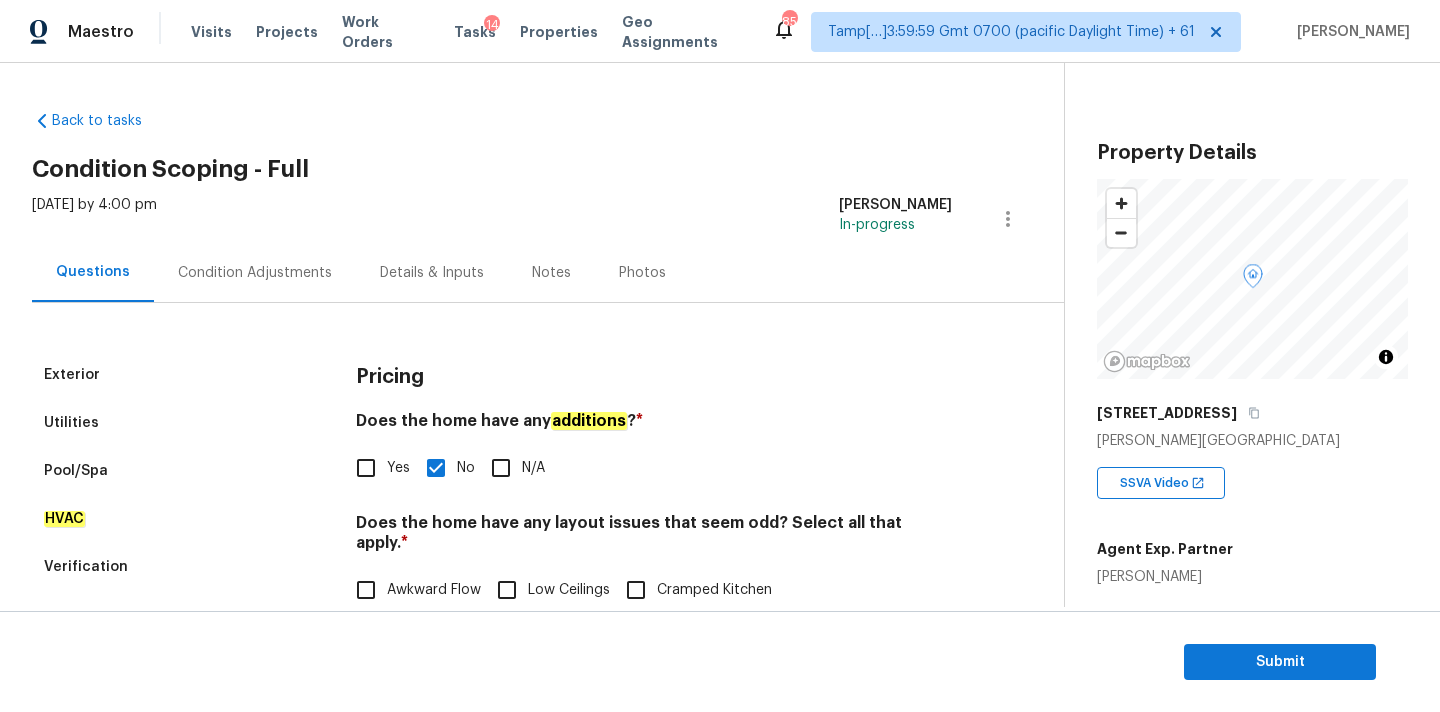 click on "Condition Adjustments" at bounding box center [255, 273] 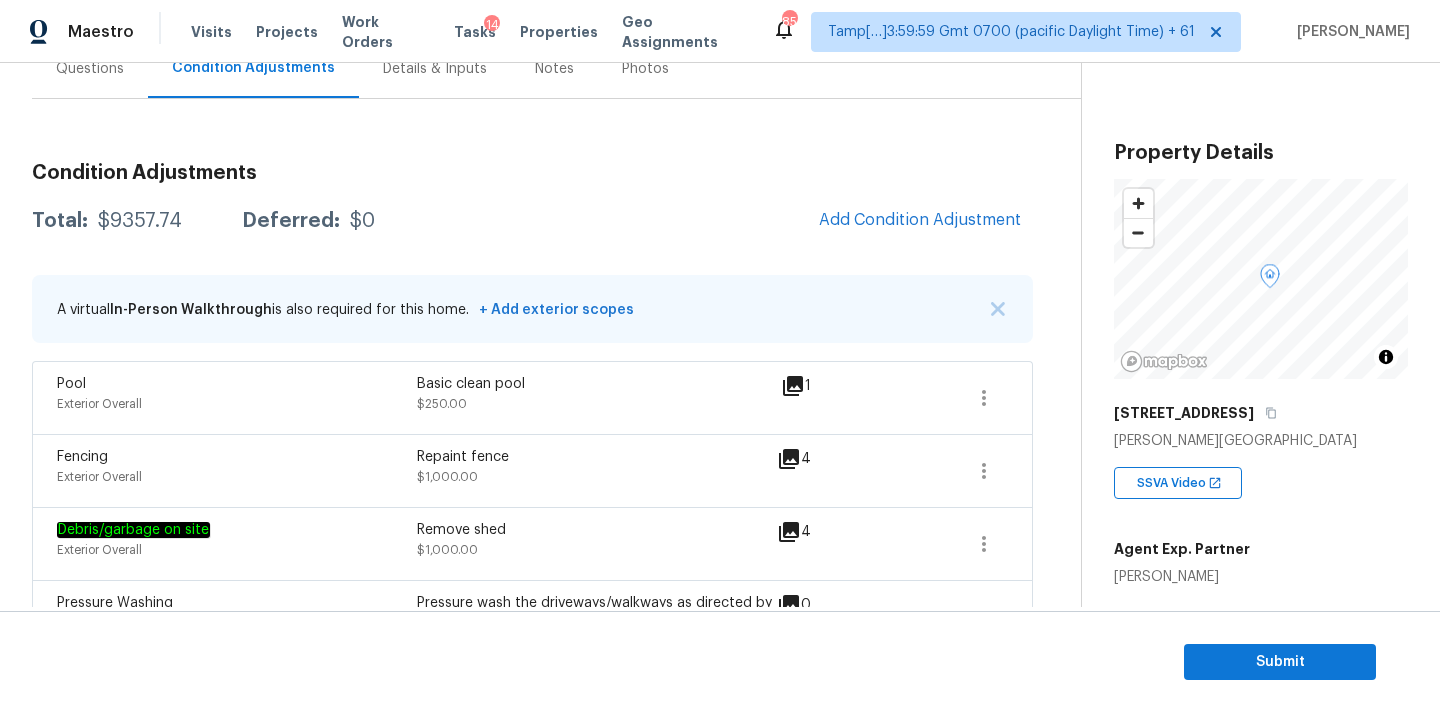 scroll, scrollTop: 207, scrollLeft: 0, axis: vertical 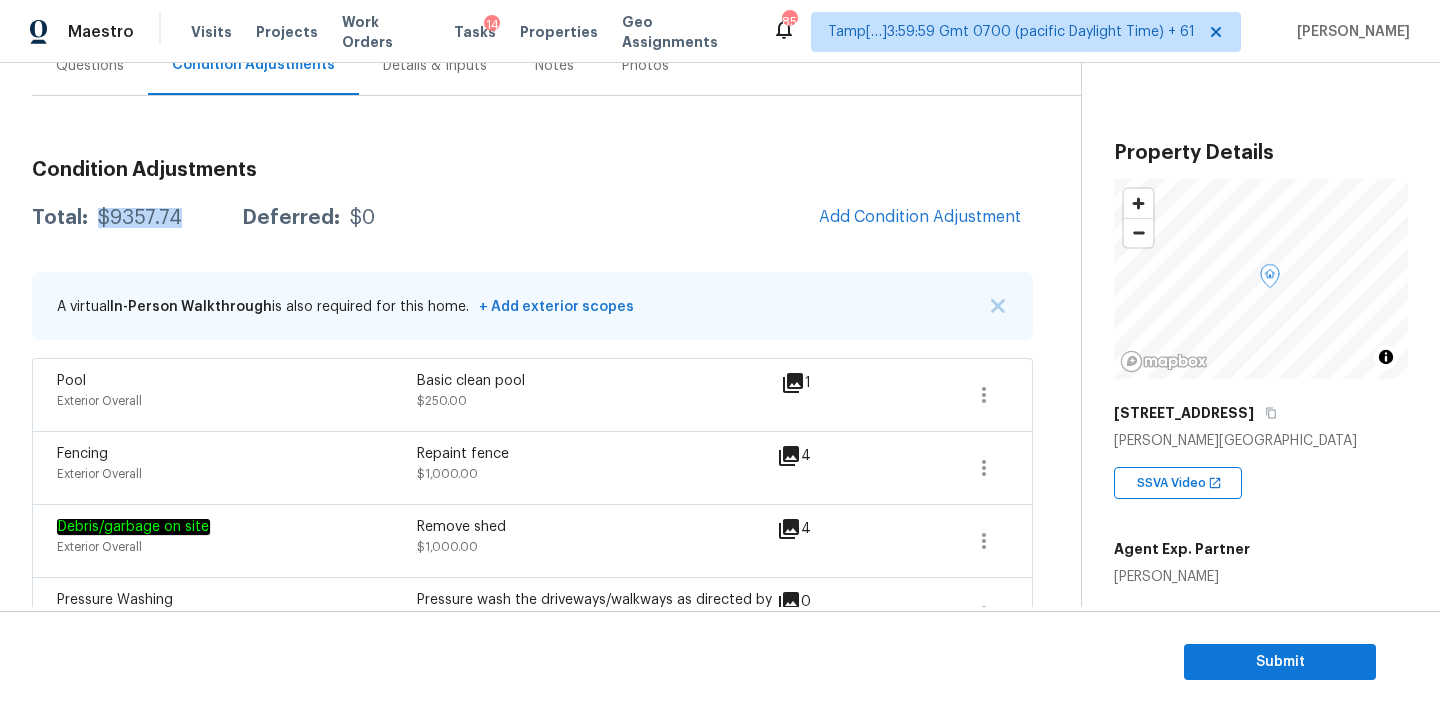 drag, startPoint x: 98, startPoint y: 223, endPoint x: 196, endPoint y: 220, distance: 98.045906 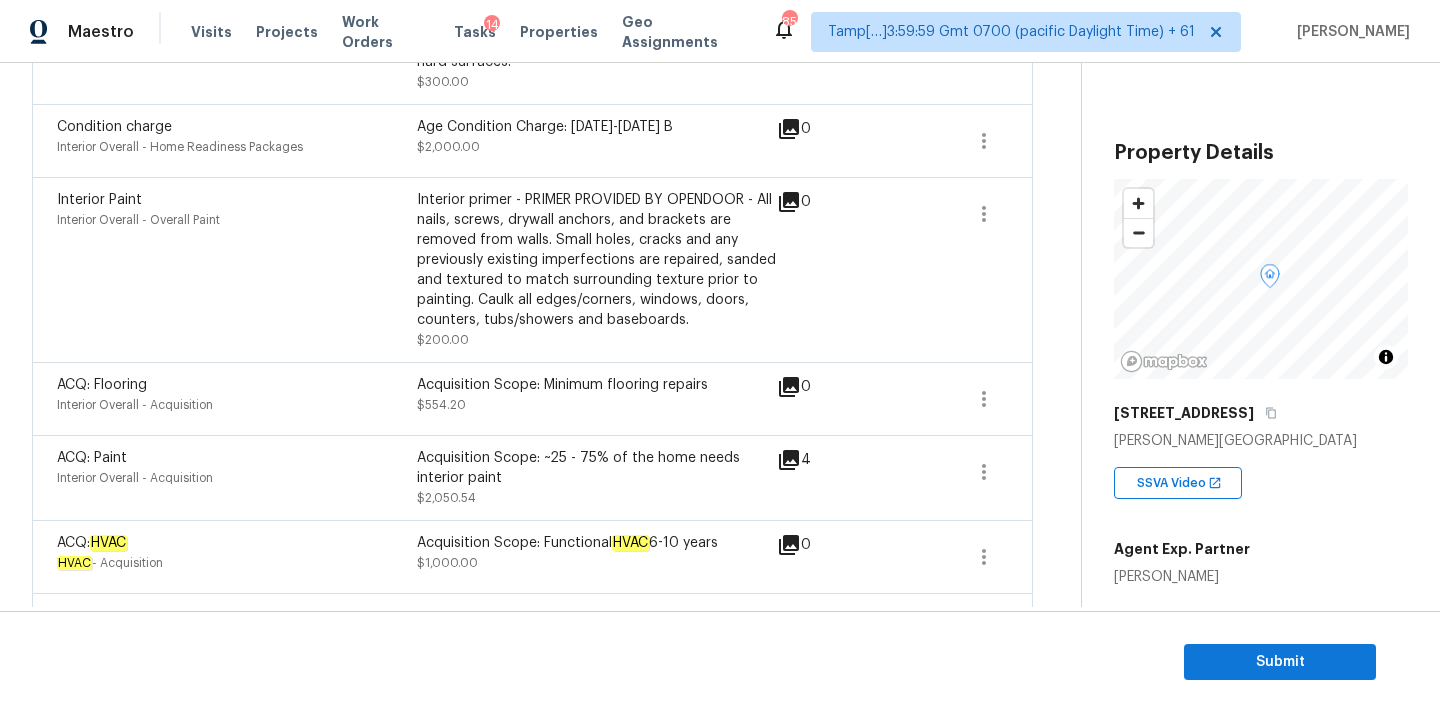 scroll, scrollTop: 939, scrollLeft: 0, axis: vertical 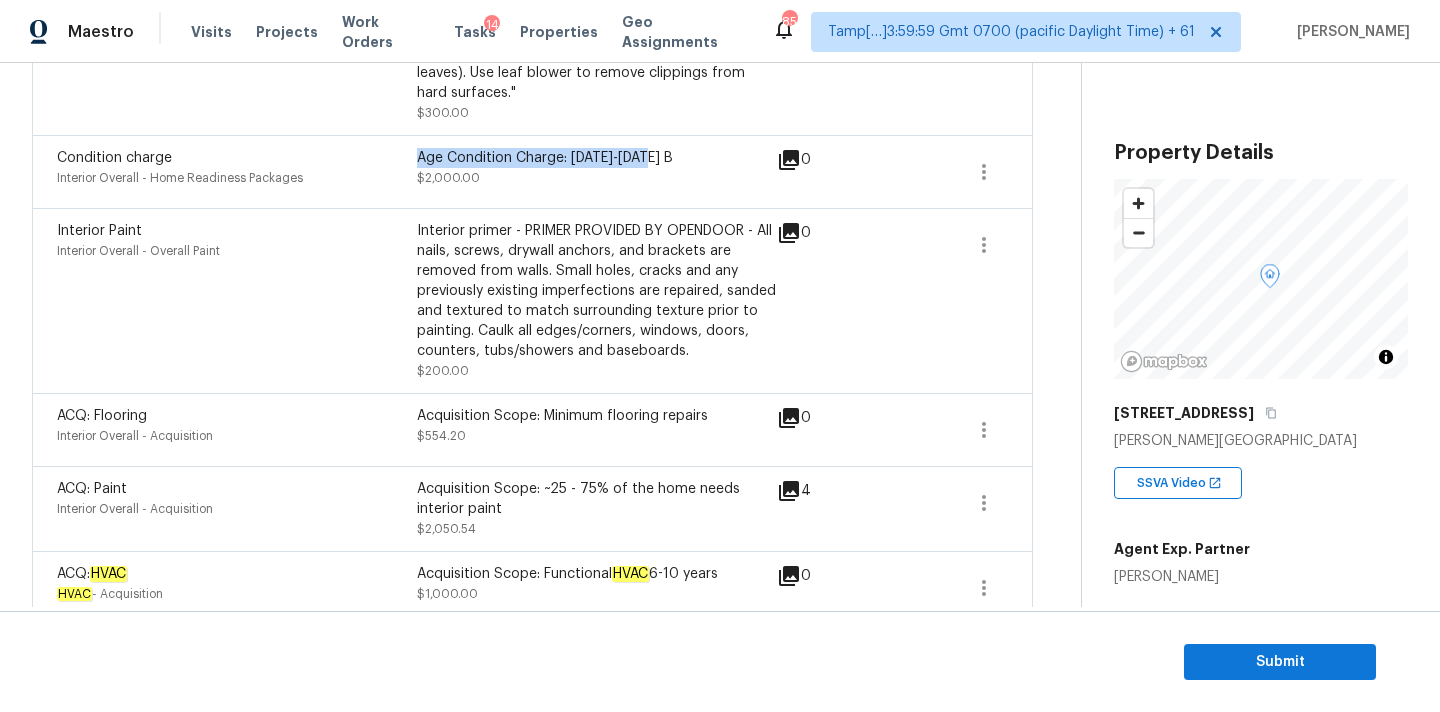 drag, startPoint x: 419, startPoint y: 158, endPoint x: 665, endPoint y: 158, distance: 246 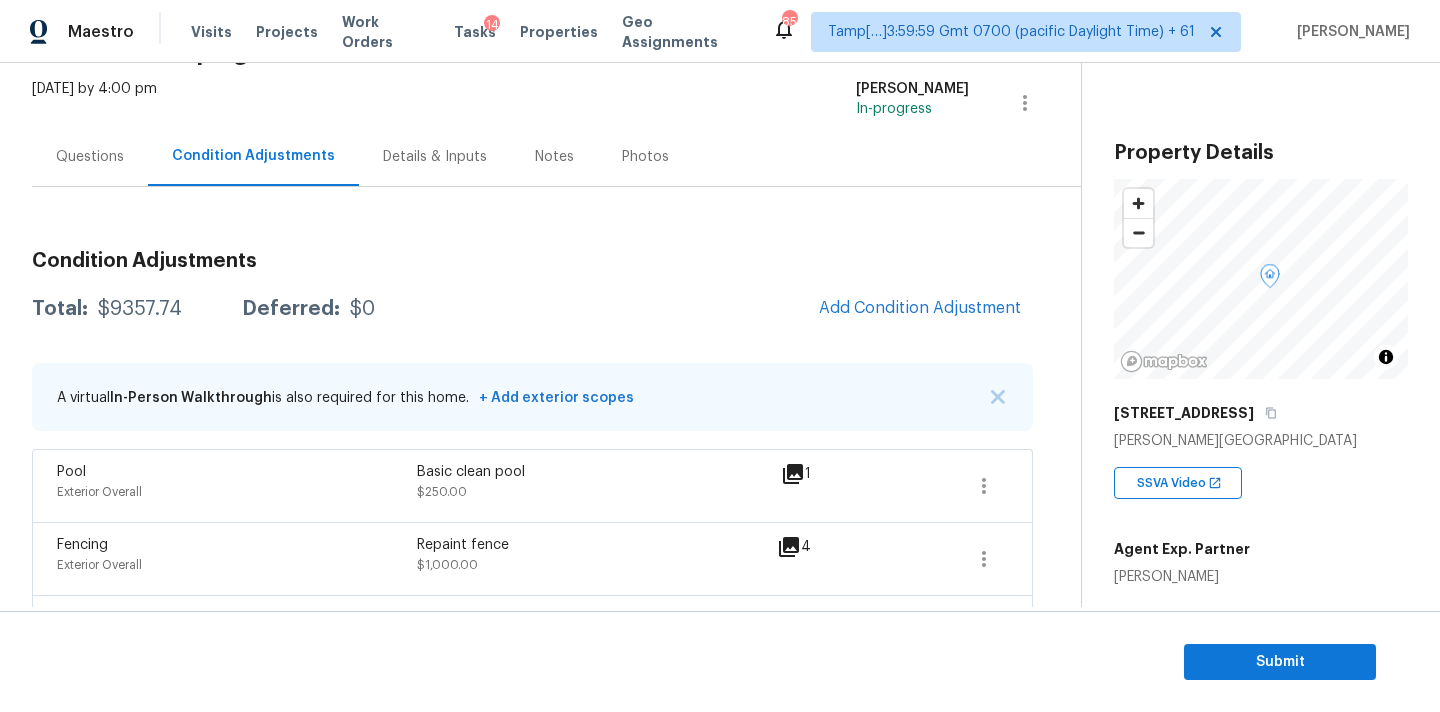 scroll, scrollTop: 37, scrollLeft: 0, axis: vertical 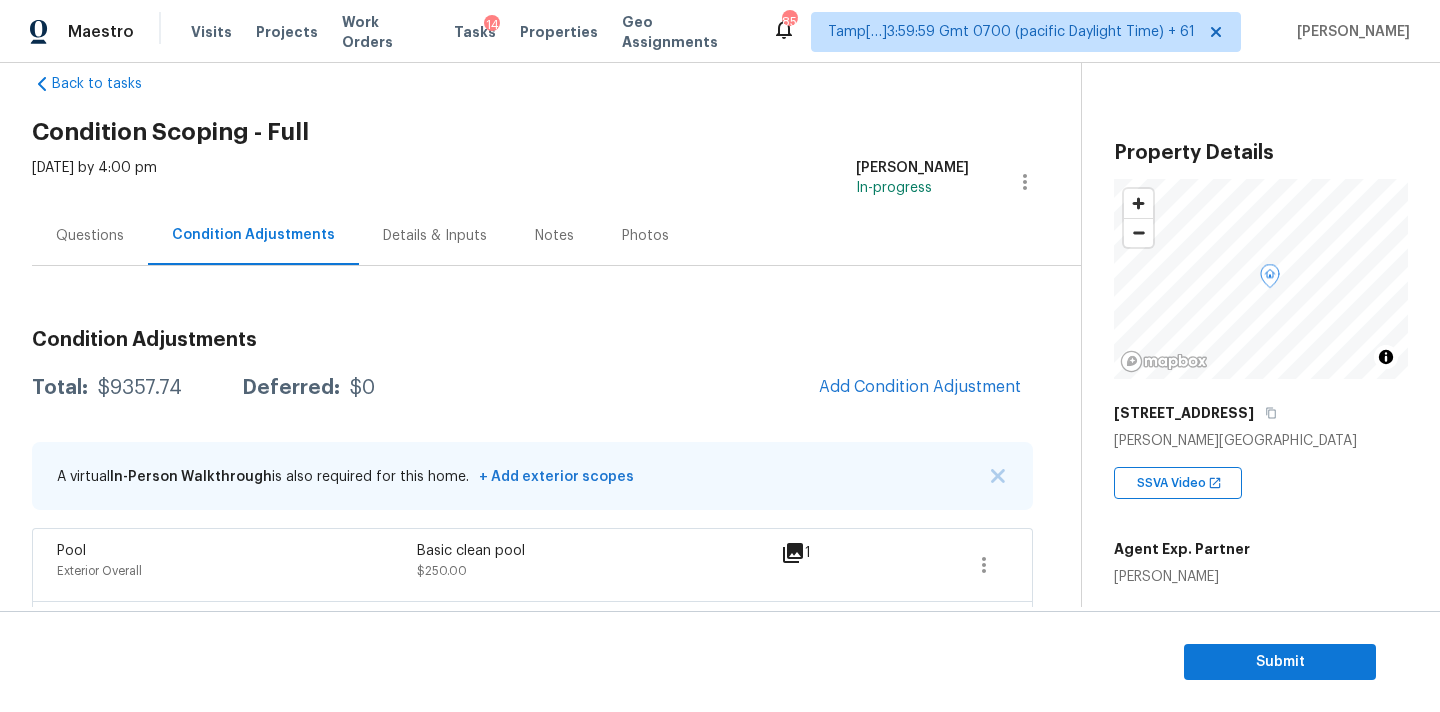 click on "Questions" at bounding box center [90, 235] 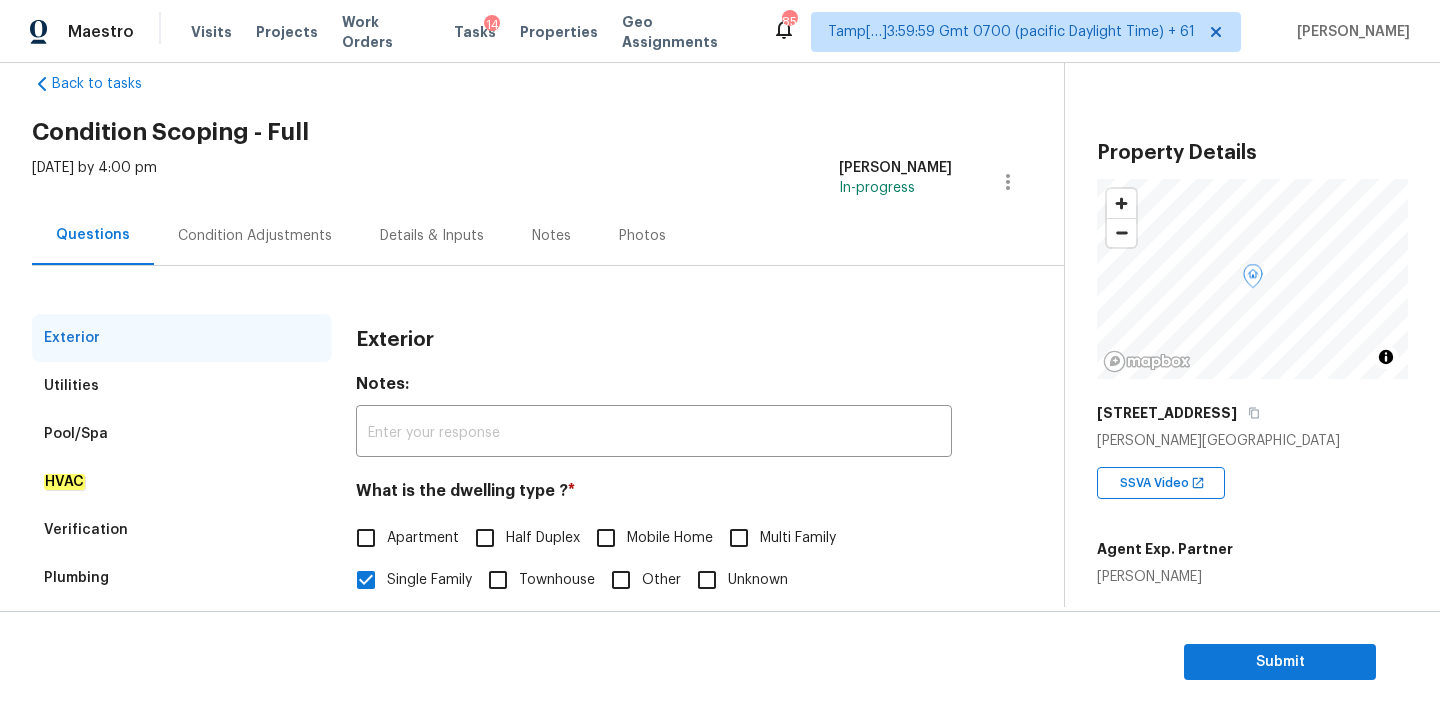 scroll, scrollTop: 251, scrollLeft: 0, axis: vertical 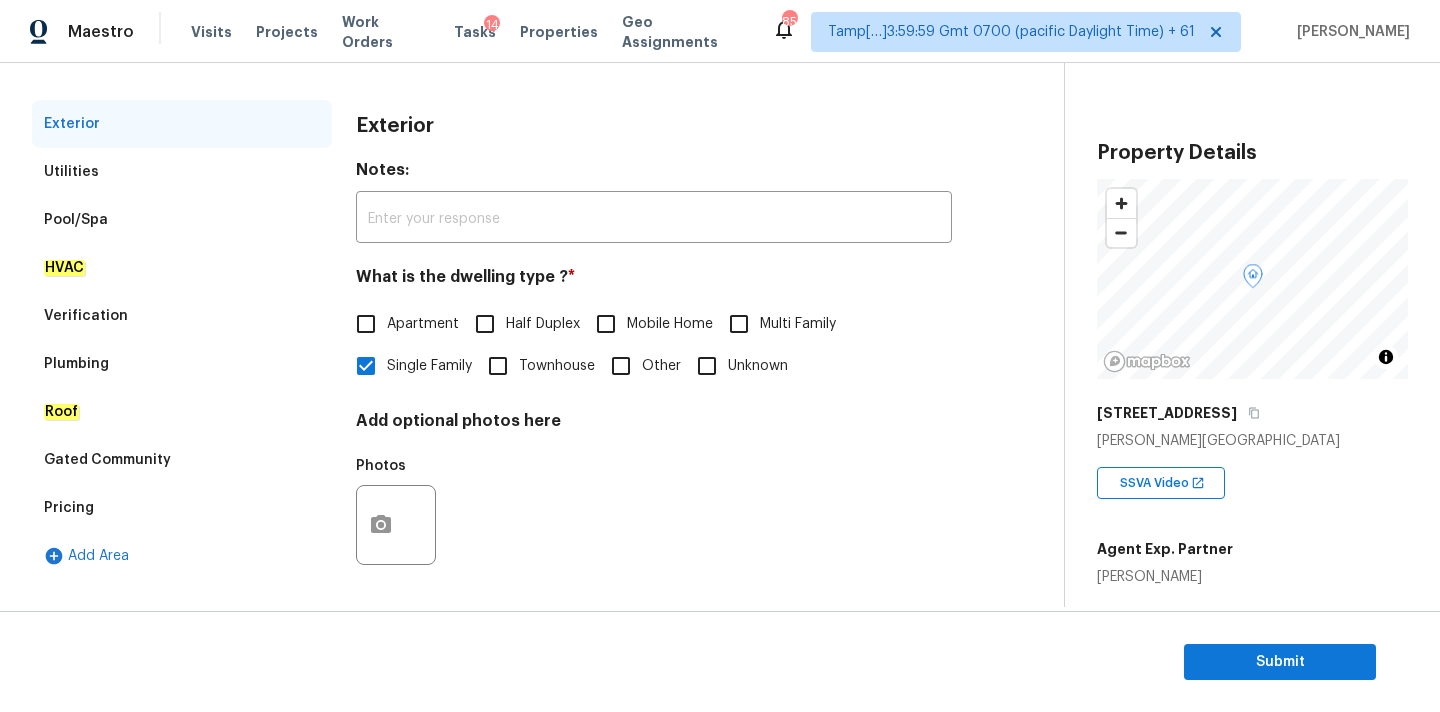 click on "Verification" at bounding box center [182, 316] 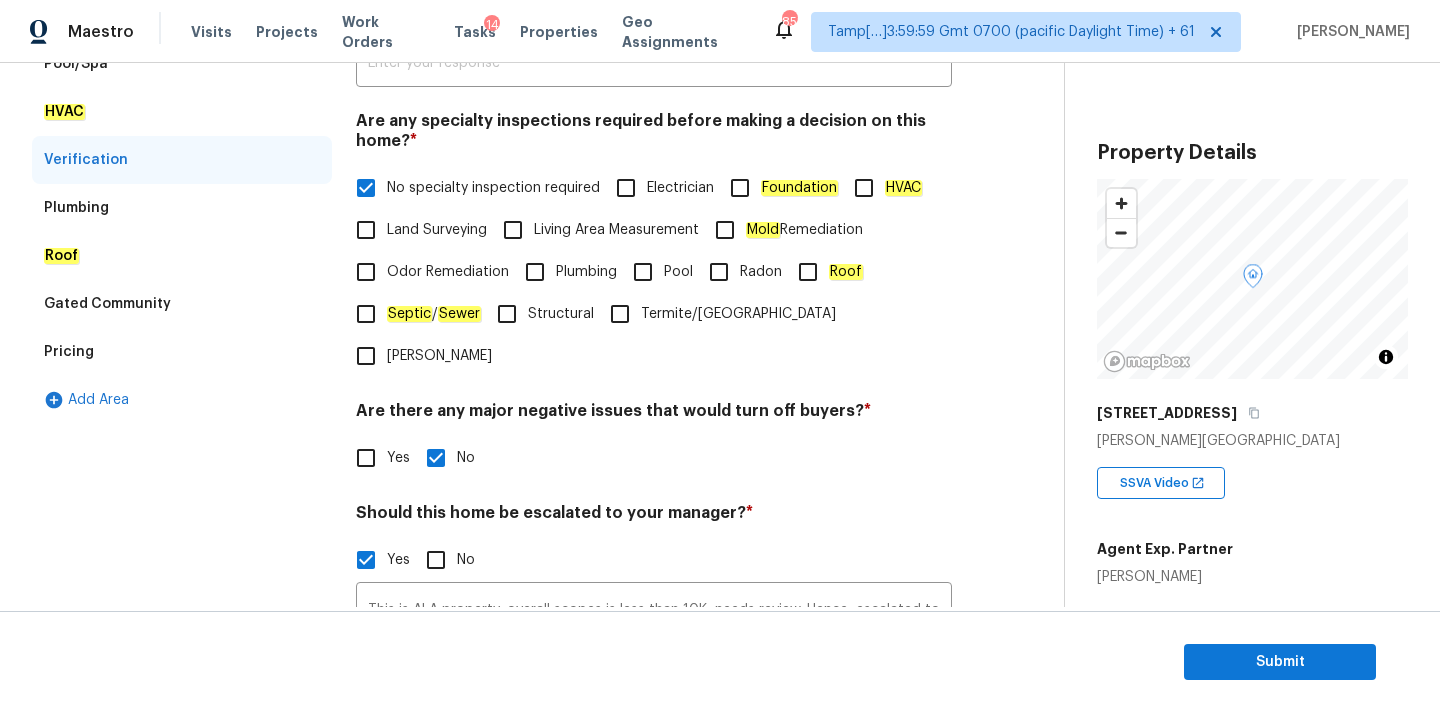 scroll, scrollTop: 681, scrollLeft: 0, axis: vertical 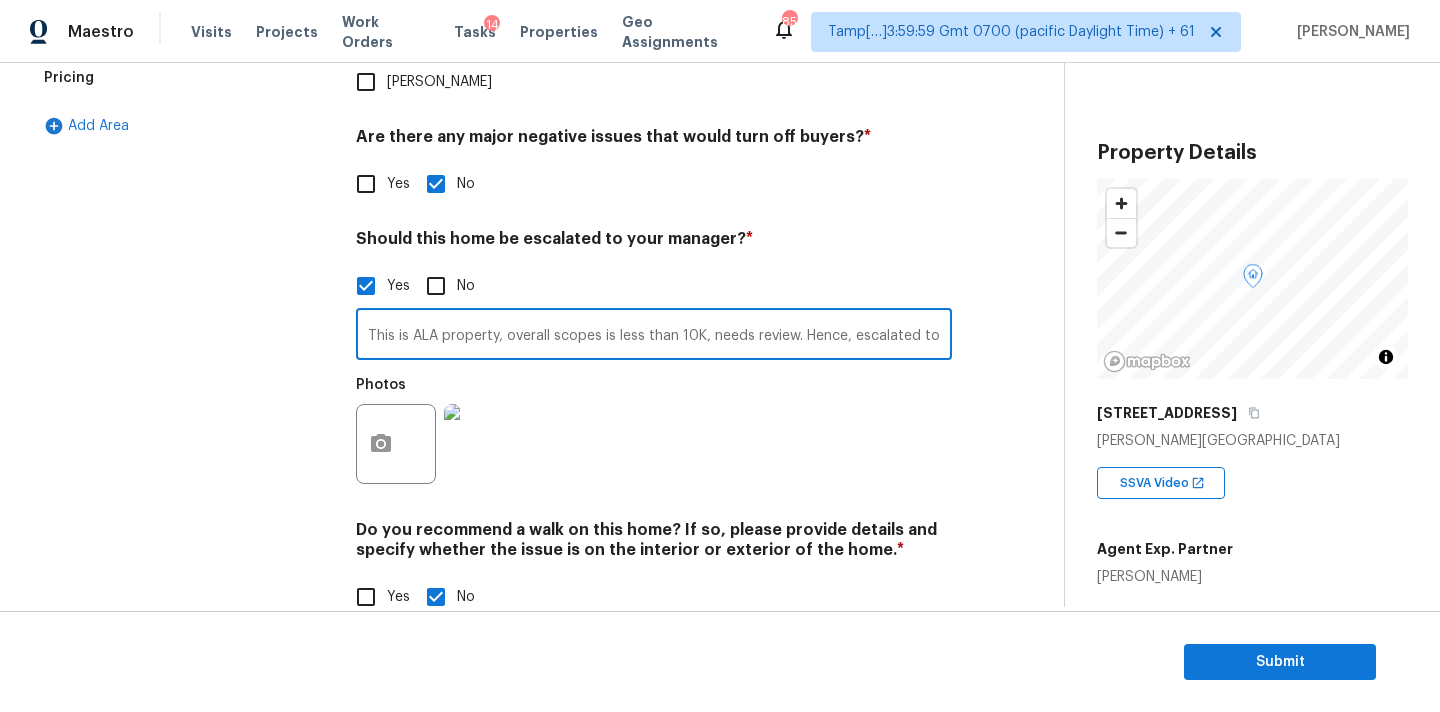 click on "This is ALA property, overall scopes is less than 10K, needs review. Hence, escalated to MM." at bounding box center [654, 336] 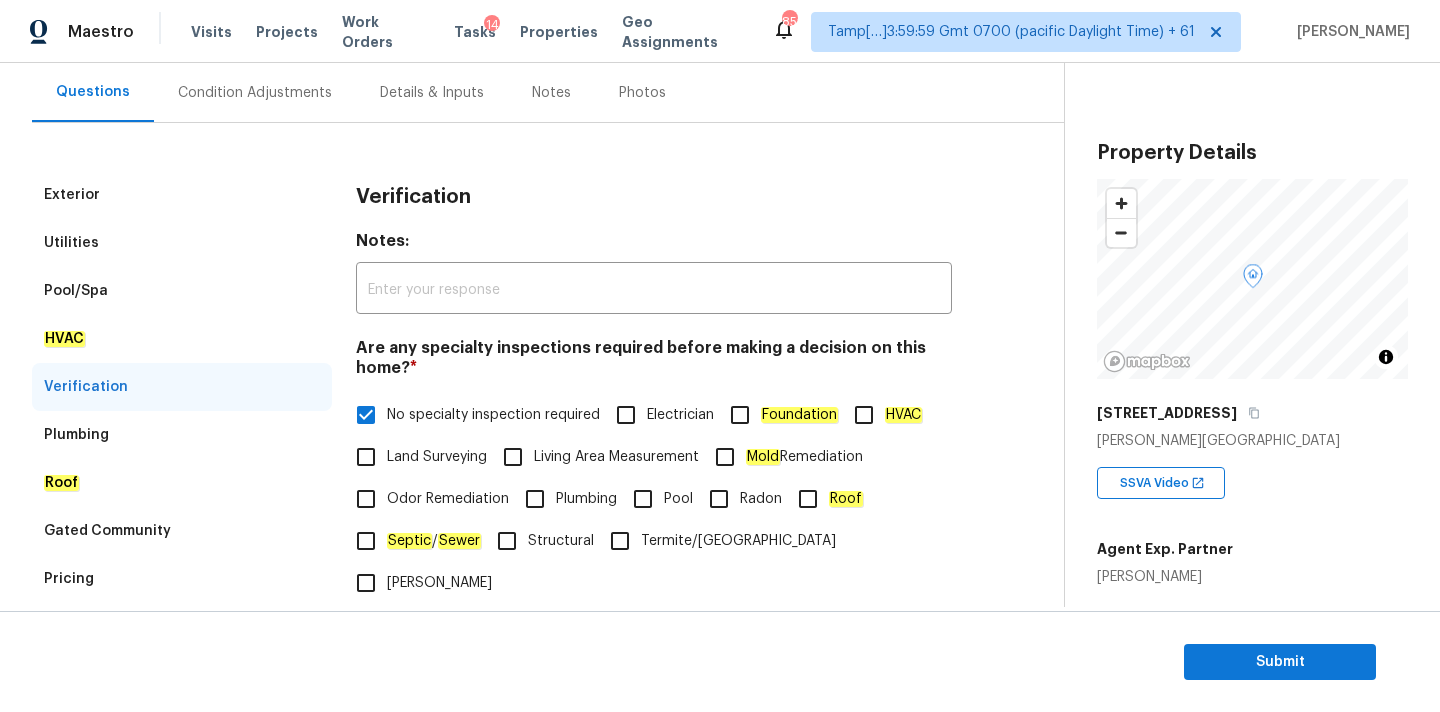 scroll, scrollTop: 101, scrollLeft: 0, axis: vertical 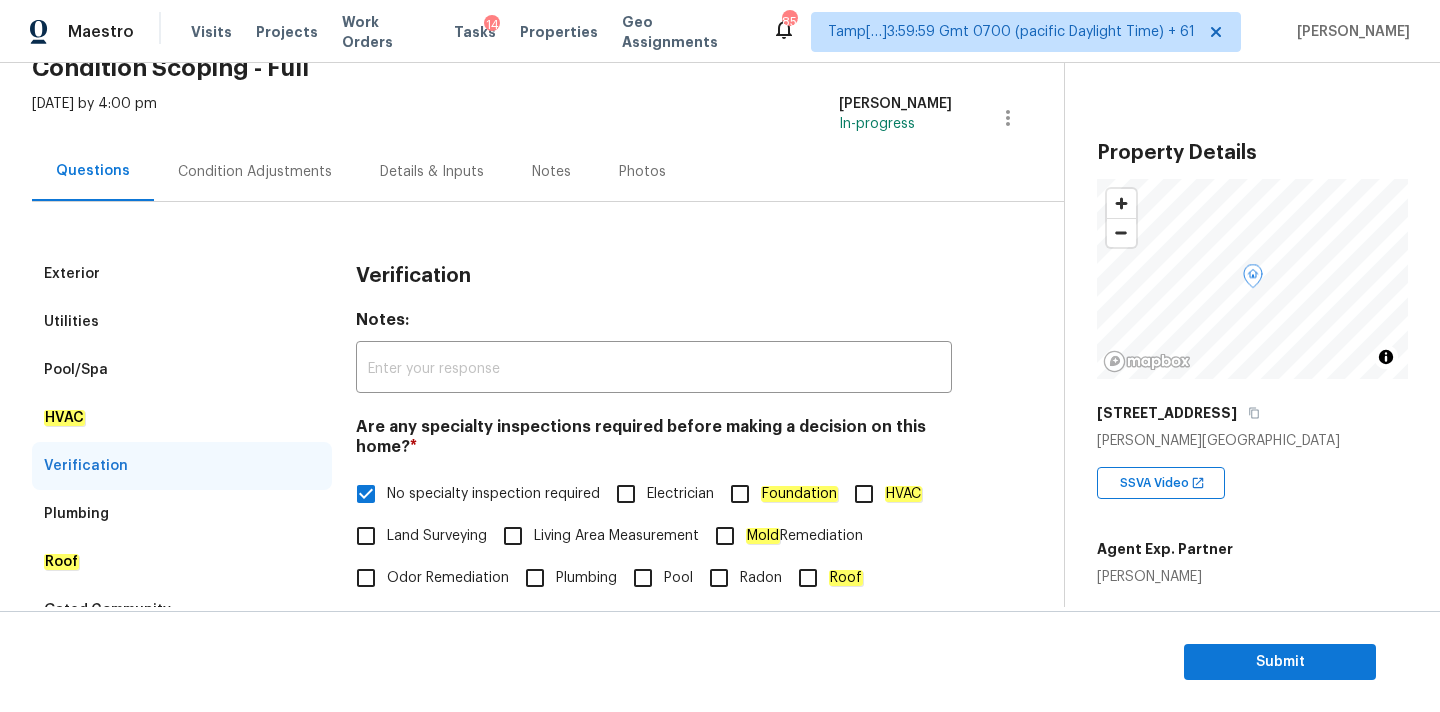 click on "Condition Adjustments" at bounding box center (255, 171) 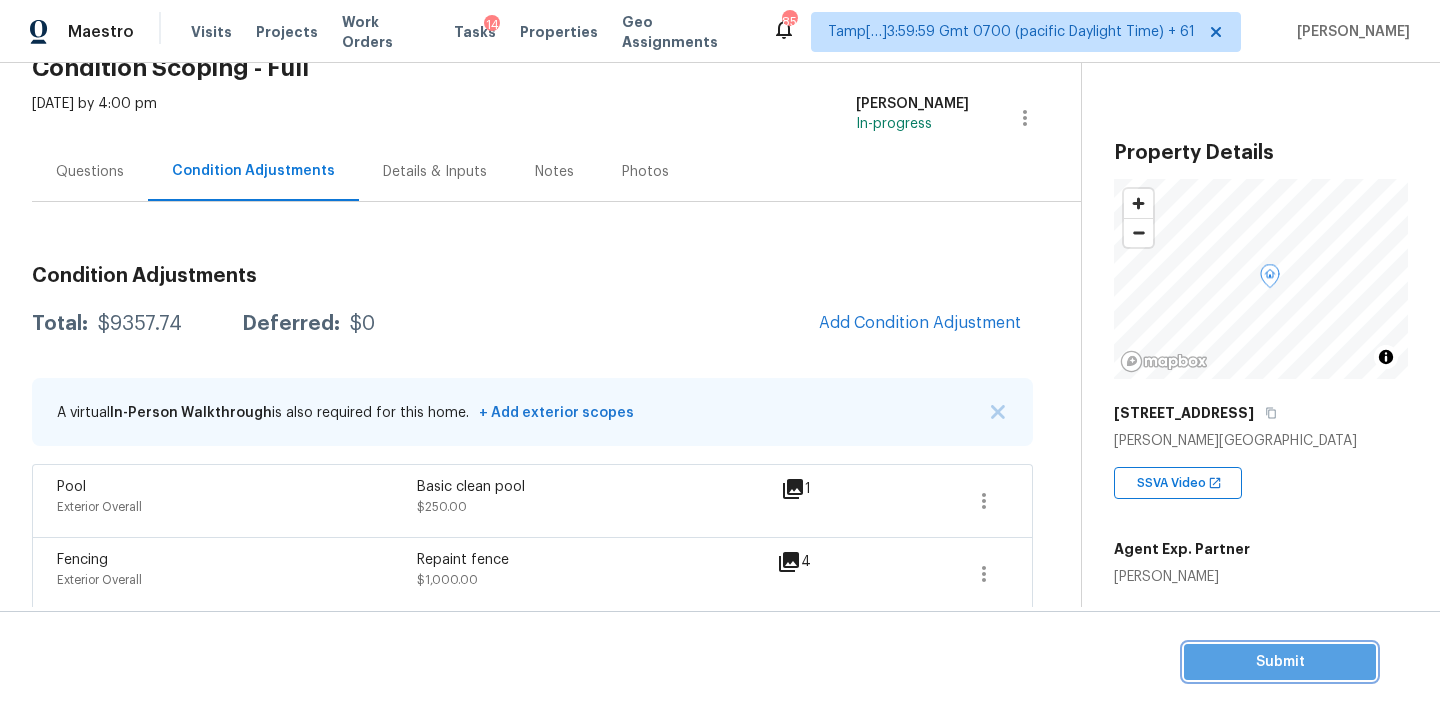 click on "Submit" at bounding box center [1280, 662] 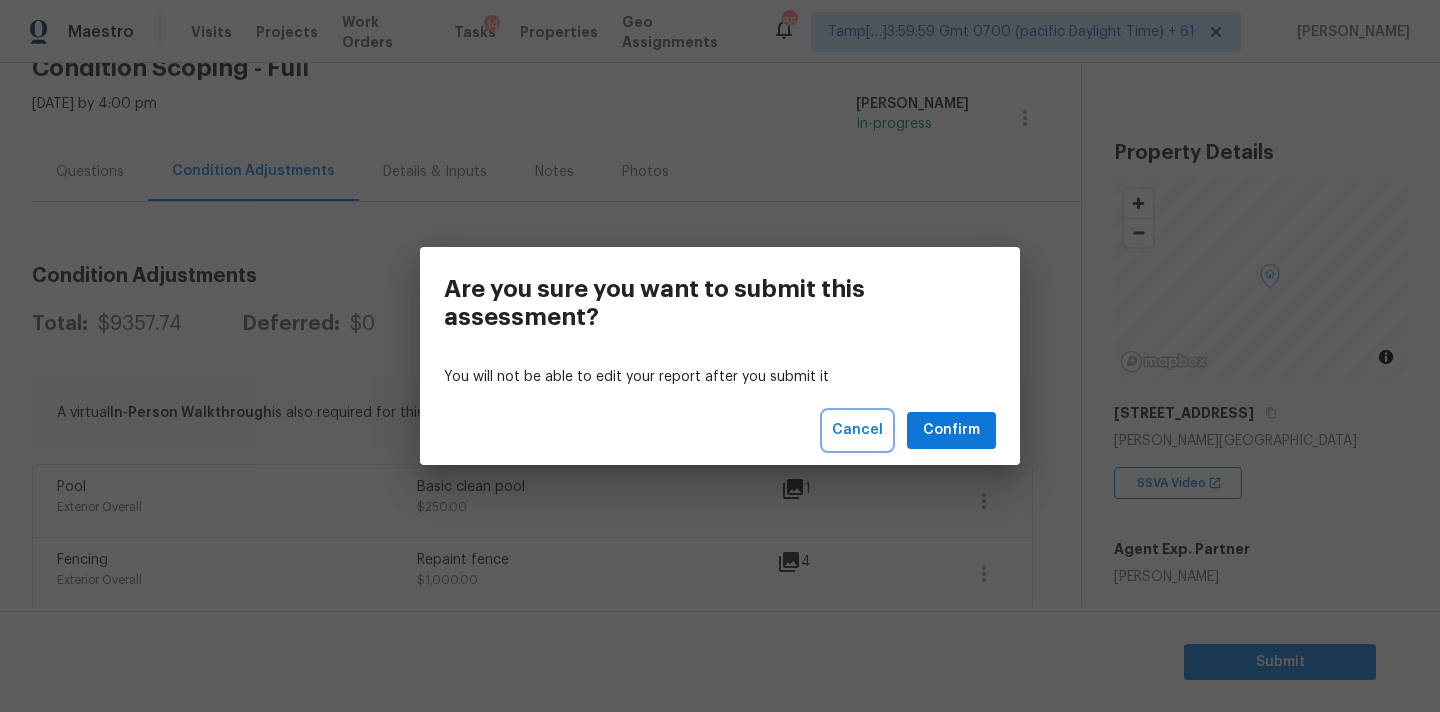 click on "Cancel" at bounding box center [857, 430] 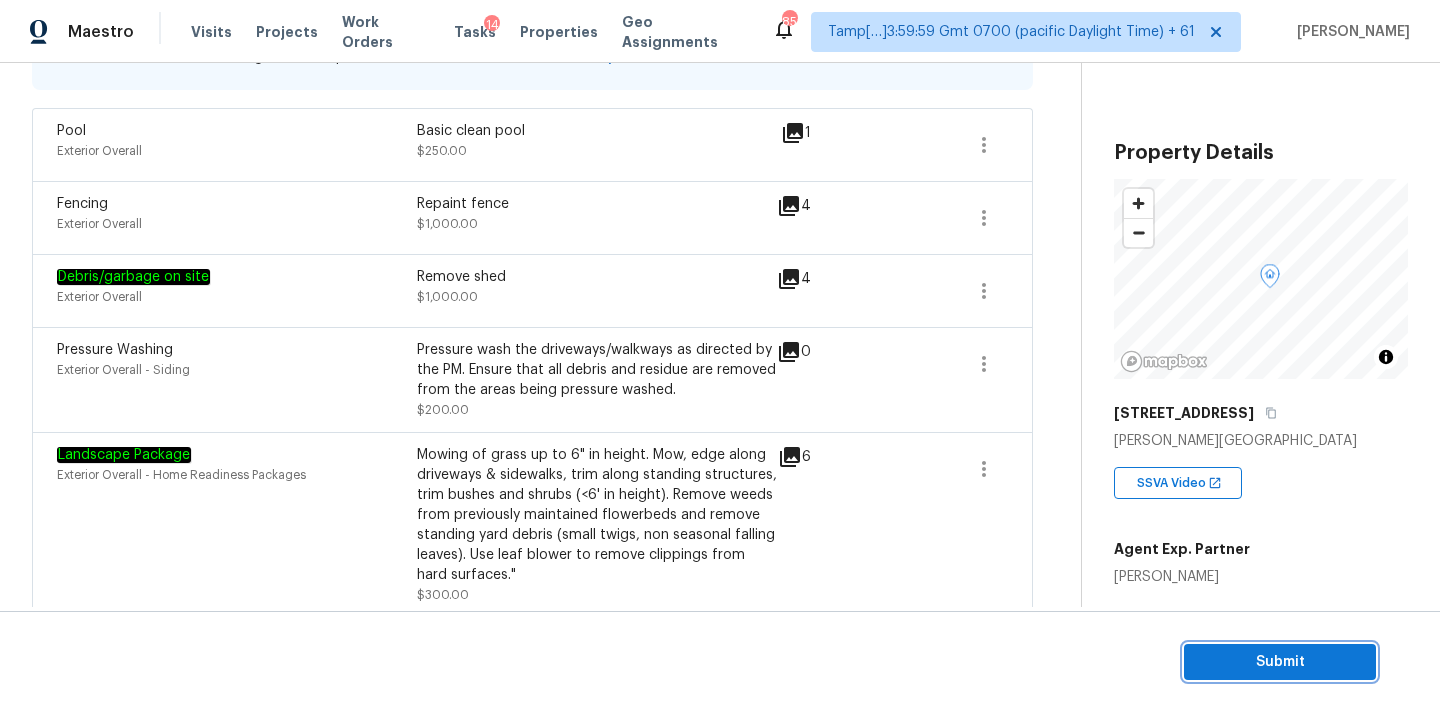 scroll, scrollTop: 1050, scrollLeft: 0, axis: vertical 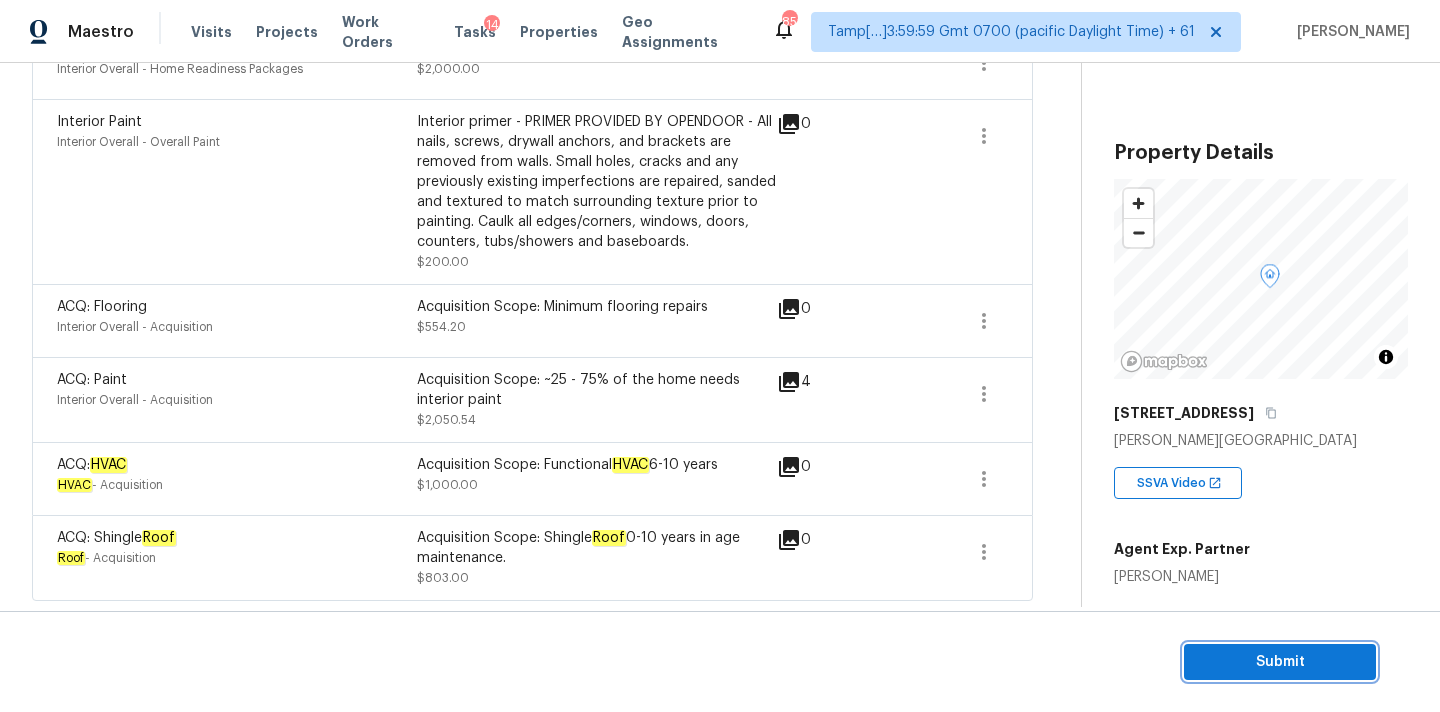 click on "Submit" at bounding box center (1280, 662) 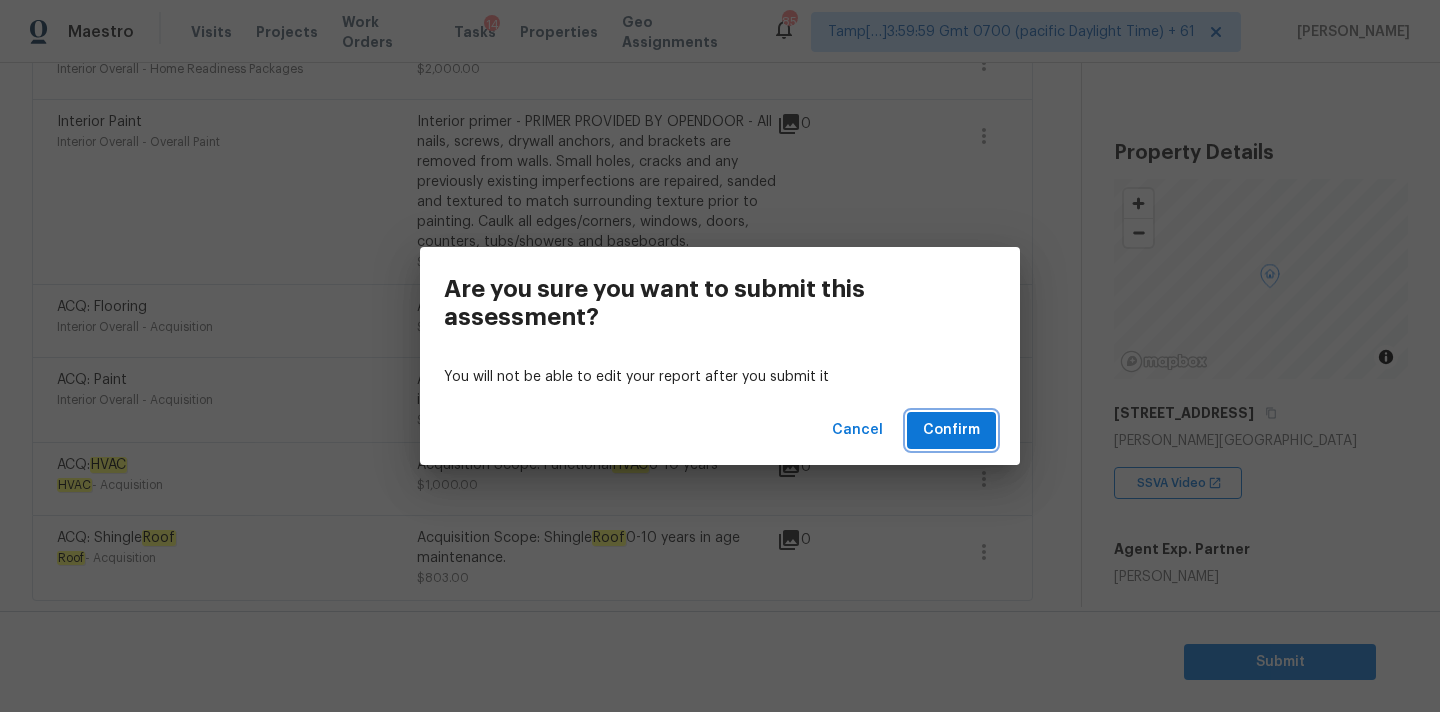 click on "Confirm" at bounding box center [951, 430] 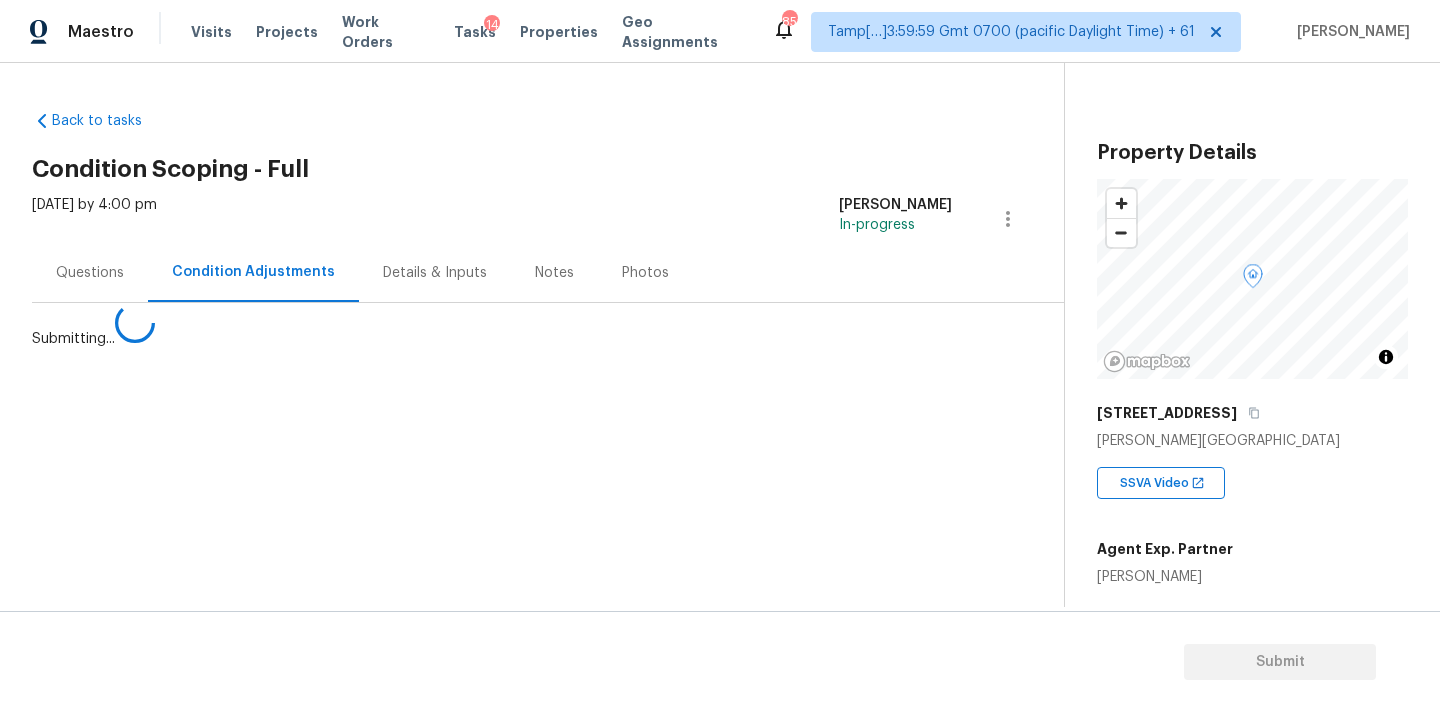 scroll, scrollTop: 0, scrollLeft: 0, axis: both 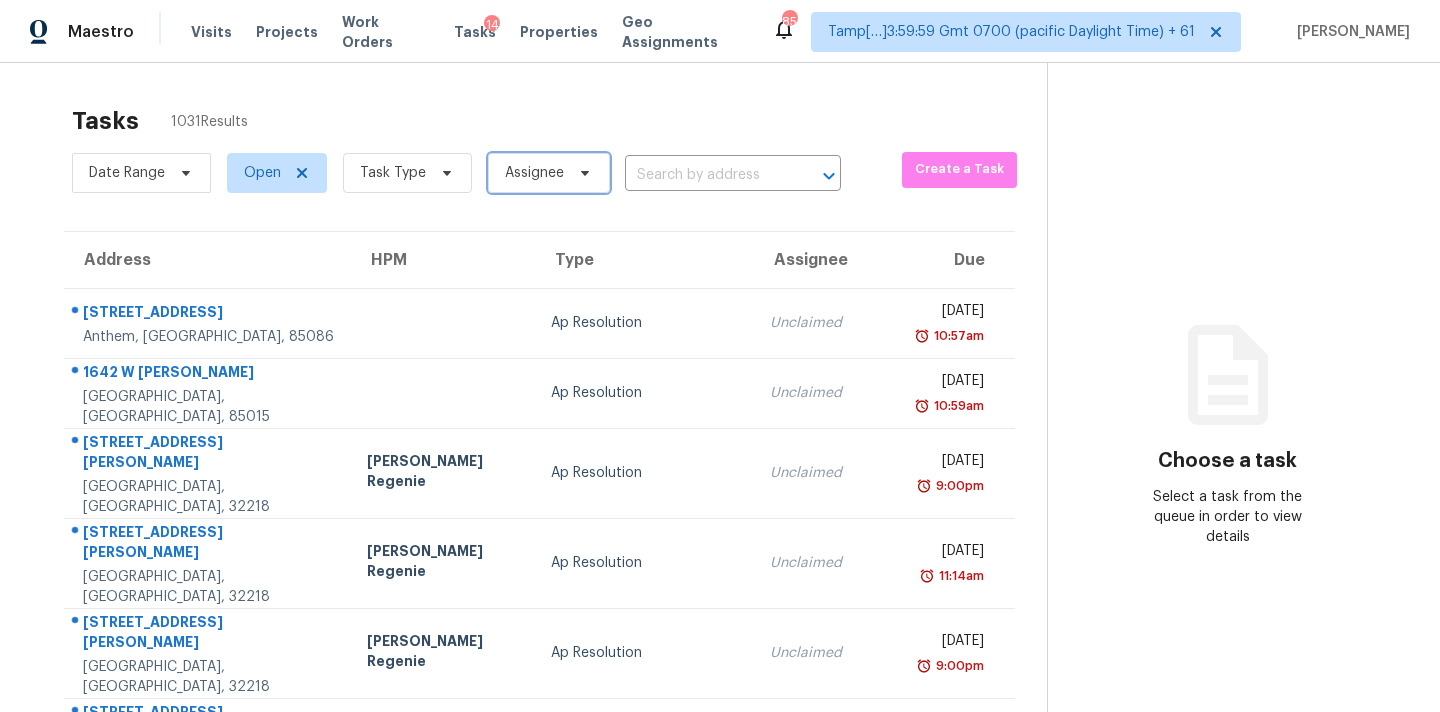 click on "Assignee" at bounding box center [534, 173] 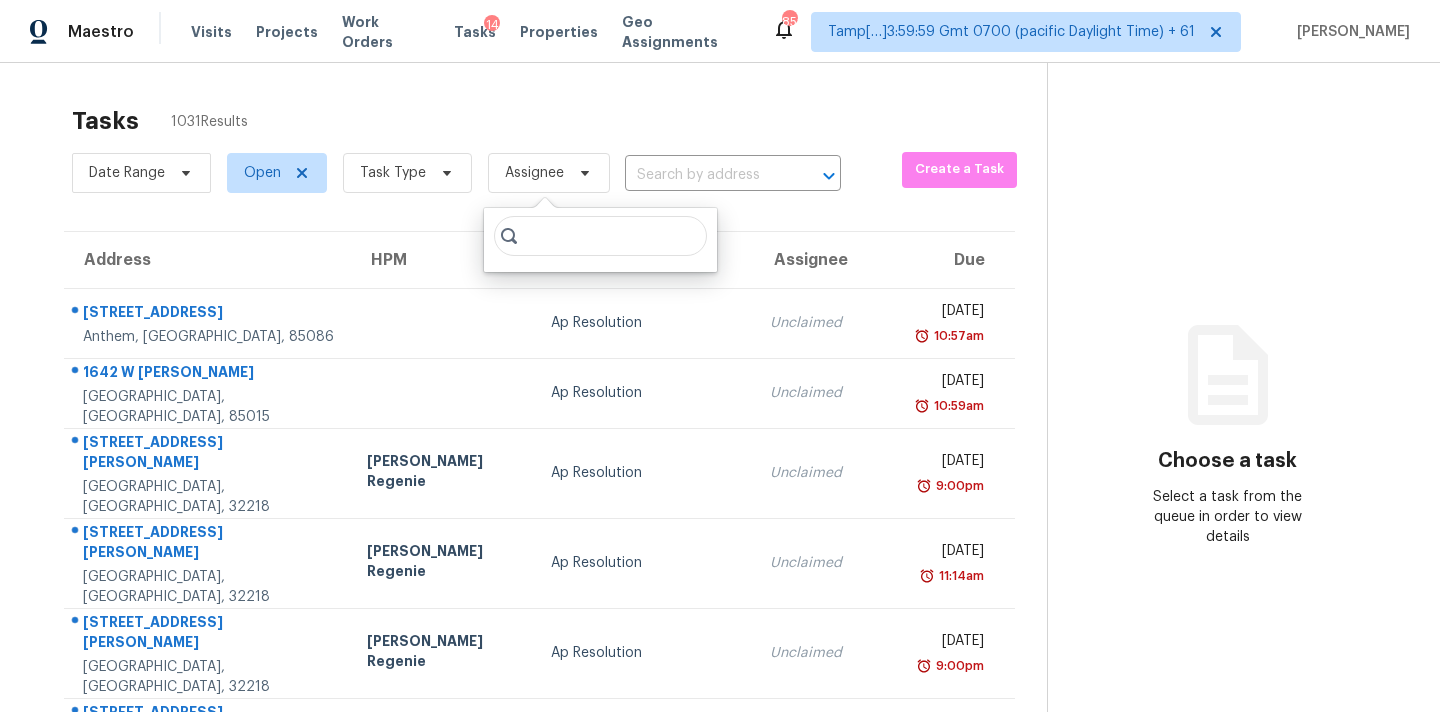 click at bounding box center [600, 236] 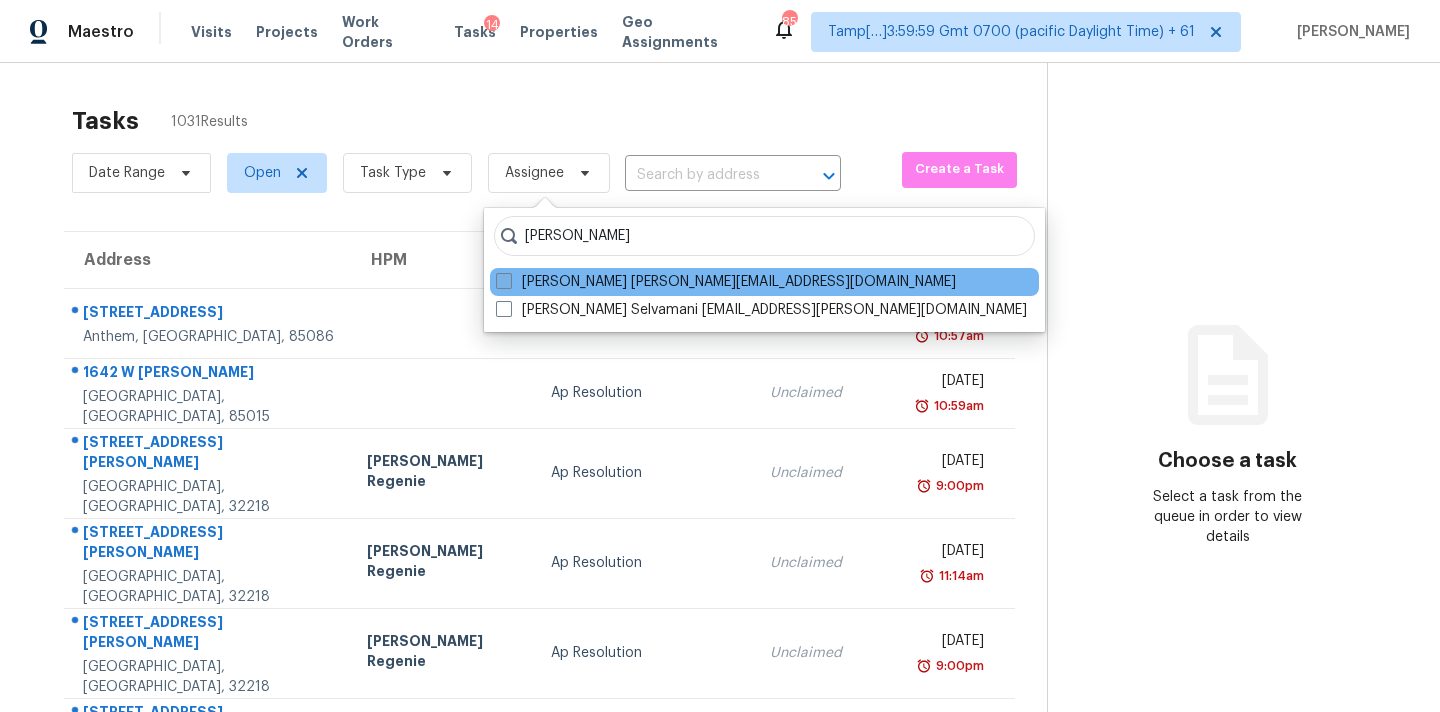 type on "pavithran" 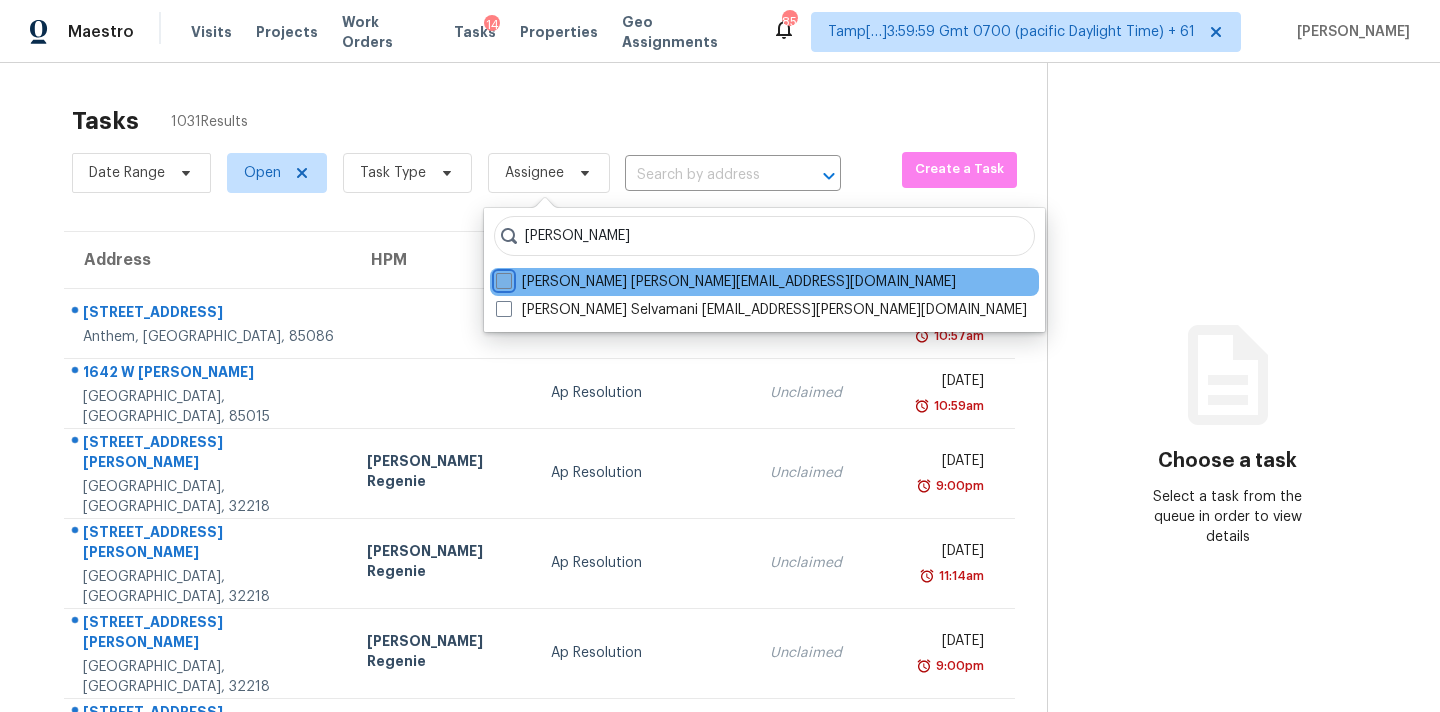 click on "Pavithran Omsekar
pavithran.omsekar@opendoor.com" at bounding box center (502, 278) 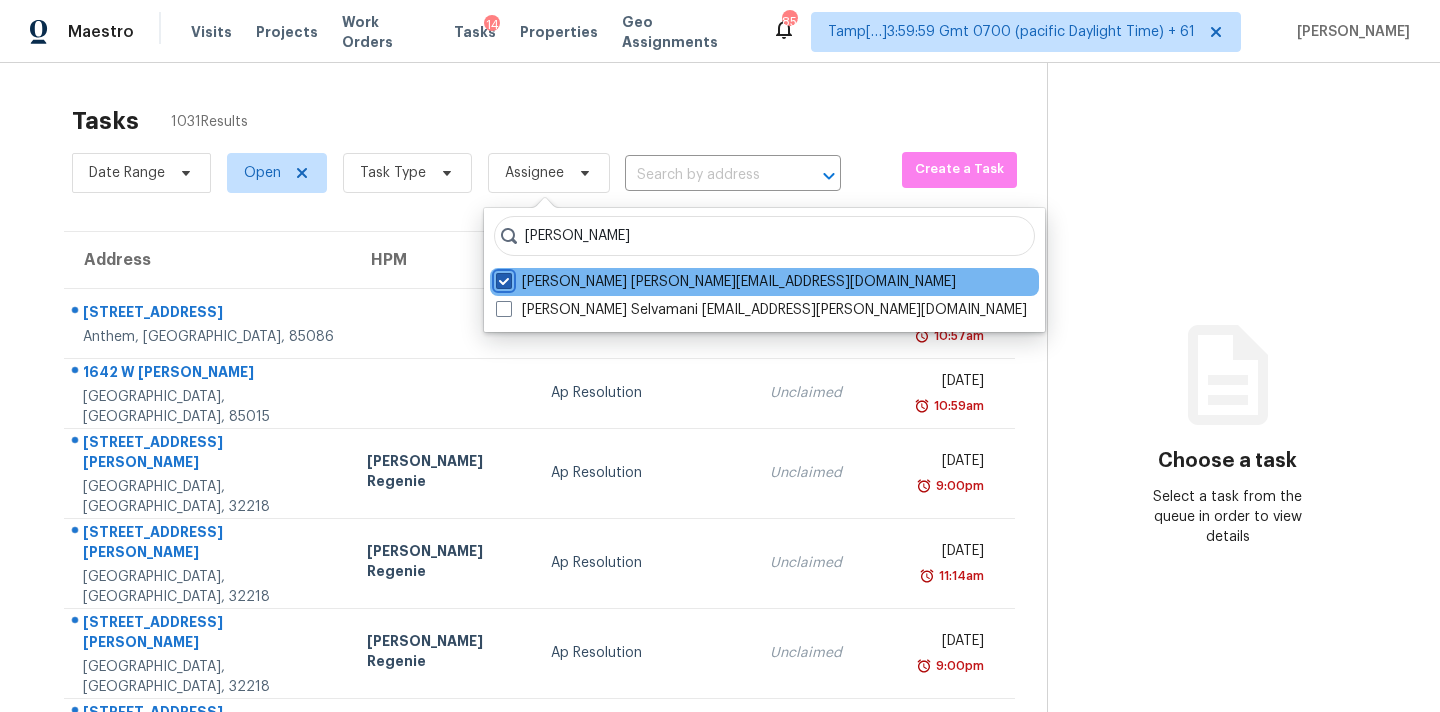 checkbox on "true" 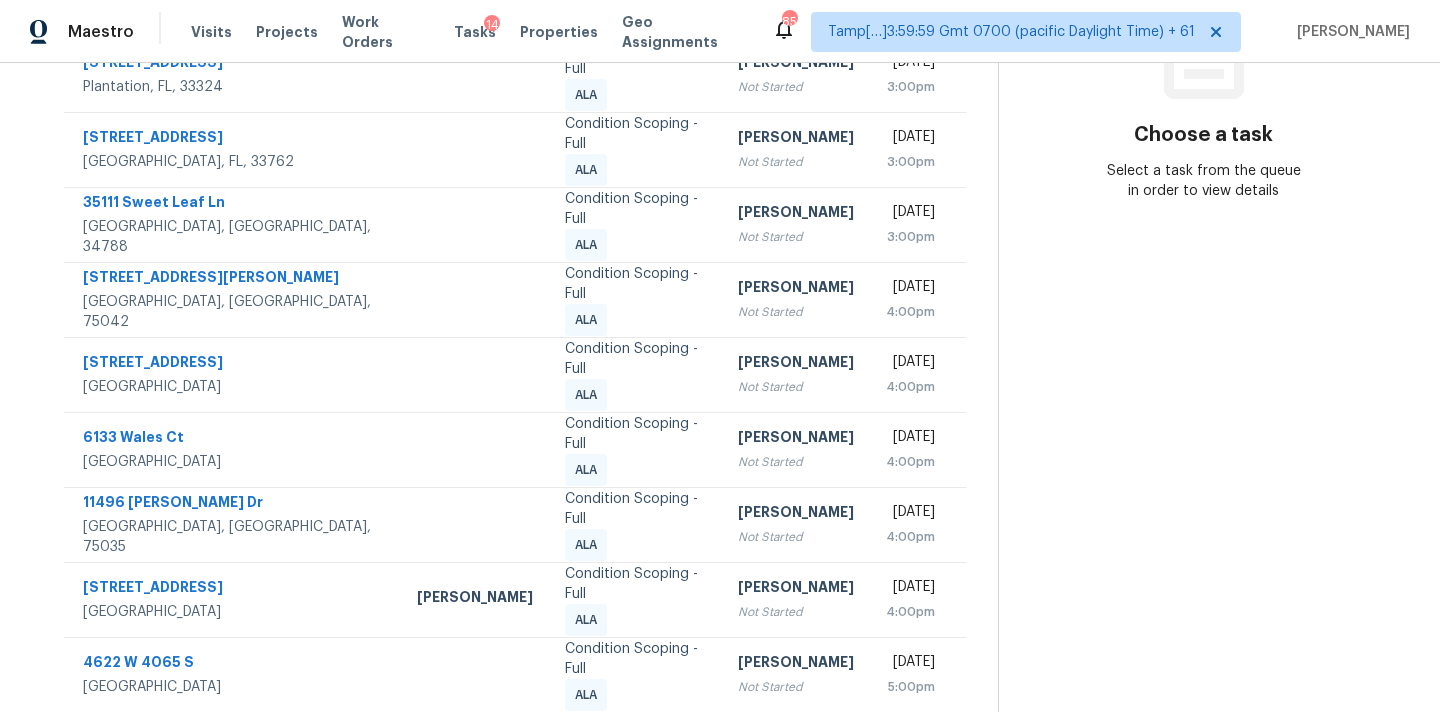 scroll, scrollTop: 329, scrollLeft: 0, axis: vertical 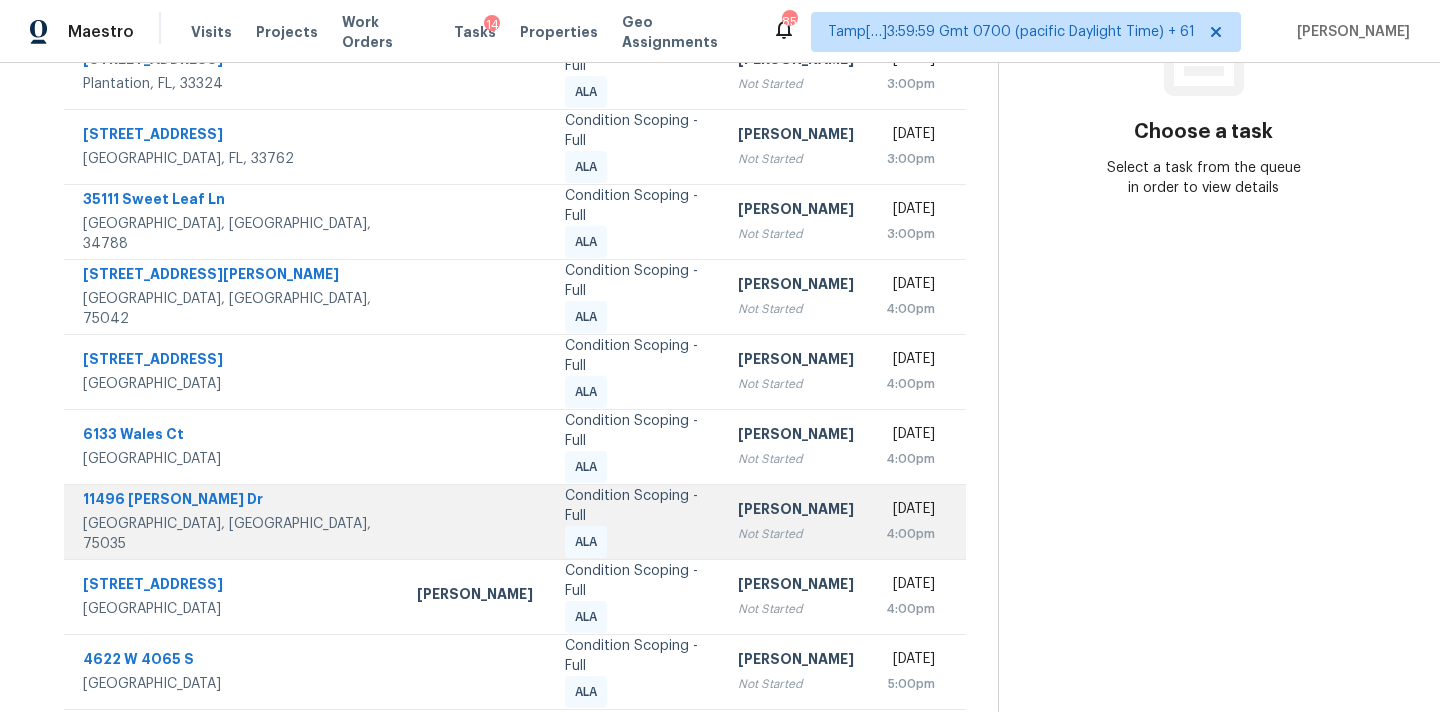 click on "Condition Scoping - Full ALA" at bounding box center [635, 522] 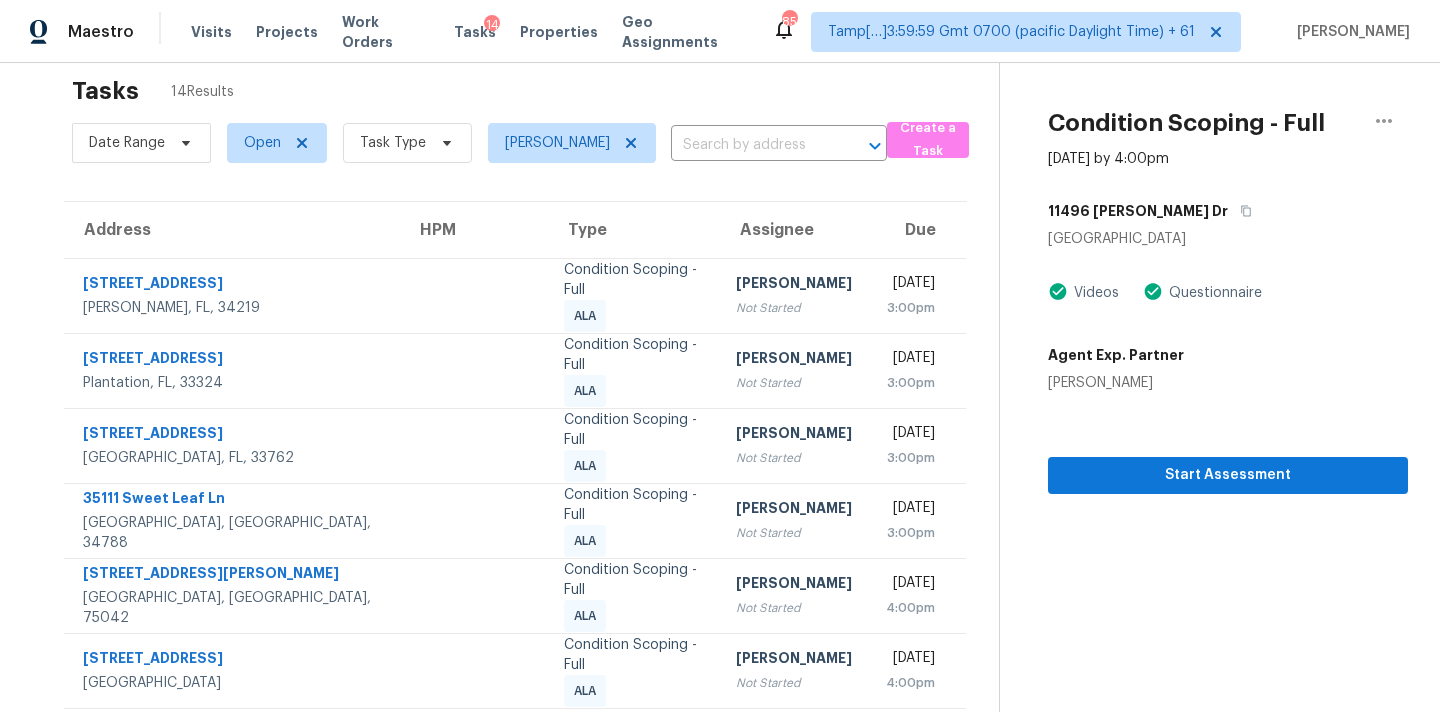 scroll, scrollTop: 0, scrollLeft: 0, axis: both 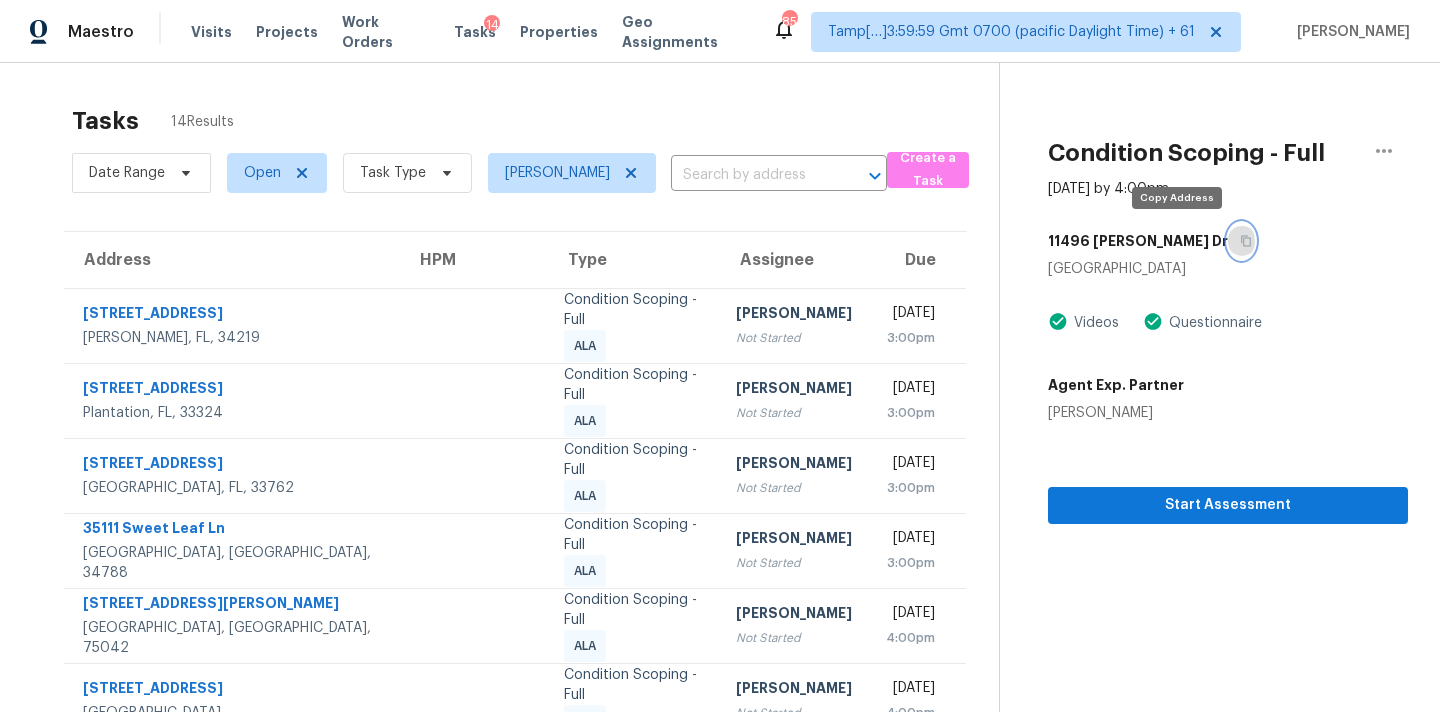 click 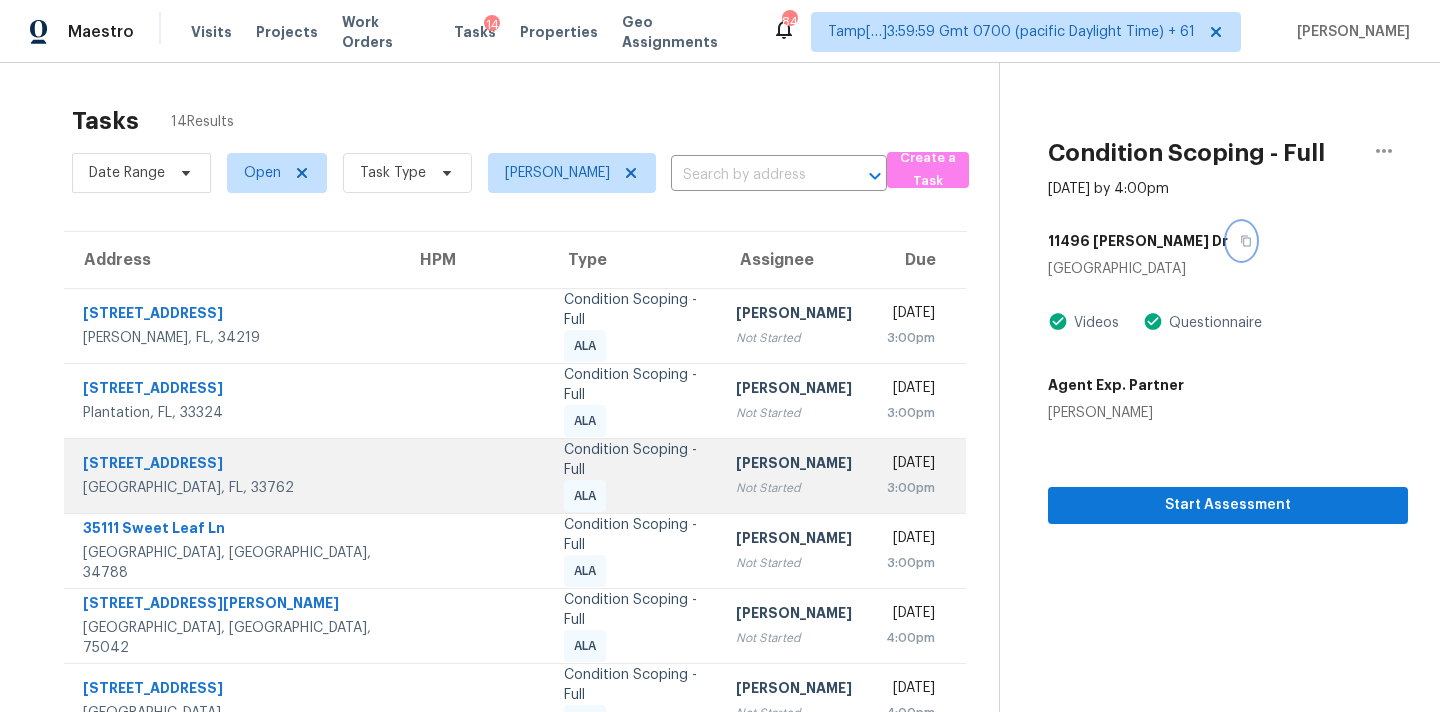 scroll, scrollTop: 329, scrollLeft: 0, axis: vertical 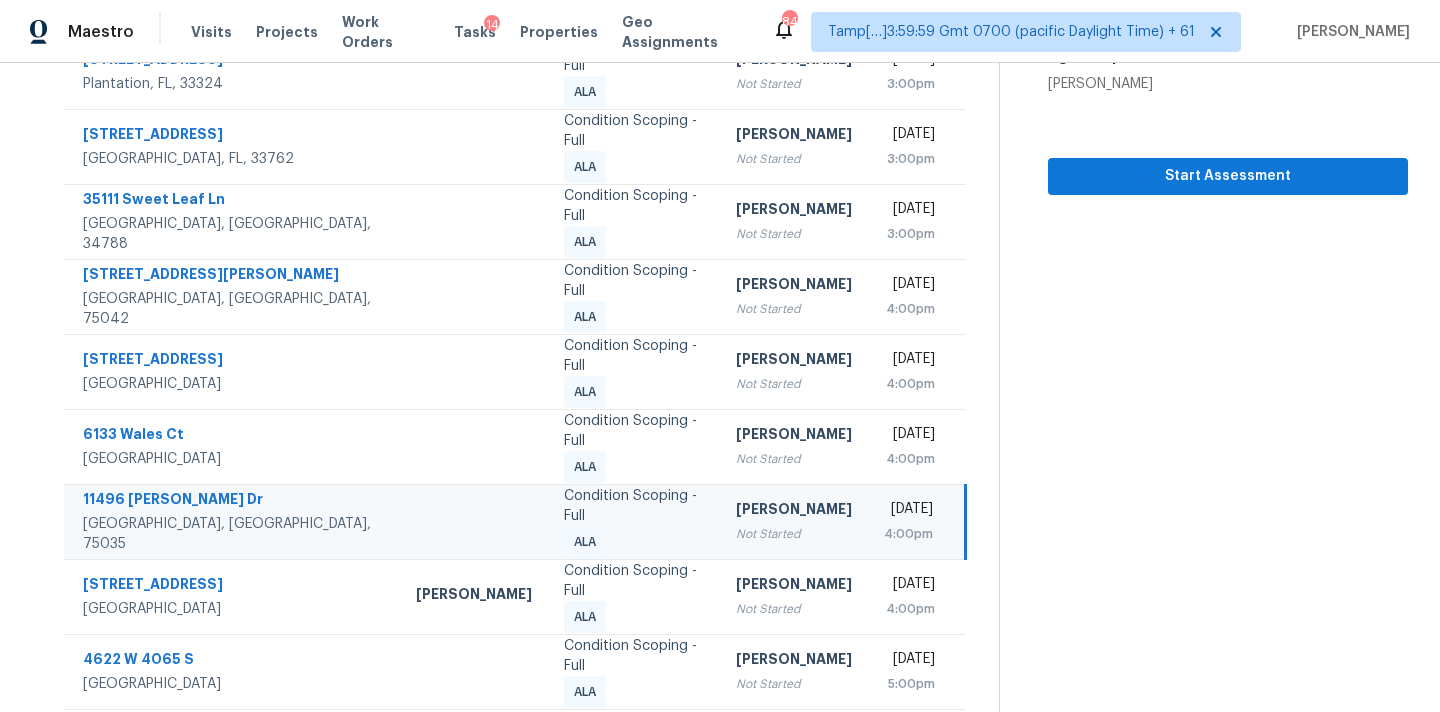click on "[PERSON_NAME]" at bounding box center [794, 511] 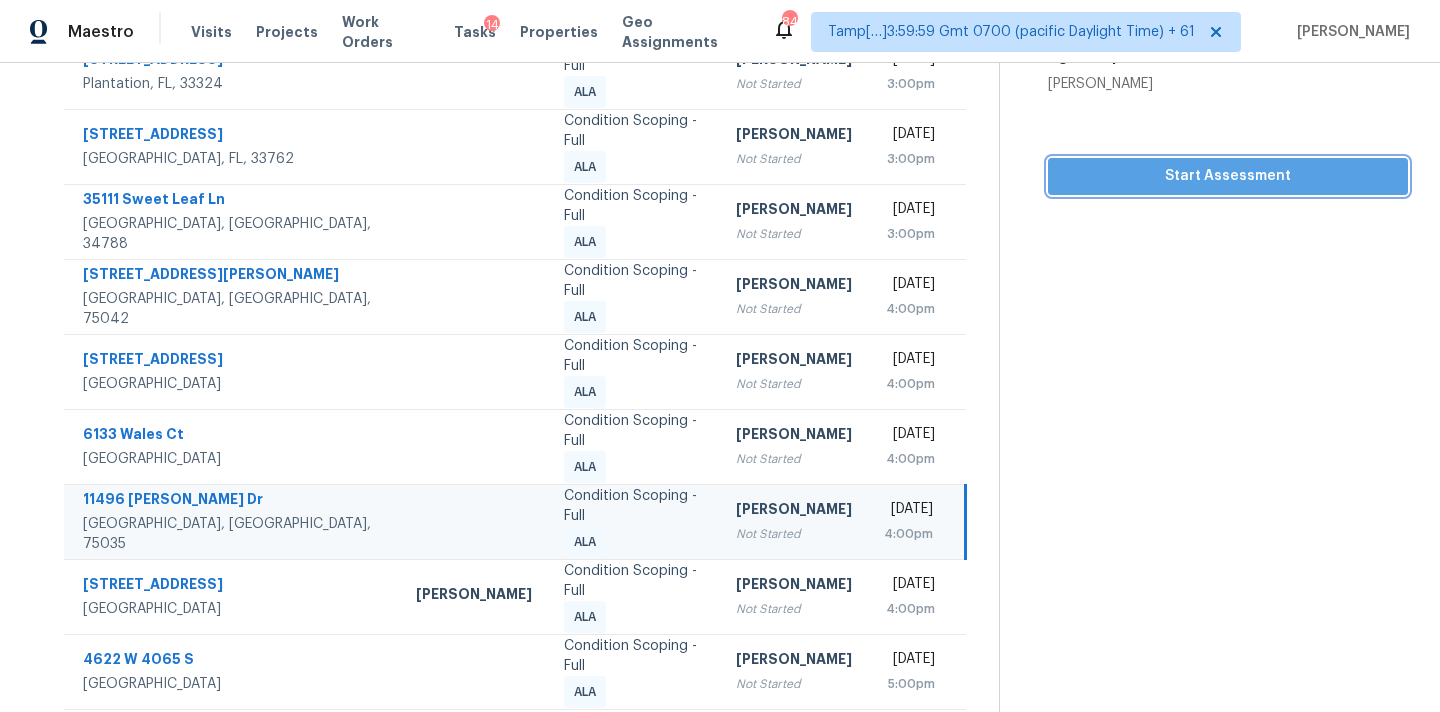 click on "Start Assessment" at bounding box center (1228, 176) 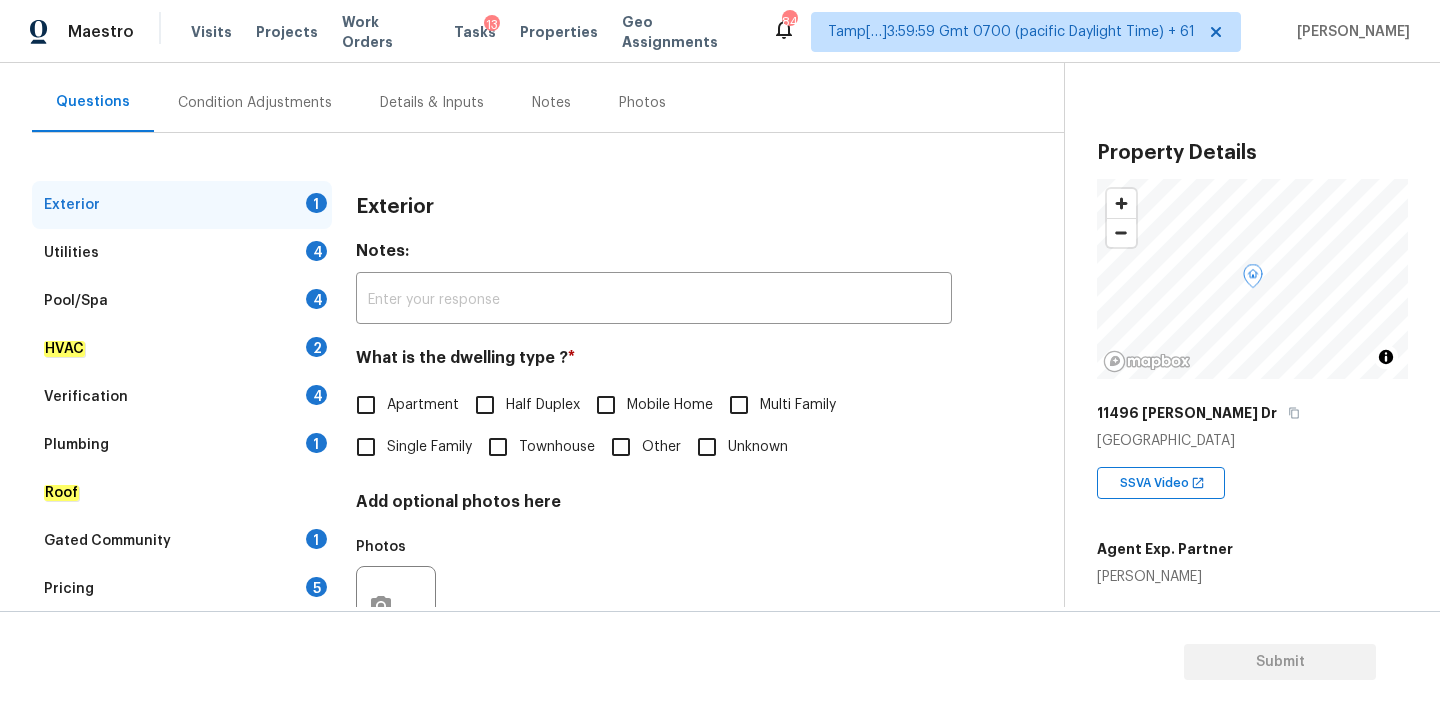 scroll, scrollTop: 251, scrollLeft: 0, axis: vertical 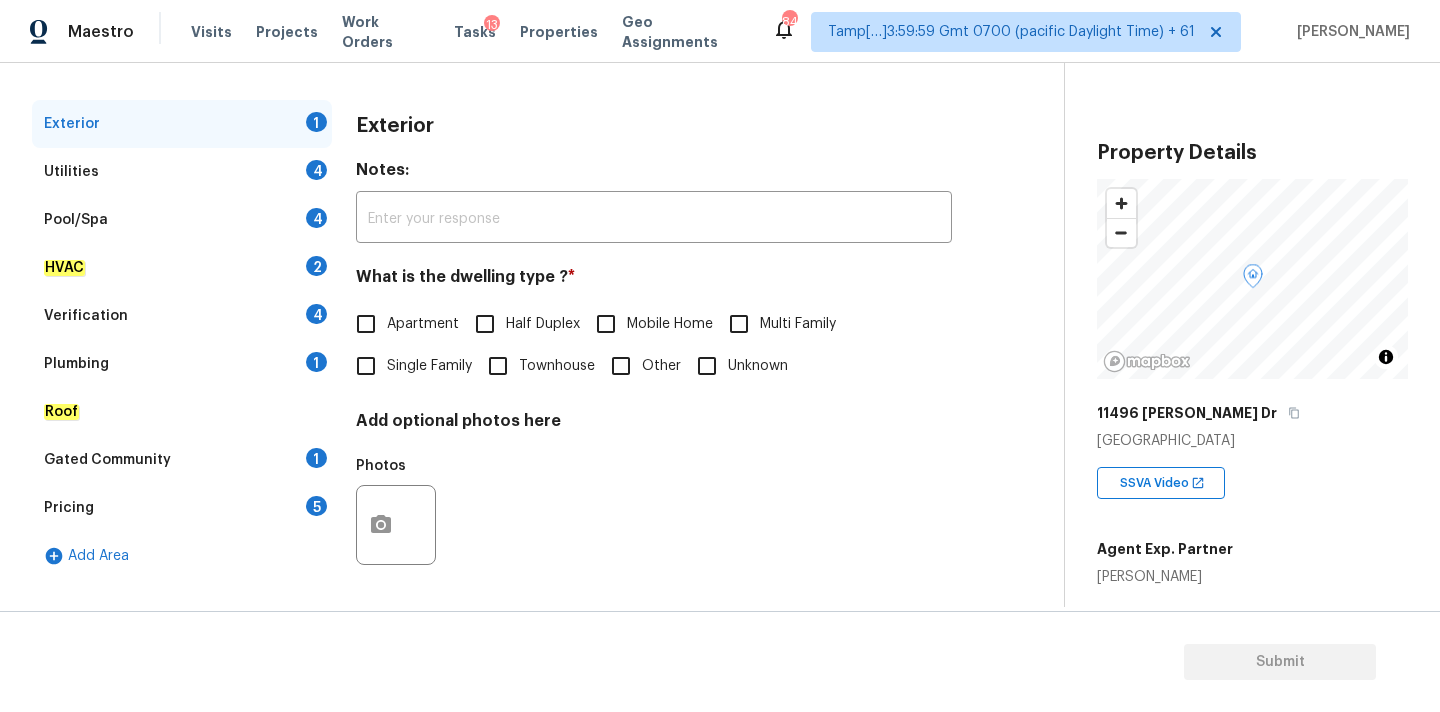 click on "Single Family" at bounding box center (429, 366) 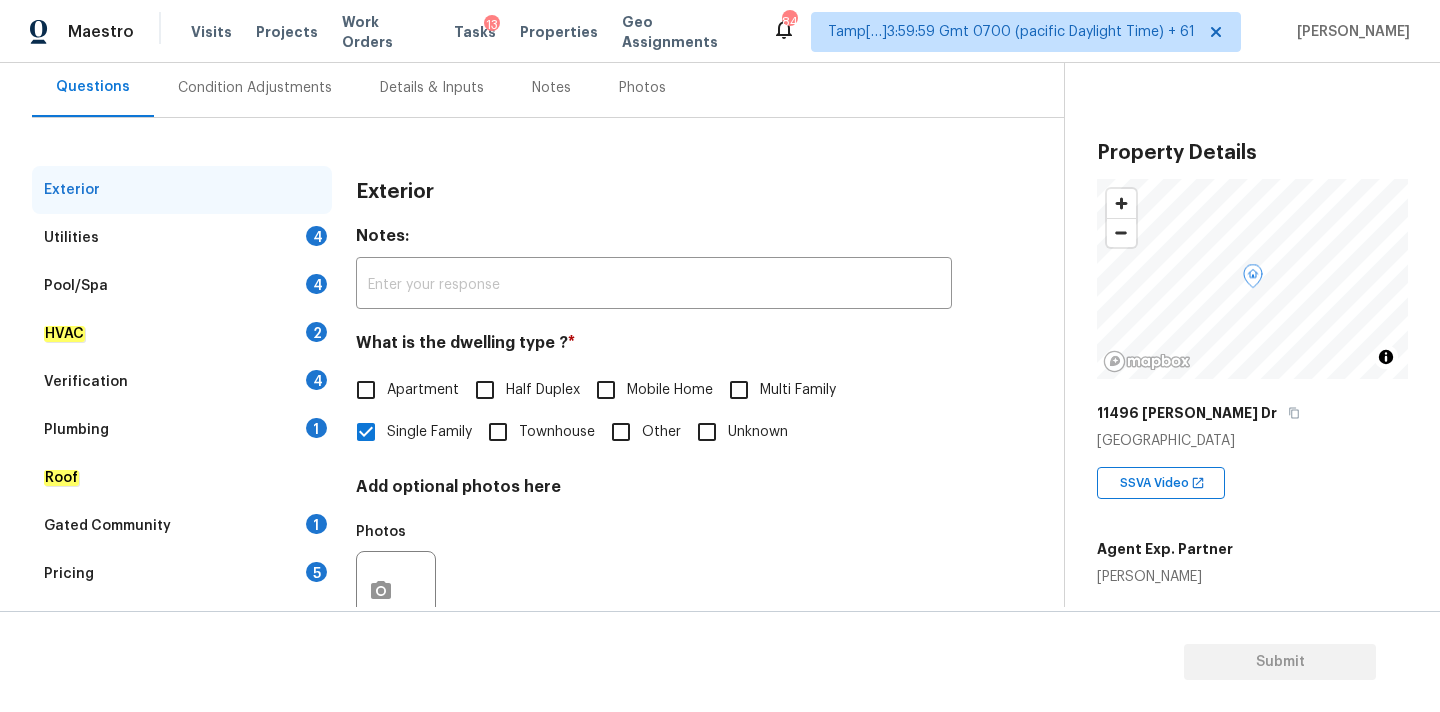 scroll, scrollTop: 251, scrollLeft: 0, axis: vertical 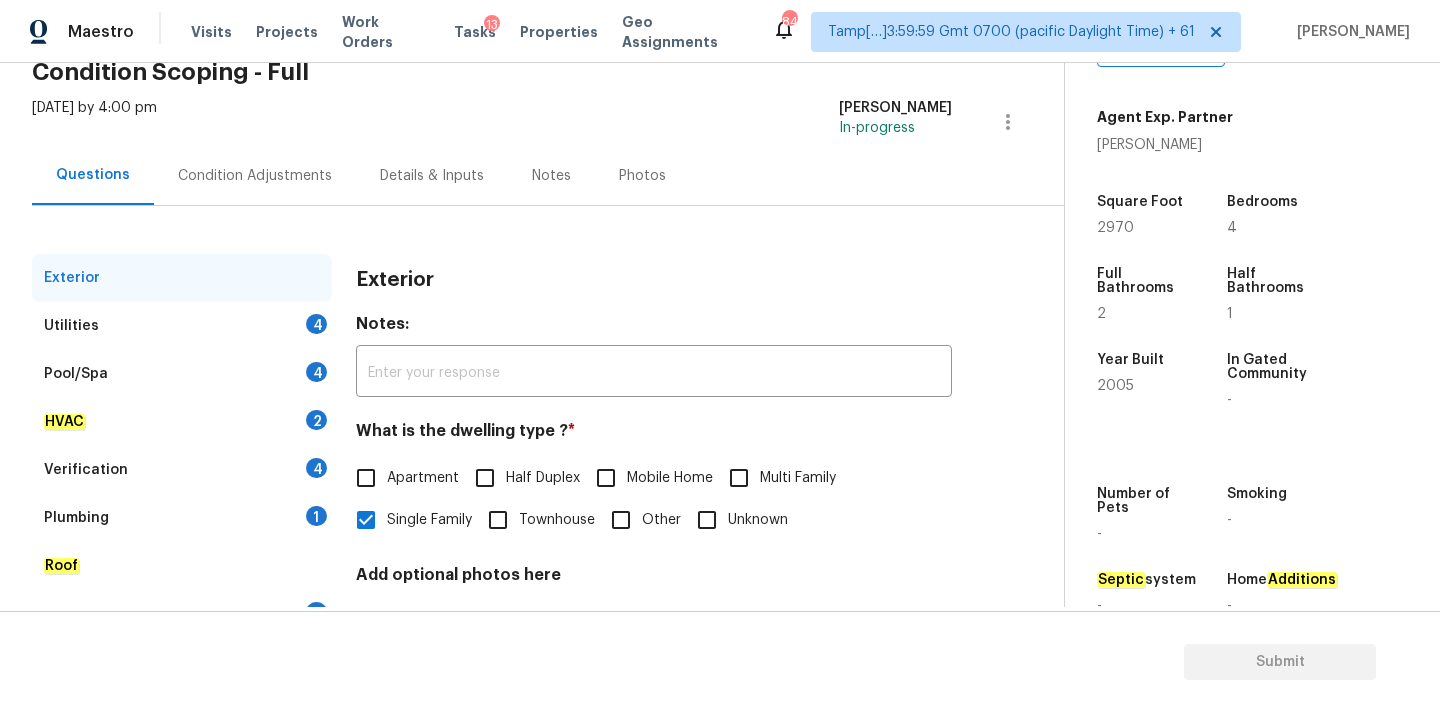 click on "Condition Adjustments" at bounding box center [255, 176] 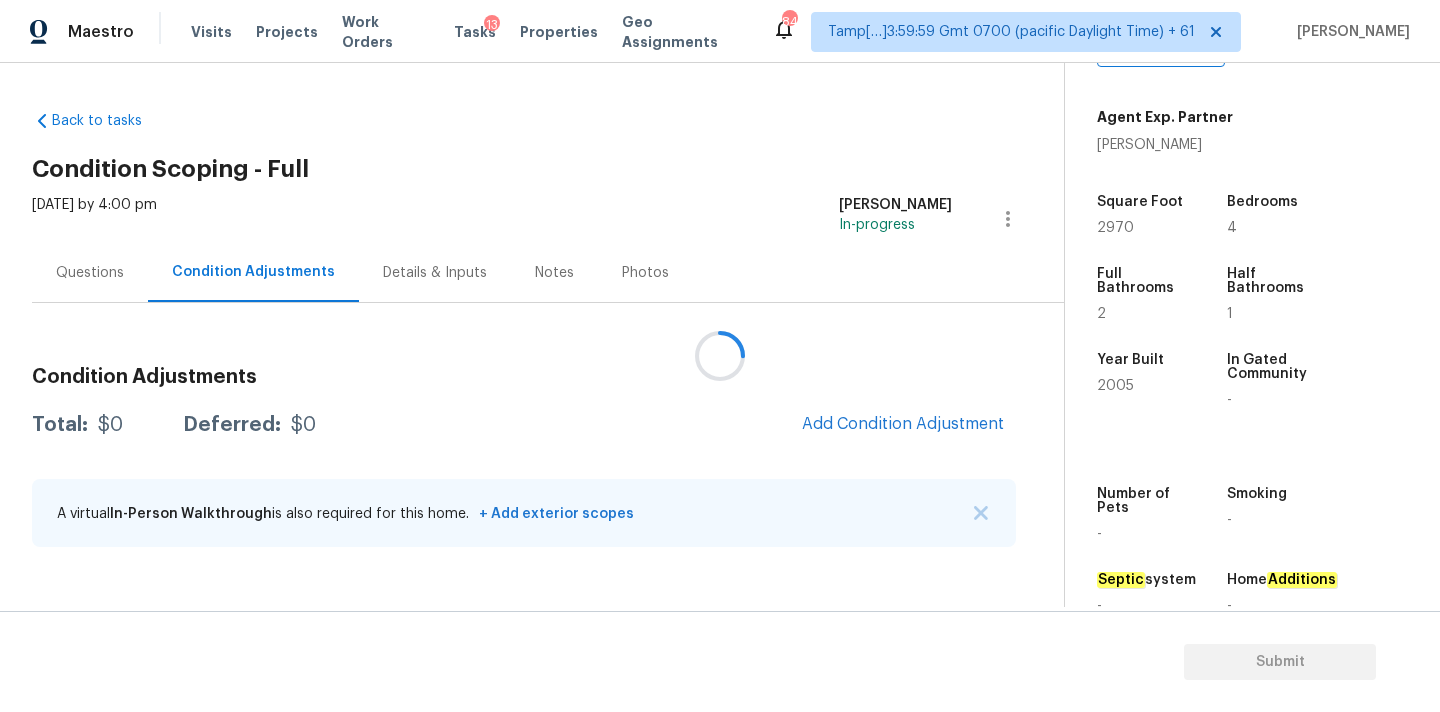 scroll, scrollTop: 0, scrollLeft: 0, axis: both 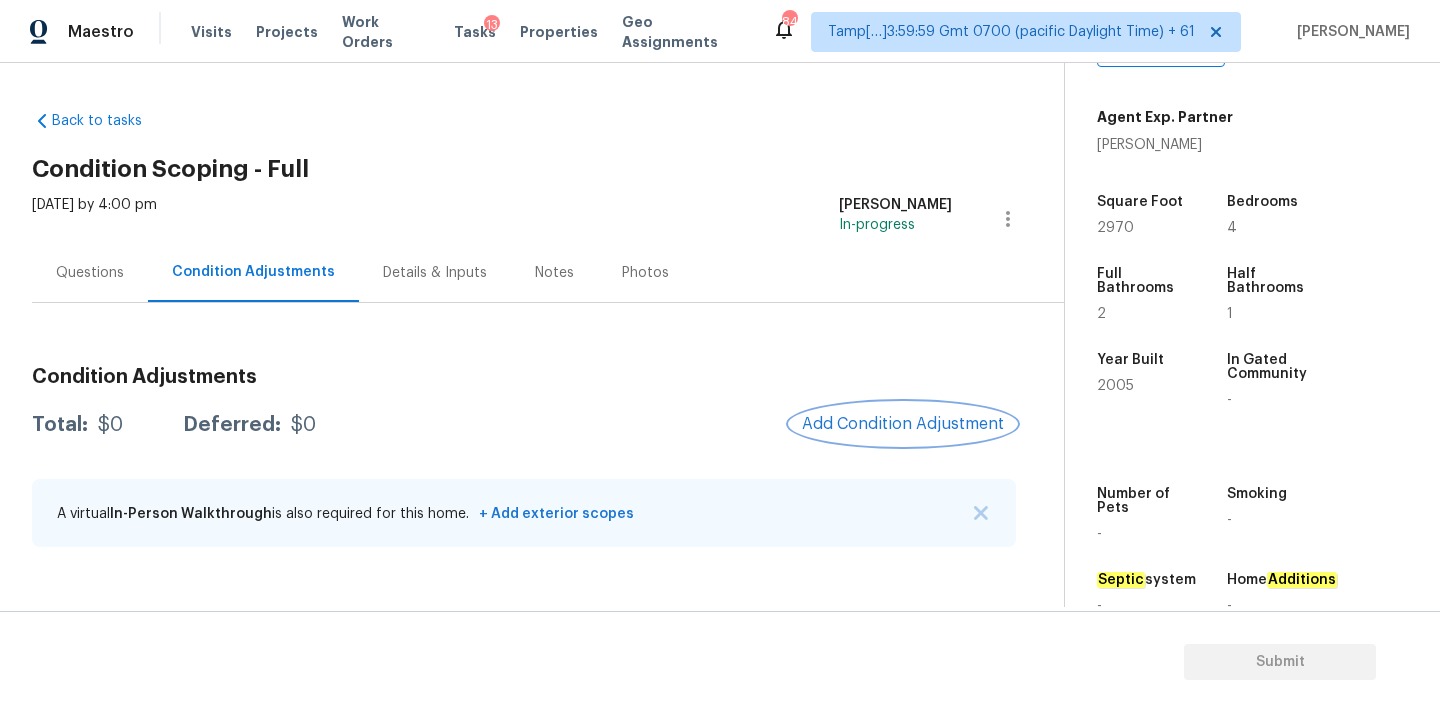 click on "Add Condition Adjustment" at bounding box center [903, 424] 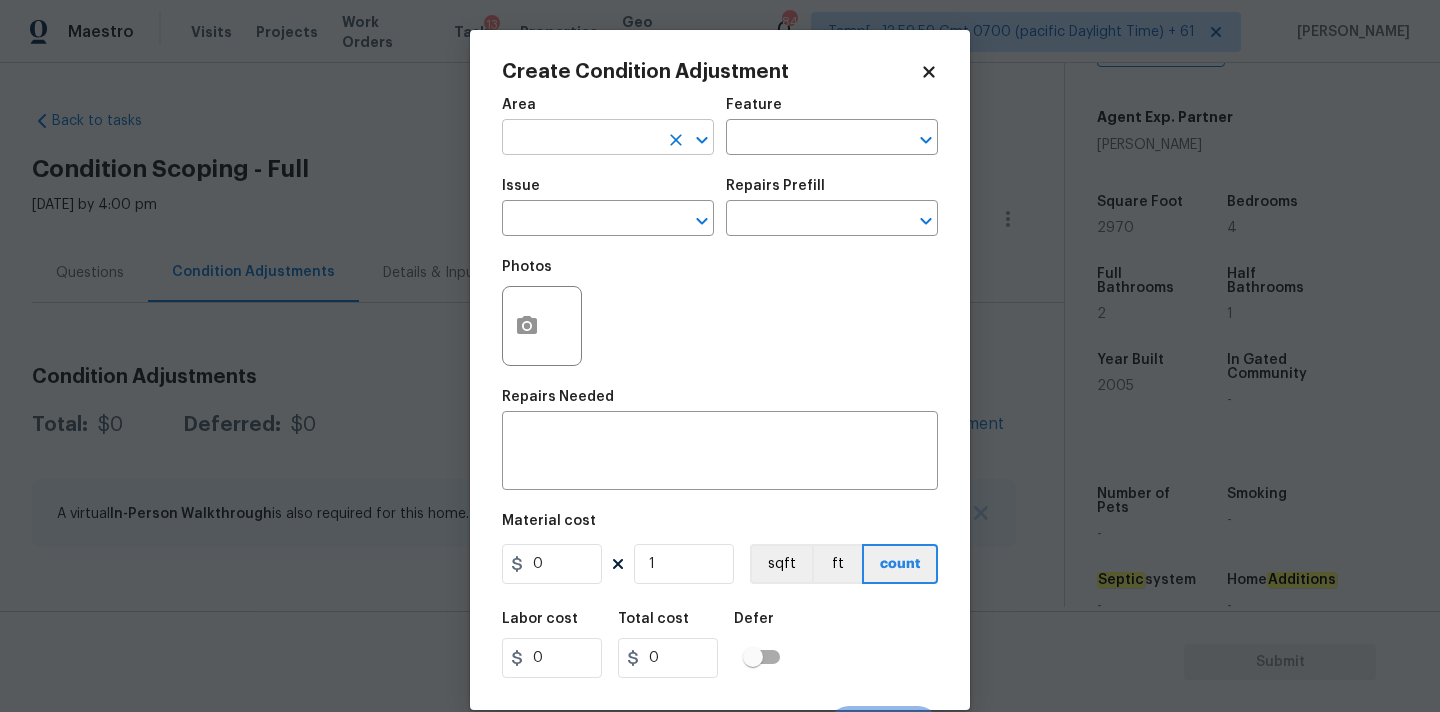 click at bounding box center [580, 139] 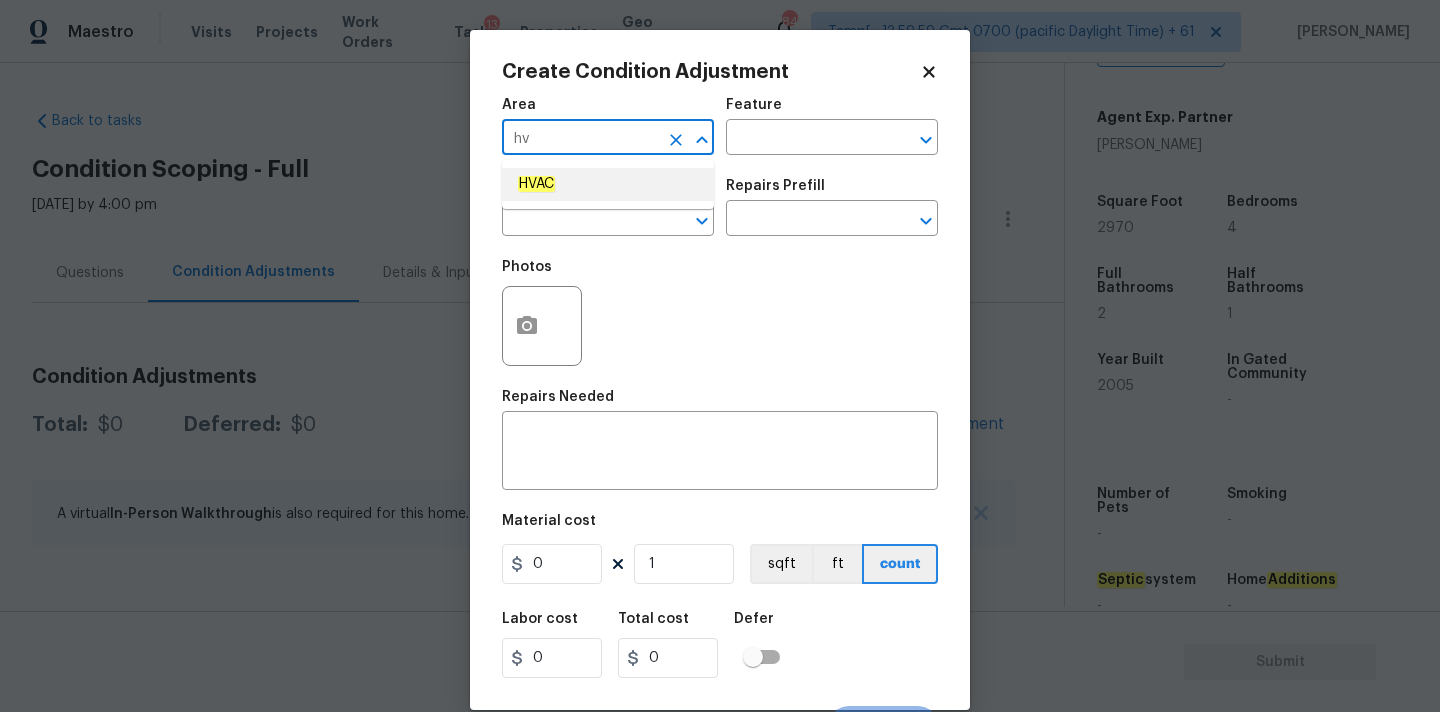 click on "HVAC" at bounding box center (608, 184) 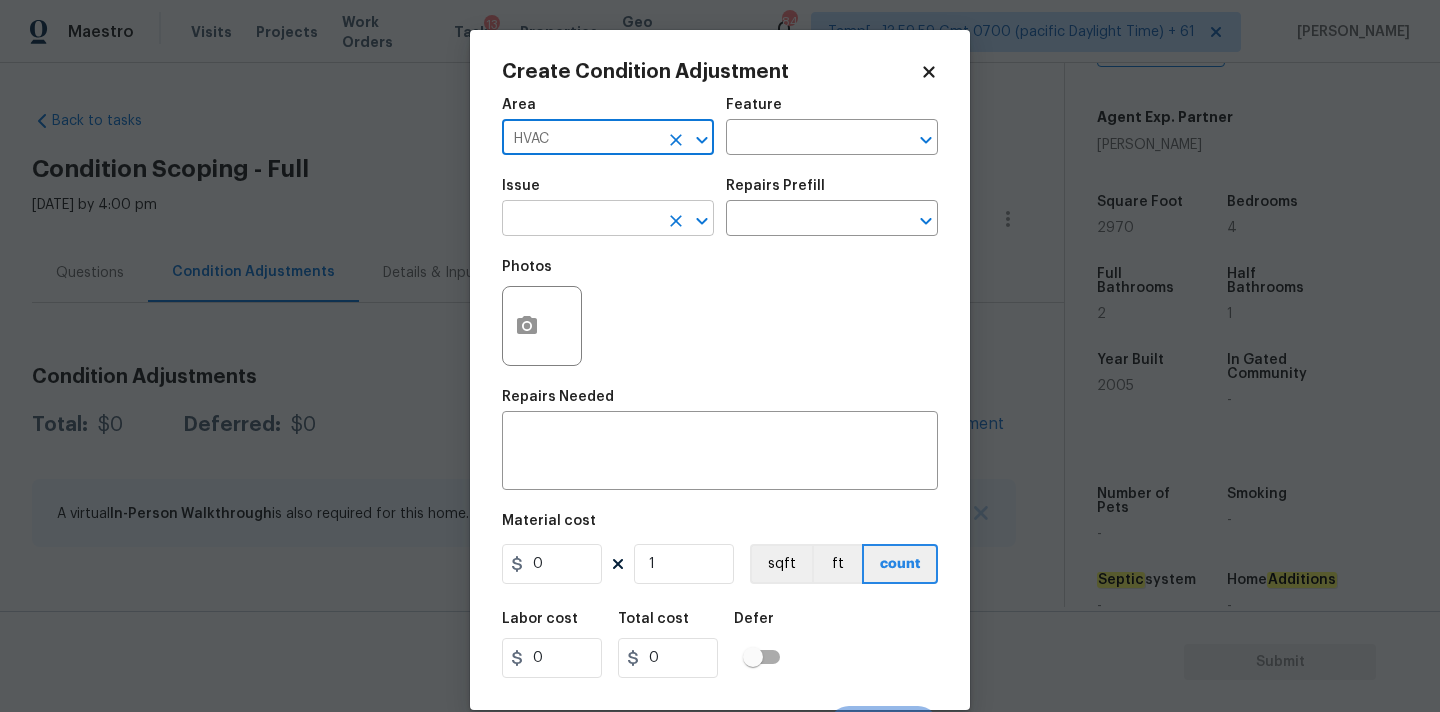 type on "HVAC" 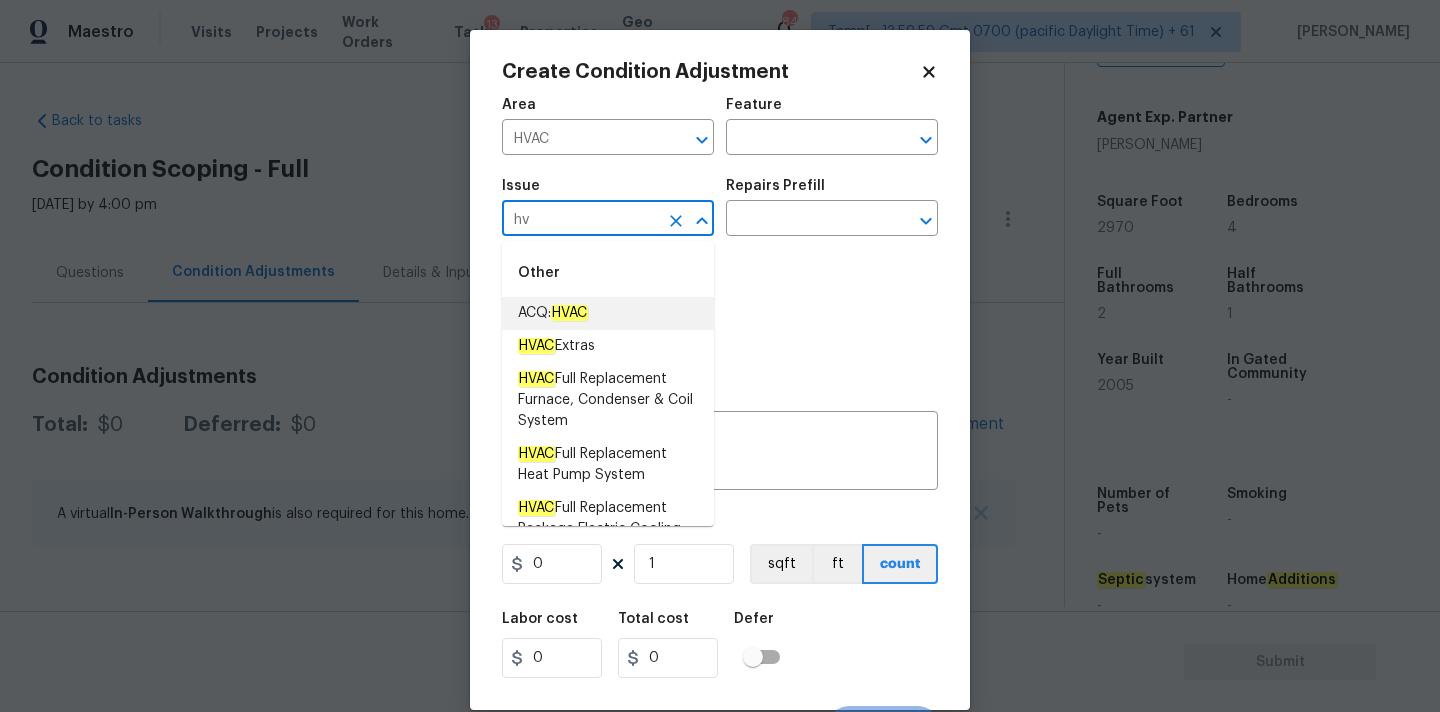 click on "ACQ:  HVAC" at bounding box center (608, 313) 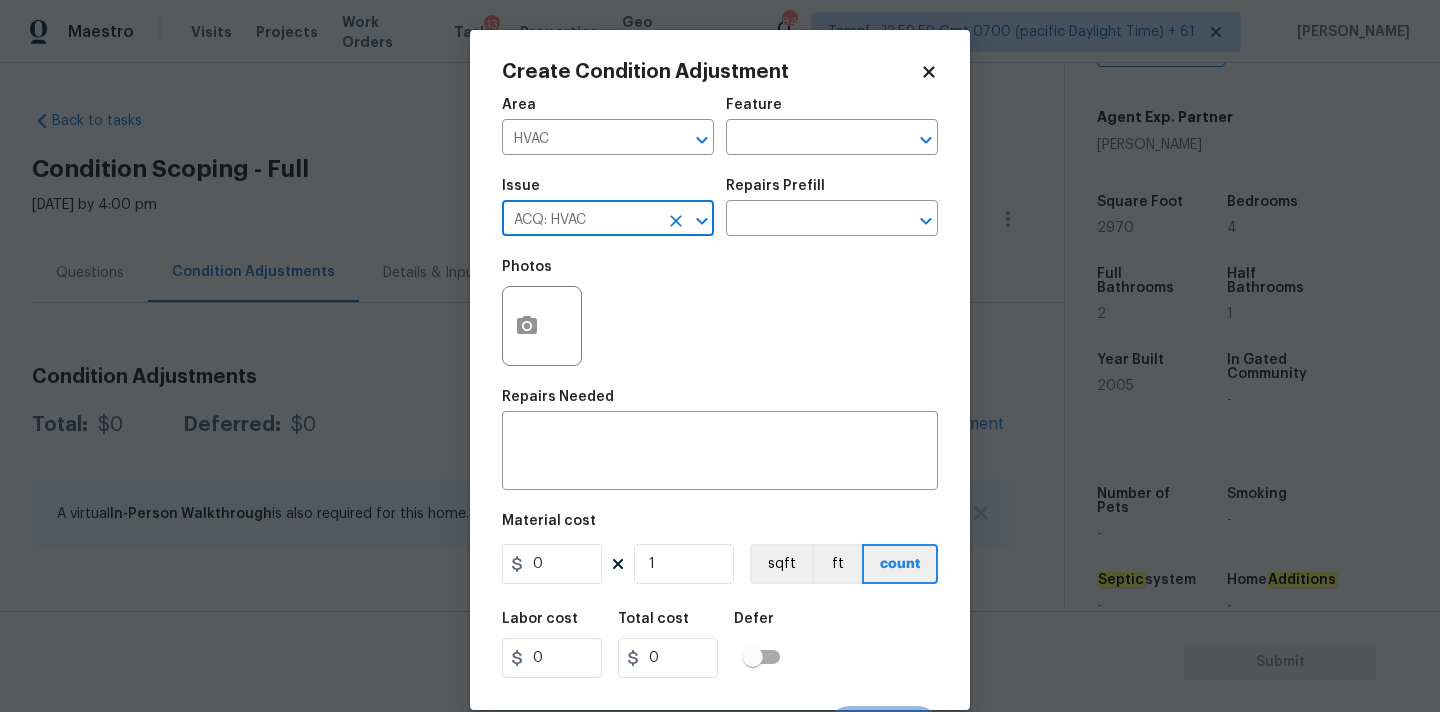 type on "ACQ: HVAC" 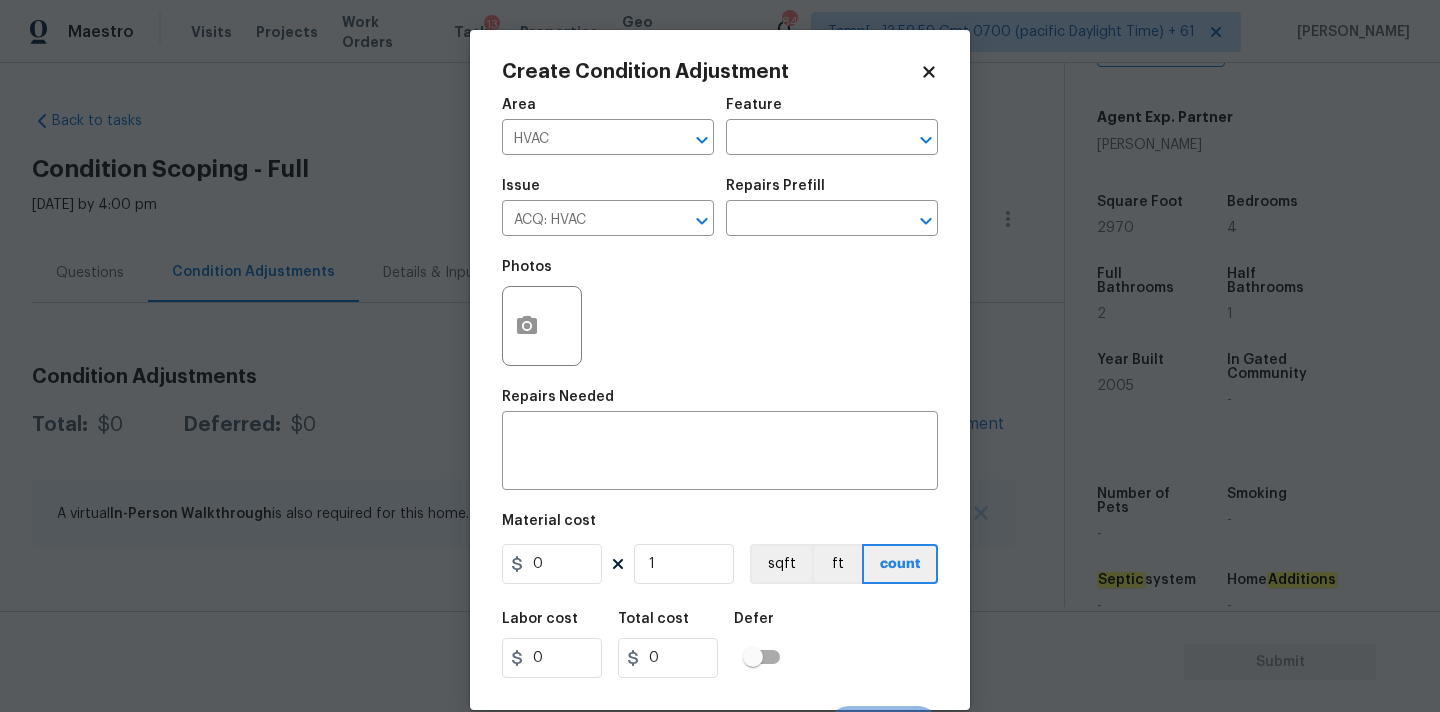 click on "Repairs Prefill" at bounding box center (832, 192) 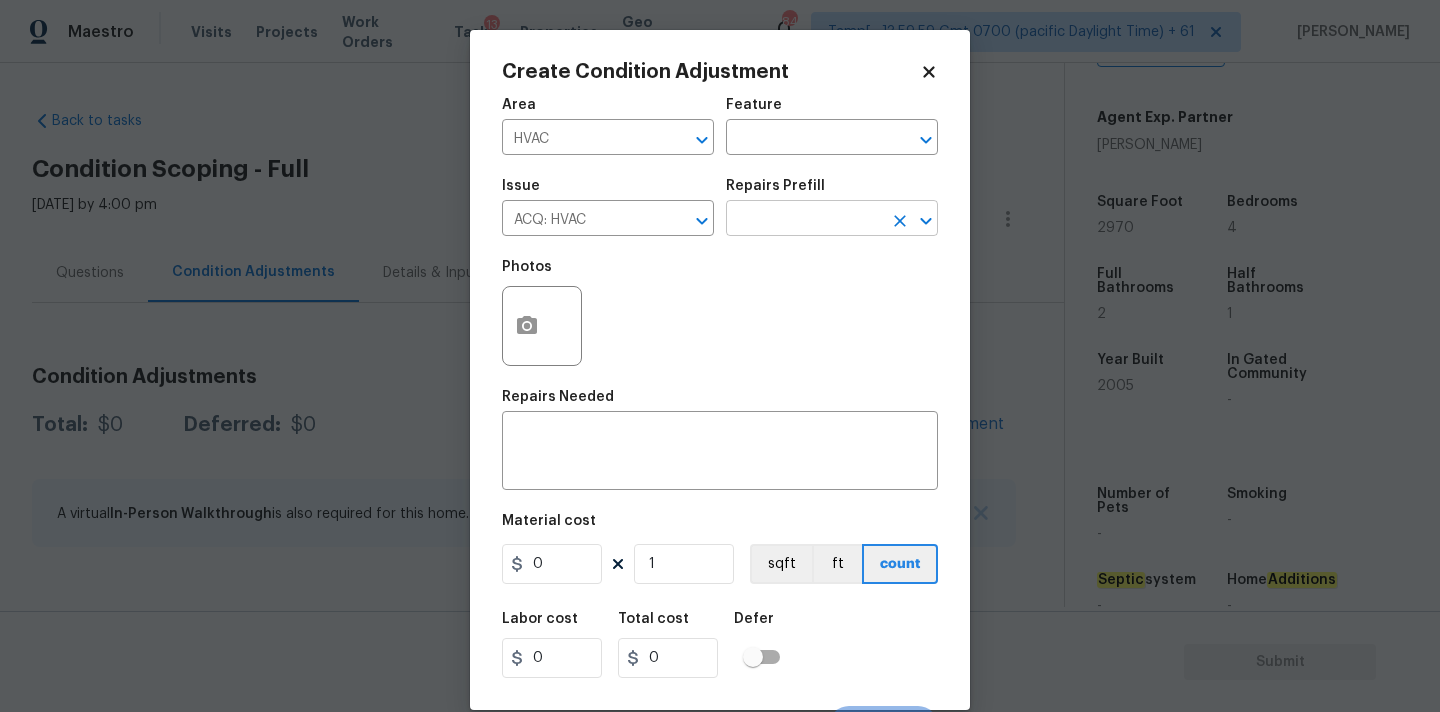 click at bounding box center (804, 220) 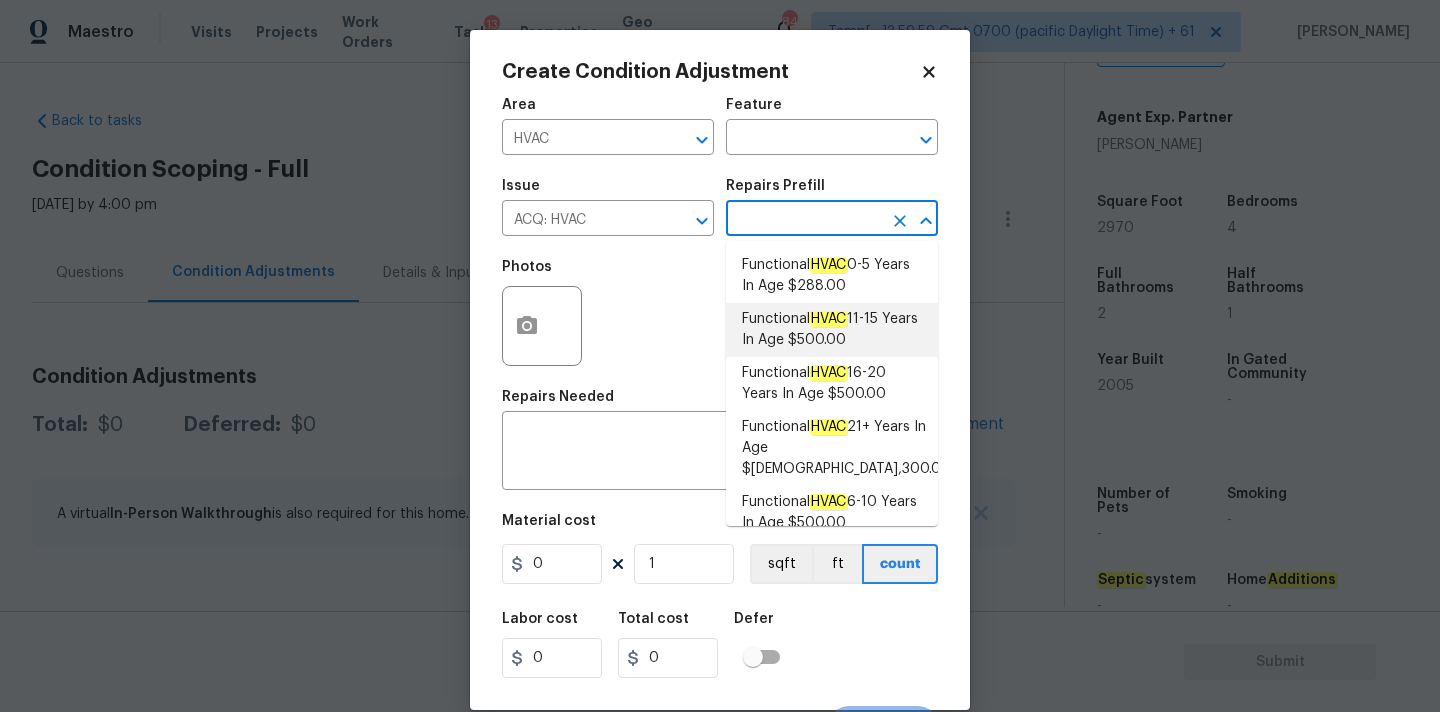 click on "Functional  HVAC  11-15 Years In Age $500.00" at bounding box center (832, 330) 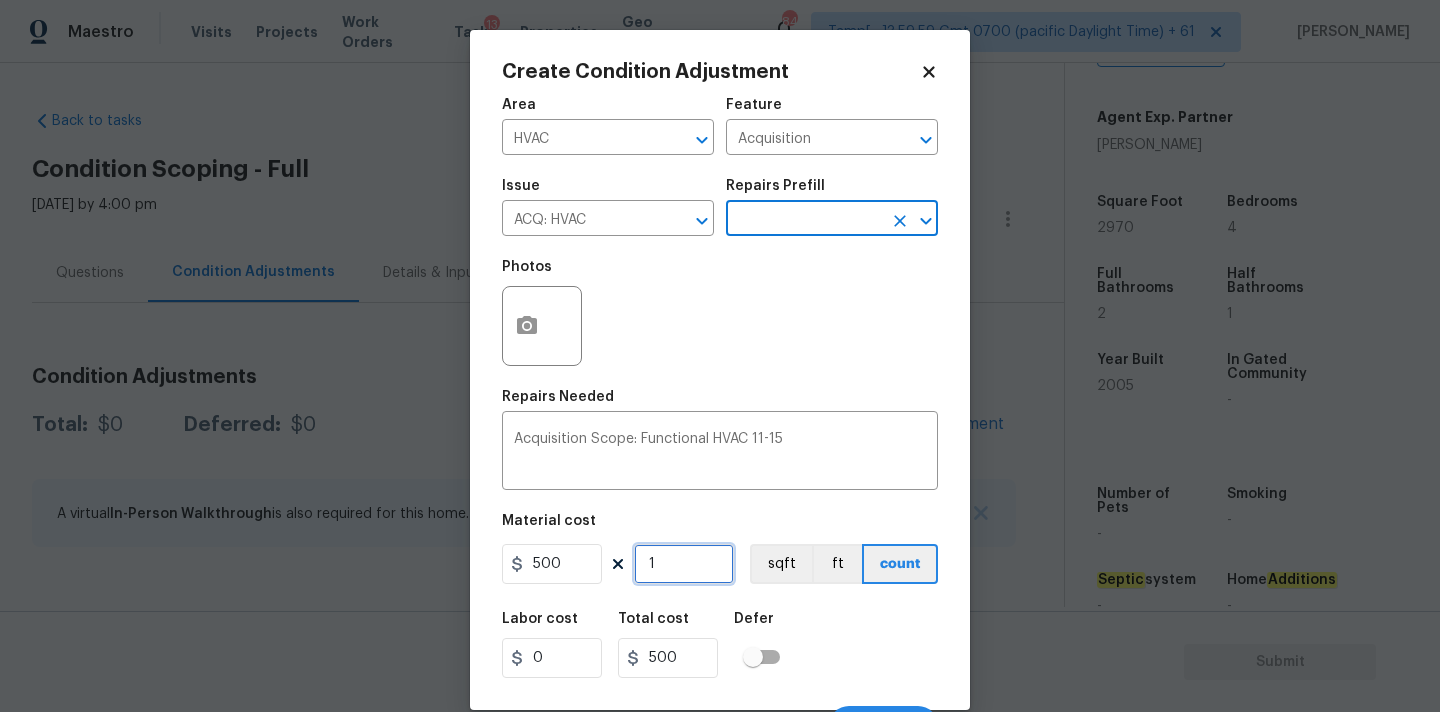 click on "1" at bounding box center [684, 564] 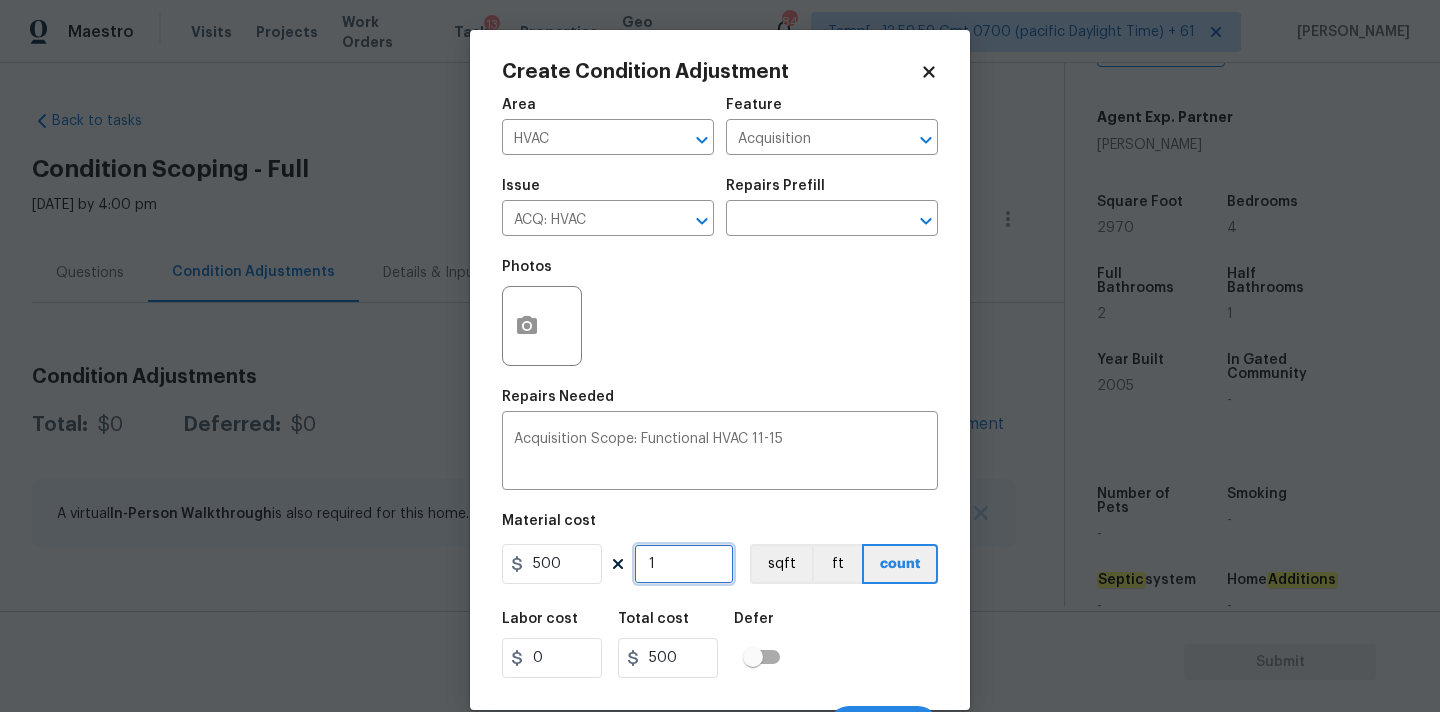 click on "1" at bounding box center (684, 564) 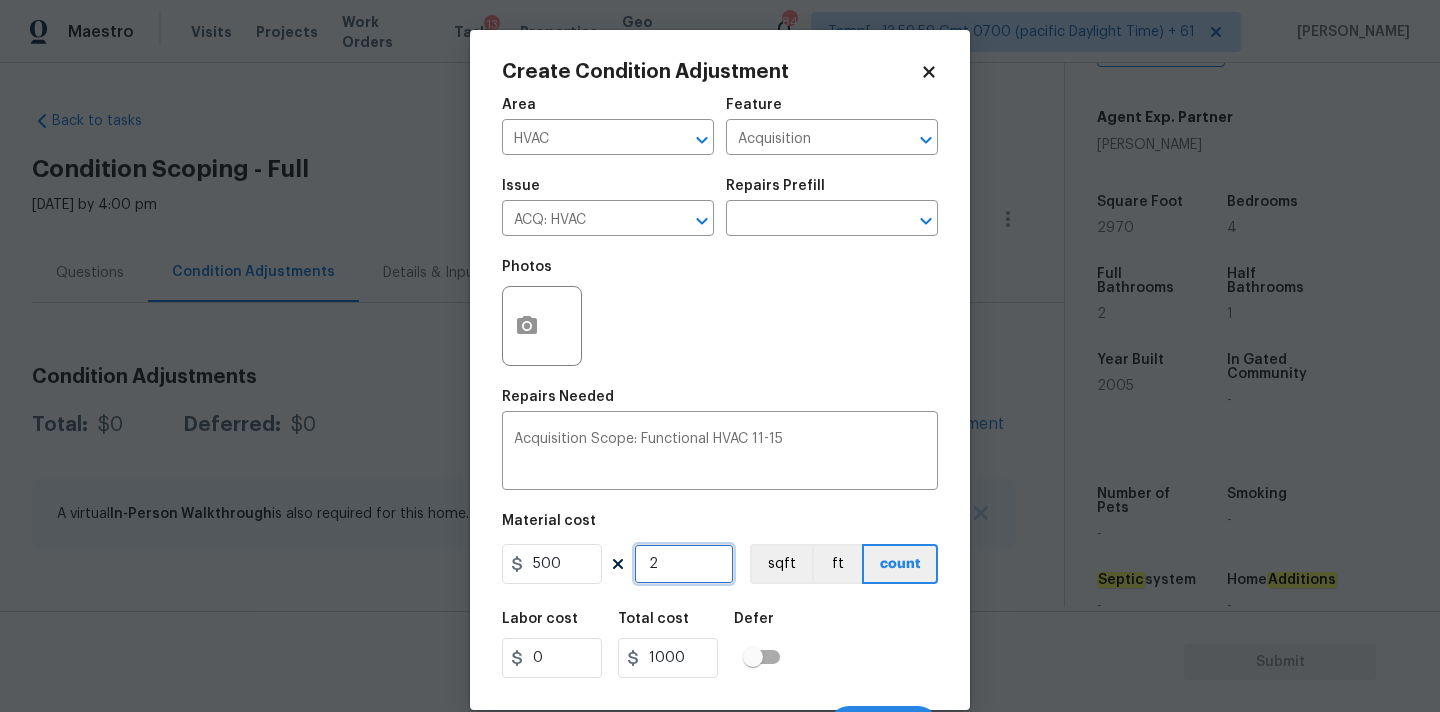 type on "2" 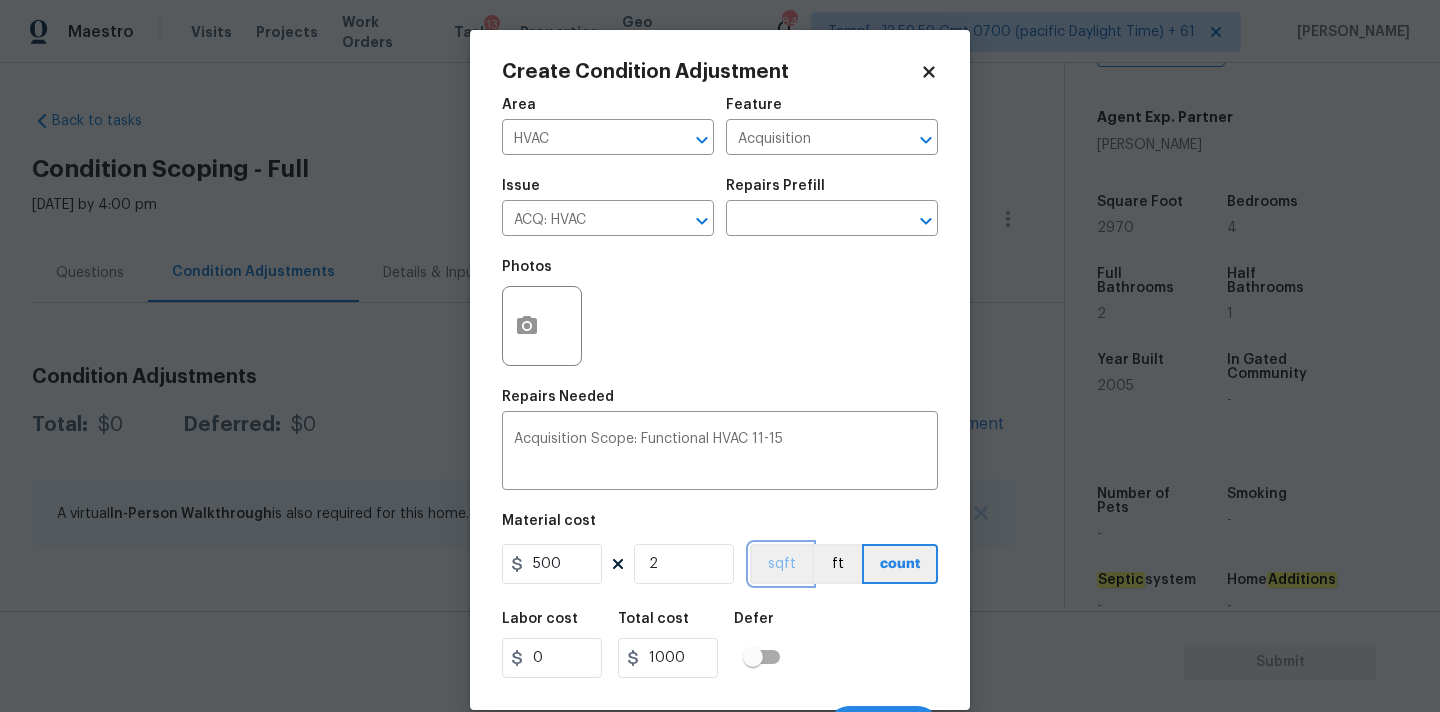 type 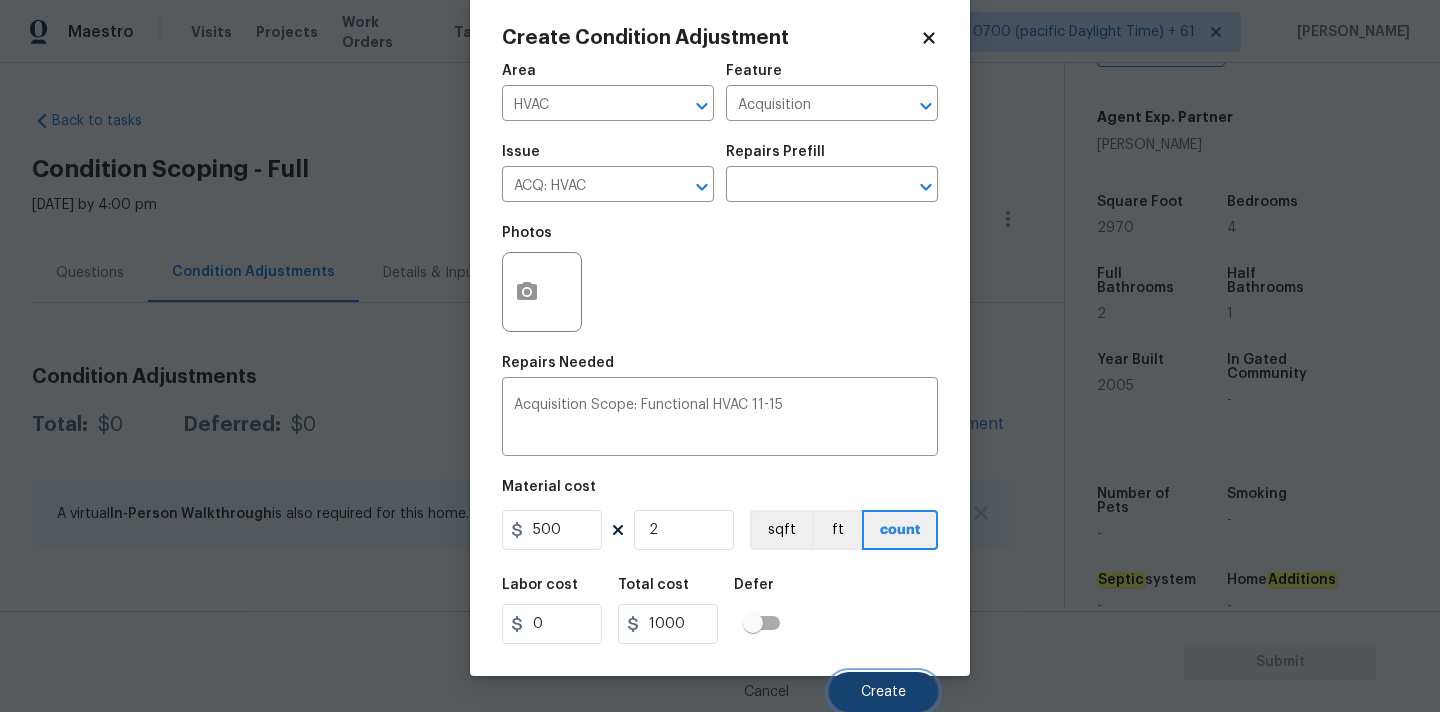 click on "Create" at bounding box center (883, 692) 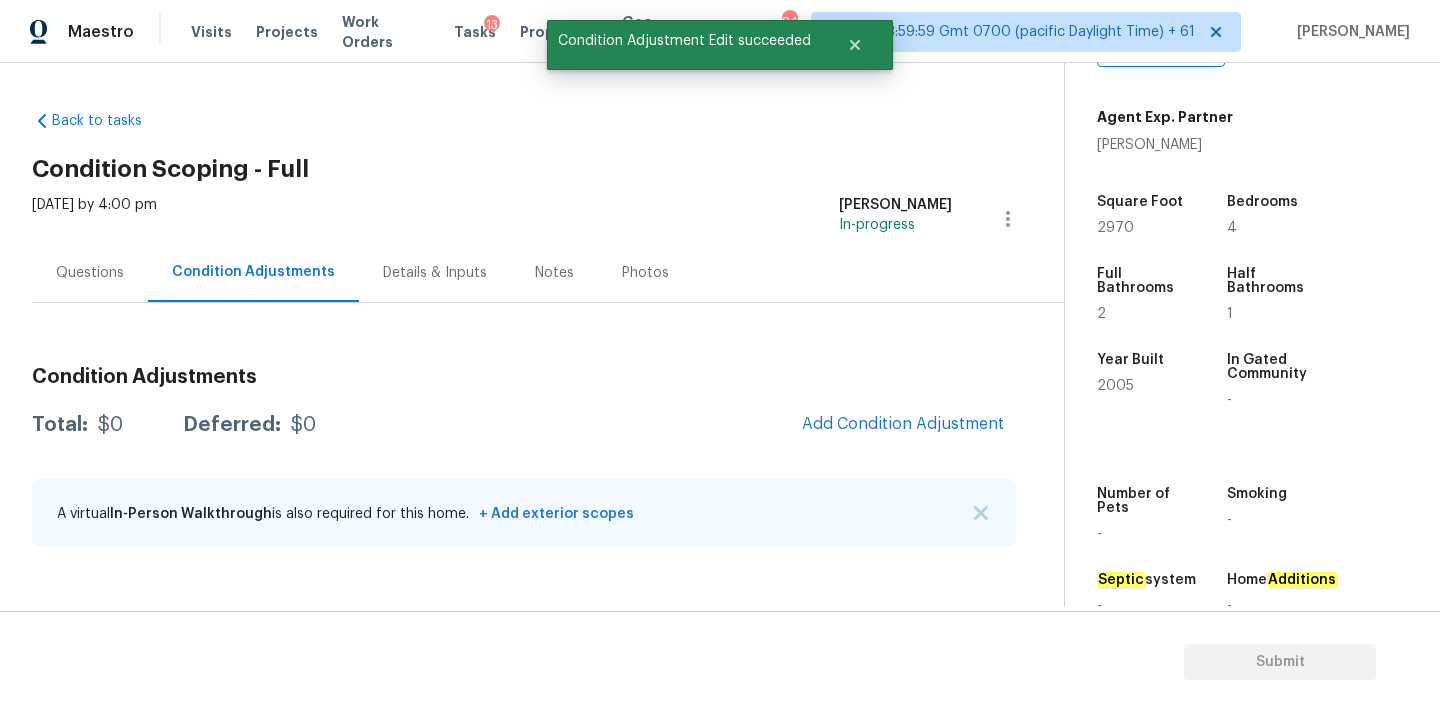 scroll, scrollTop: 28, scrollLeft: 0, axis: vertical 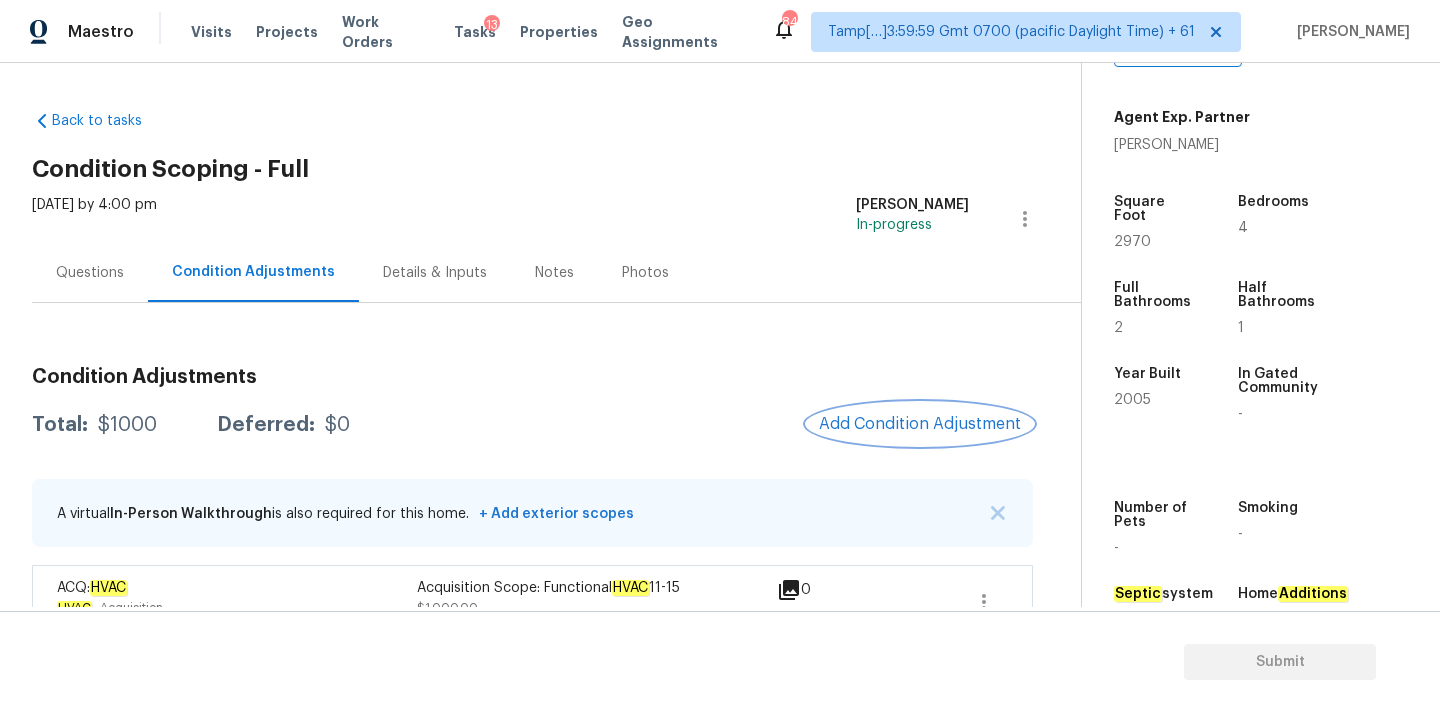 click on "Add Condition Adjustment" at bounding box center (920, 424) 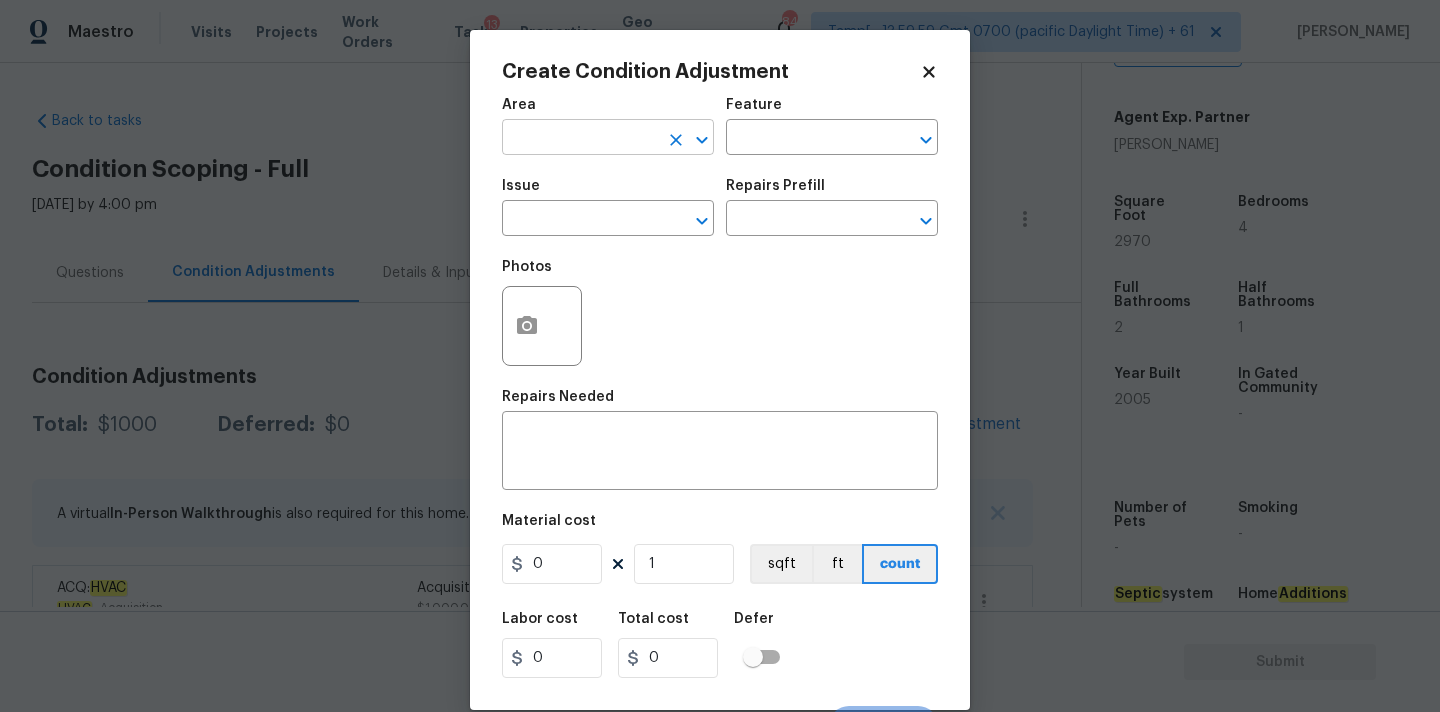 click at bounding box center [580, 139] 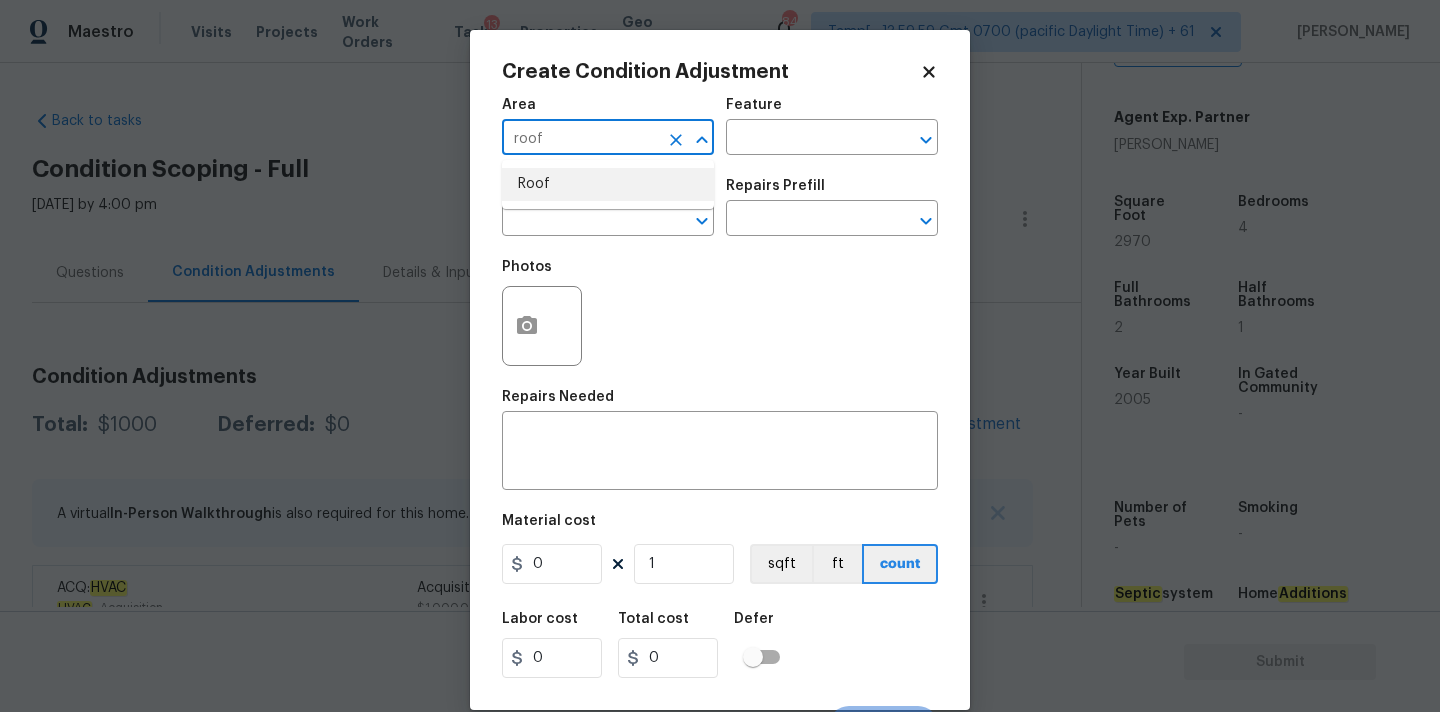 click on "Roof" at bounding box center (608, 184) 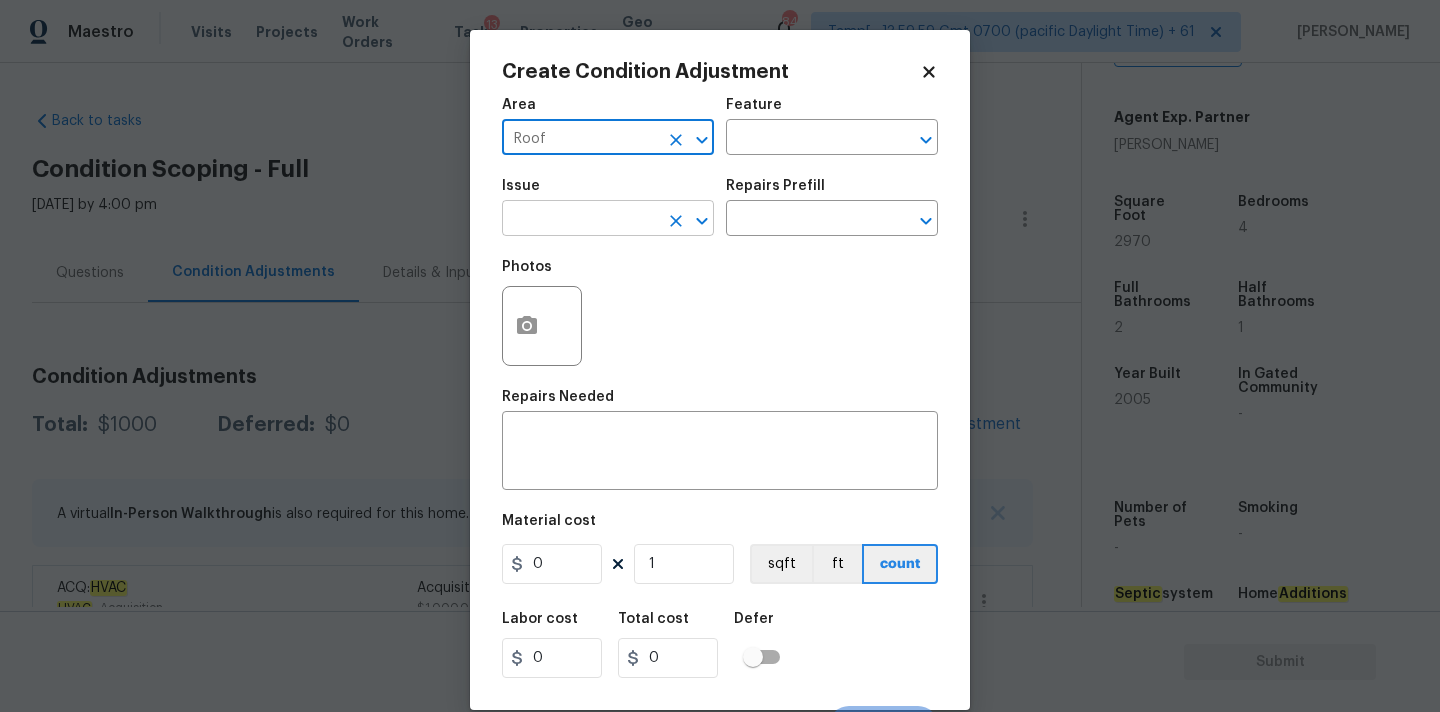 type on "Roof" 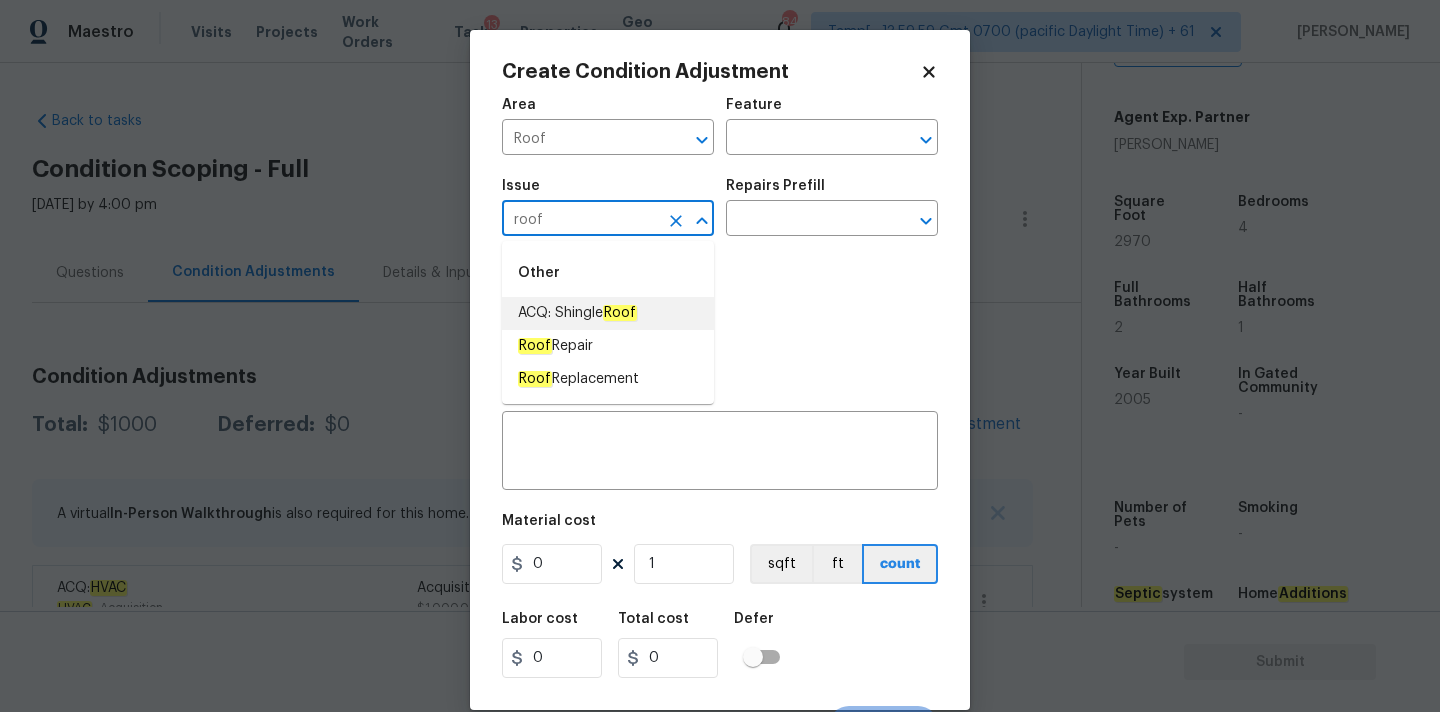 click on "ACQ: Shingle  Roof" at bounding box center (577, 313) 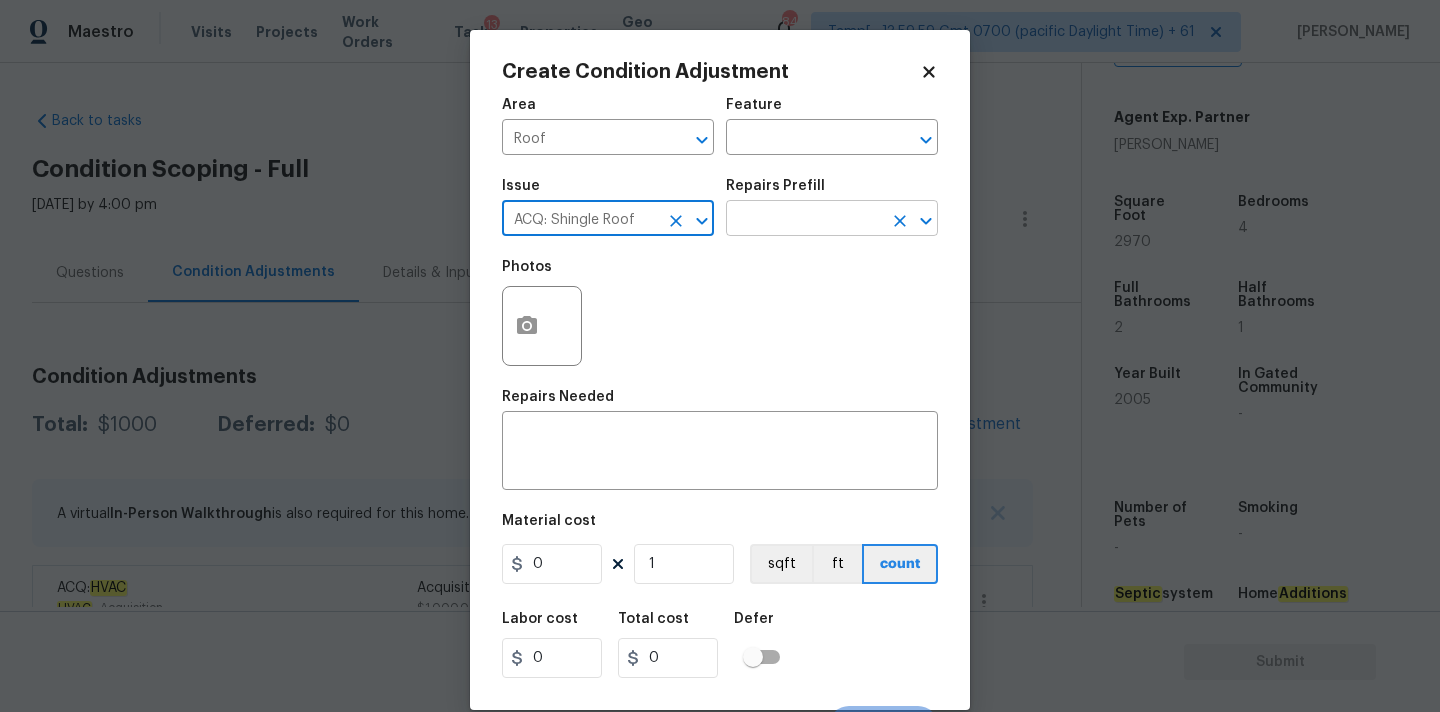 type on "ACQ: Shingle Roof" 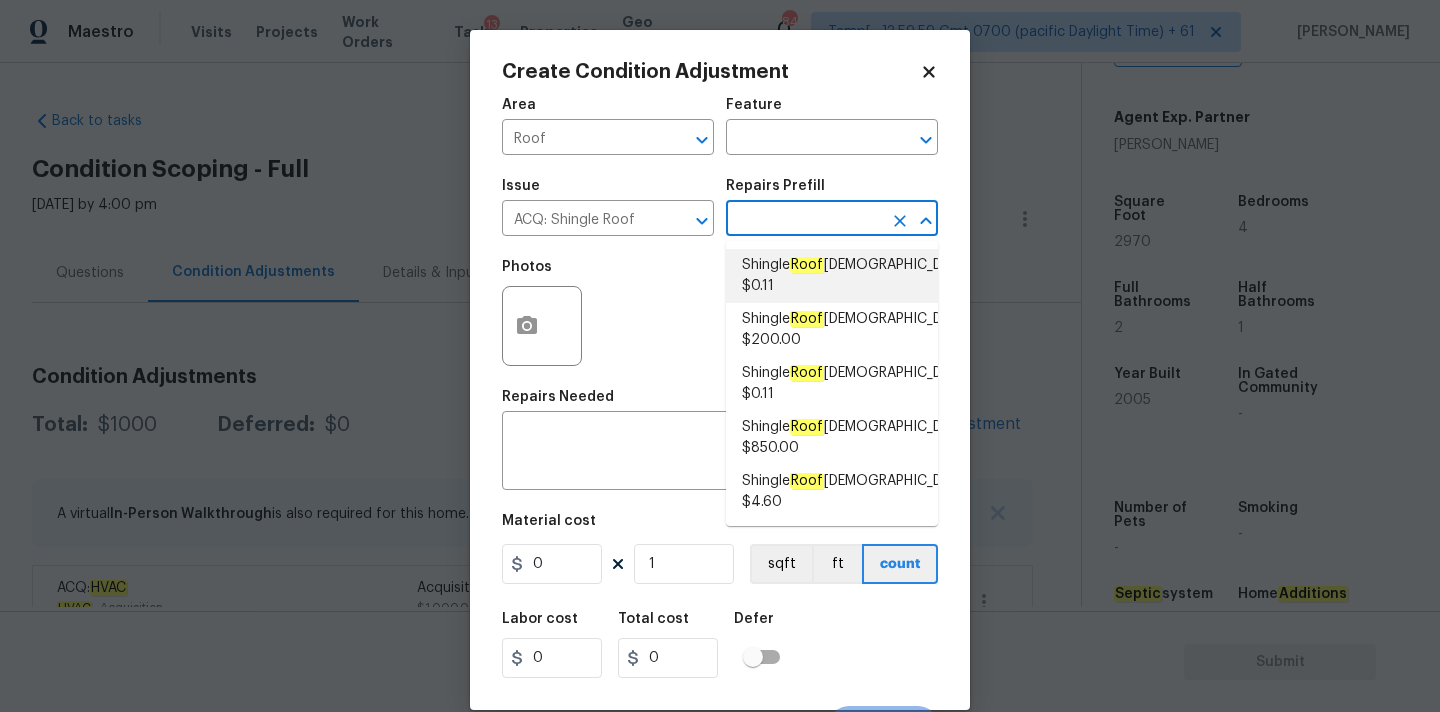 click on "Roof" at bounding box center (807, 265) 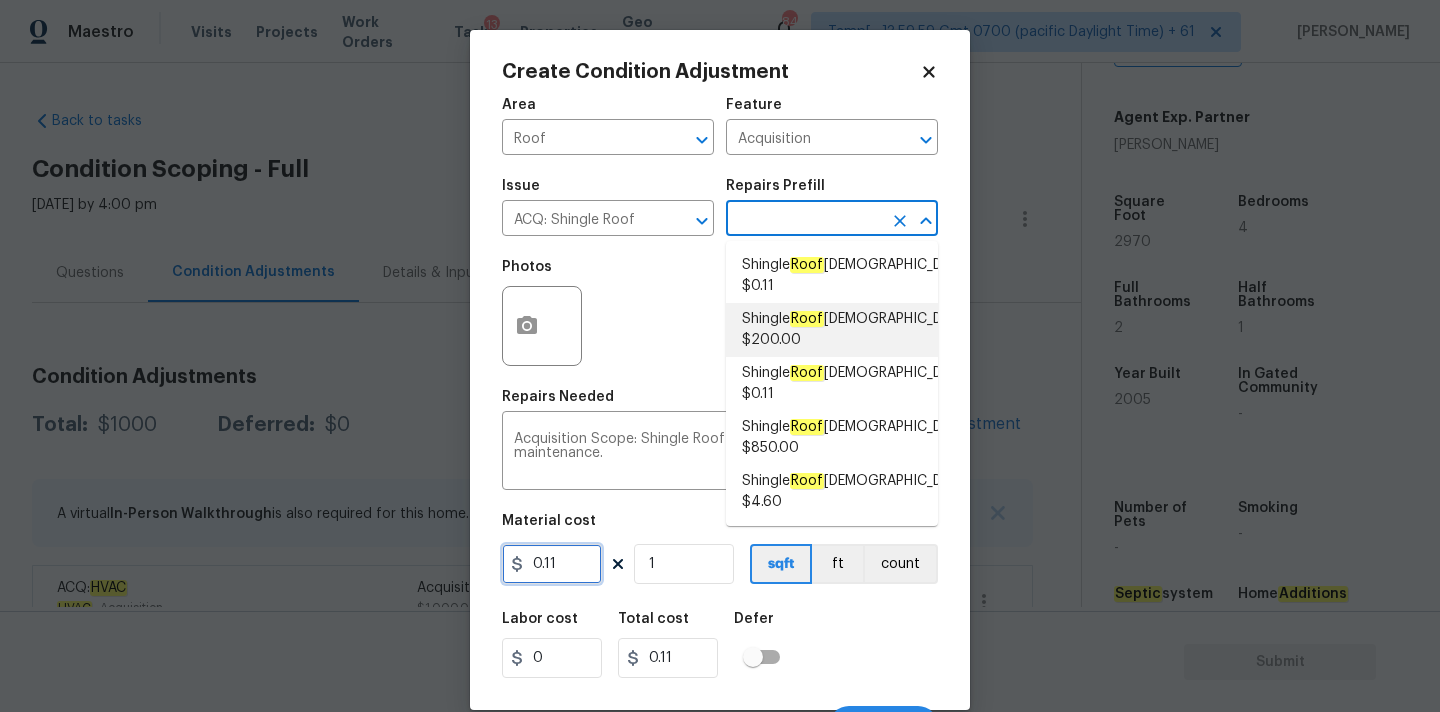 click on "0.11" at bounding box center [552, 564] 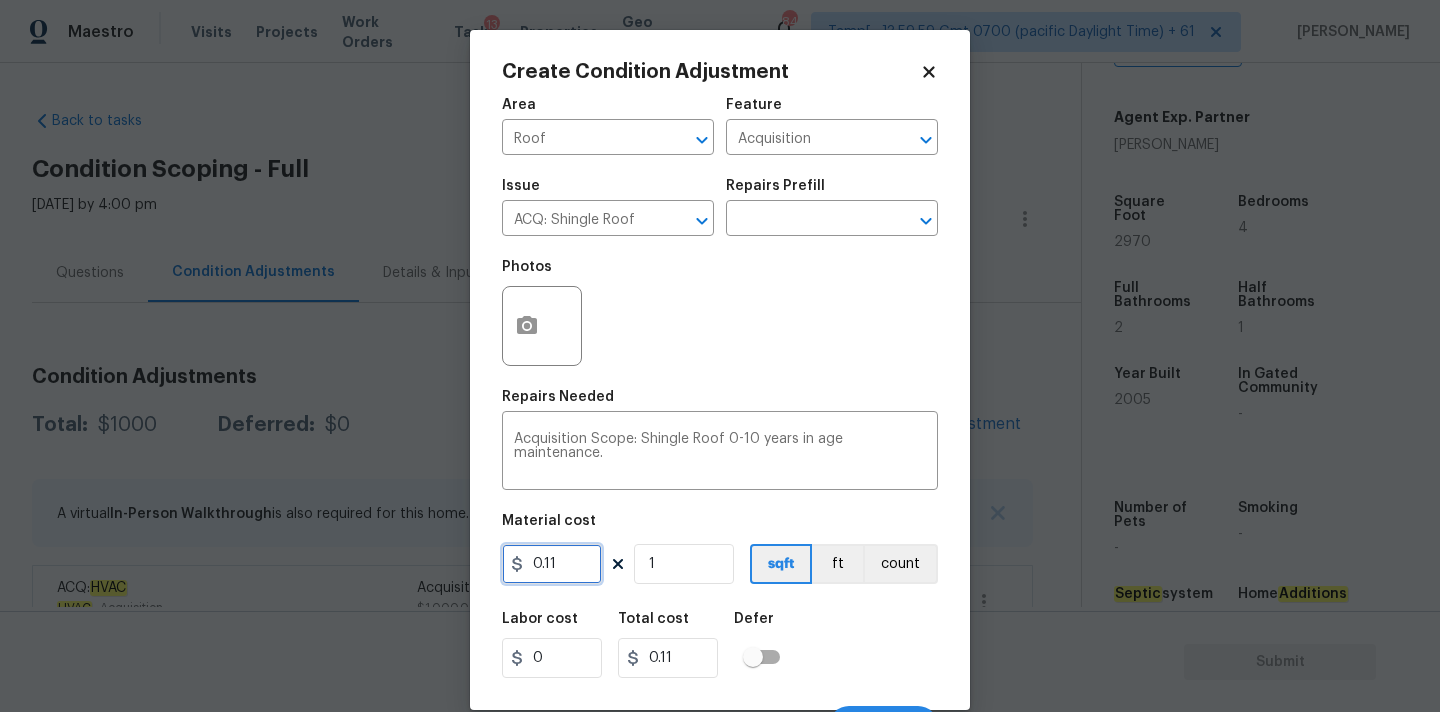 click on "0.11" at bounding box center [552, 564] 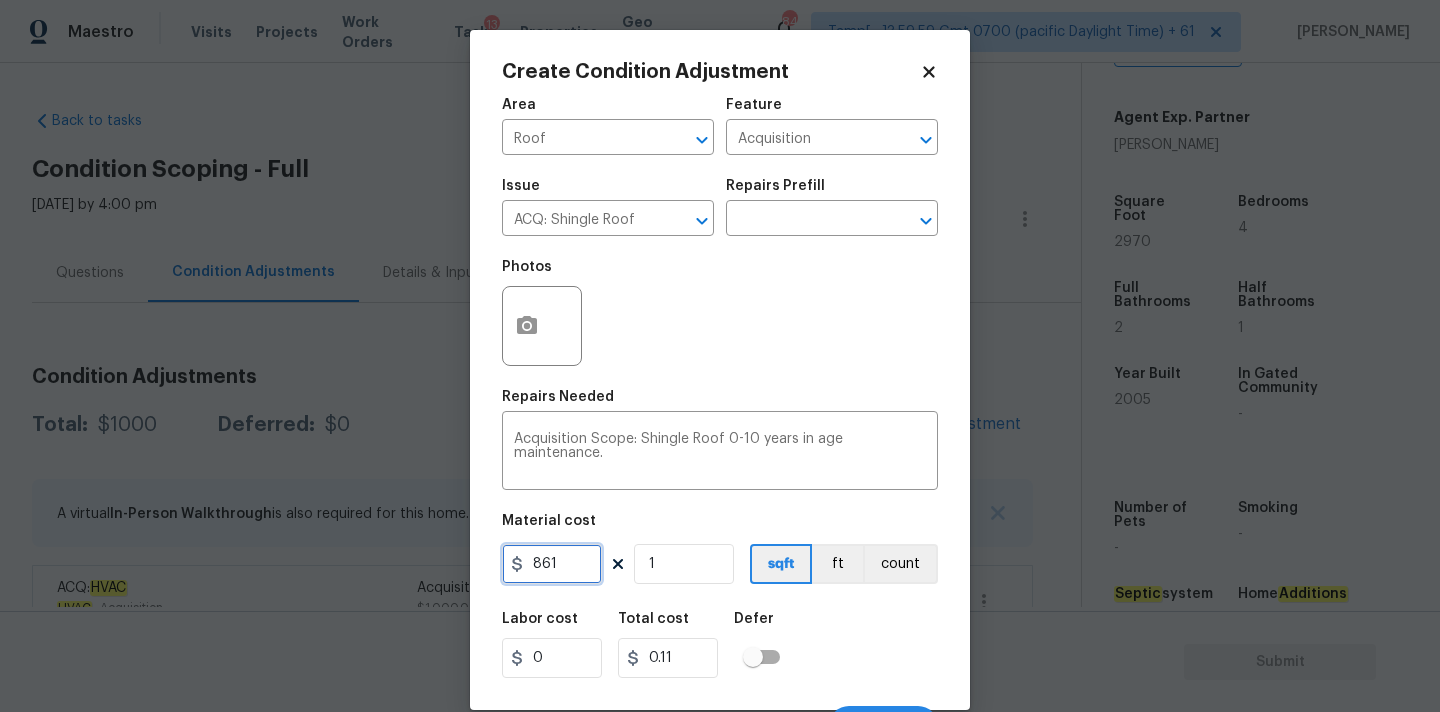 type on "861" 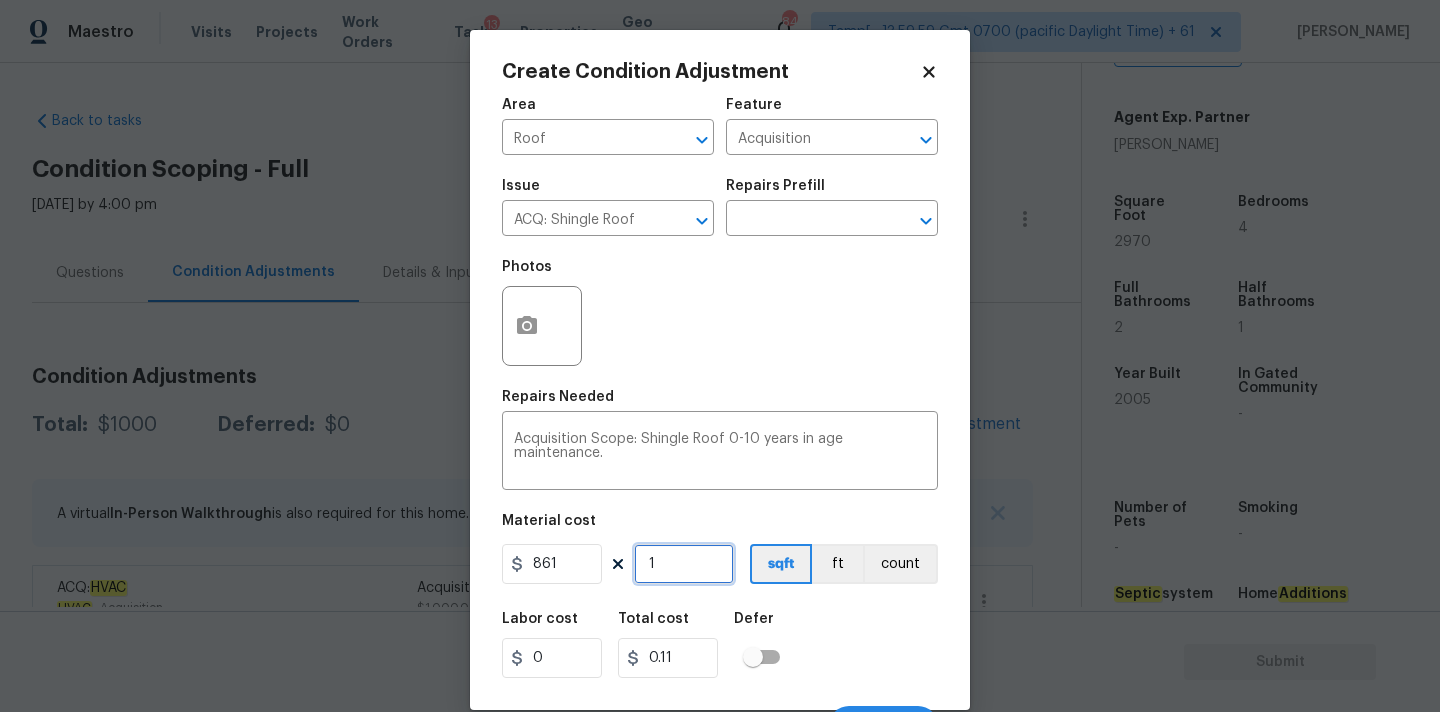 type on "861" 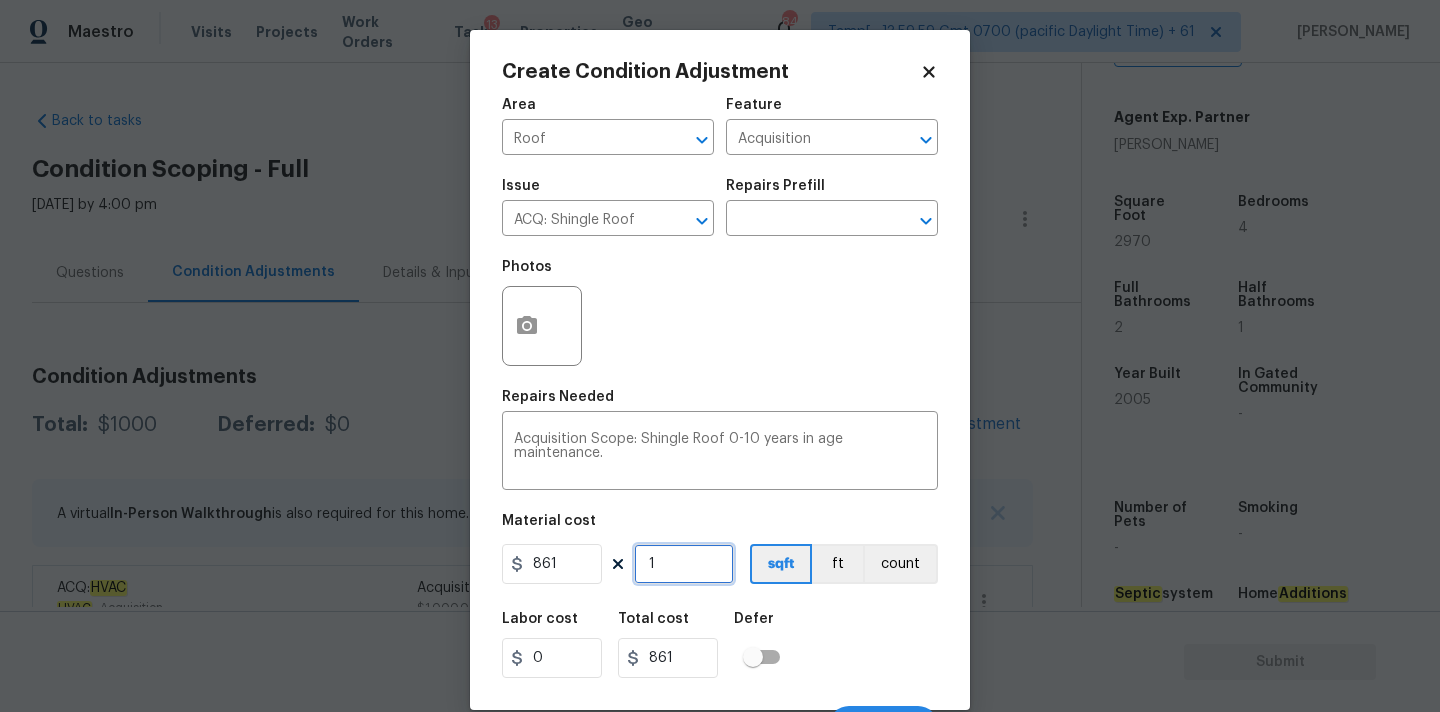 scroll, scrollTop: 35, scrollLeft: 0, axis: vertical 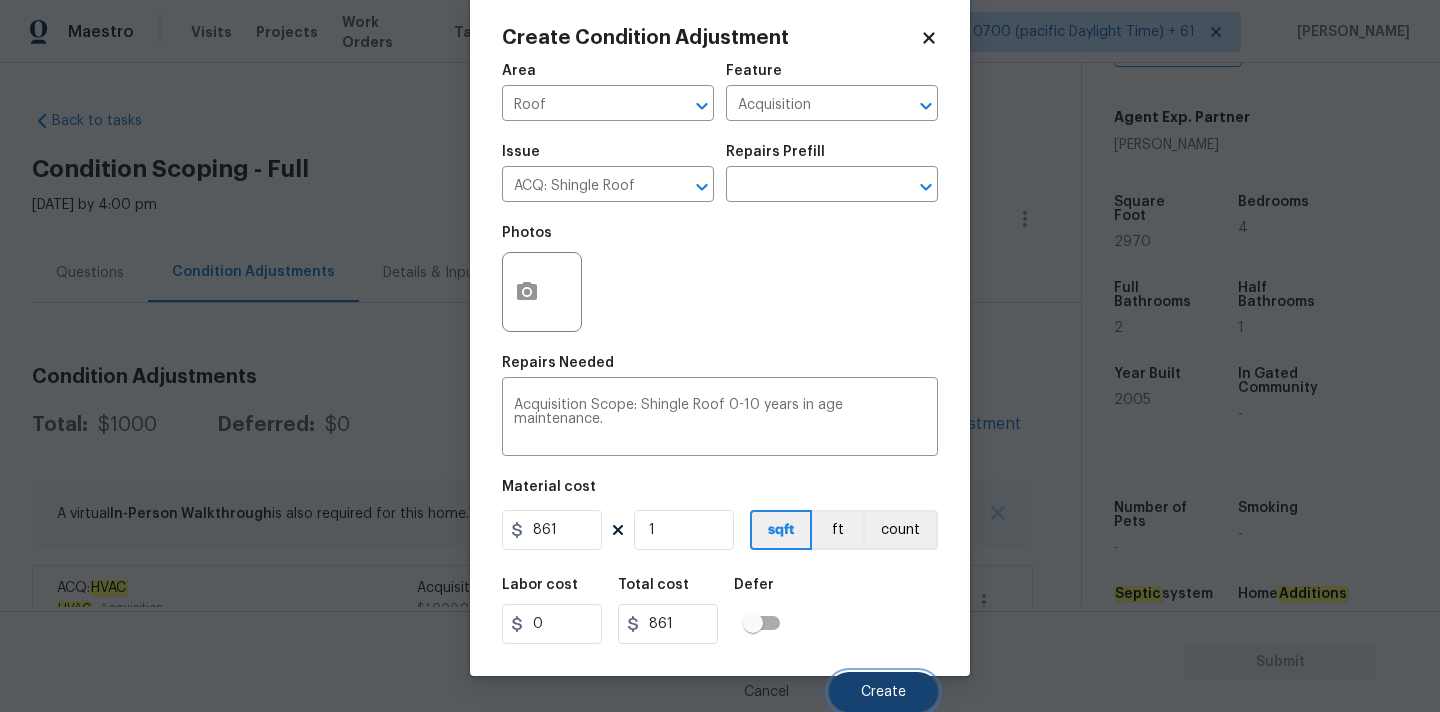 click on "Create" at bounding box center [883, 692] 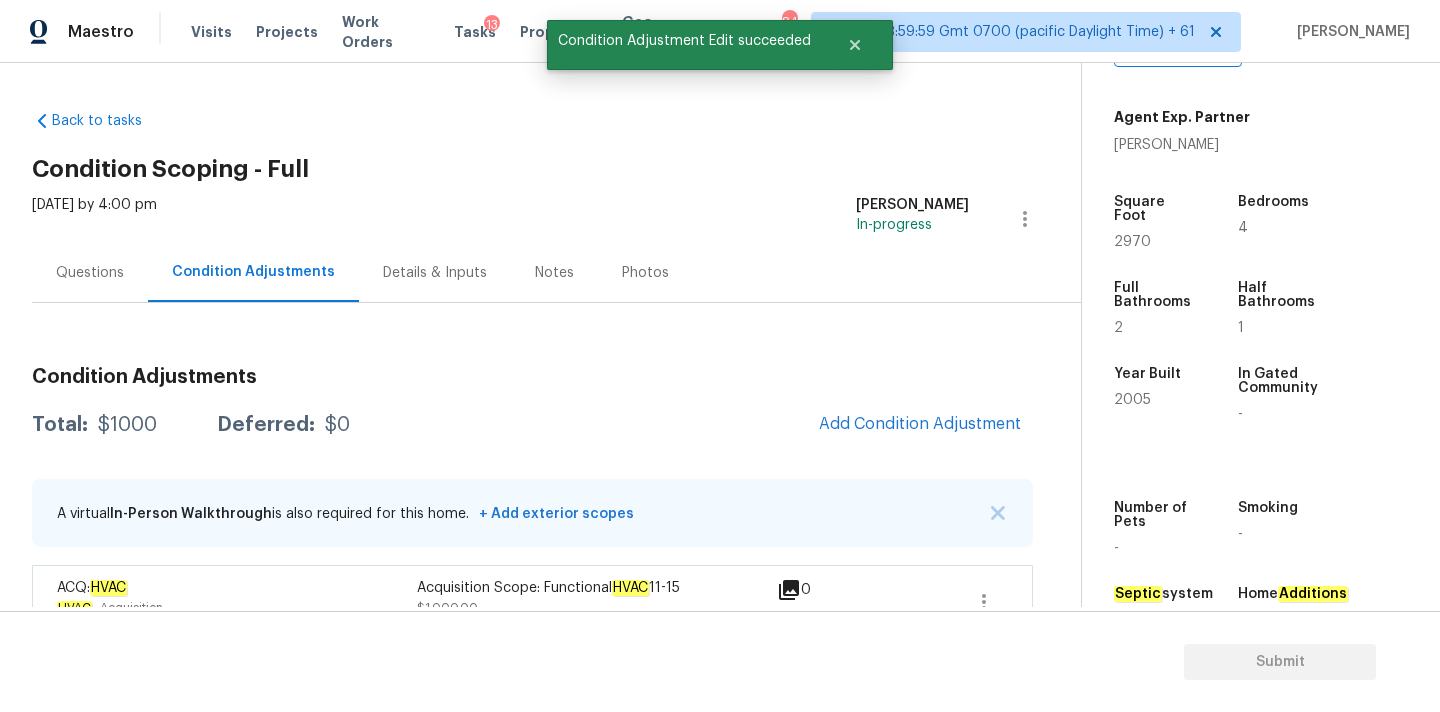 scroll, scrollTop: 28, scrollLeft: 0, axis: vertical 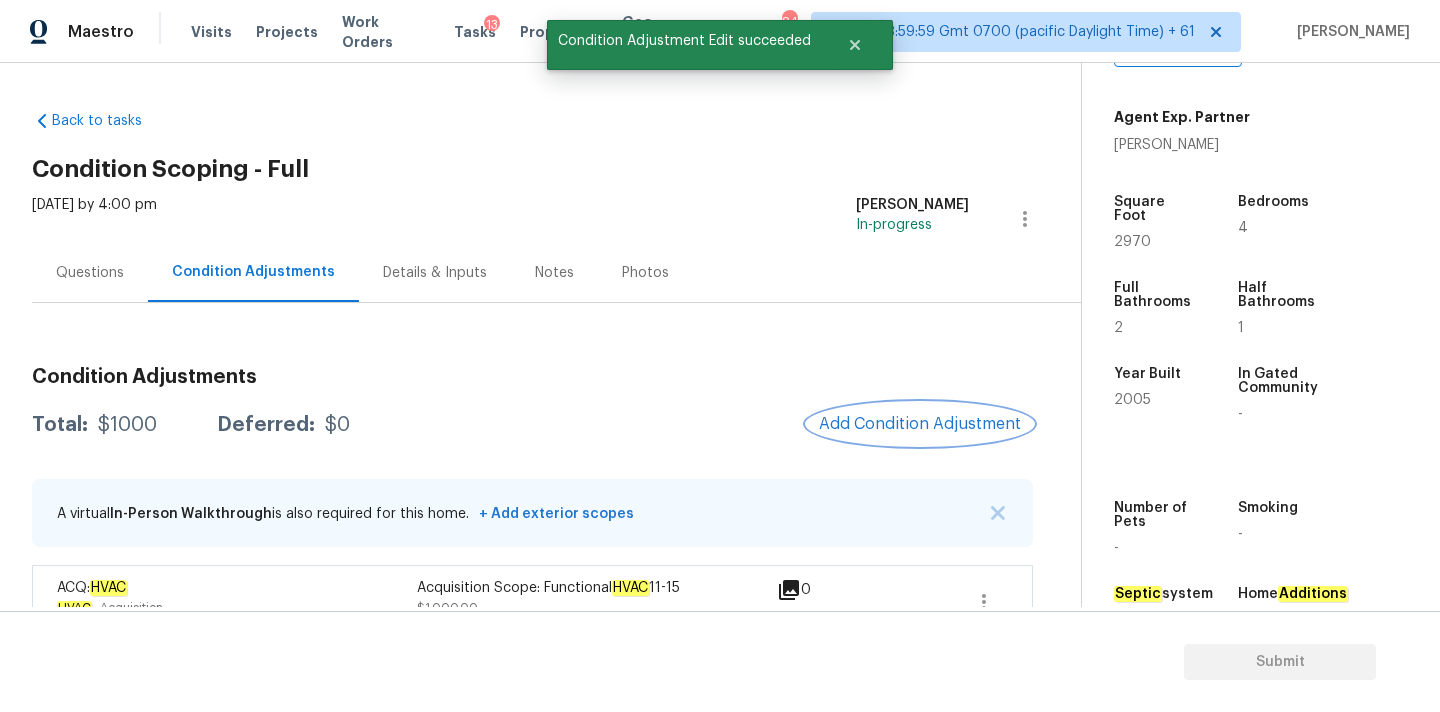 type 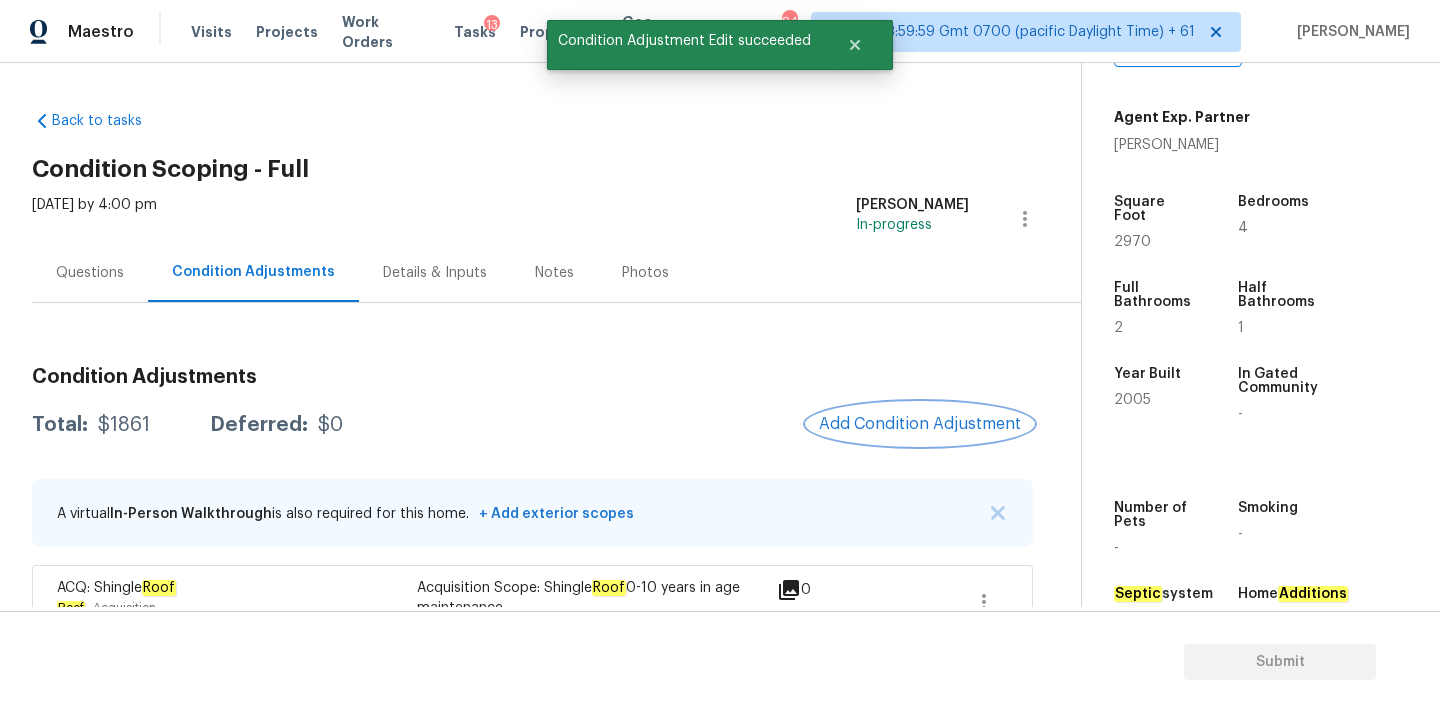scroll, scrollTop: 123, scrollLeft: 0, axis: vertical 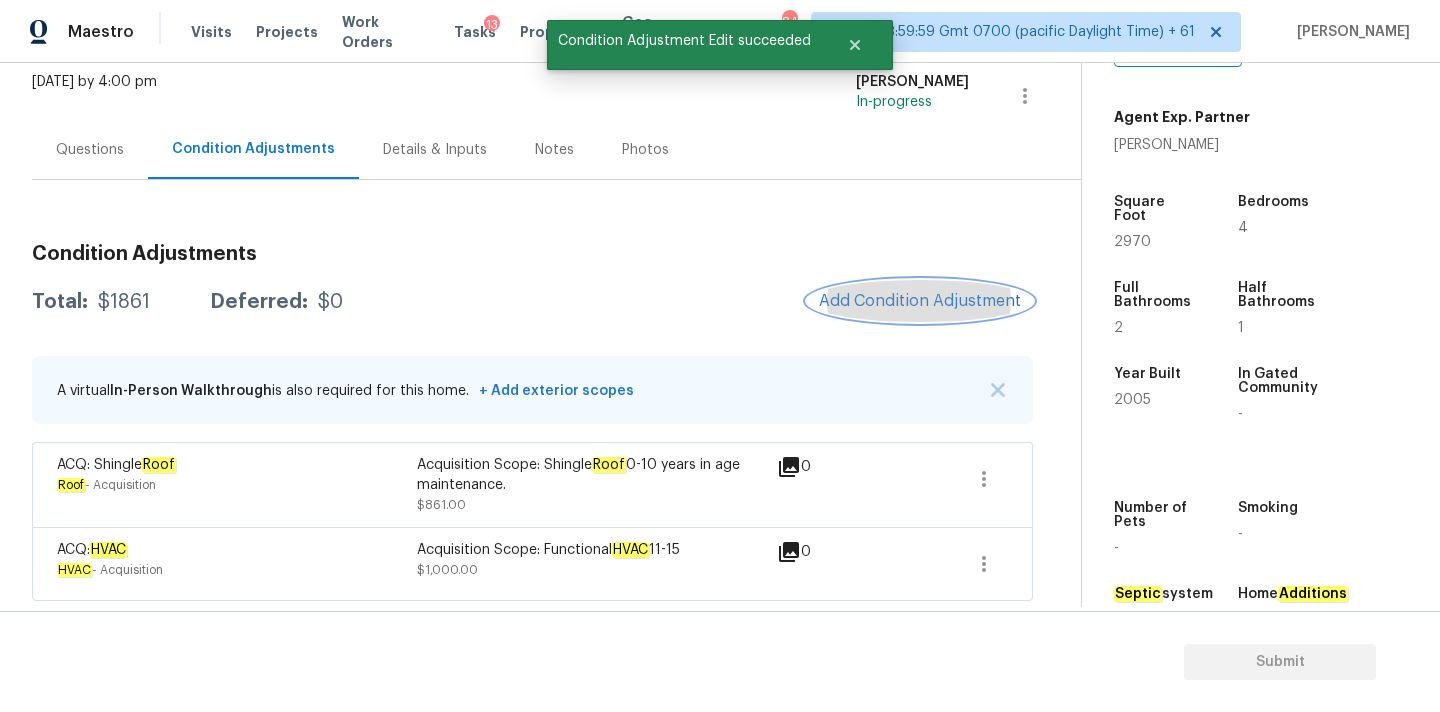 click on "Add Condition Adjustment" at bounding box center [920, 301] 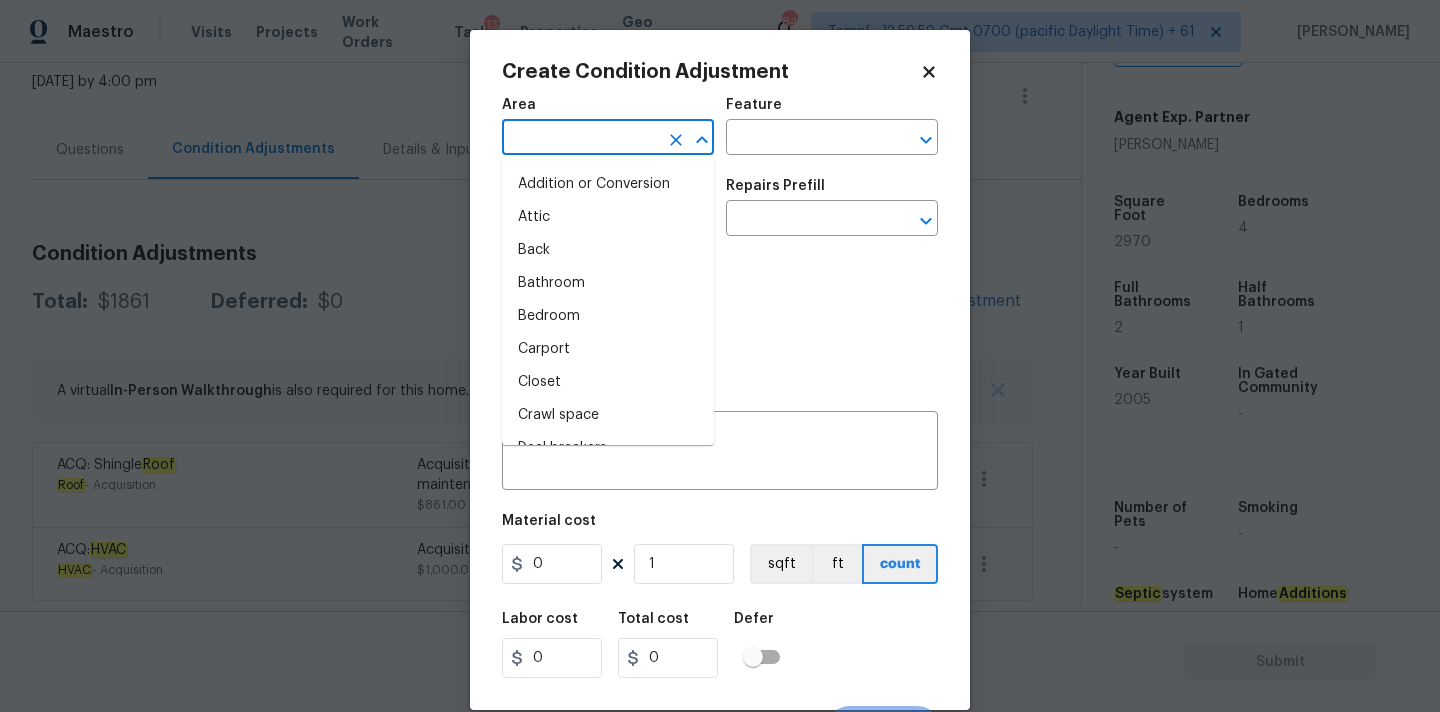 click at bounding box center [580, 139] 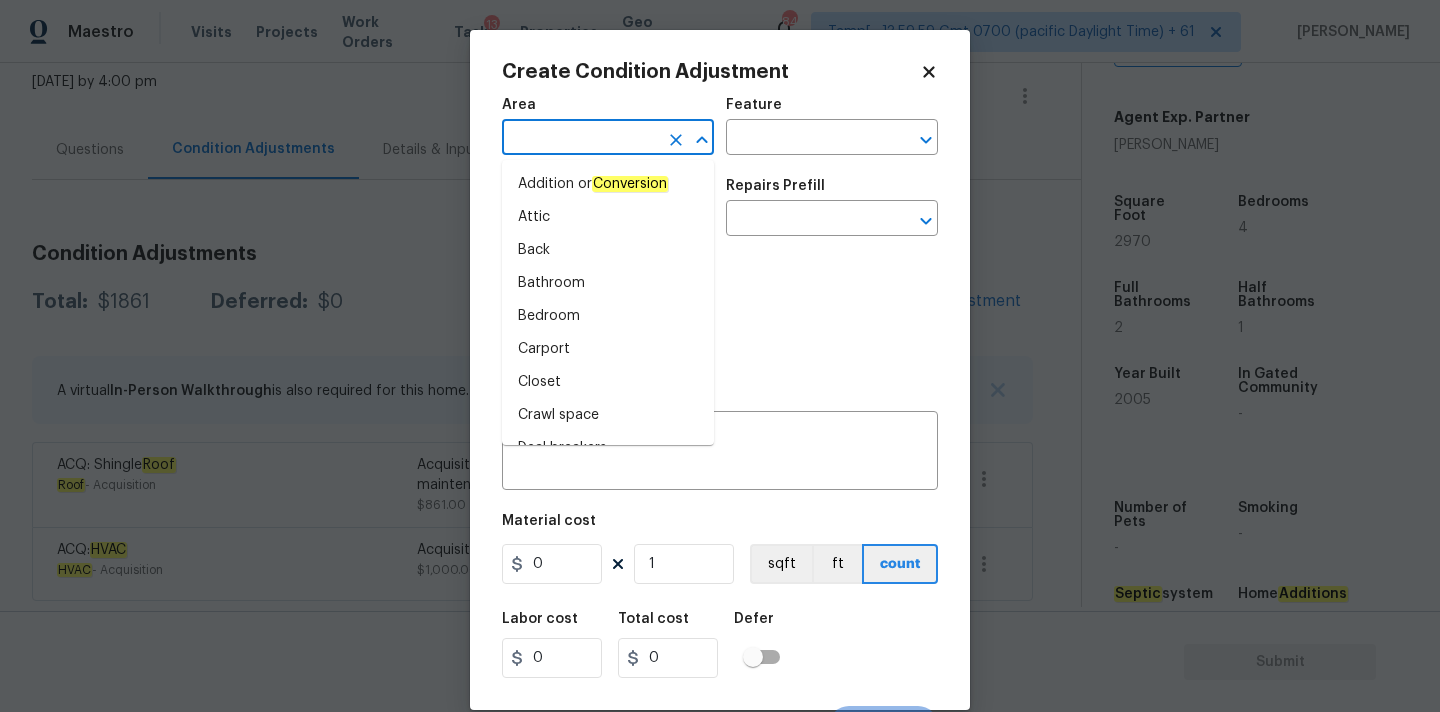 click on "Photos" at bounding box center [720, 313] 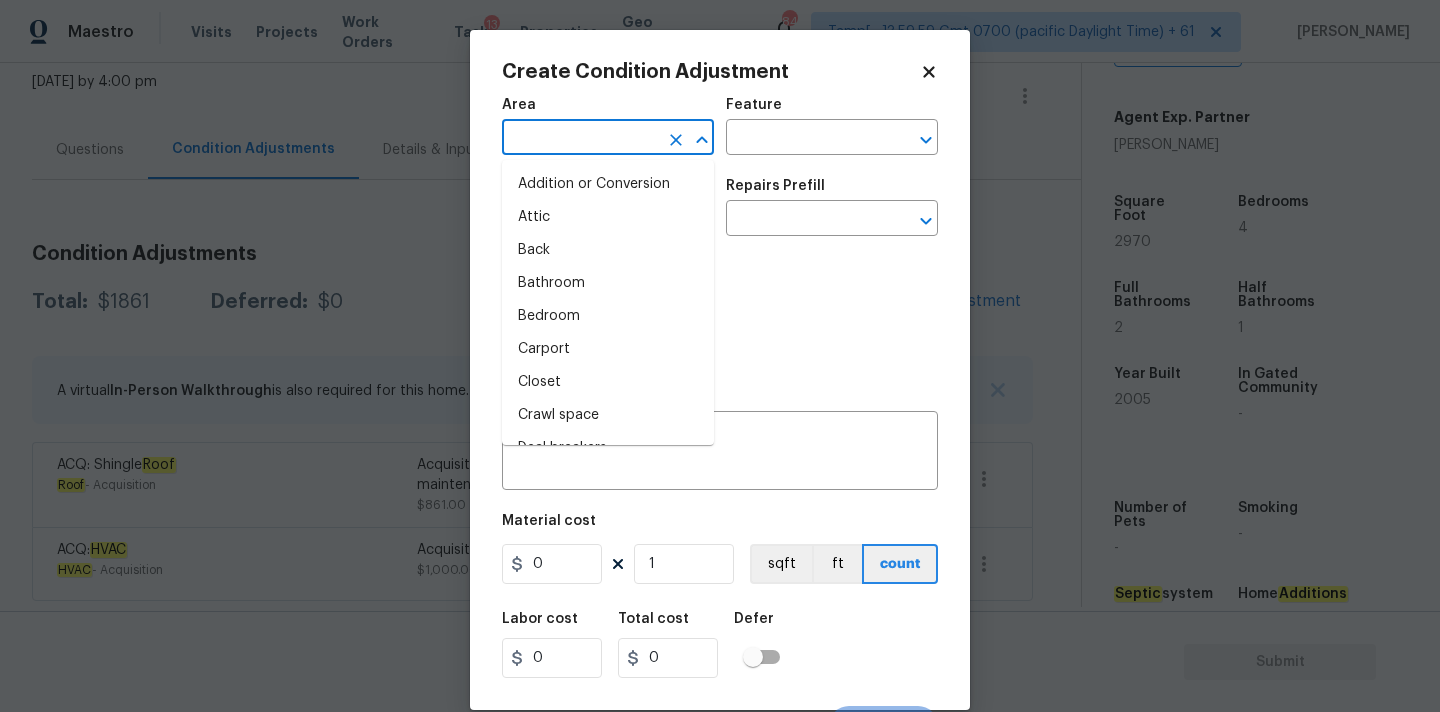 click at bounding box center [580, 139] 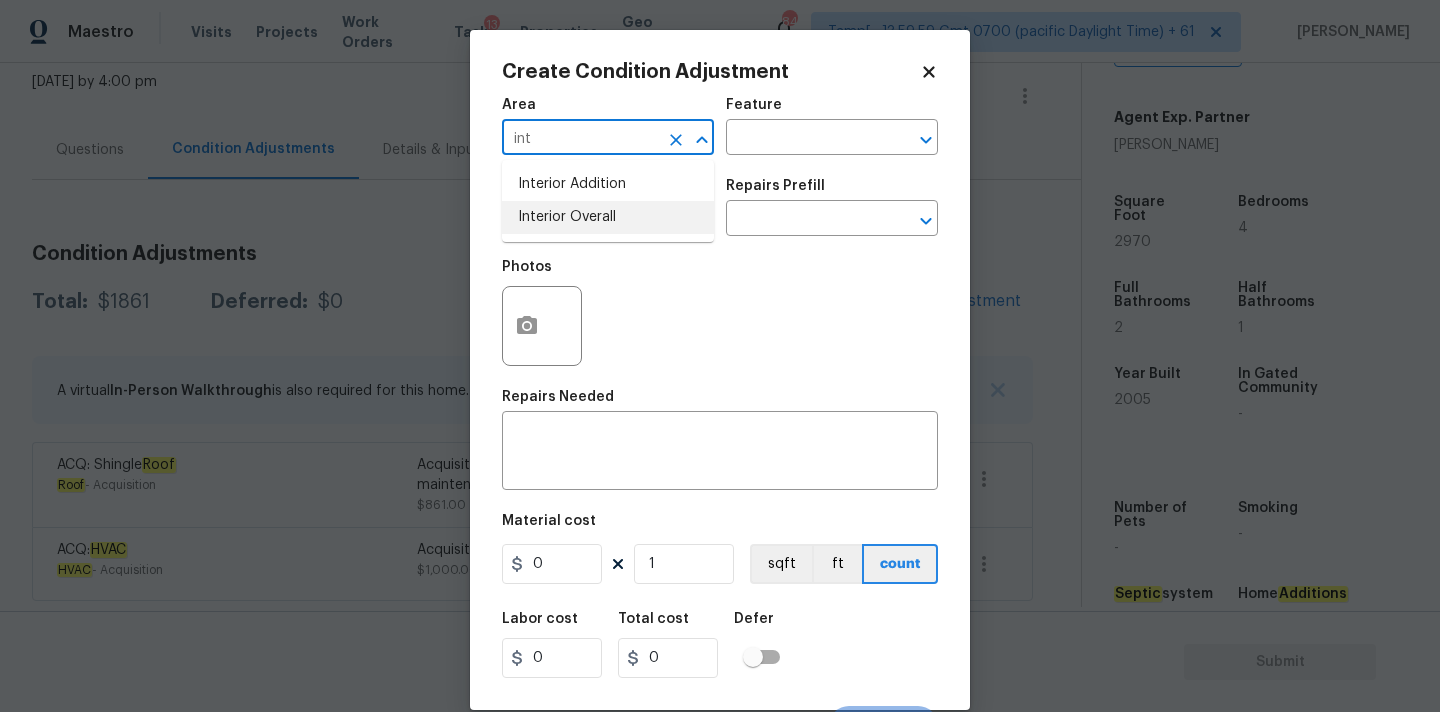 click on "Interior Overall" at bounding box center (608, 217) 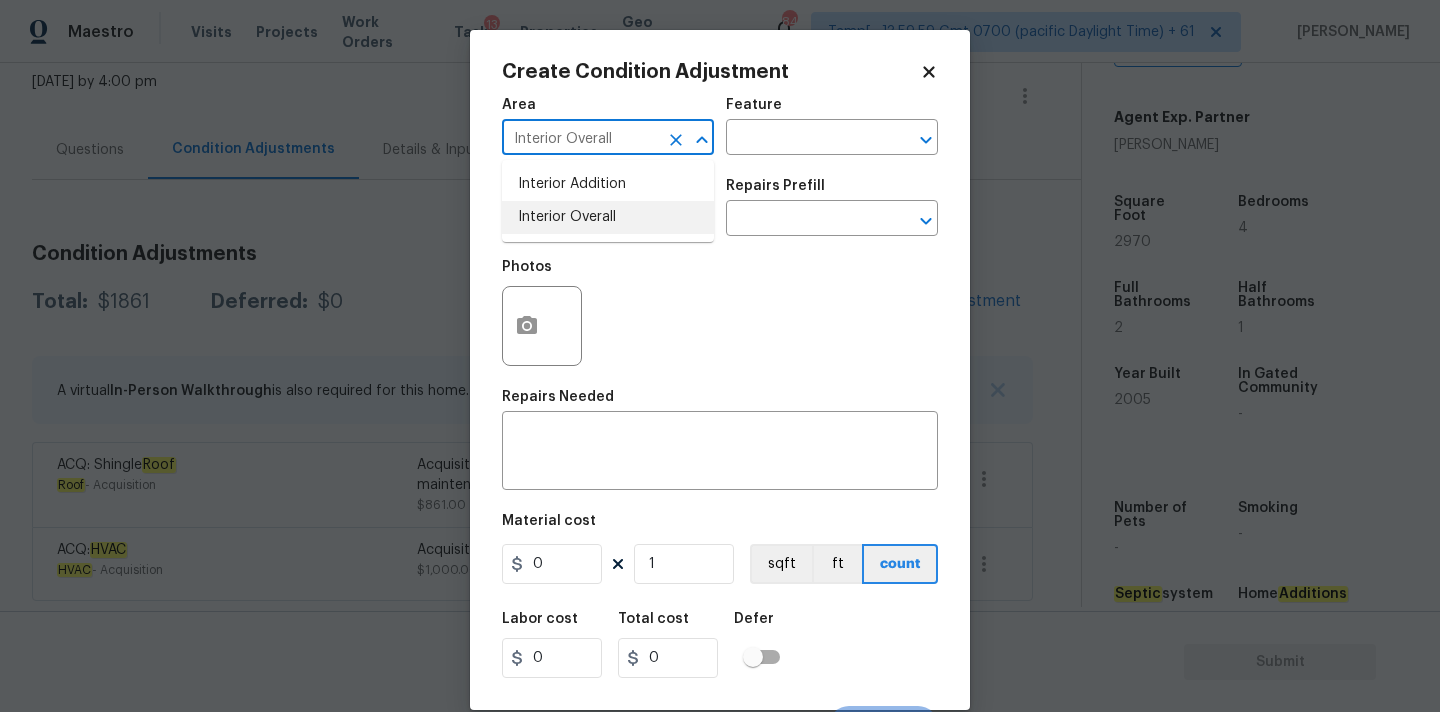 type on "Interior Overall" 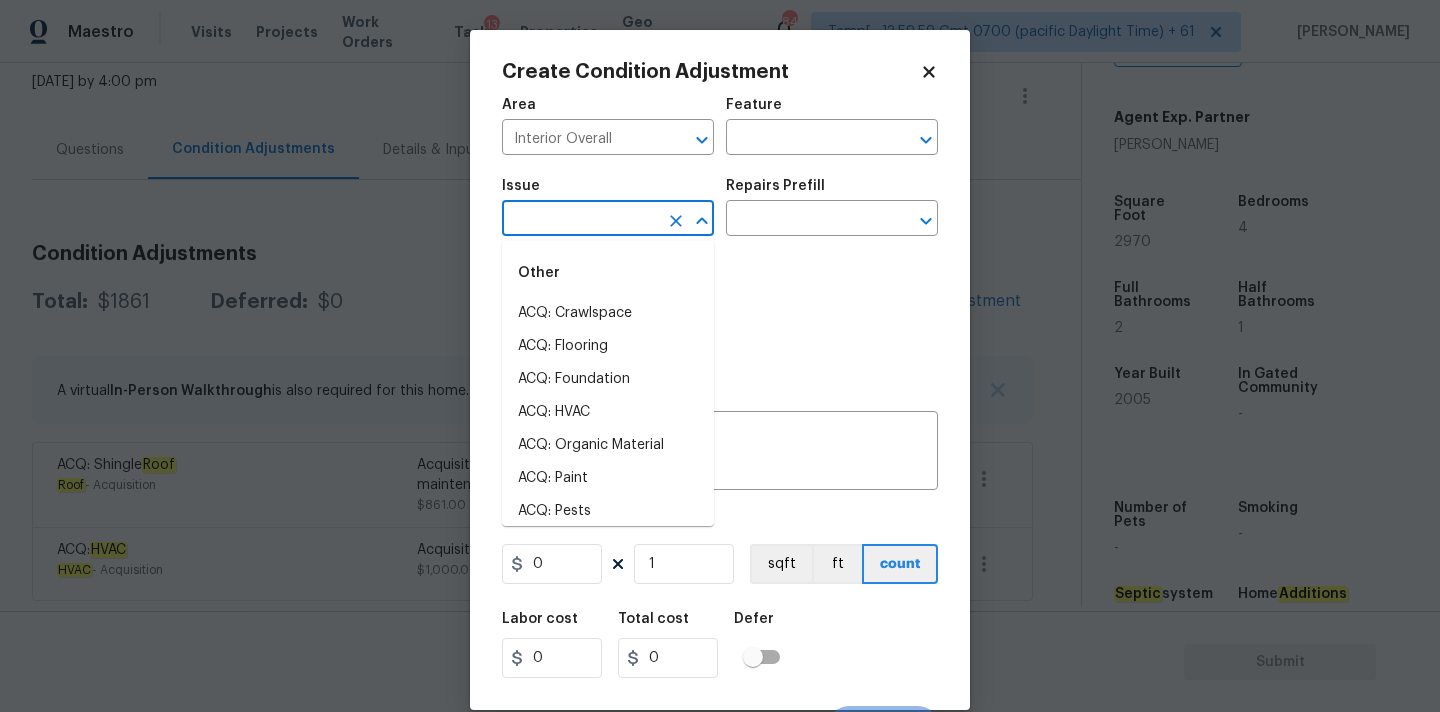 click at bounding box center [580, 220] 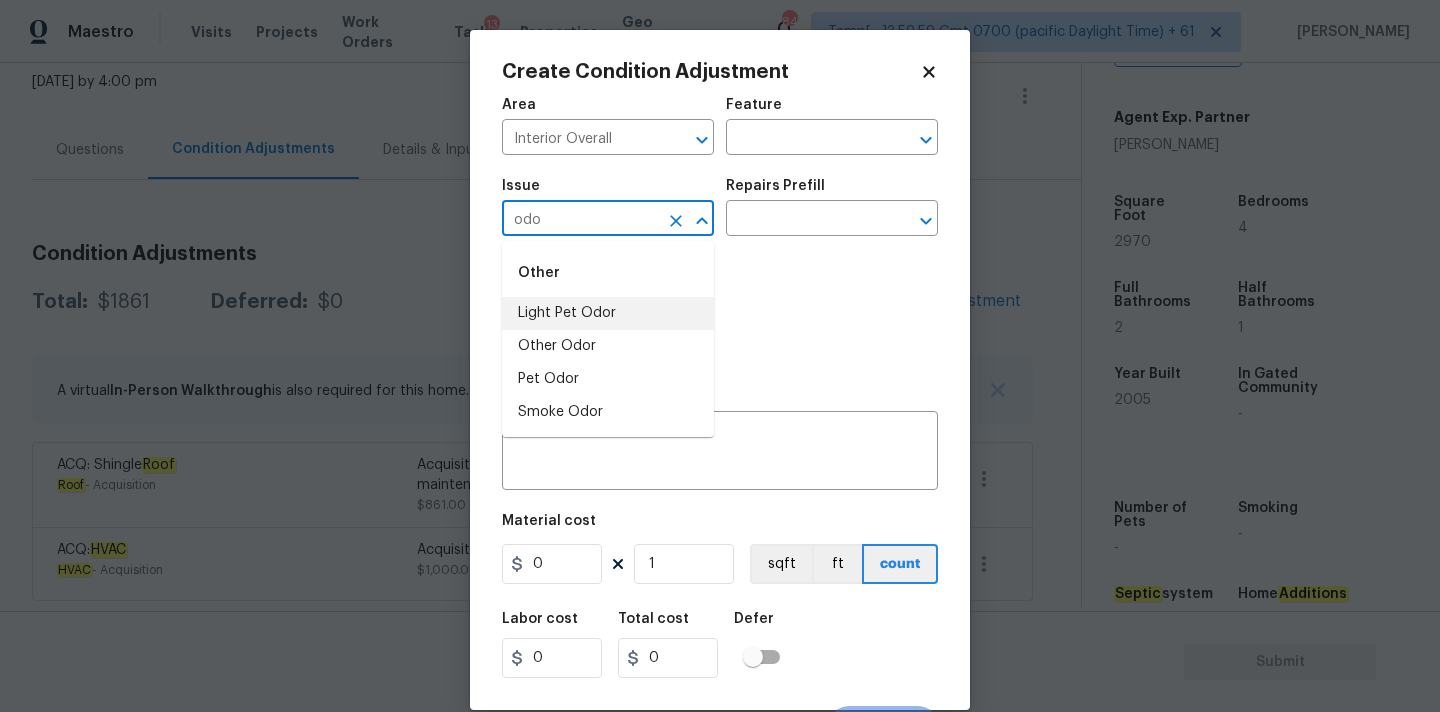 click on "Light Pet Odor" at bounding box center (608, 313) 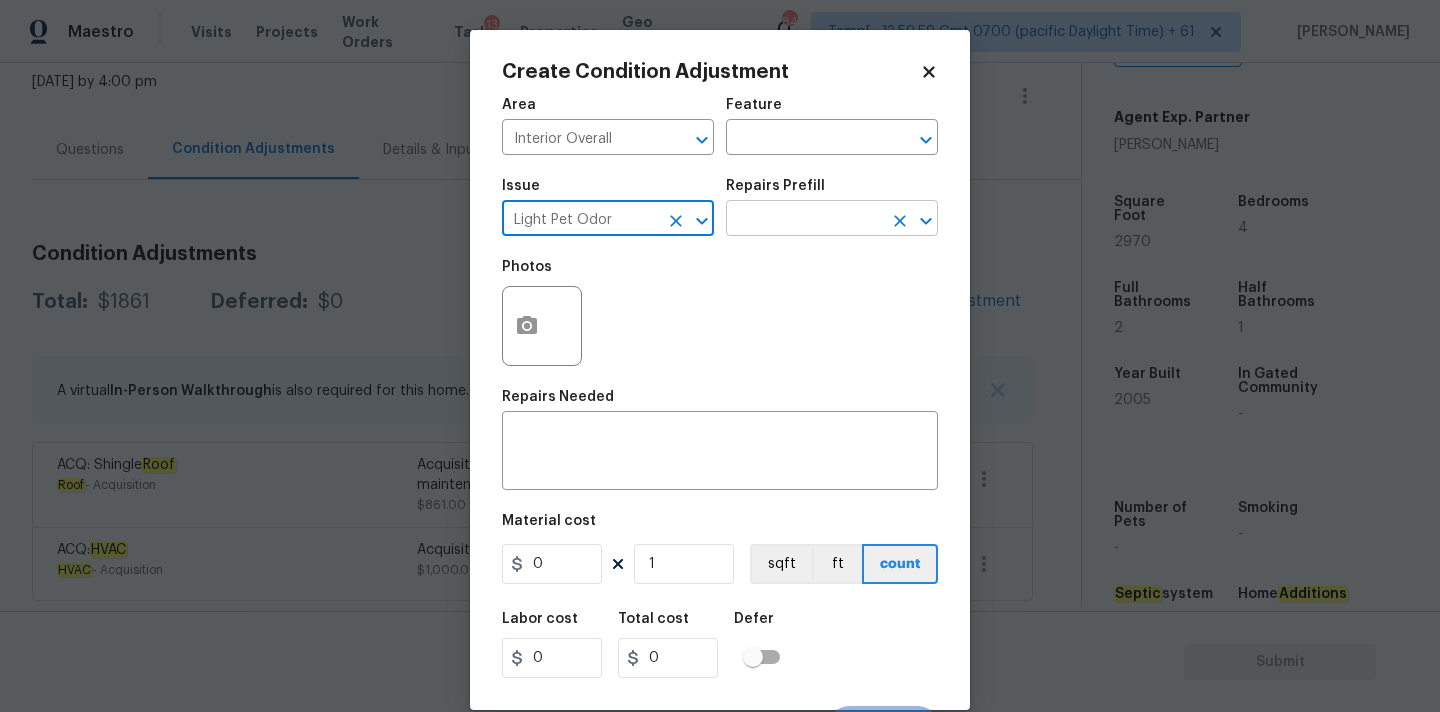 type on "Light Pet Odor" 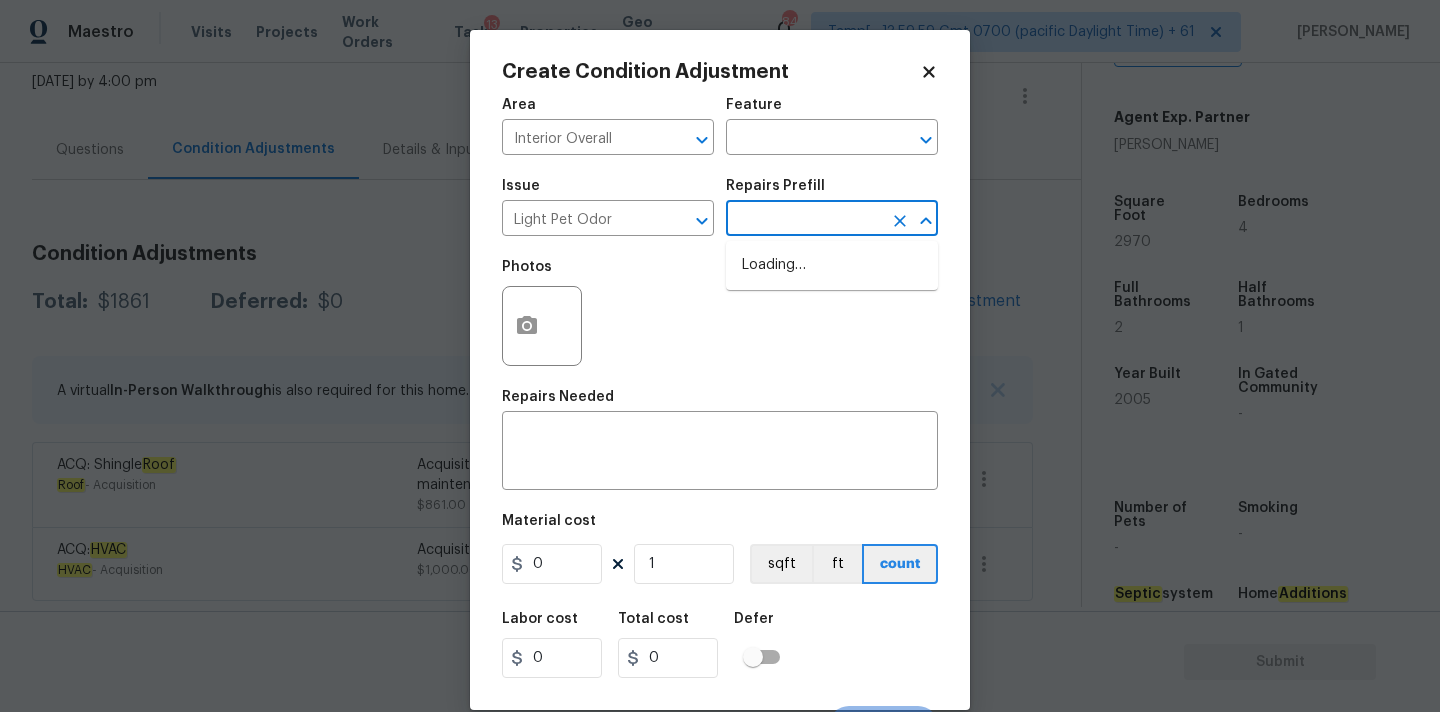click at bounding box center (804, 220) 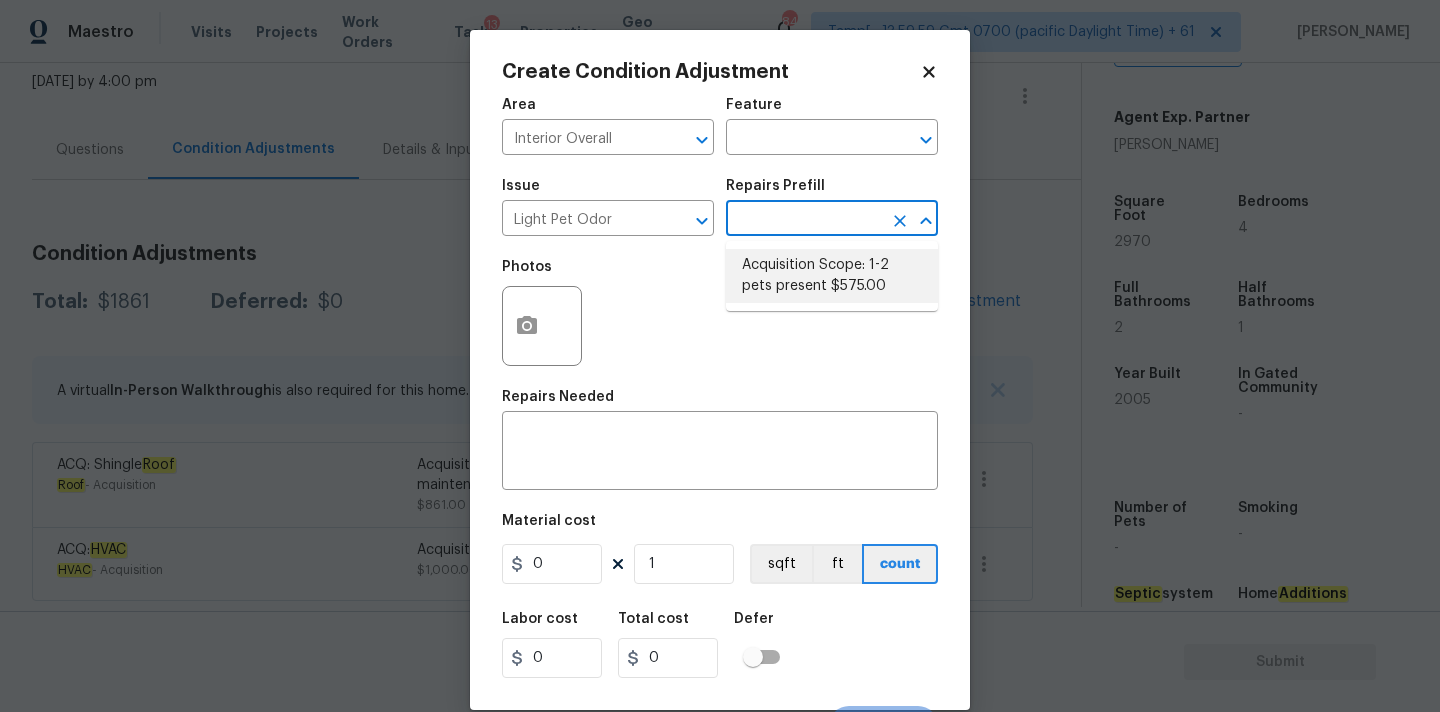 click on "Acquisition Scope: 1-2 pets present $575.00" at bounding box center [832, 276] 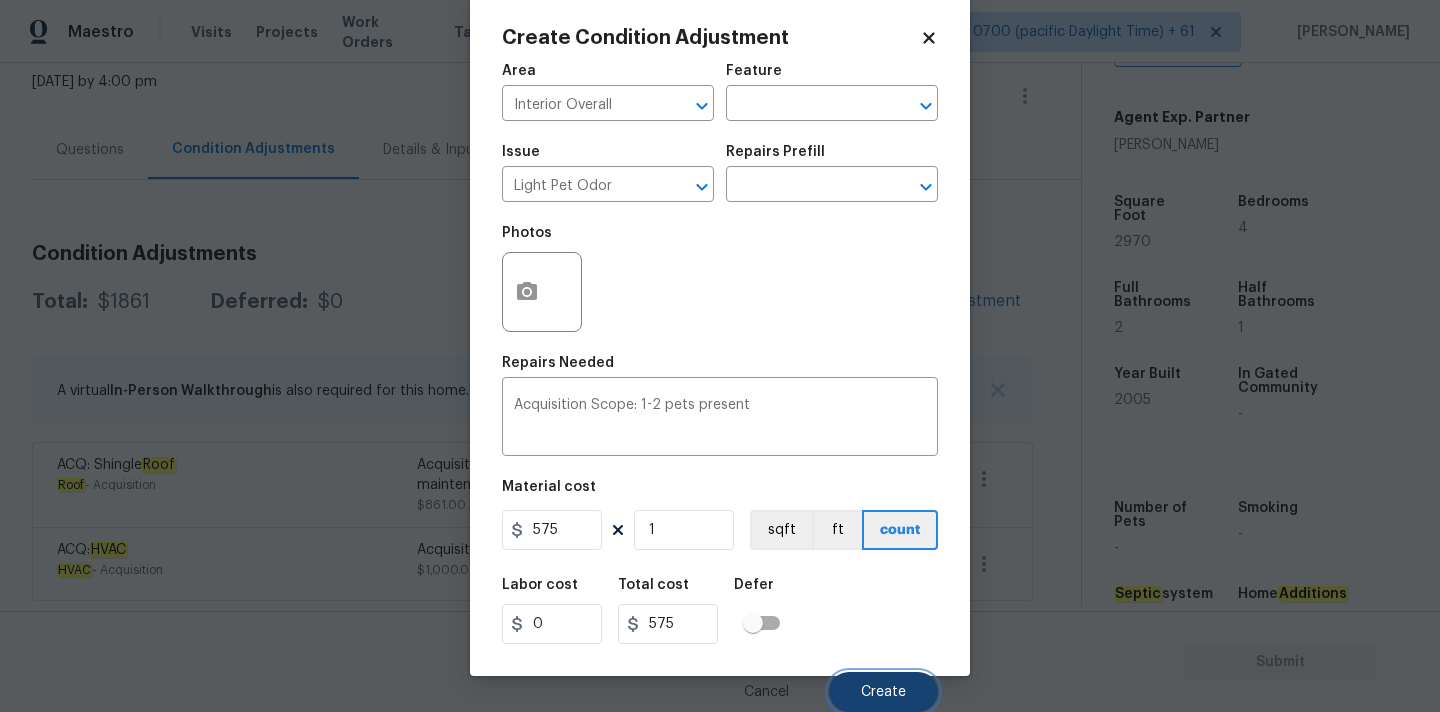 click on "Create" at bounding box center (883, 692) 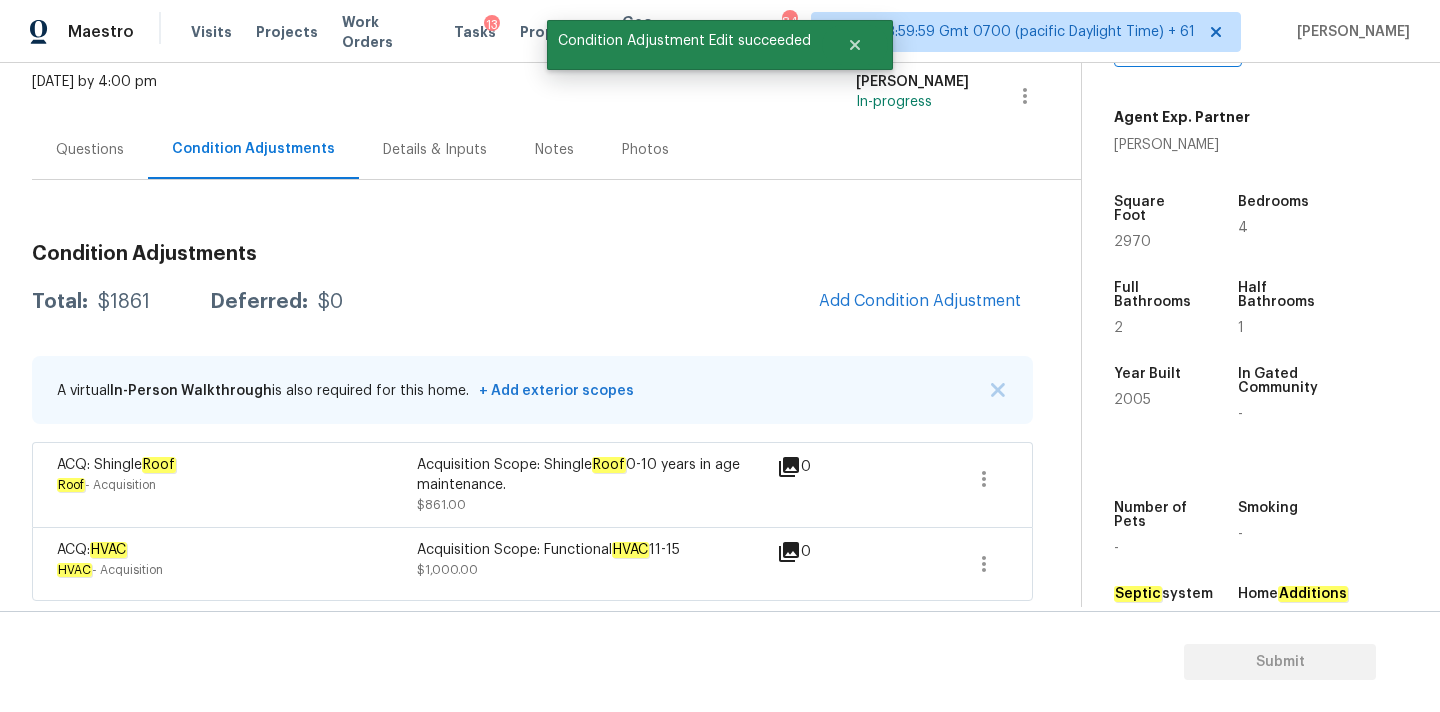 scroll, scrollTop: 28, scrollLeft: 0, axis: vertical 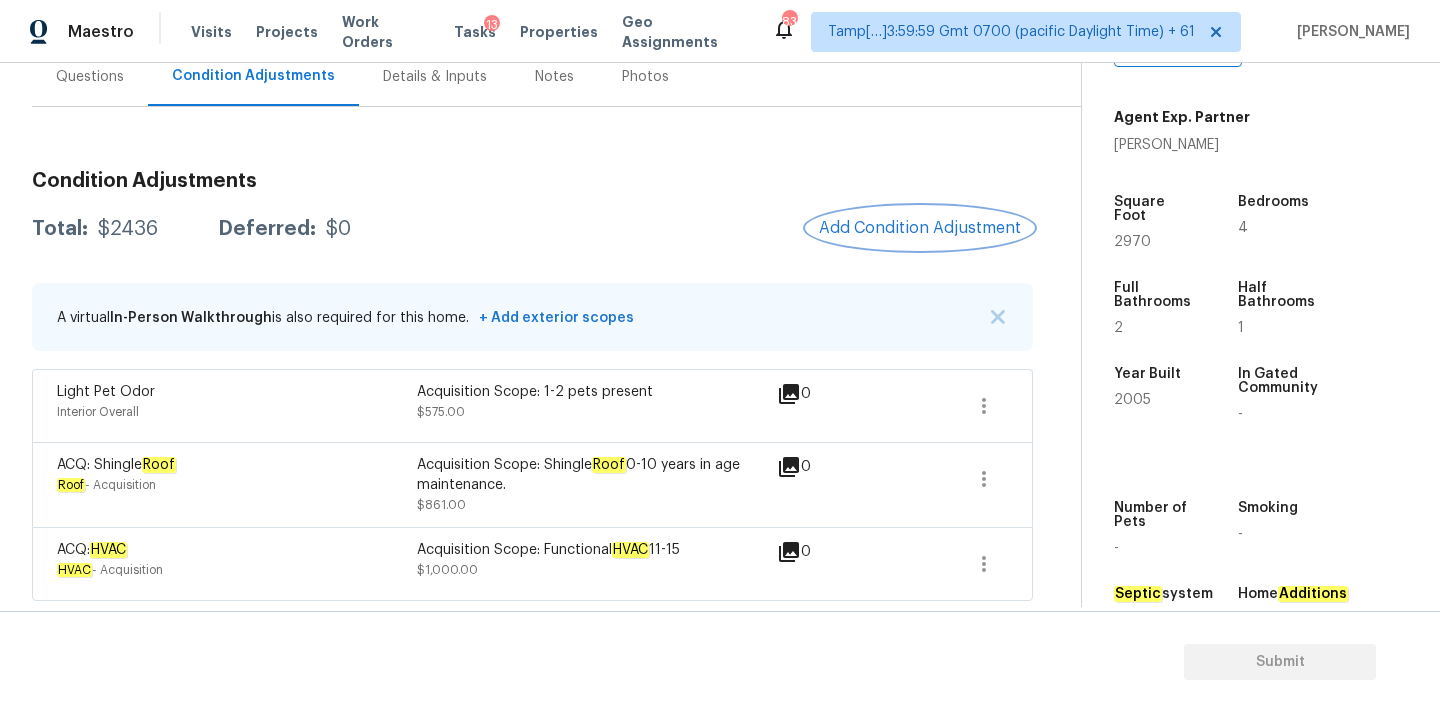 click on "Add Condition Adjustment" at bounding box center (920, 228) 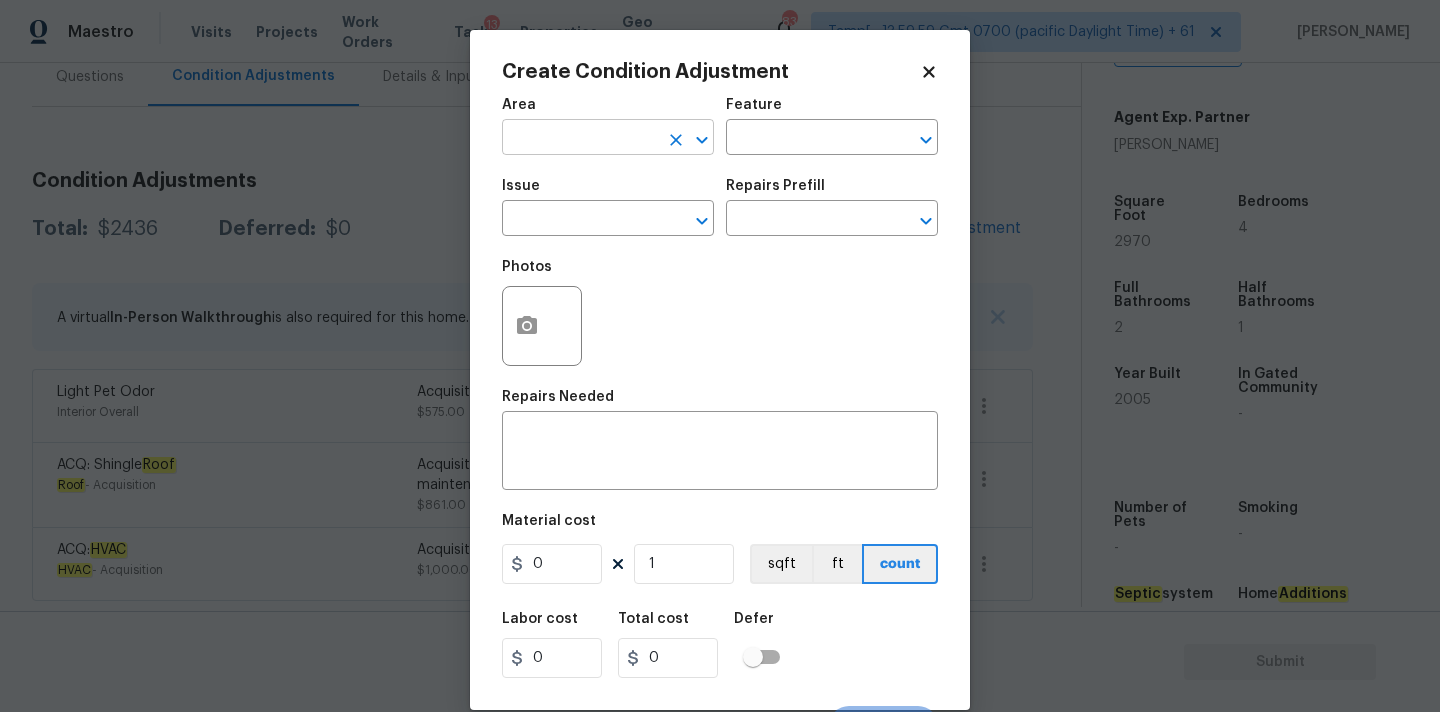 click at bounding box center (580, 139) 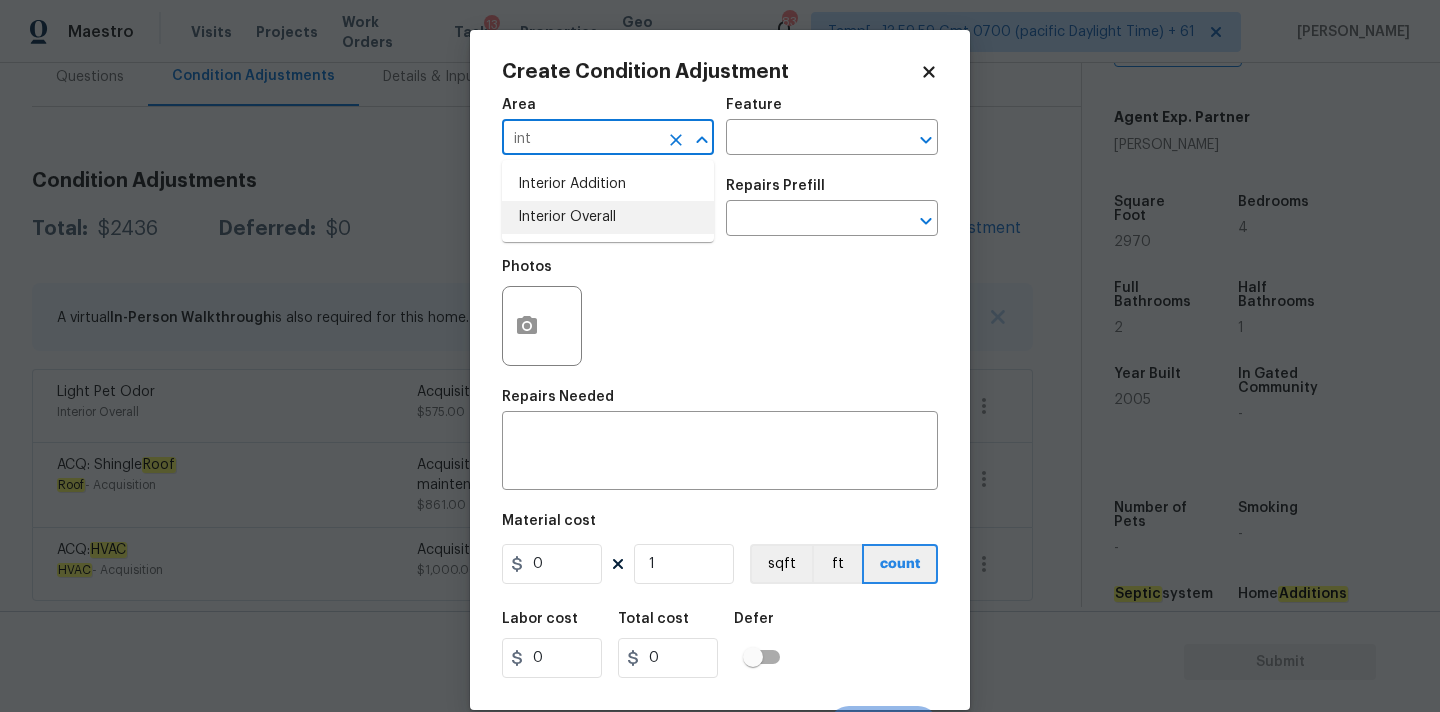 click on "Interior Overall" at bounding box center [608, 217] 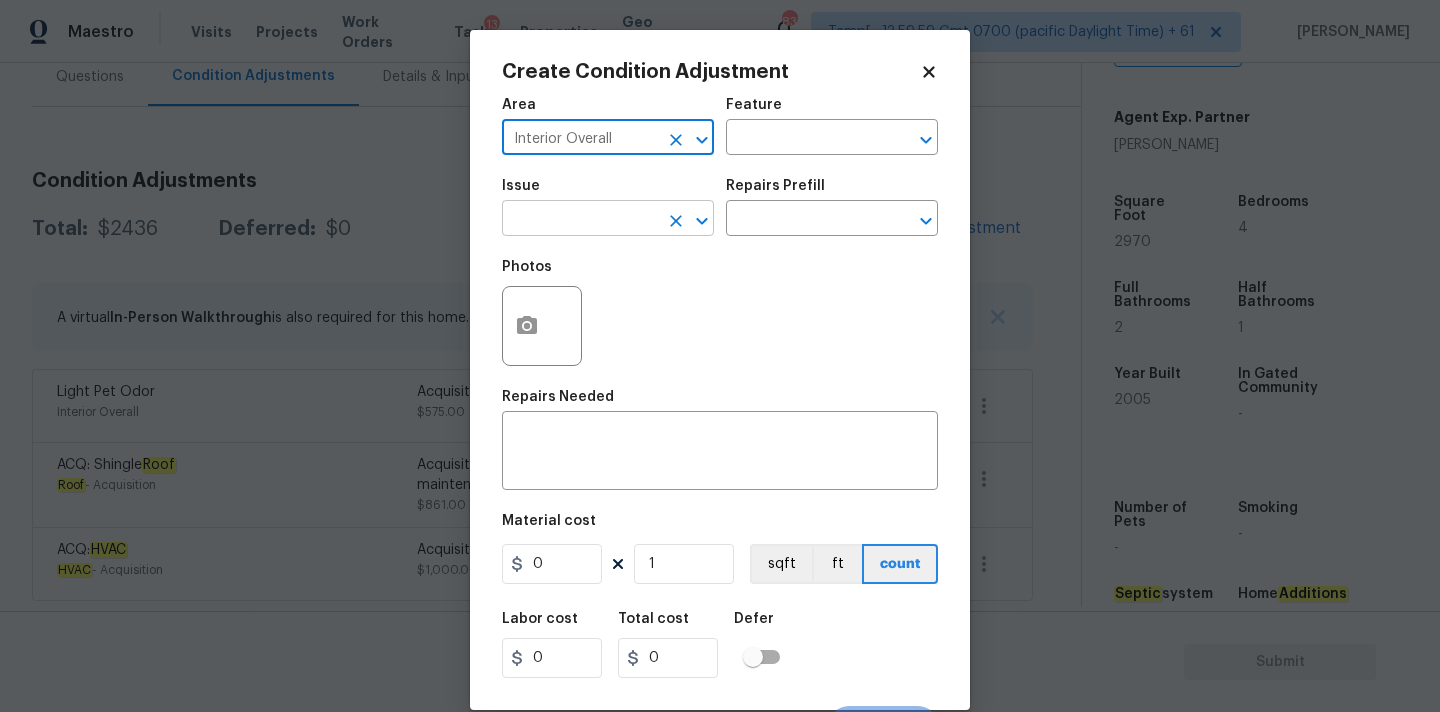 type on "Interior Overall" 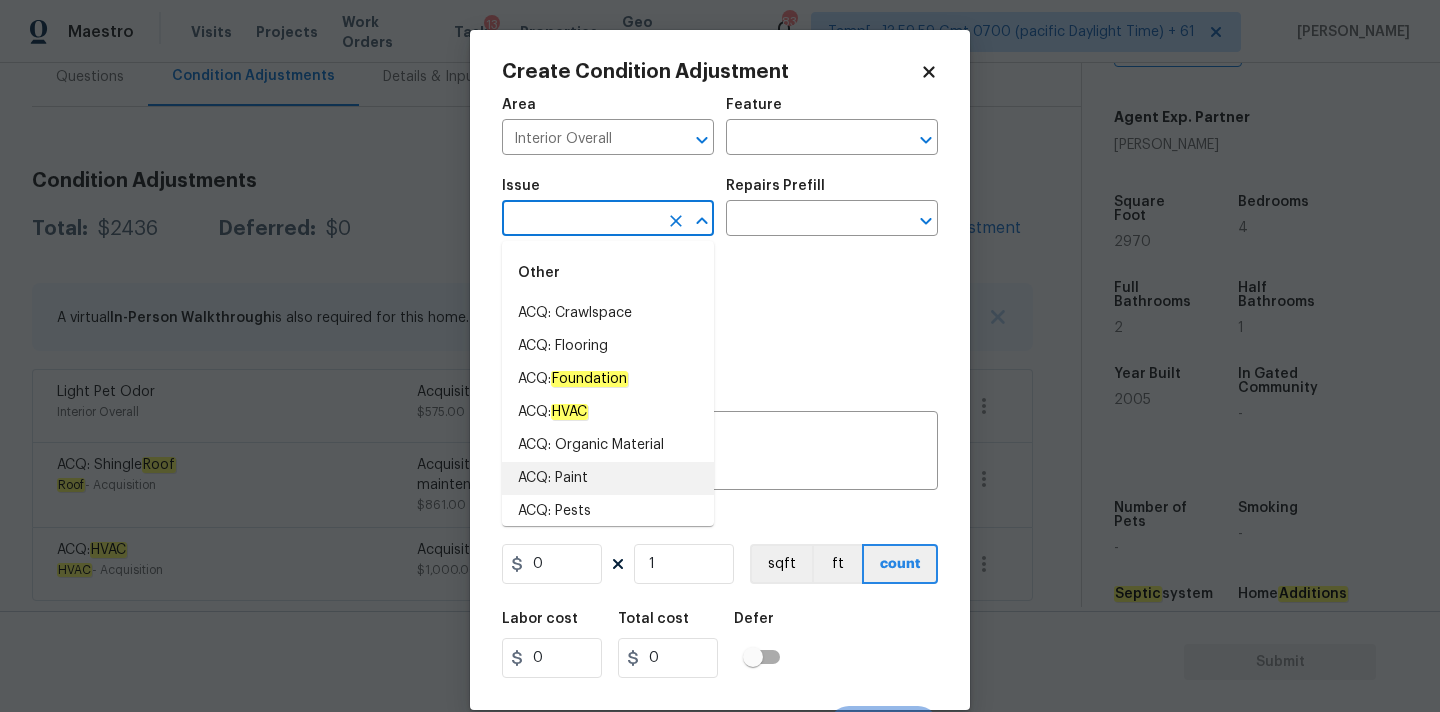 click on "ACQ: Paint" at bounding box center (608, 478) 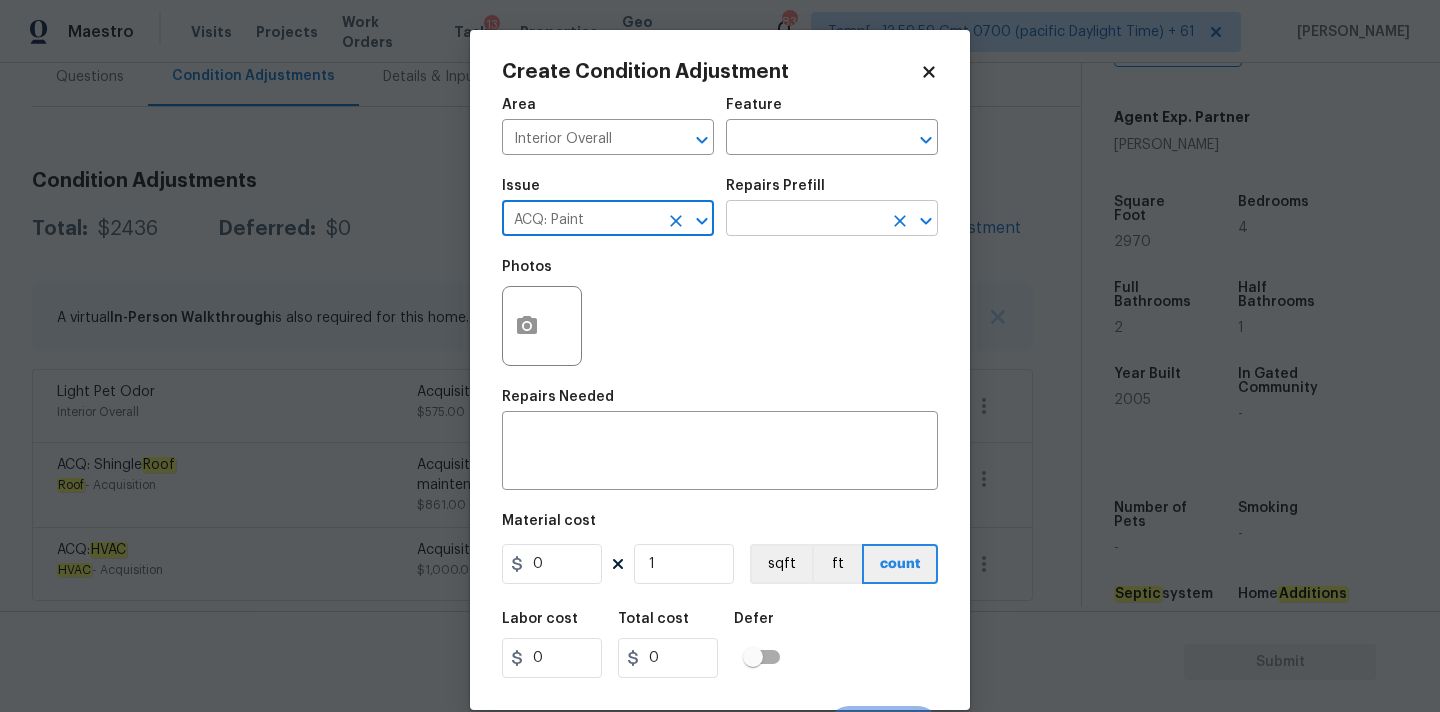 click at bounding box center (804, 220) 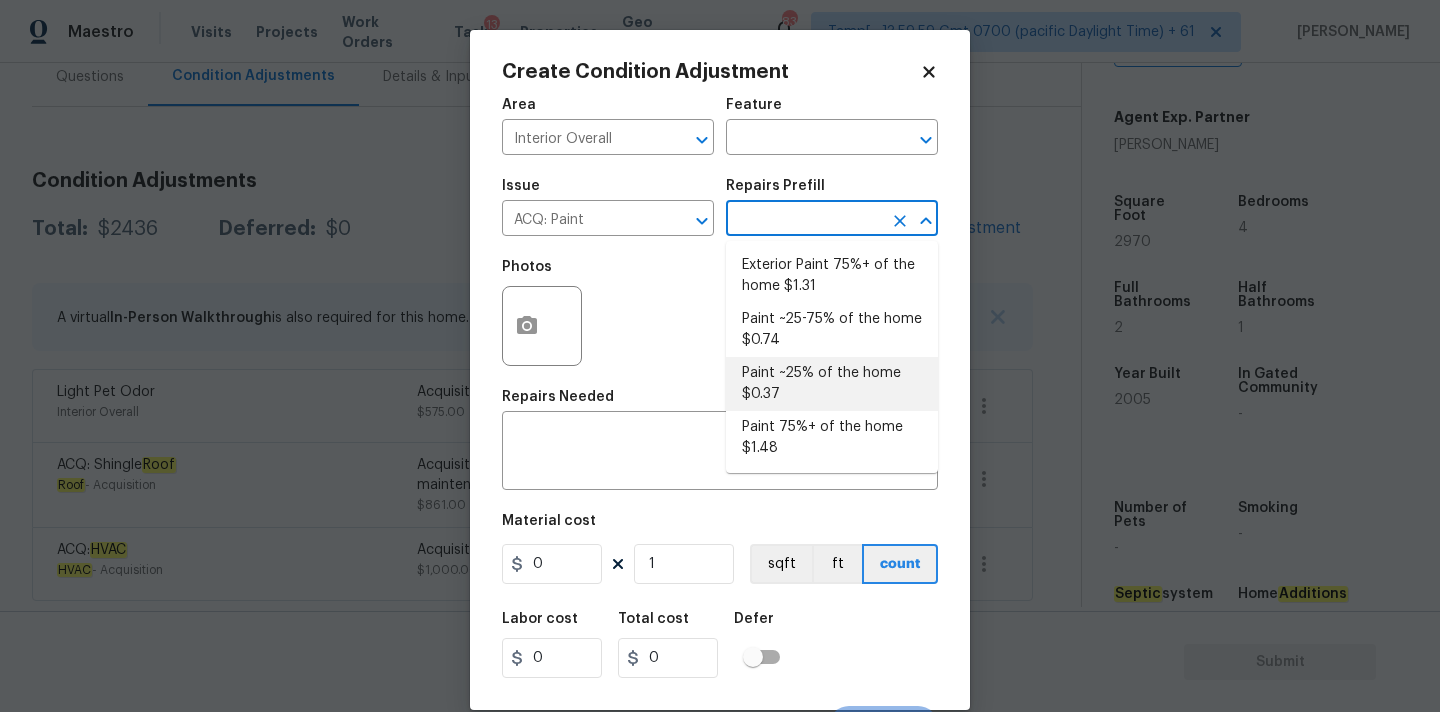 click on "Paint ~25% of the home $0.37" at bounding box center [832, 384] 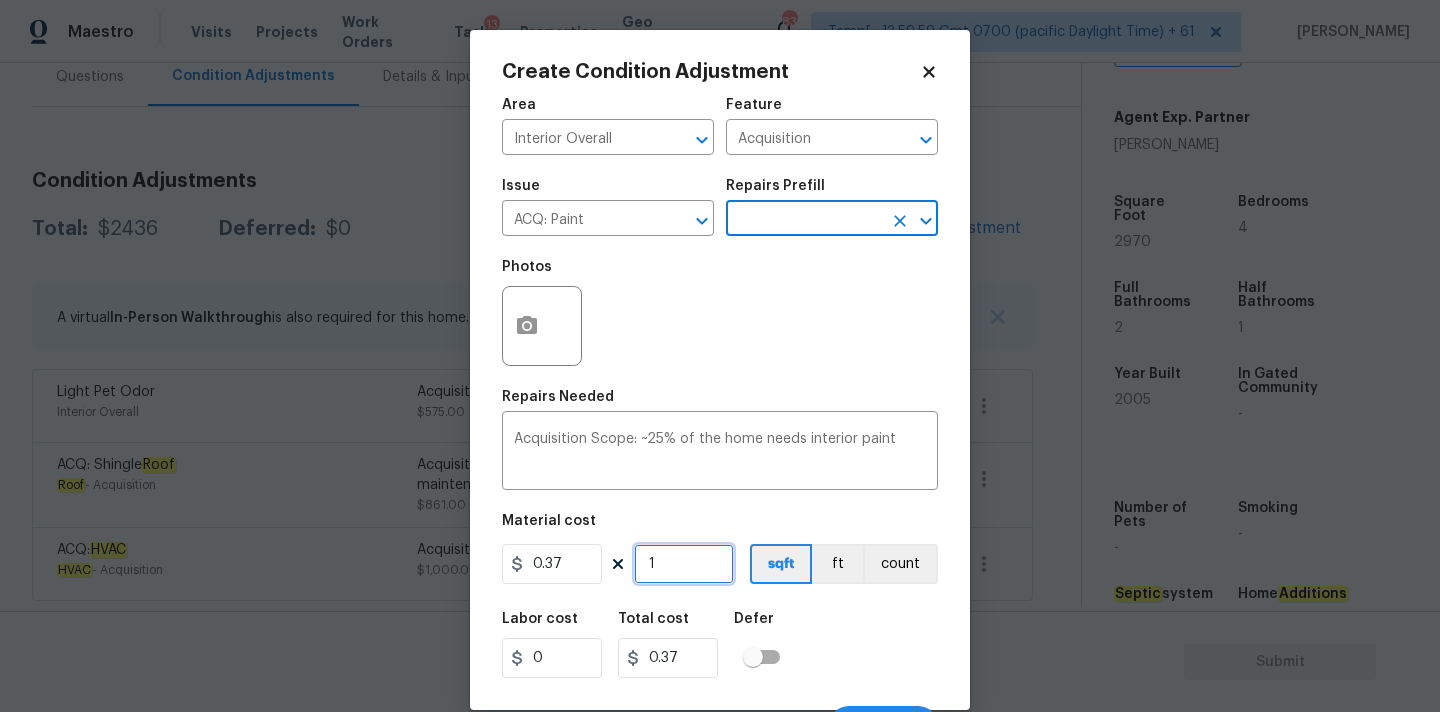 click on "1" at bounding box center [684, 564] 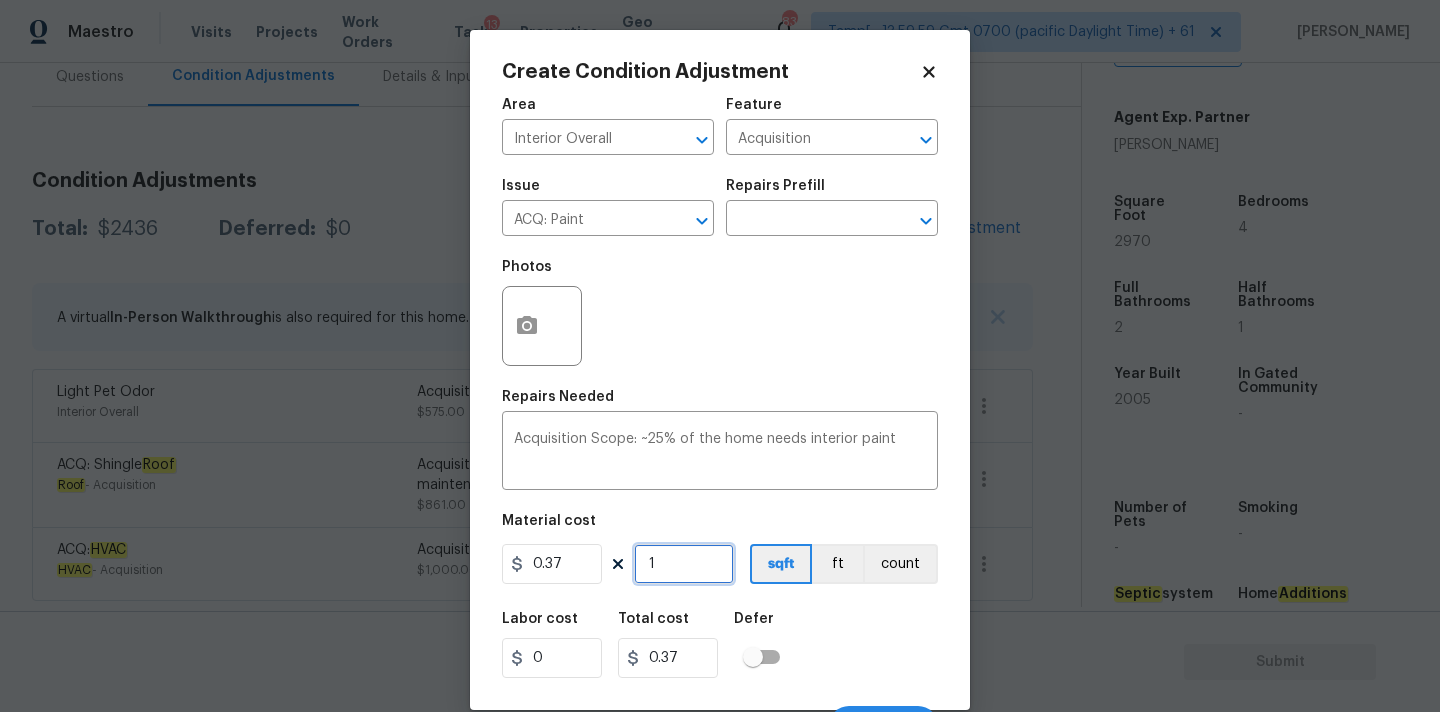 click on "1" at bounding box center (684, 564) 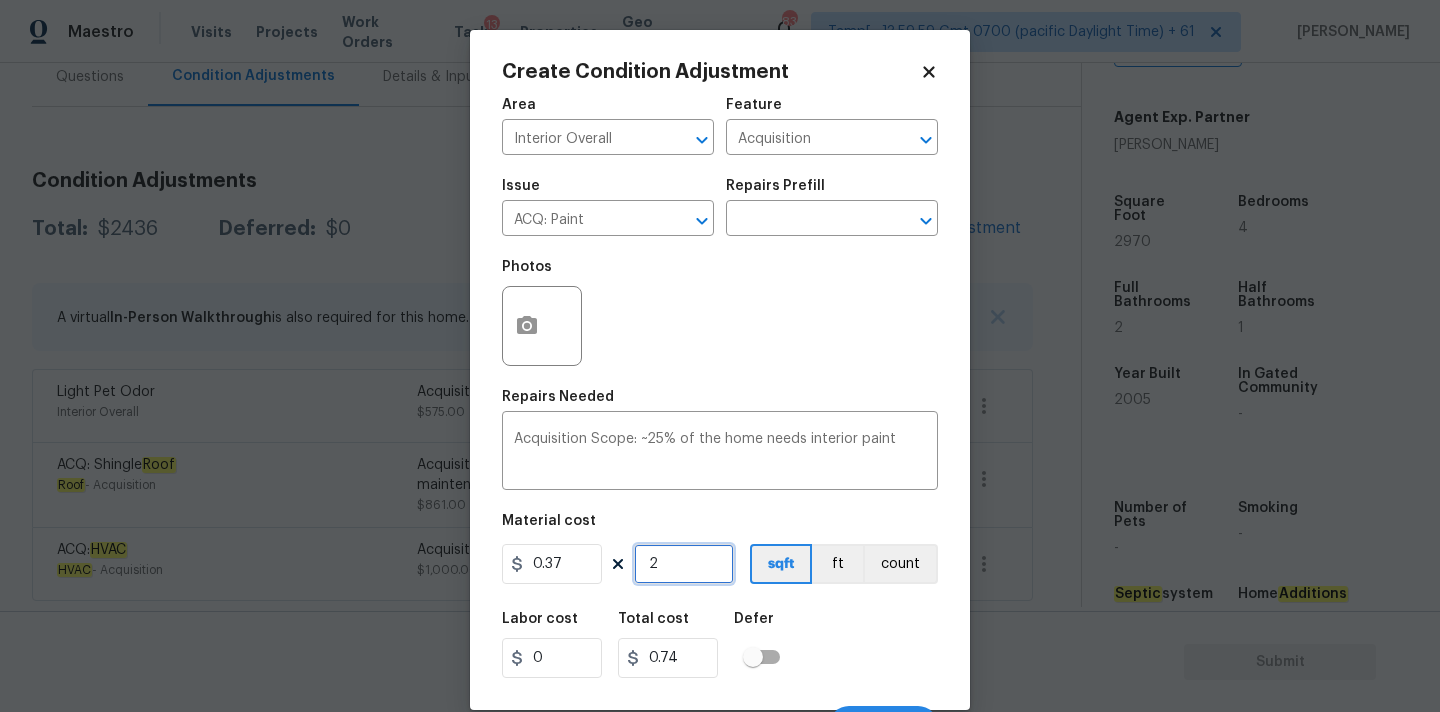 type on "29" 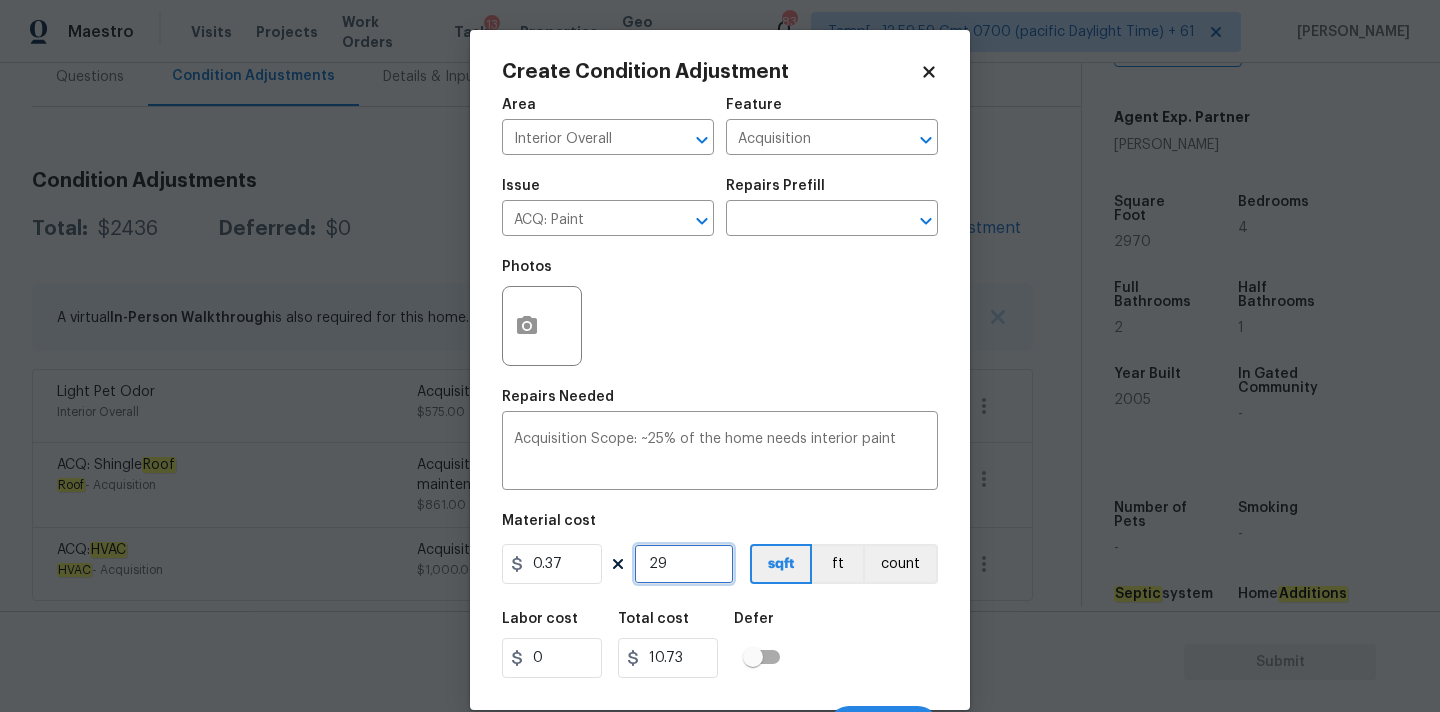 type on "297" 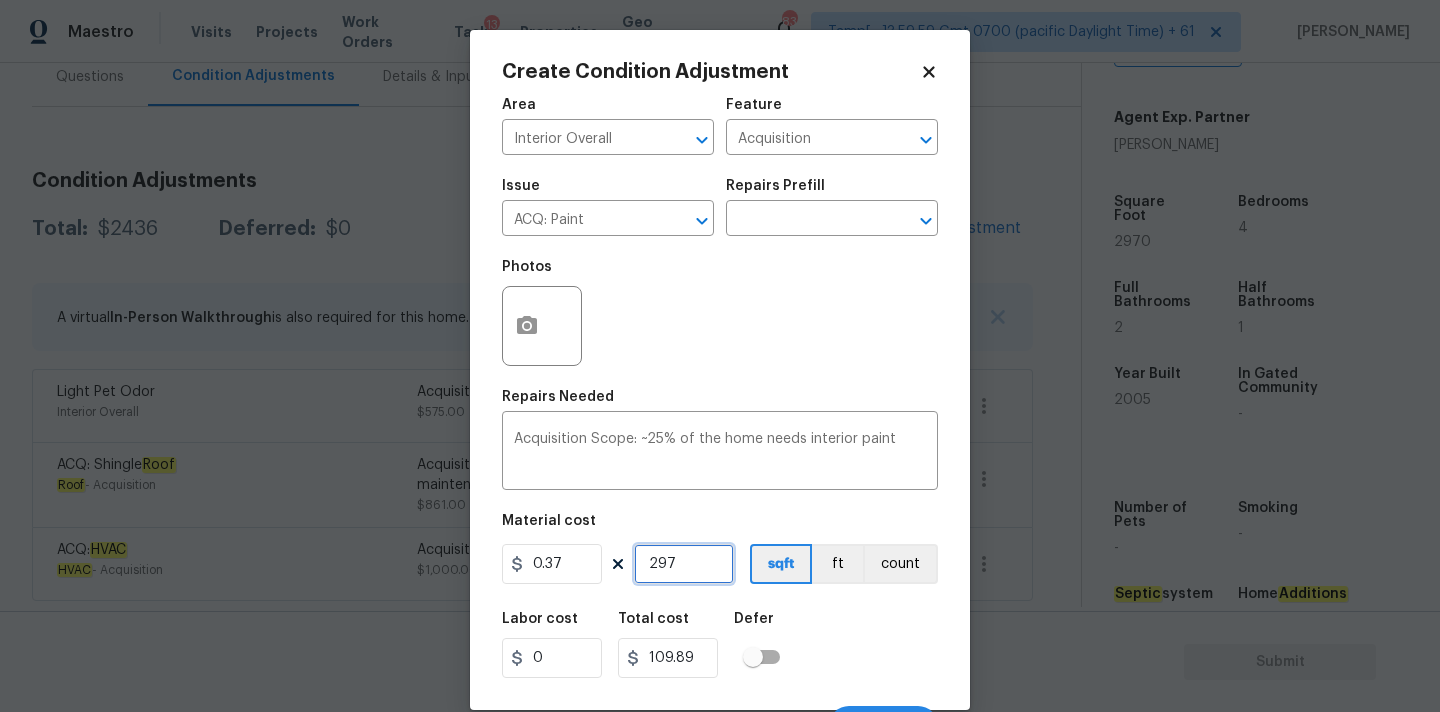 type on "2970" 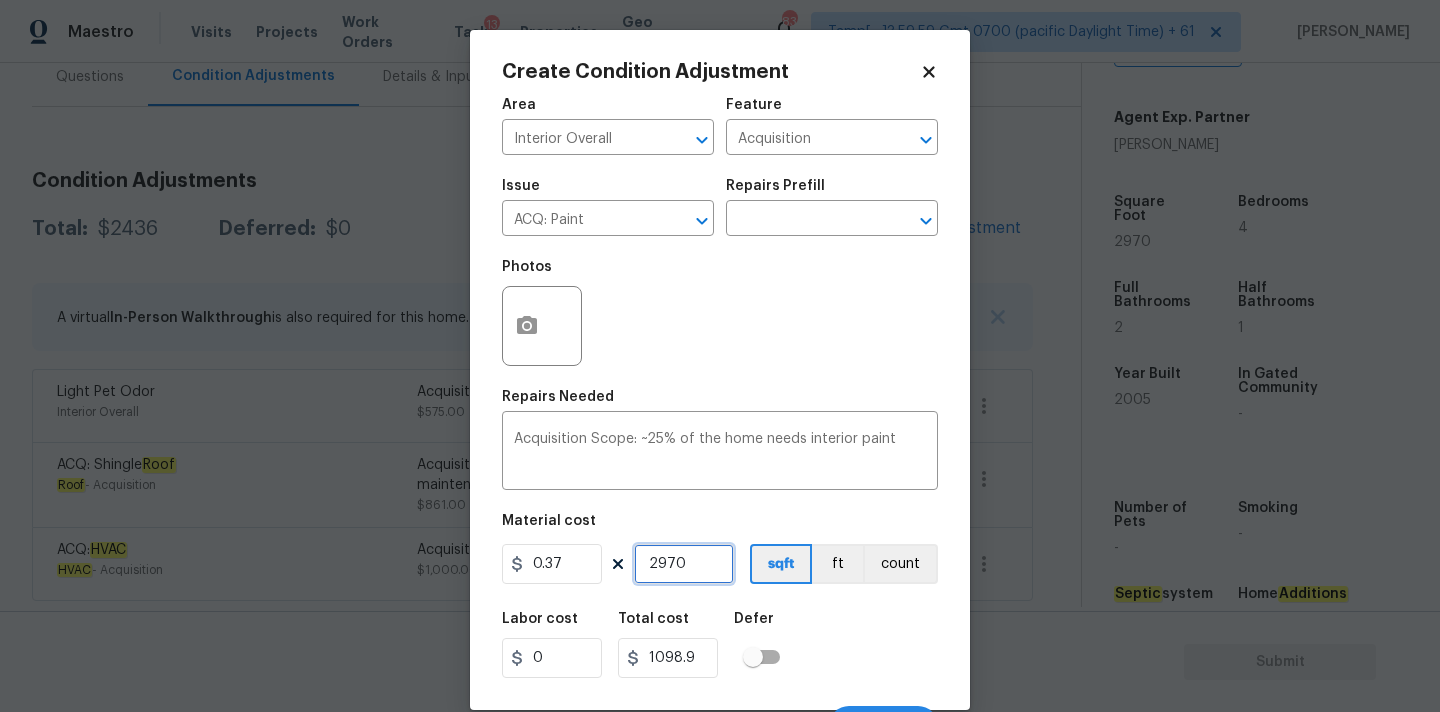 scroll, scrollTop: 35, scrollLeft: 0, axis: vertical 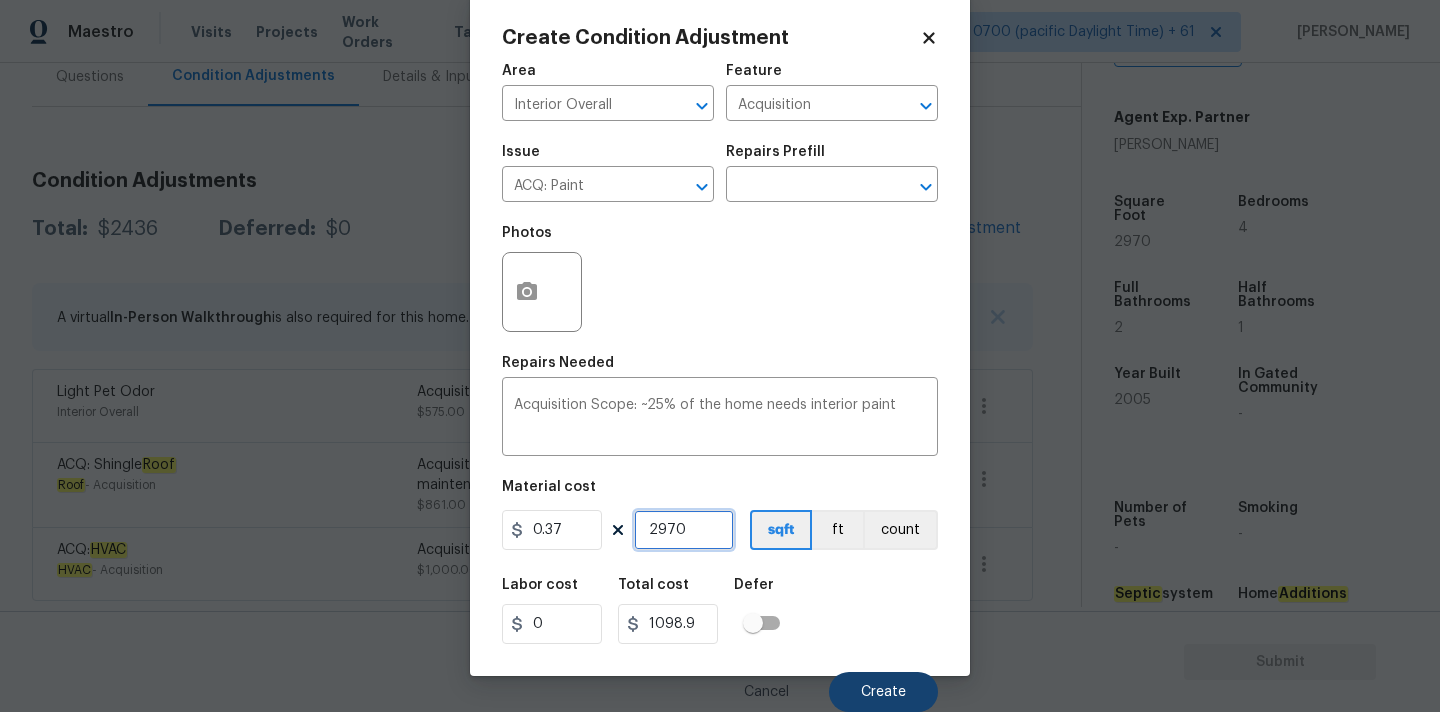 type on "2970" 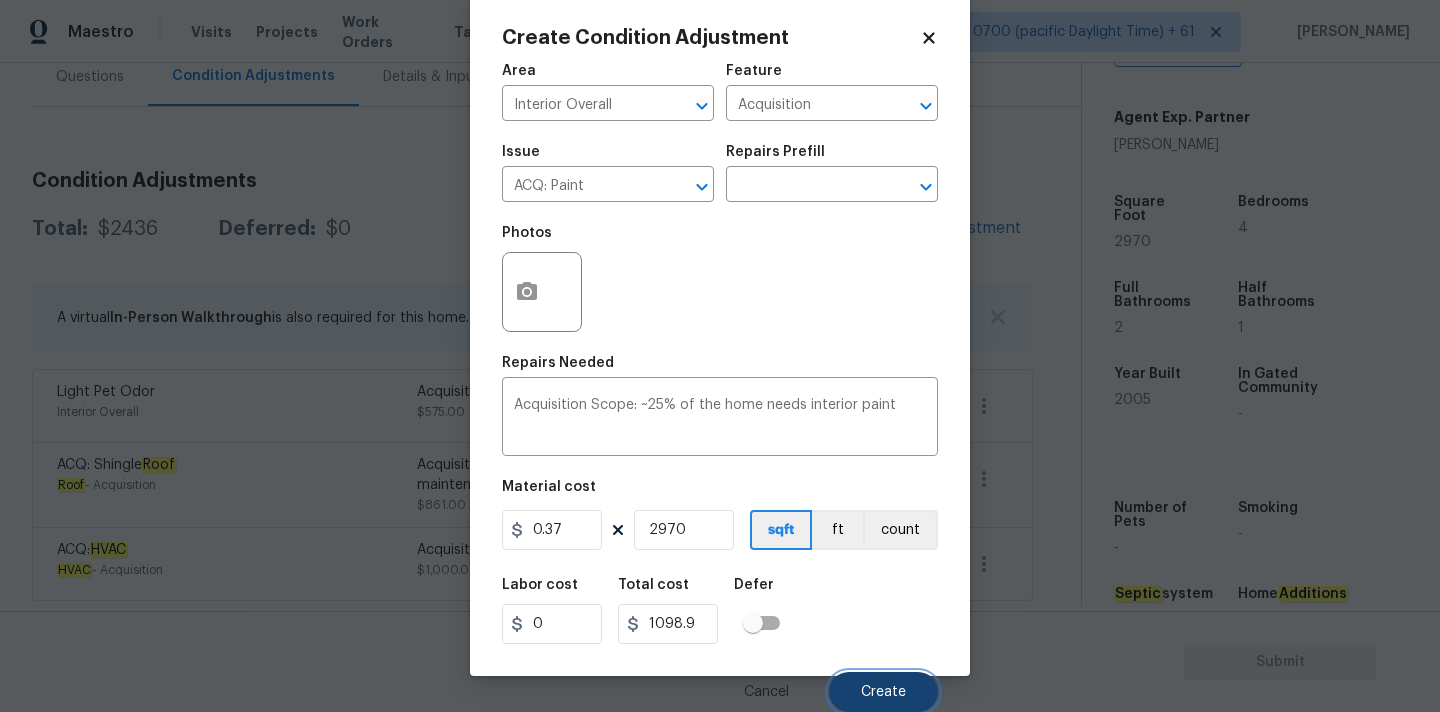 click on "Create" at bounding box center [883, 692] 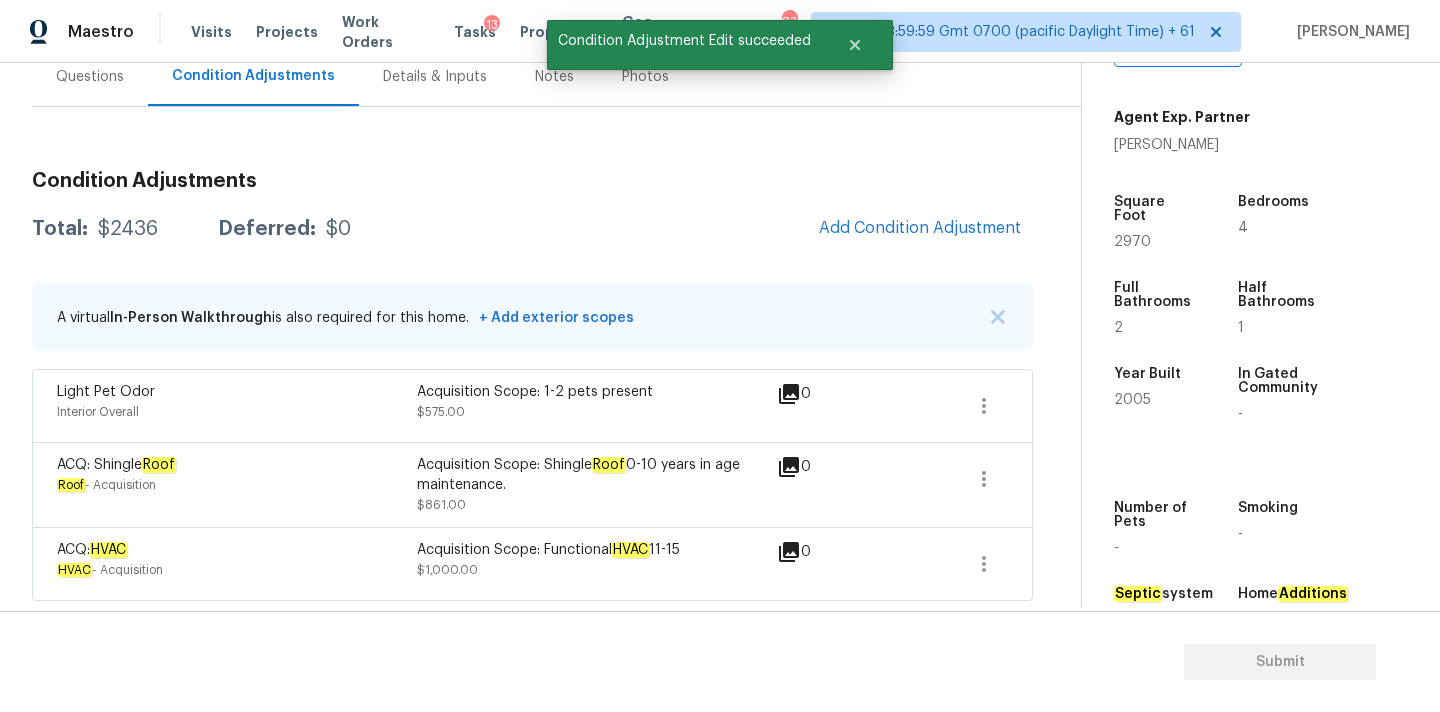 scroll, scrollTop: 28, scrollLeft: 0, axis: vertical 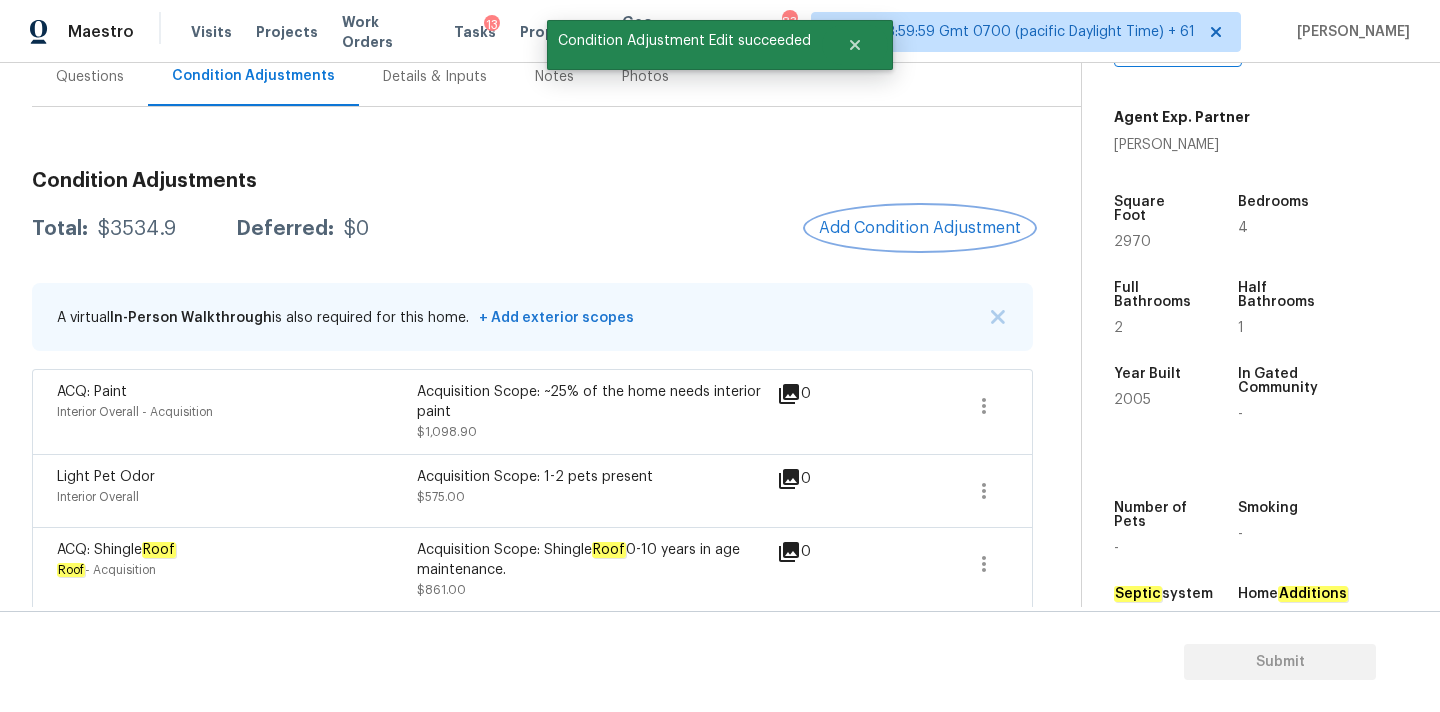 click on "Add Condition Adjustment" at bounding box center (920, 228) 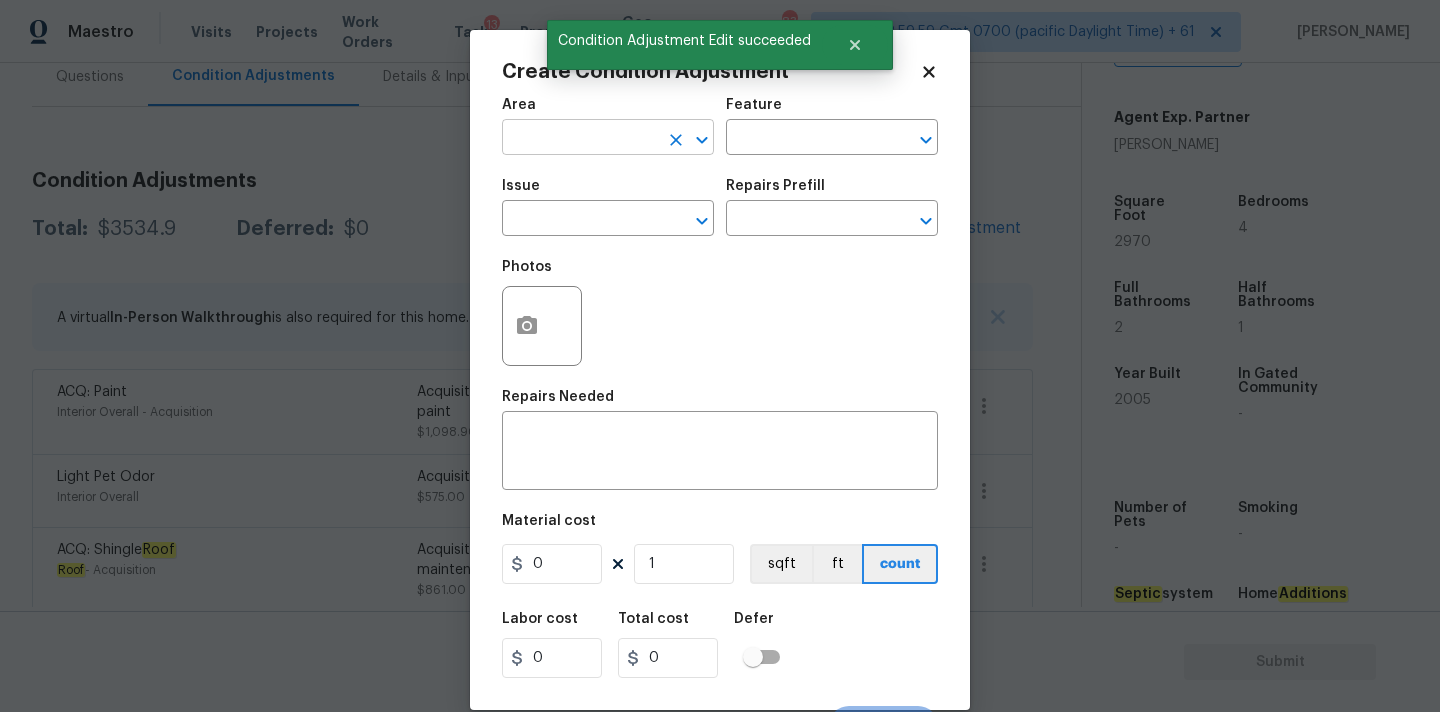 click at bounding box center [580, 139] 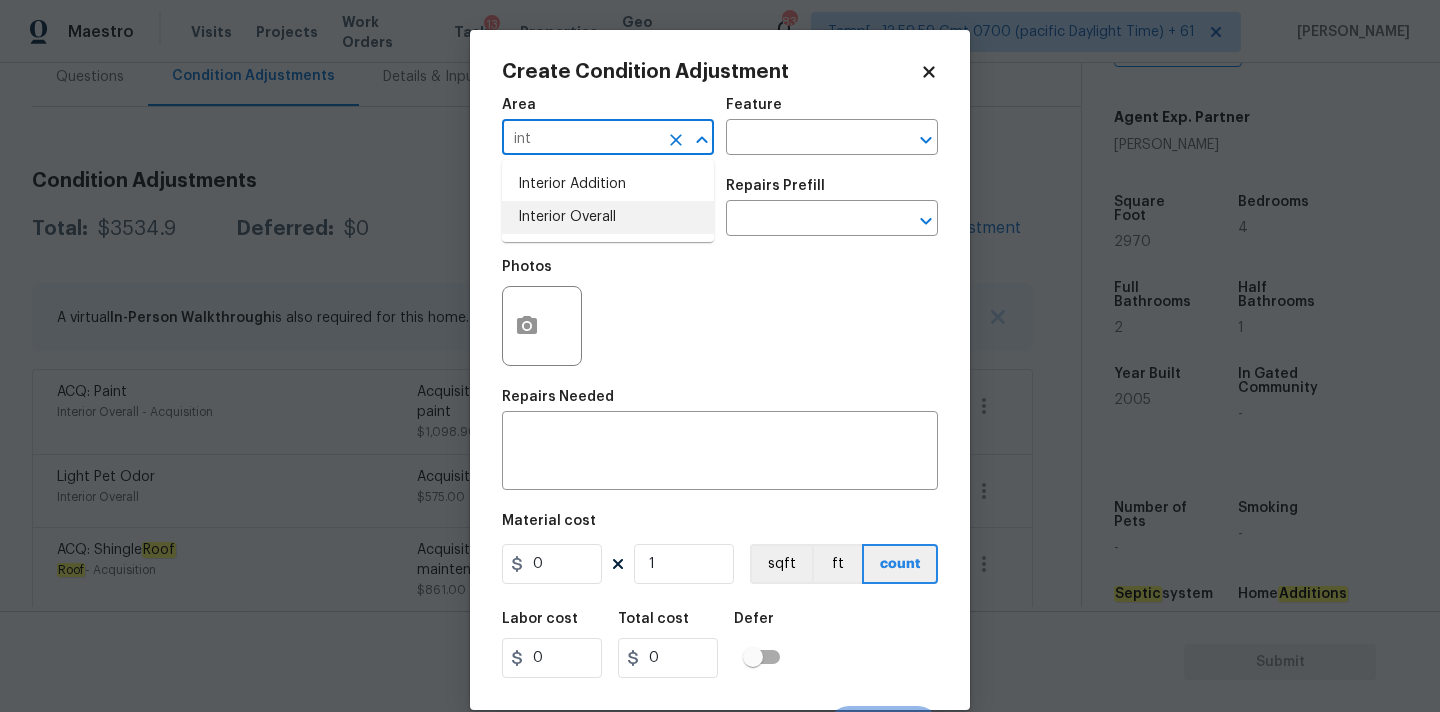 click on "Interior Overall" at bounding box center (608, 217) 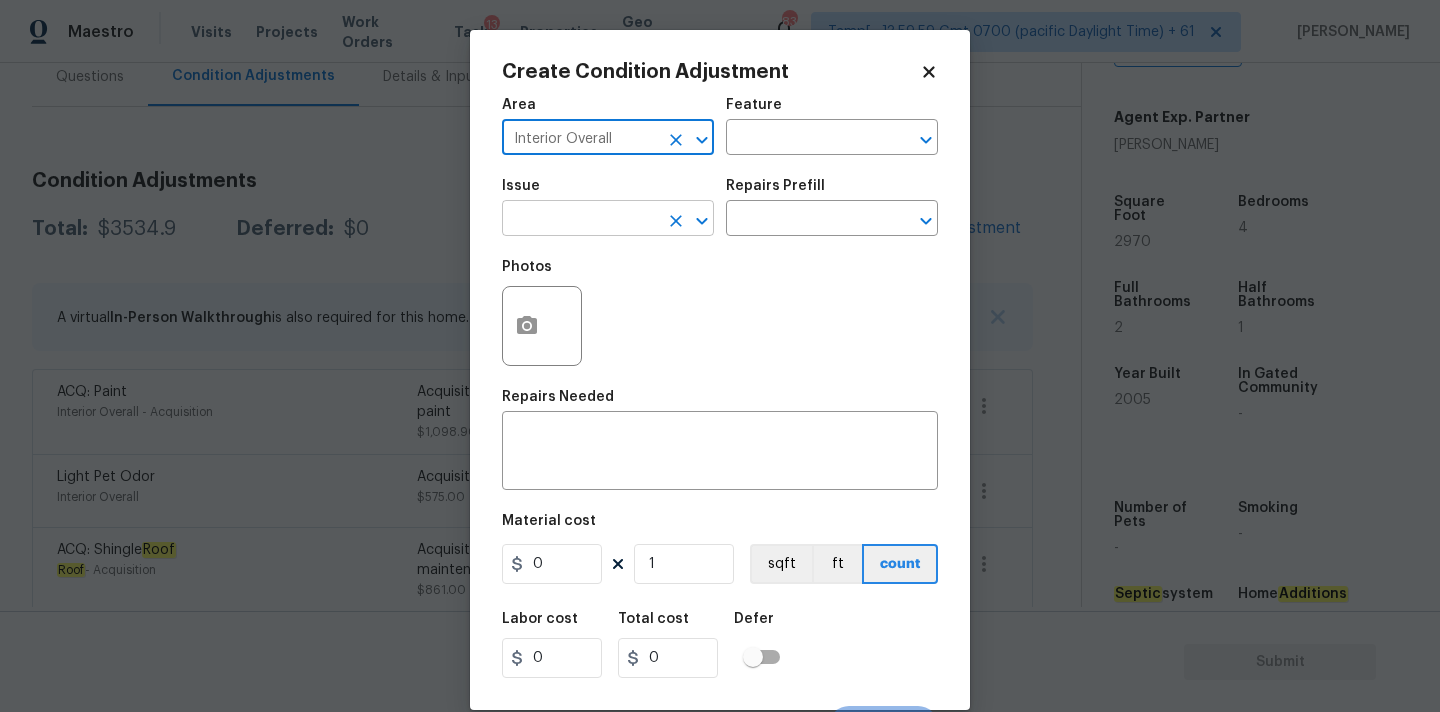 type on "Interior Overall" 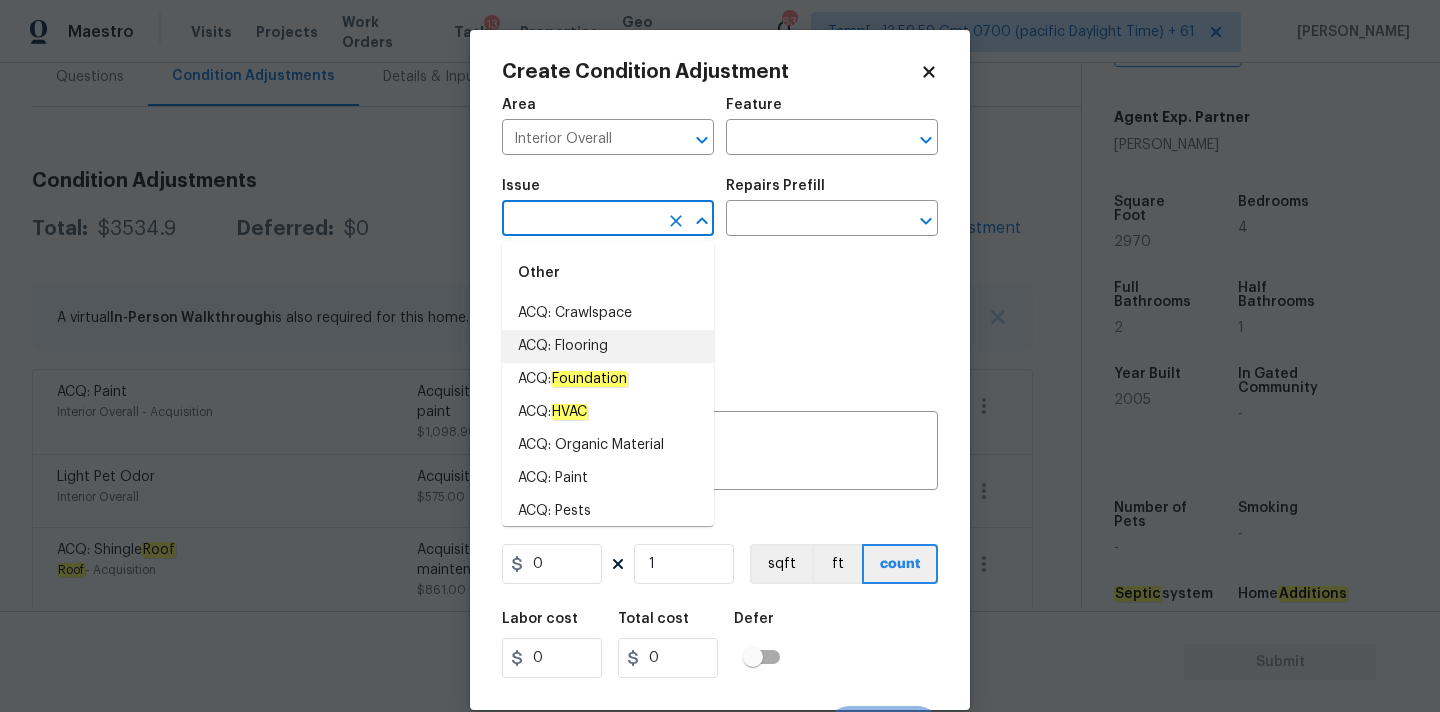 click on "ACQ: Flooring" at bounding box center (608, 346) 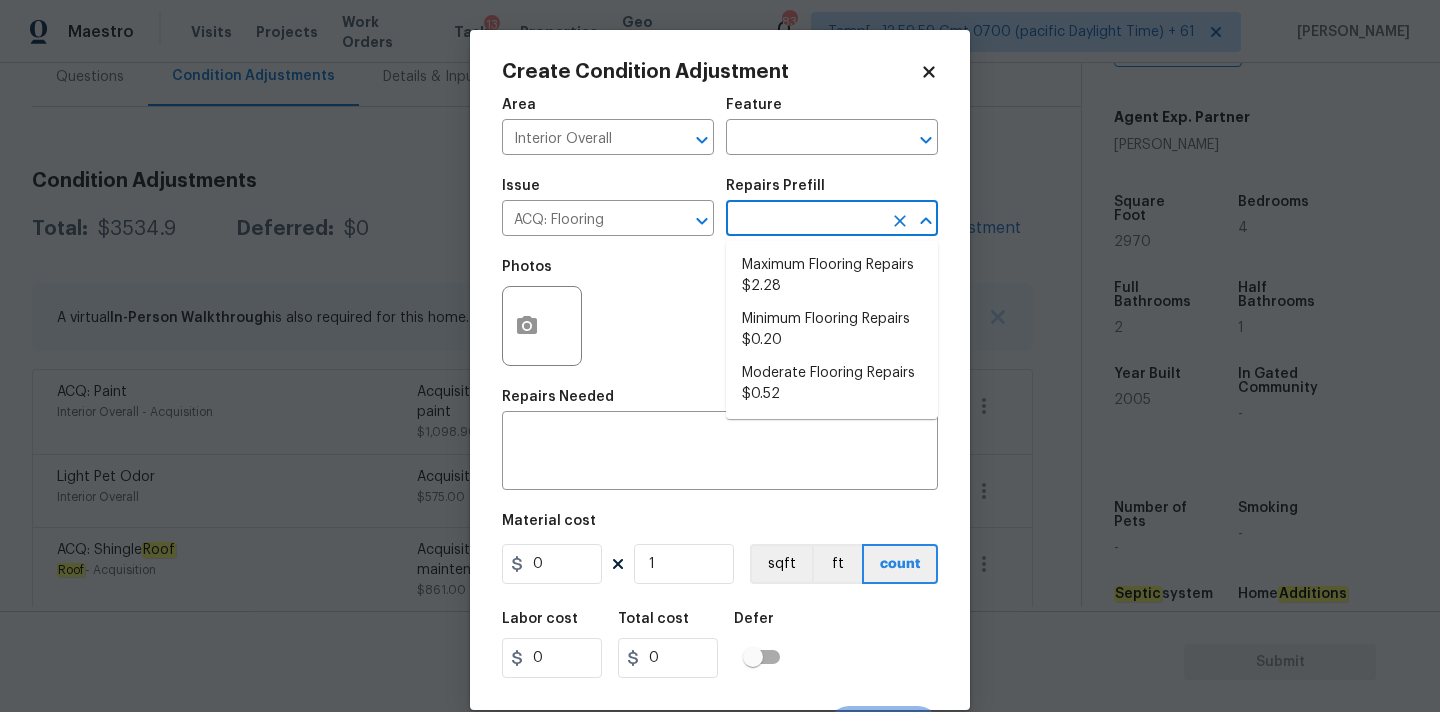 click at bounding box center (804, 220) 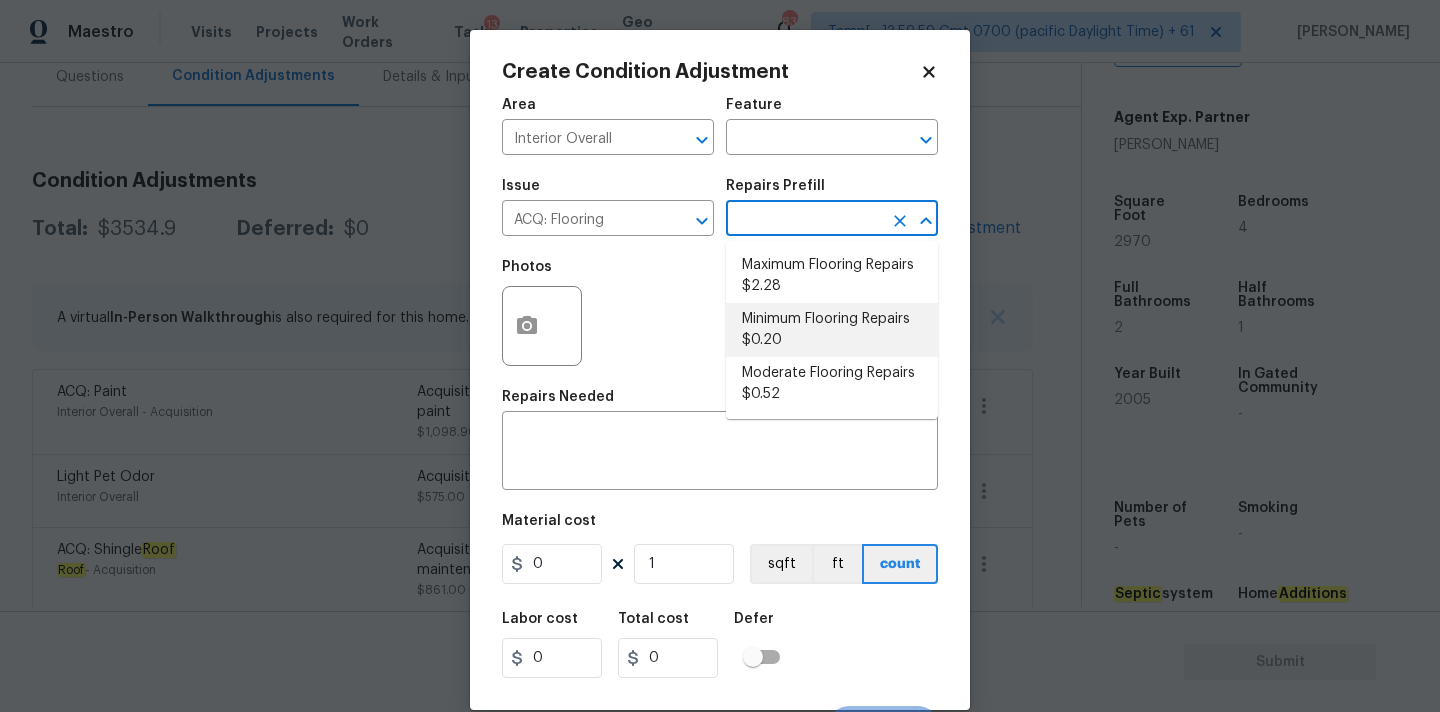 click on "Minimum Flooring Repairs $0.20" at bounding box center (832, 330) 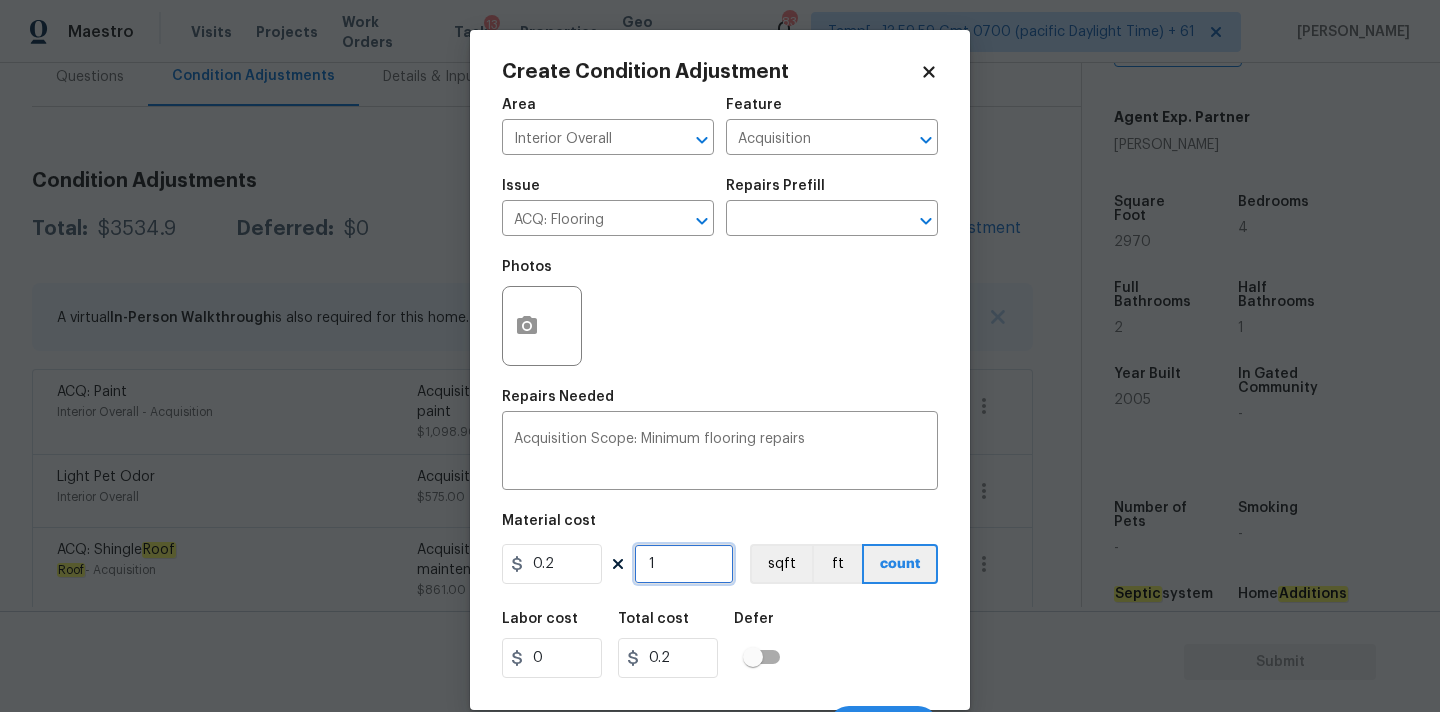 click on "1" at bounding box center [684, 564] 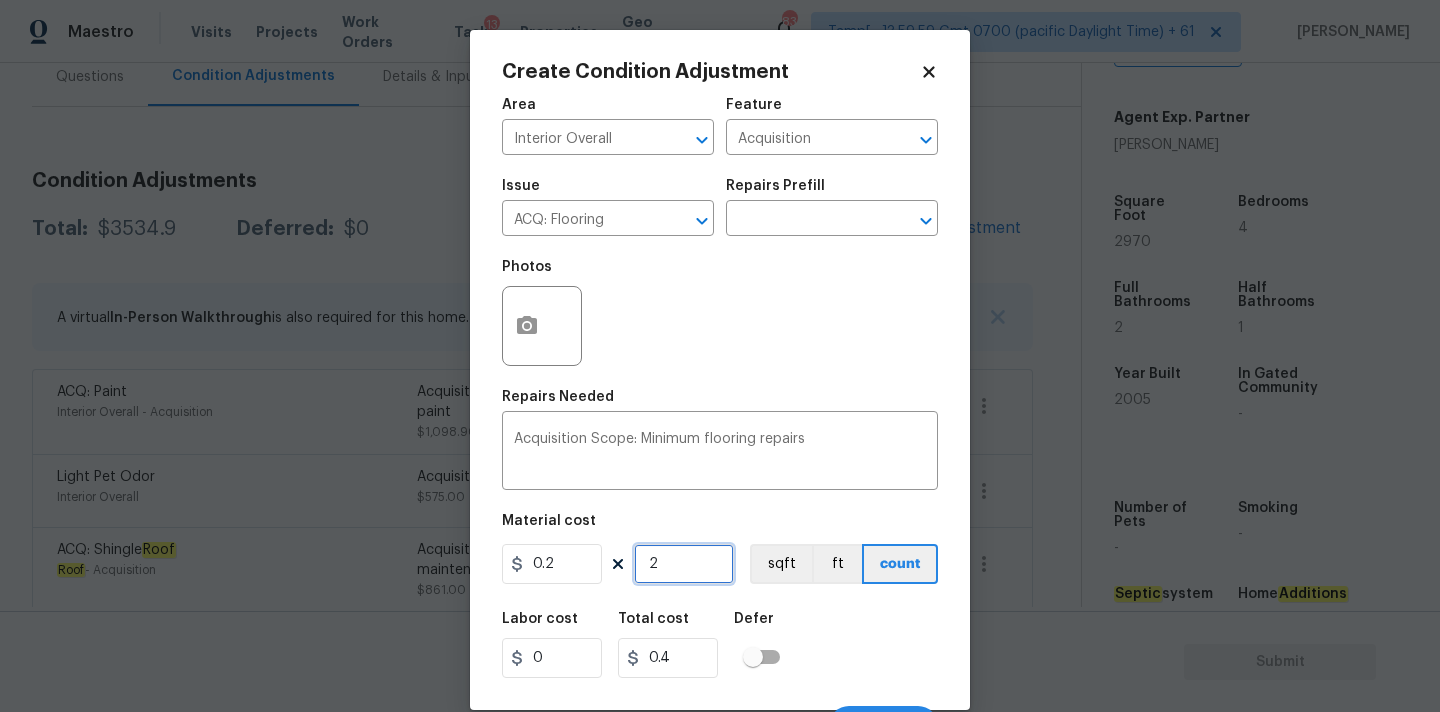 type on "29" 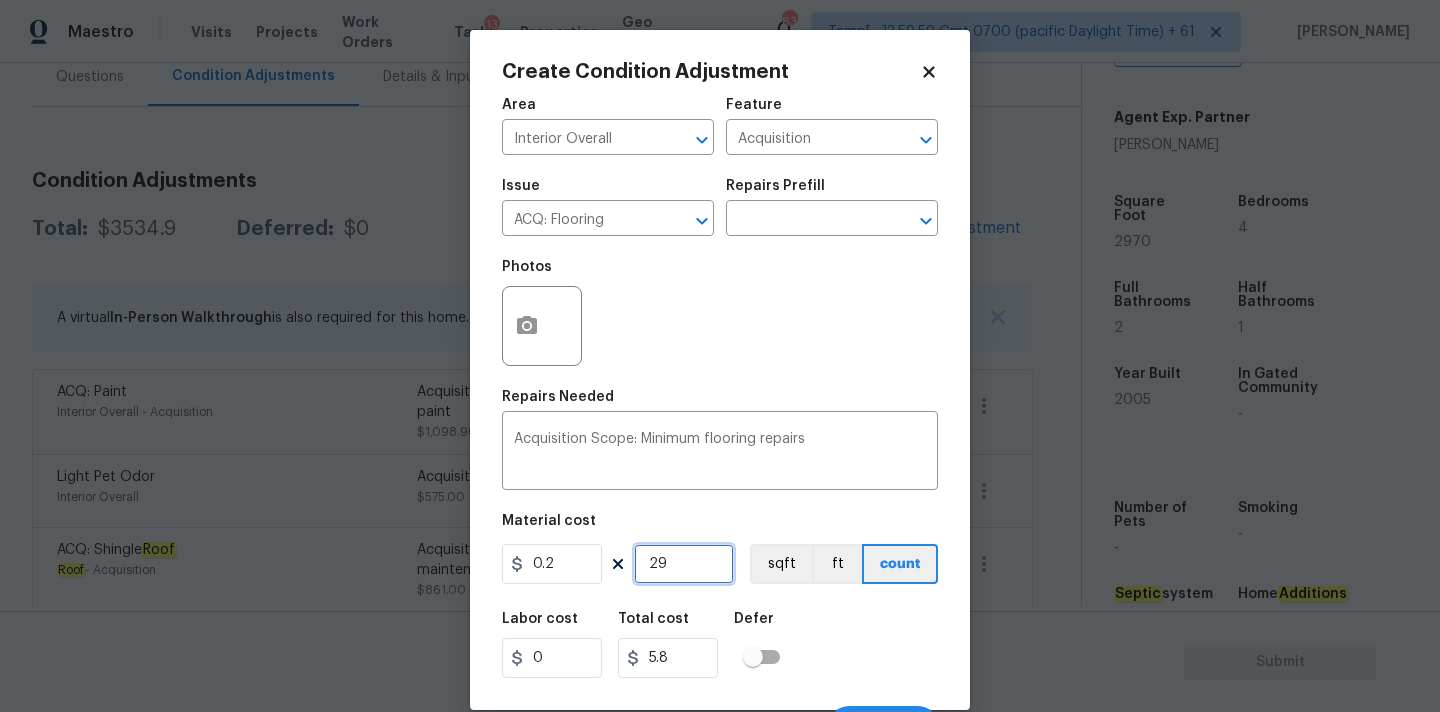 type on "297" 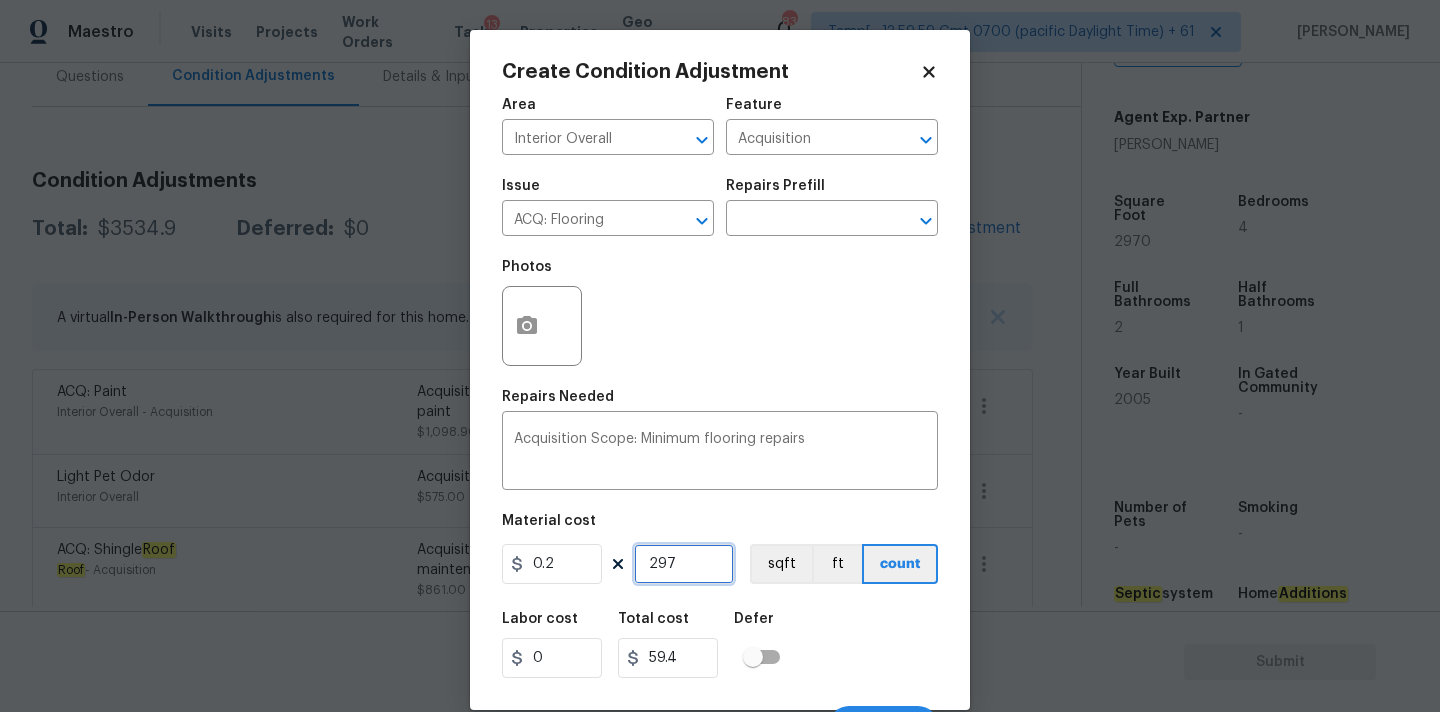 type on "2970" 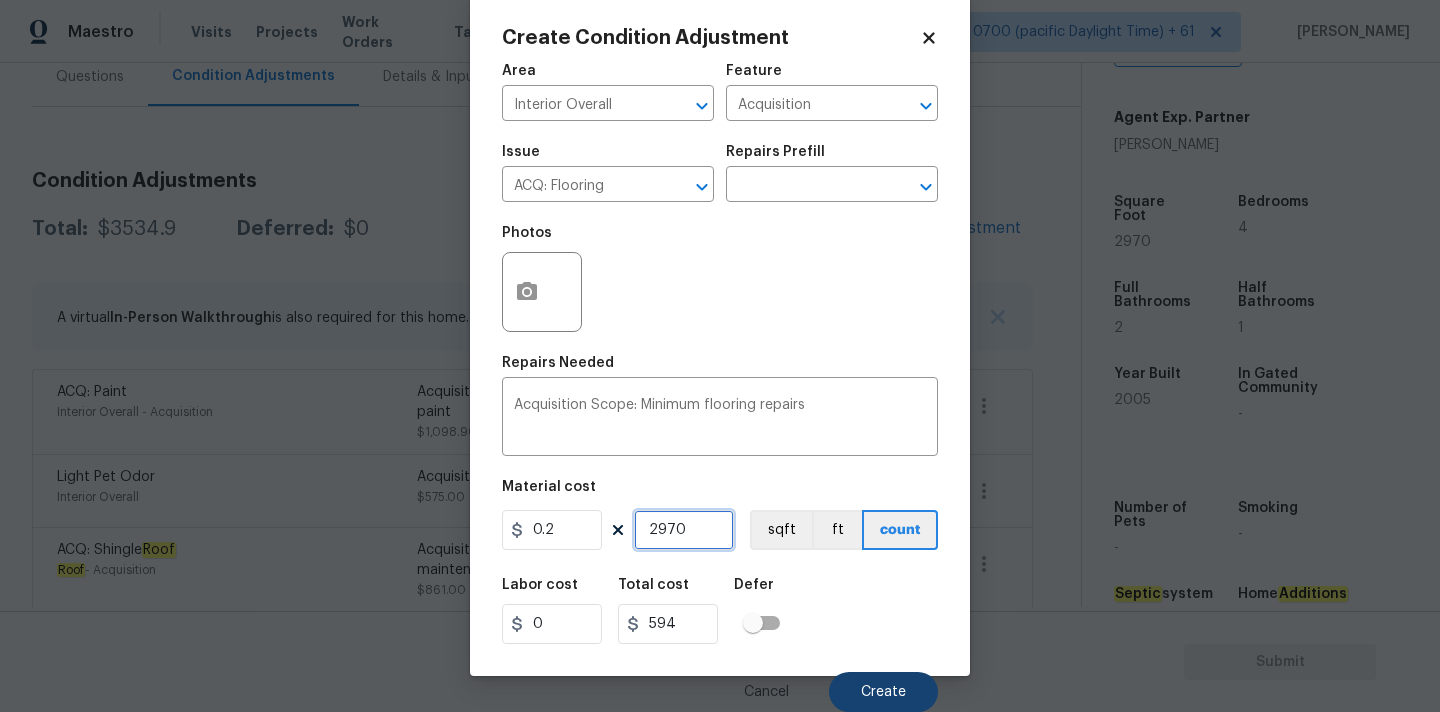 type on "2970" 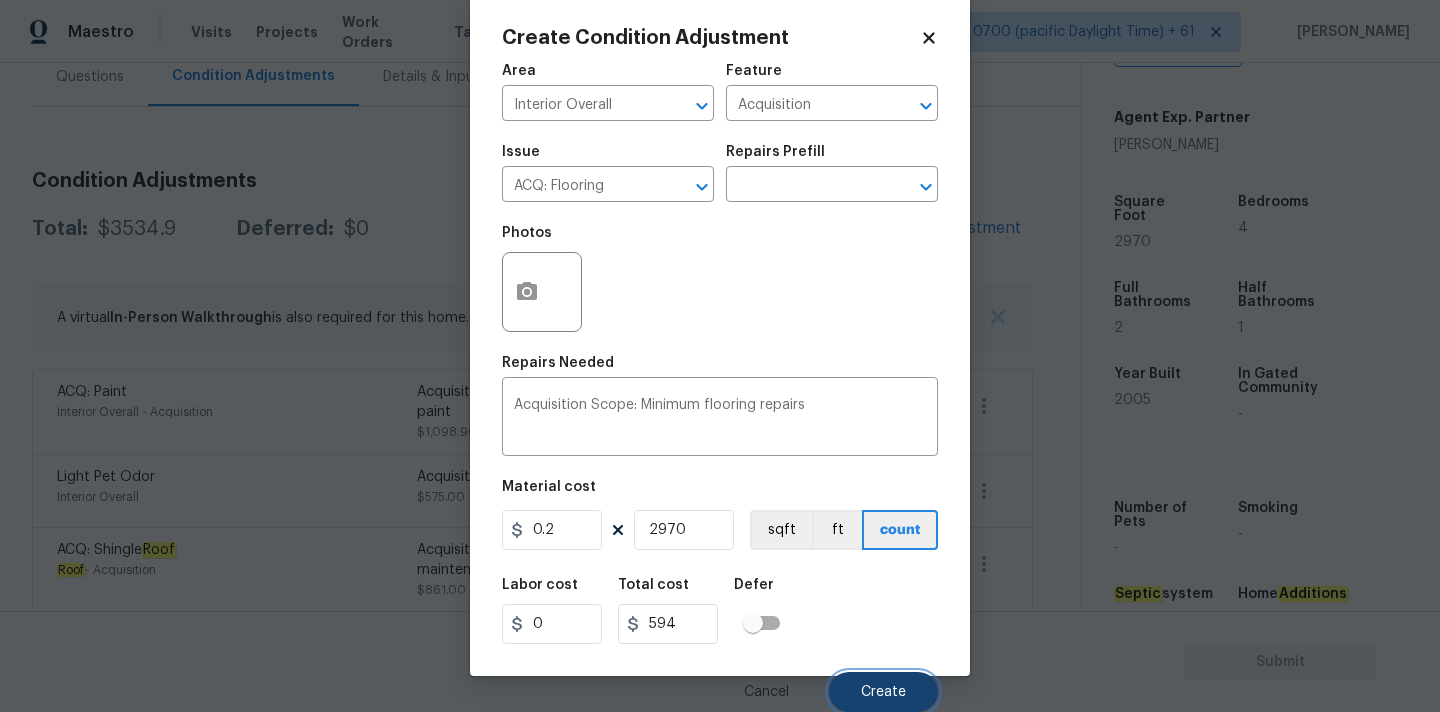 click on "Create" at bounding box center [883, 692] 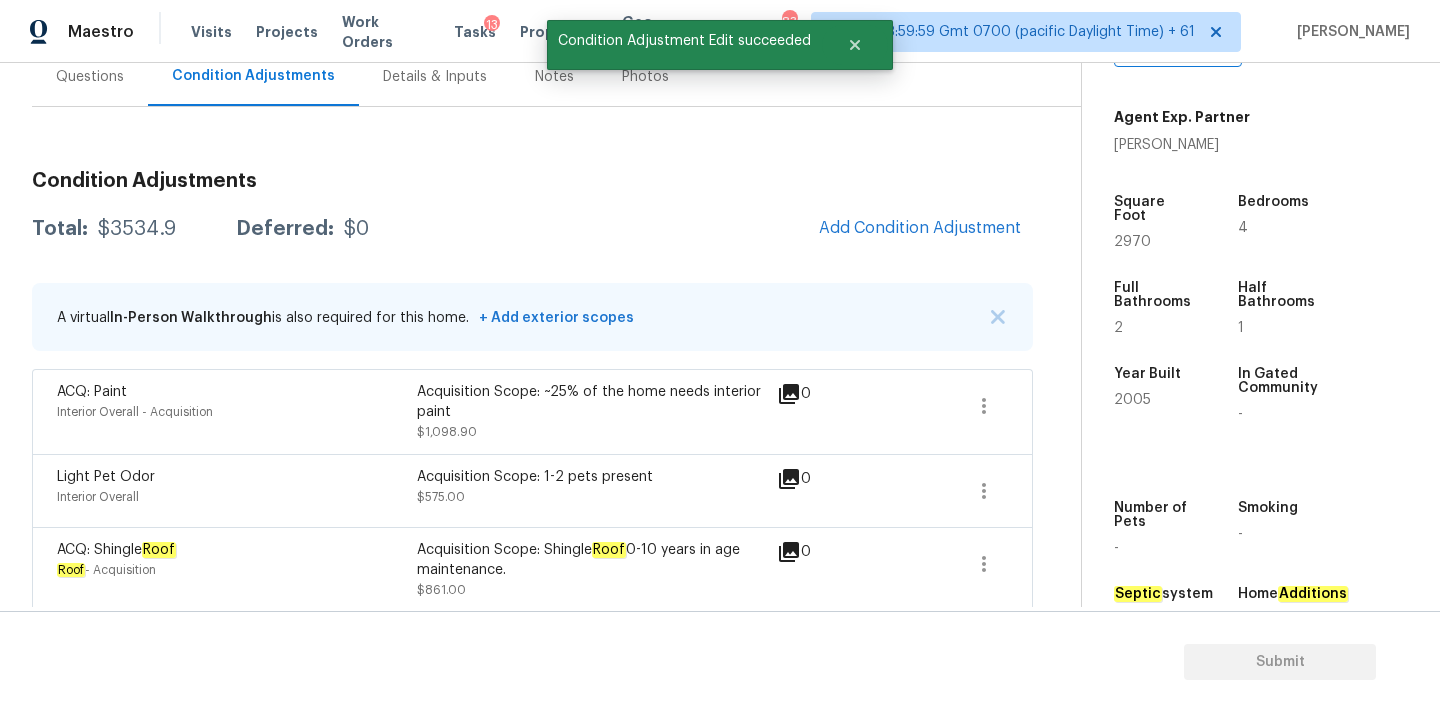scroll, scrollTop: 28, scrollLeft: 0, axis: vertical 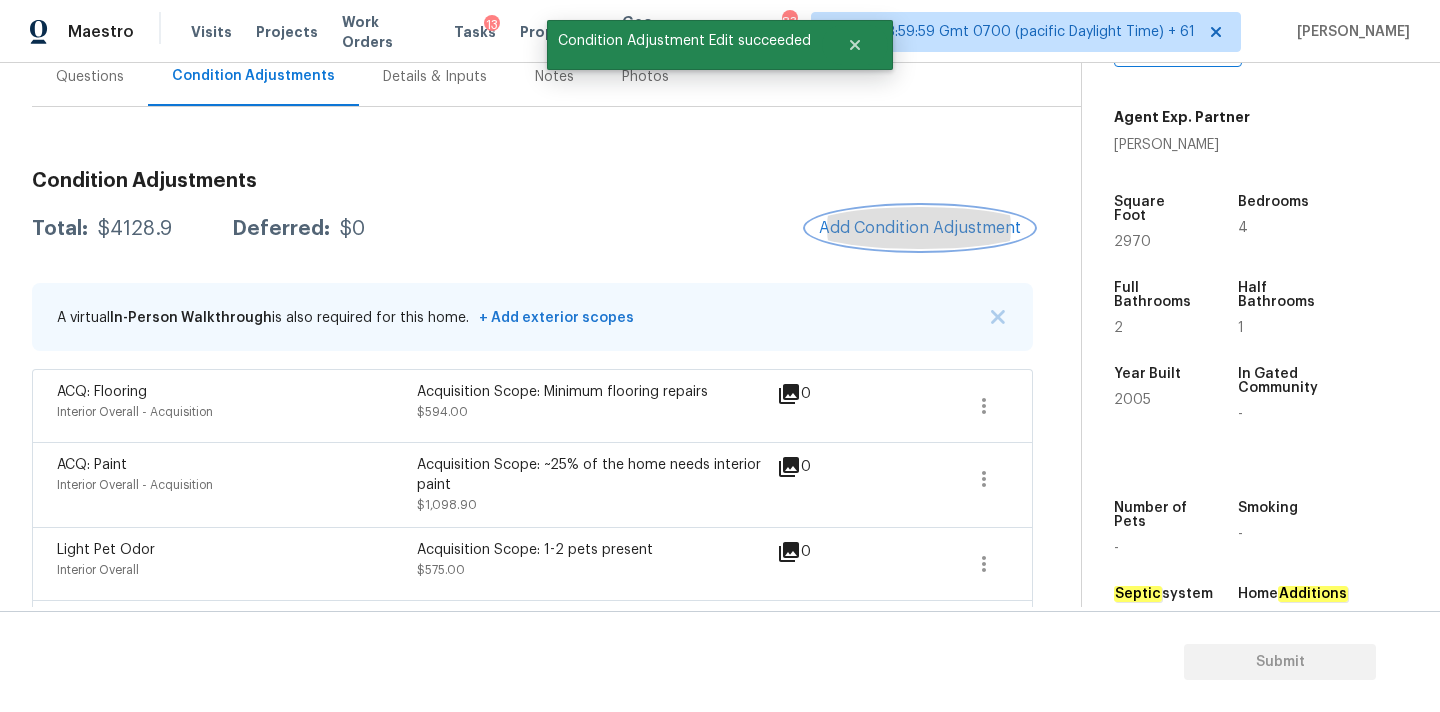 click on "Add Condition Adjustment" at bounding box center [920, 228] 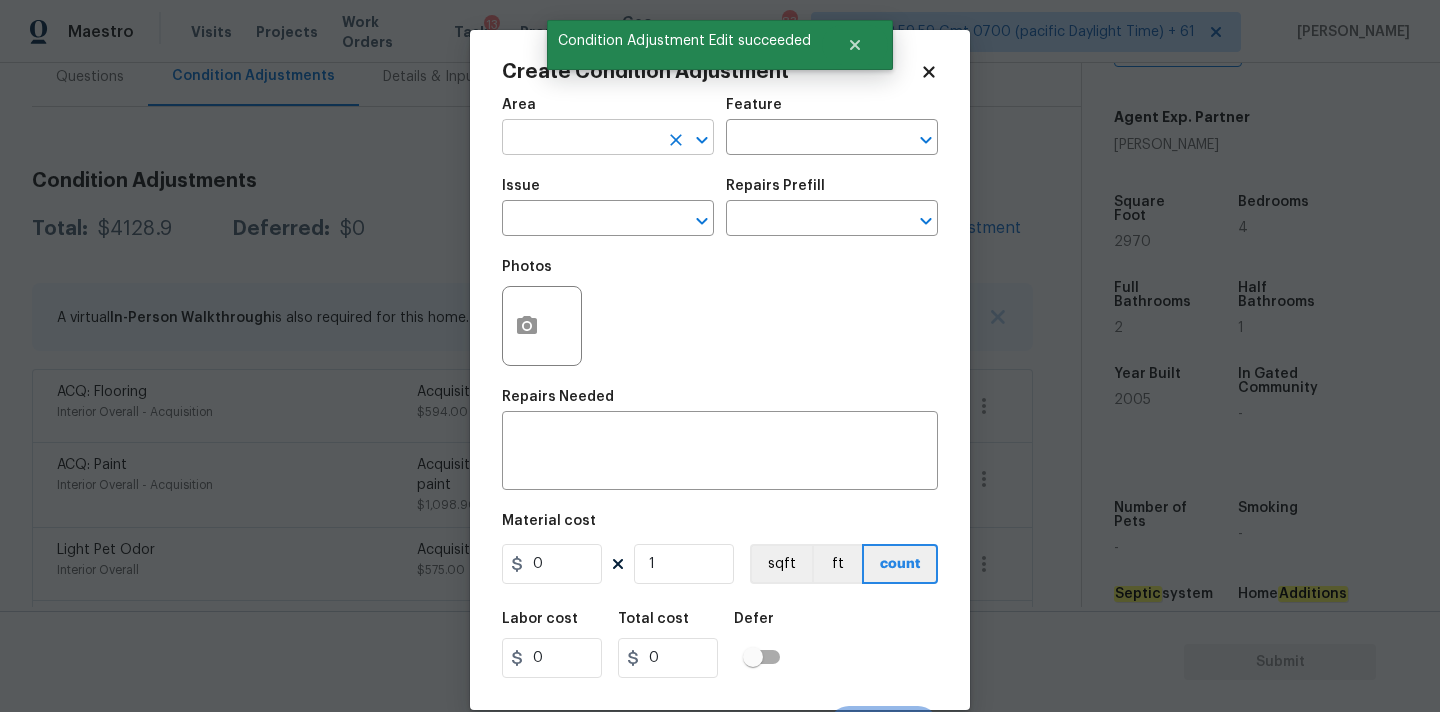 click at bounding box center [580, 139] 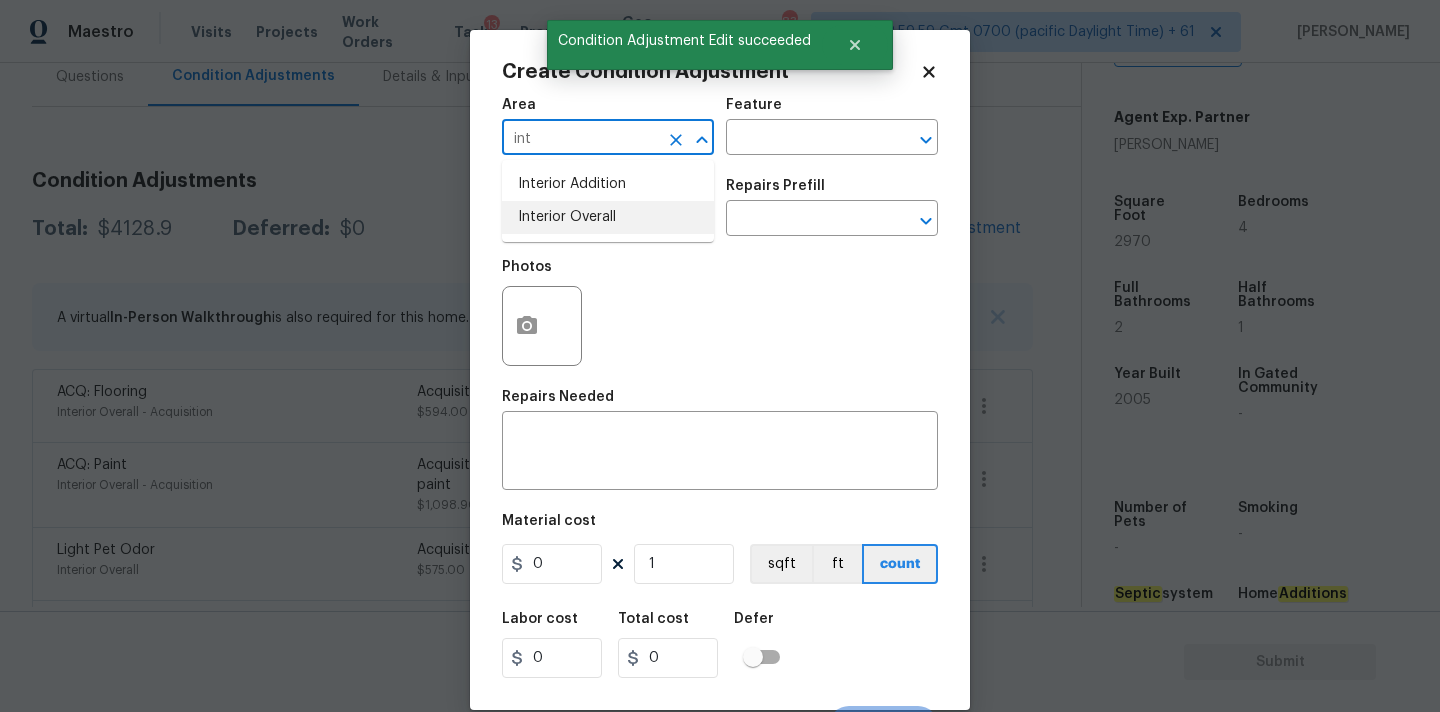 click on "Interior Overall" at bounding box center [608, 217] 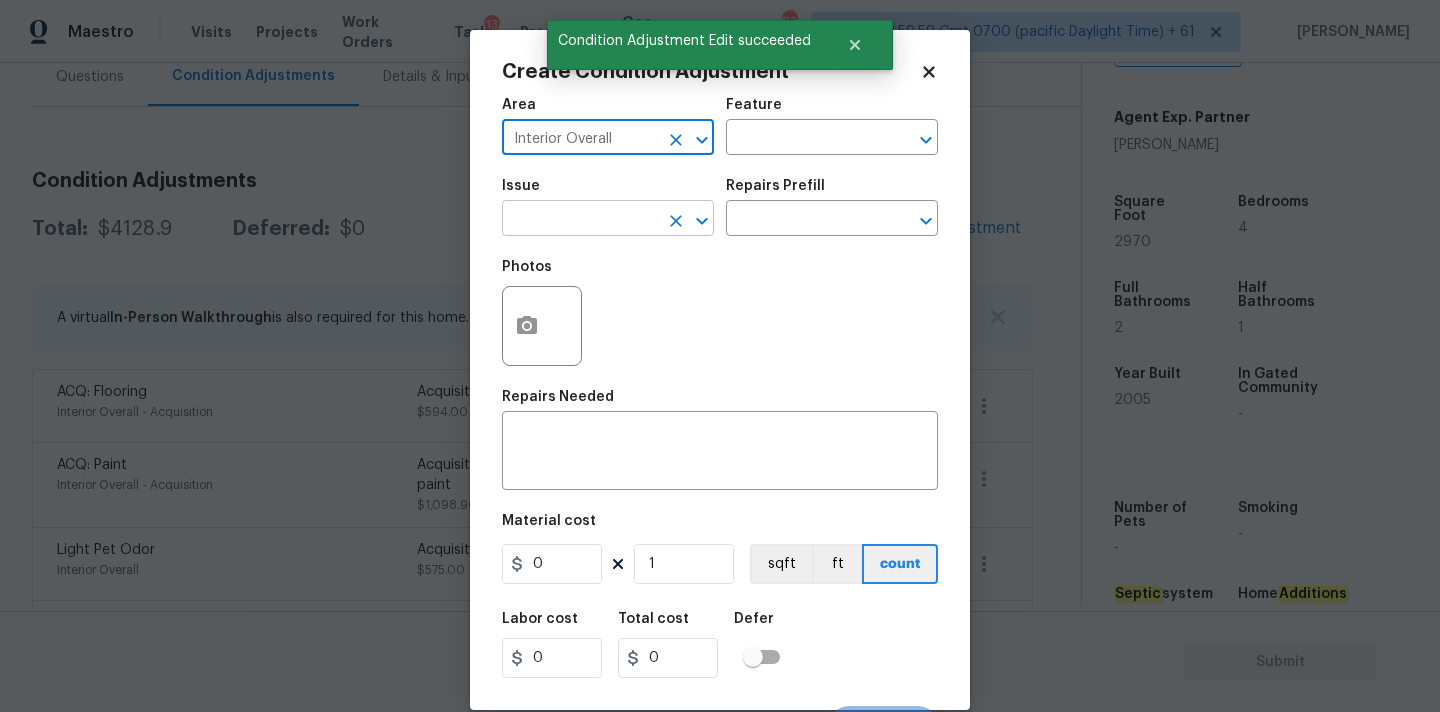 type on "Interior Overall" 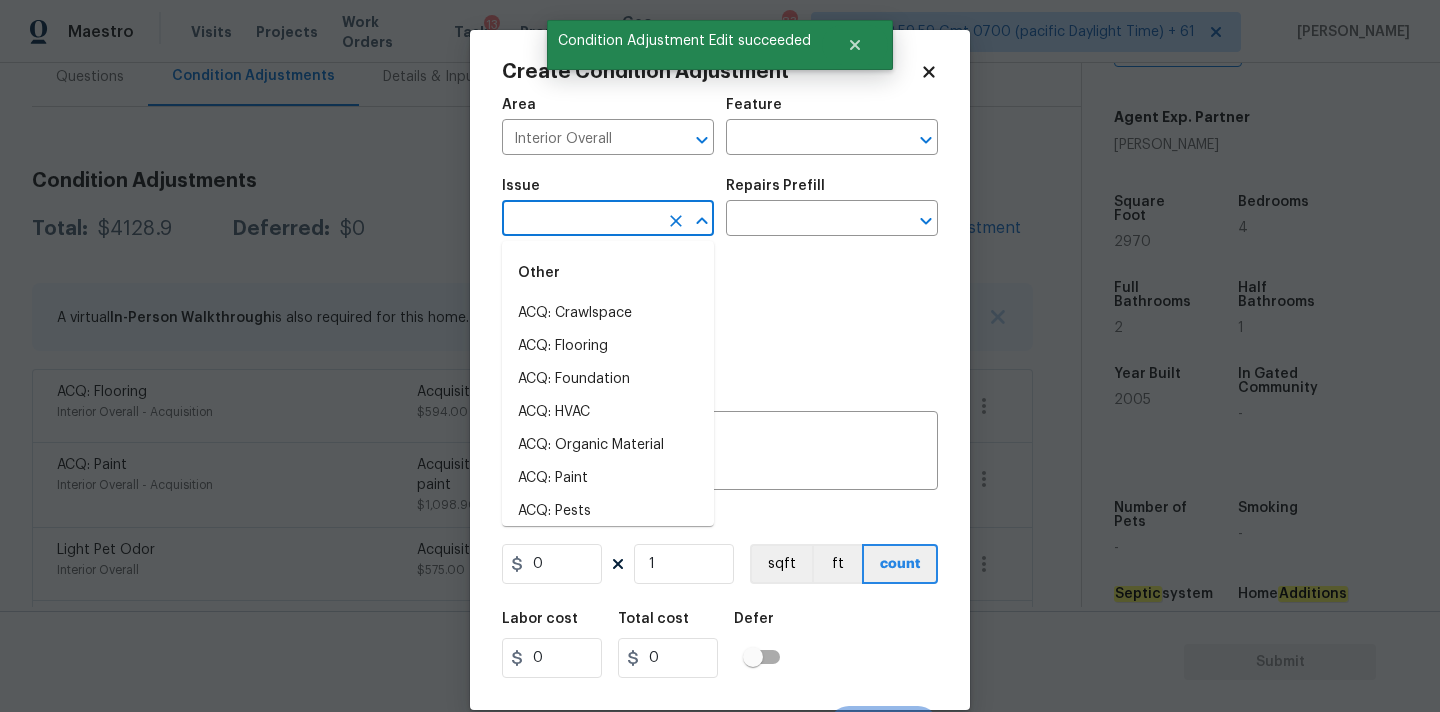 click at bounding box center [580, 220] 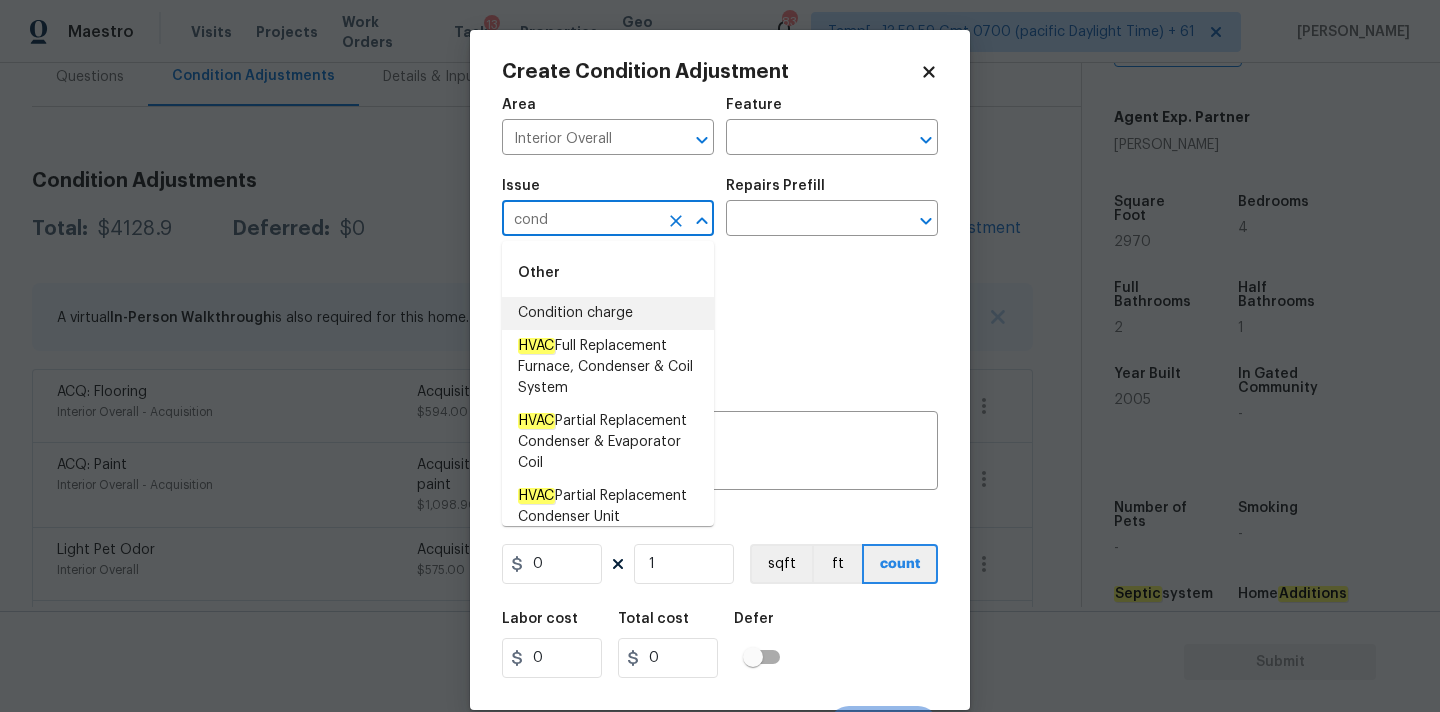 click on "Condition charge" at bounding box center (608, 313) 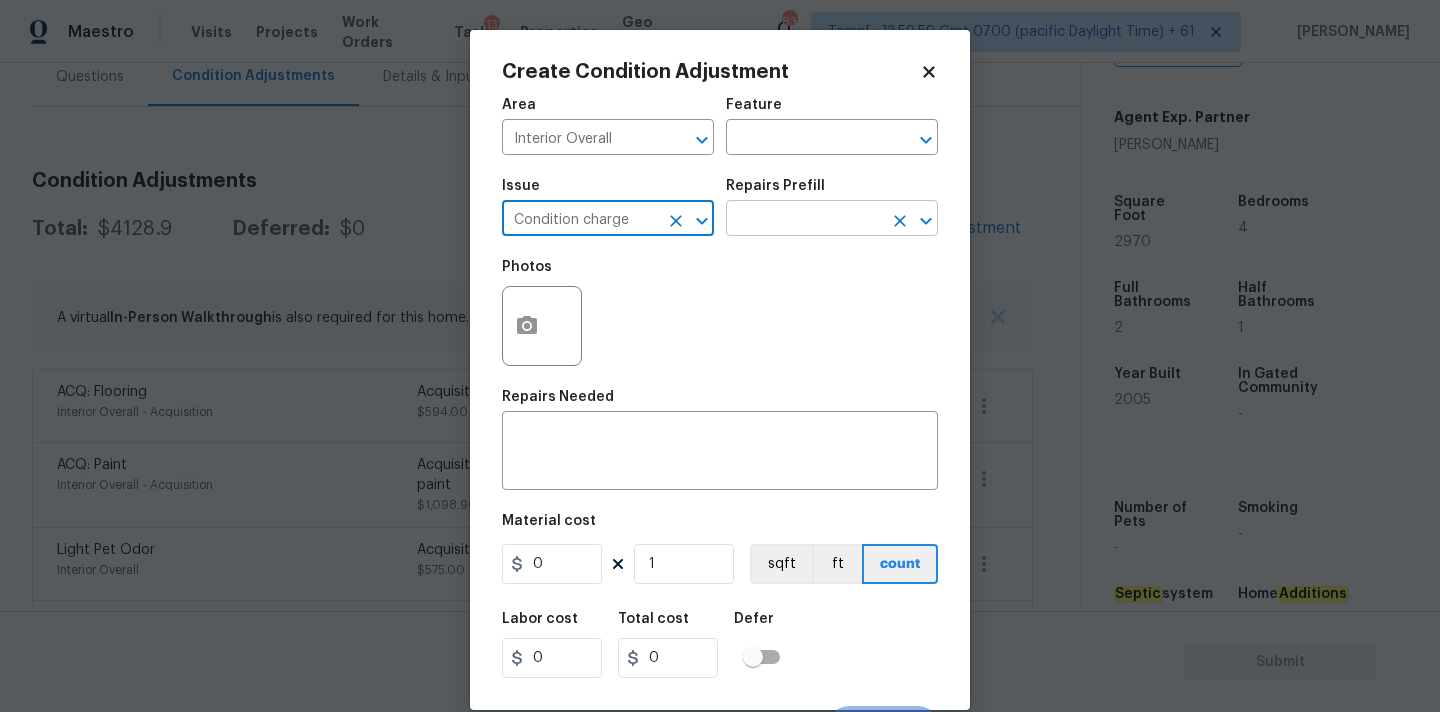 type on "Condition charge" 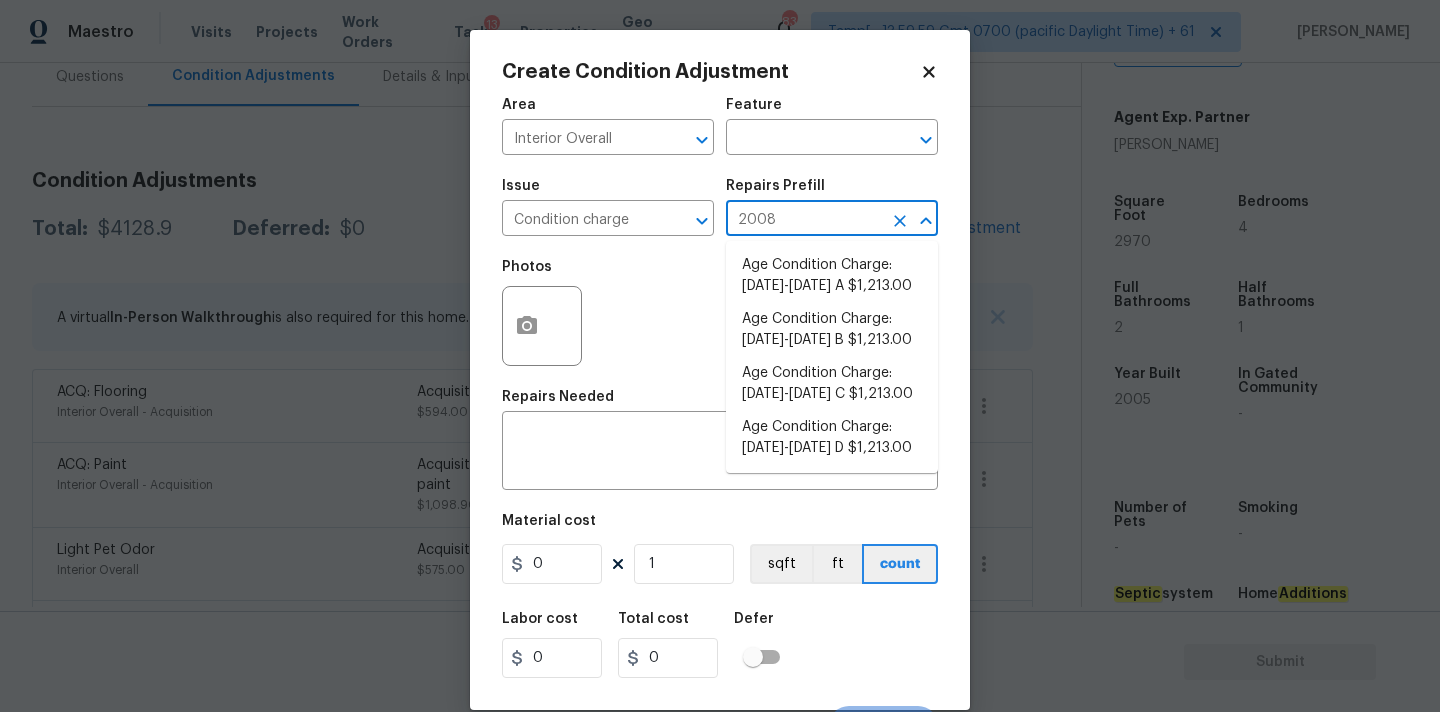 click on "2008" at bounding box center (804, 220) 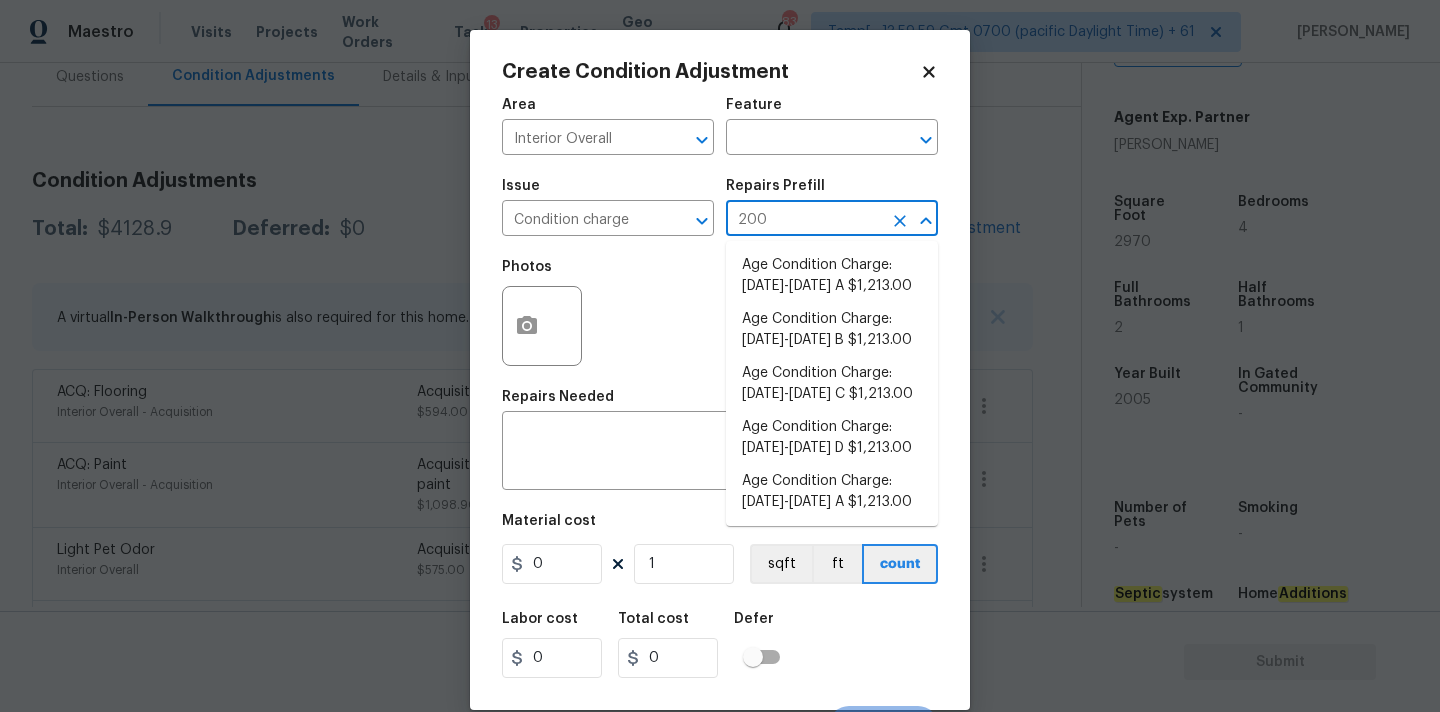 type on "2008" 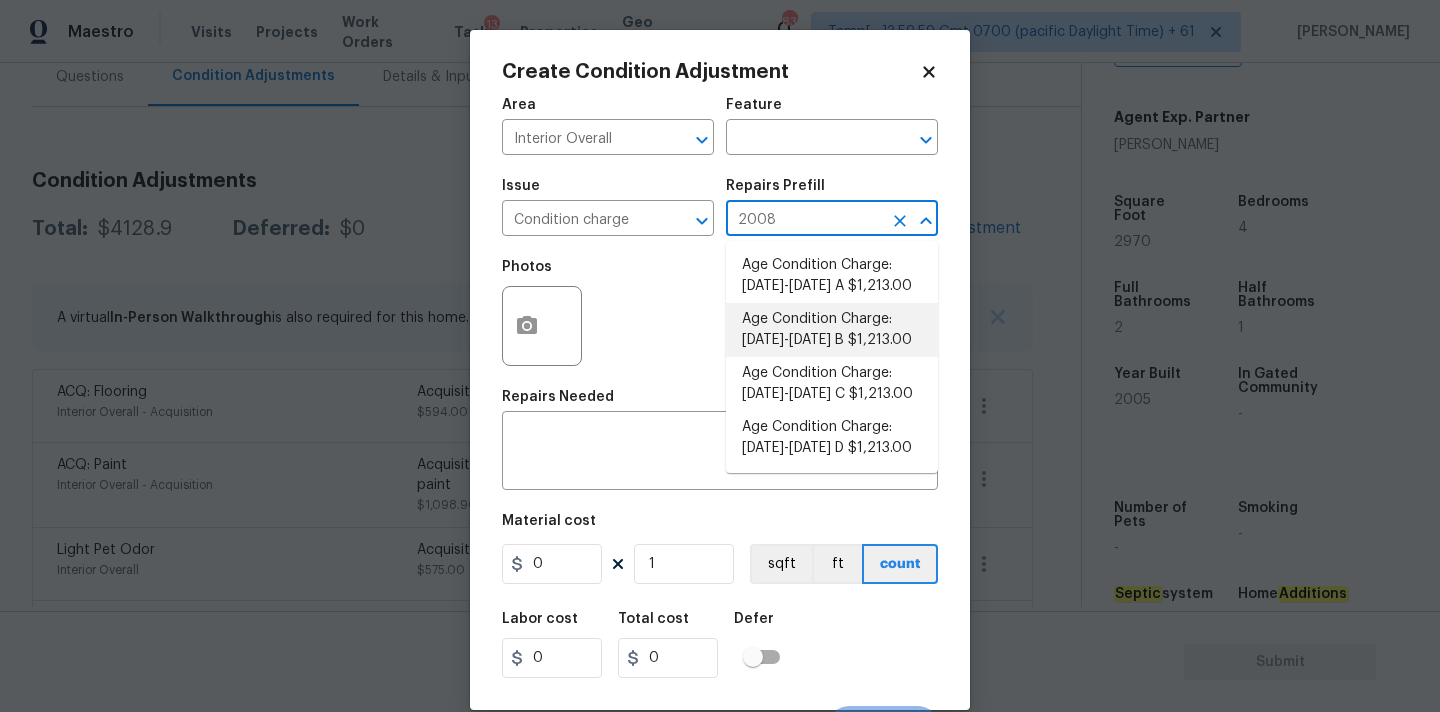 click on "Age Condition Charge: 1993-2008 B	 $1,213.00" at bounding box center (832, 330) 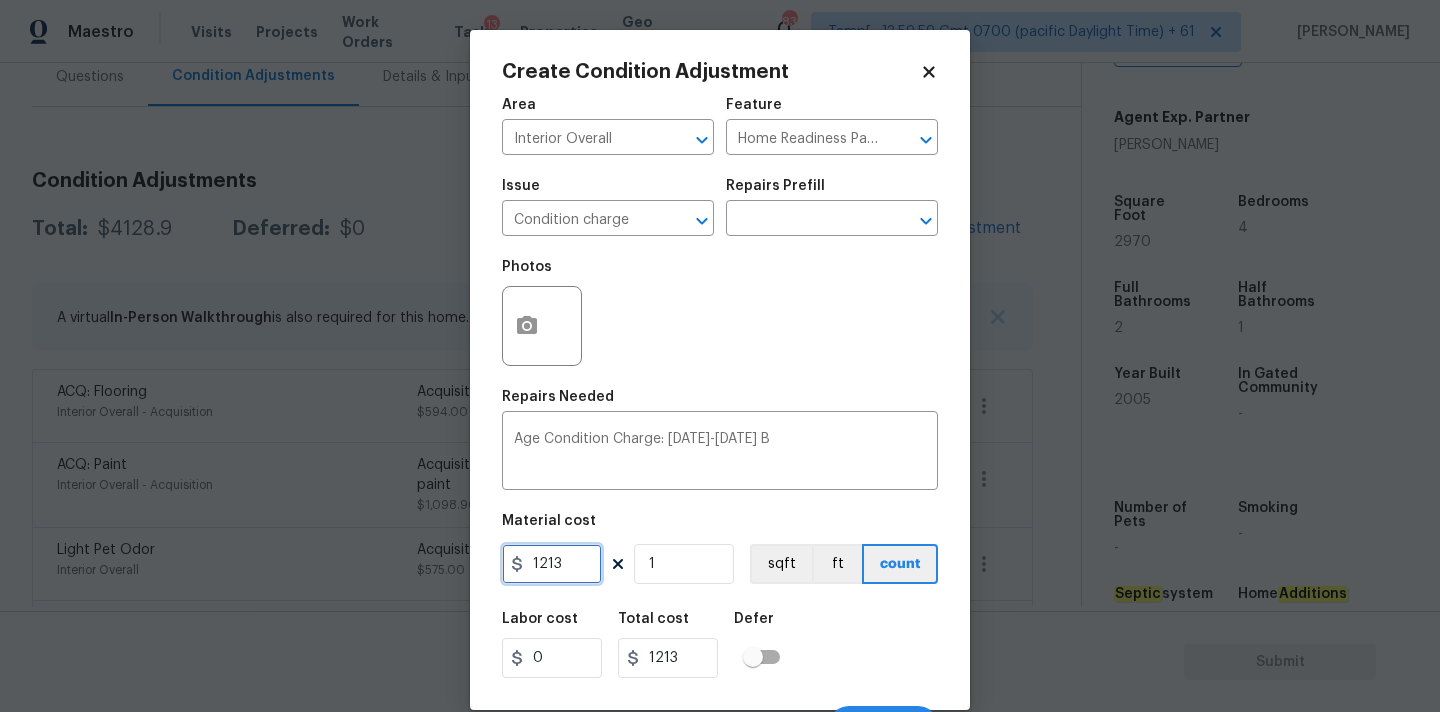 click on "1213" at bounding box center [552, 564] 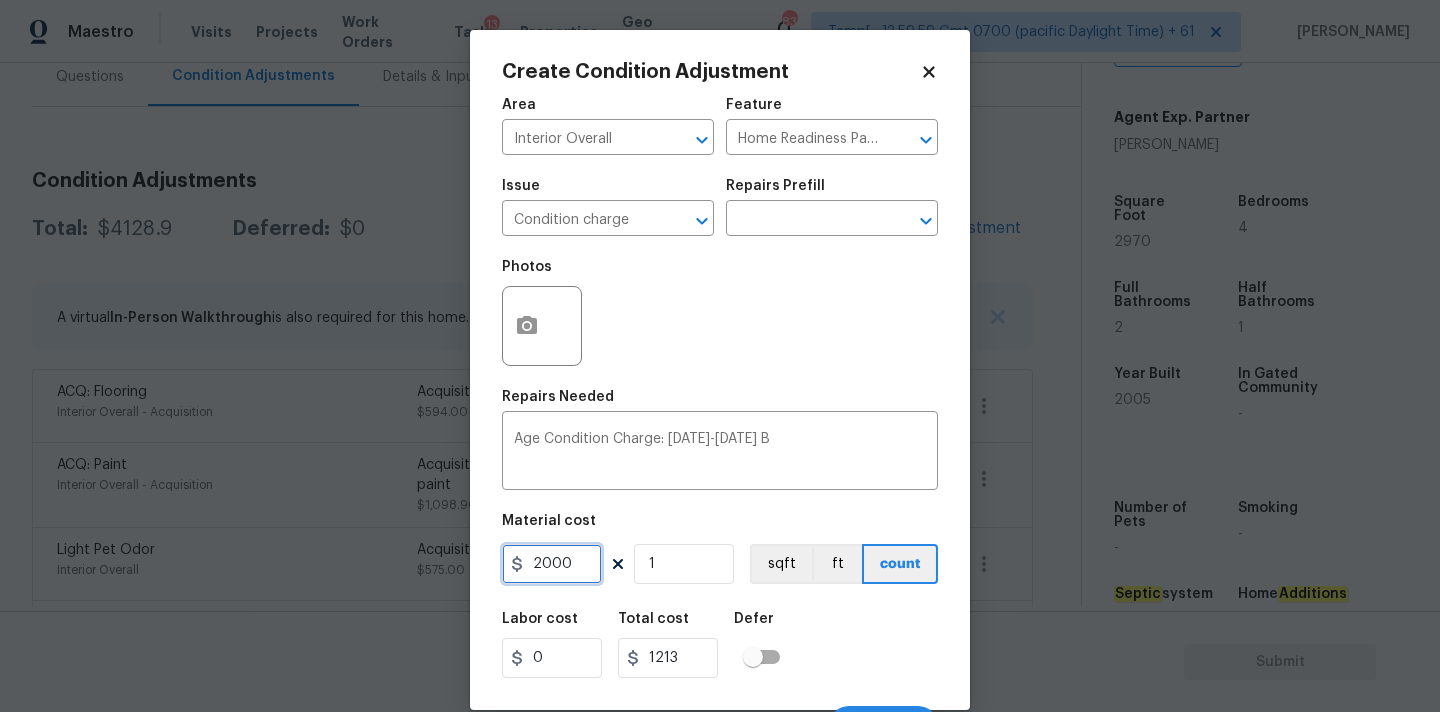 type on "2000" 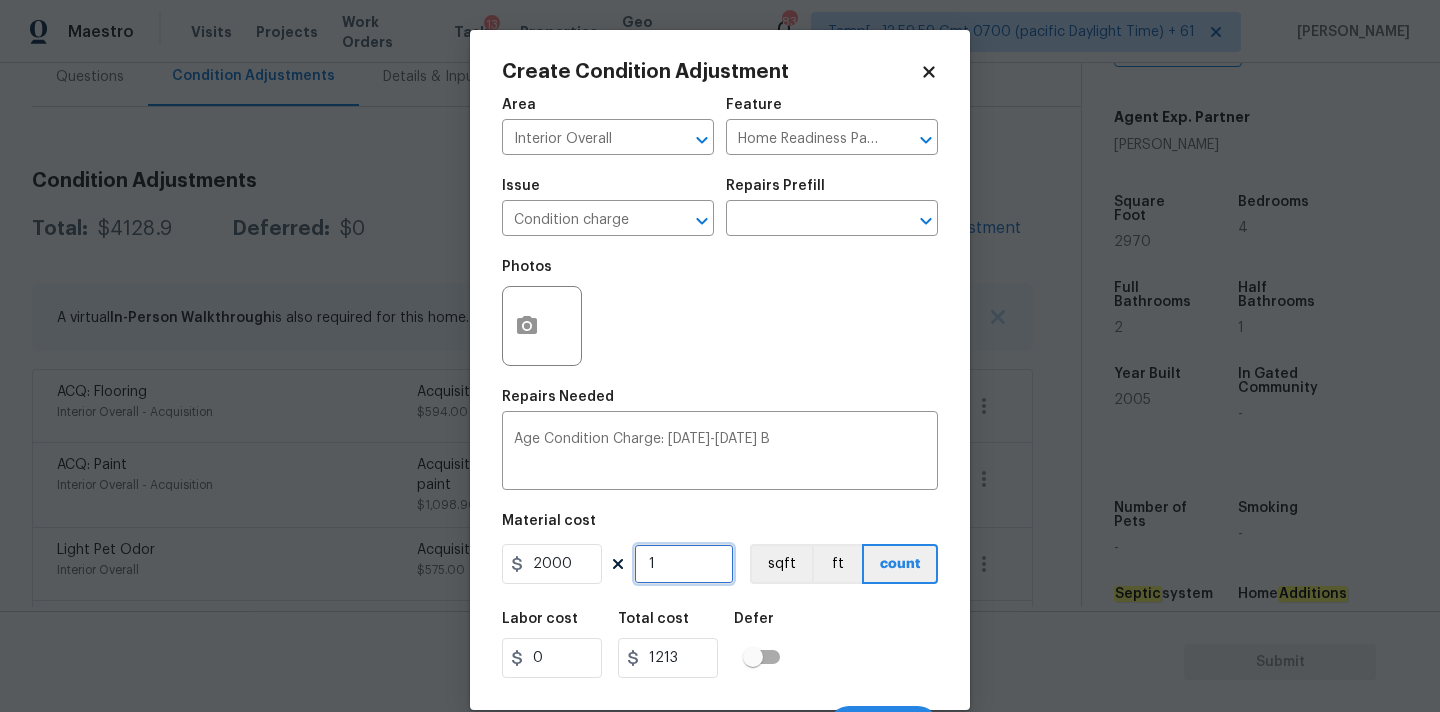 type on "2000" 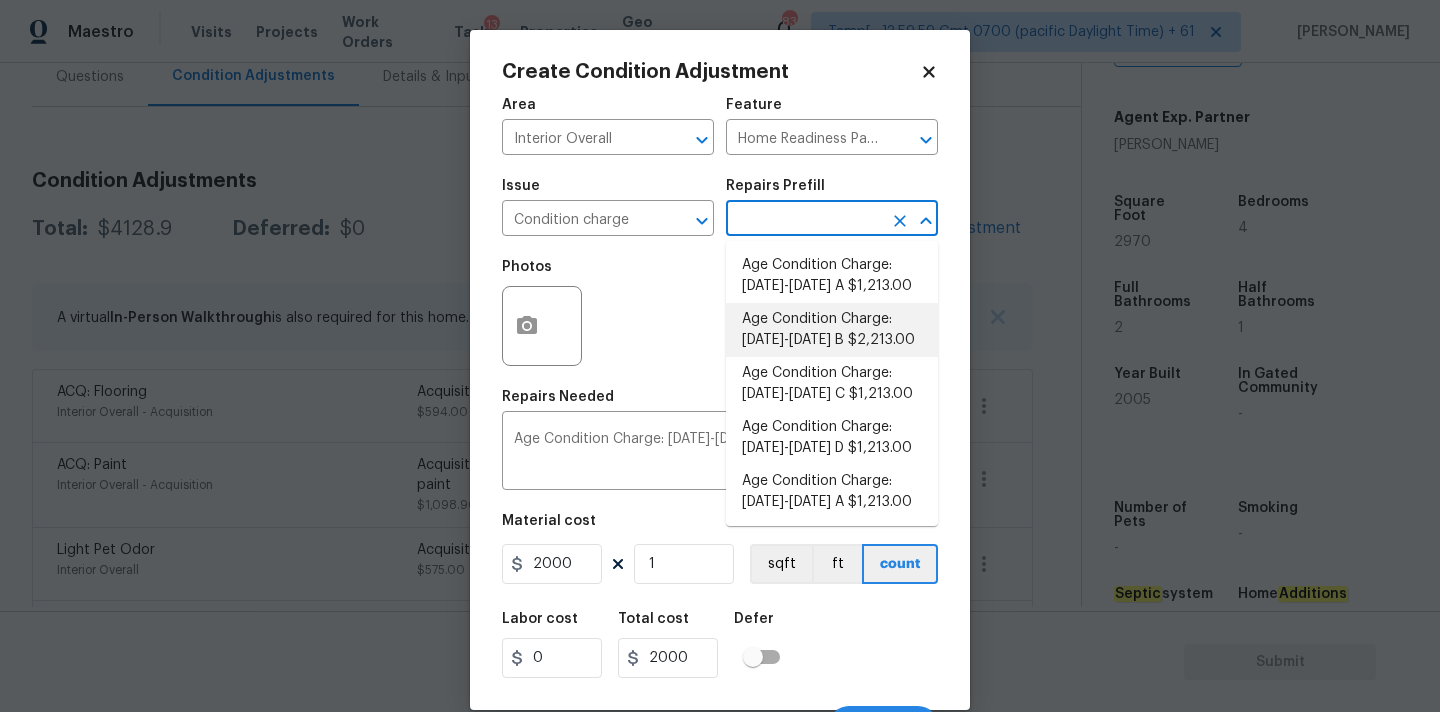 click at bounding box center [804, 220] 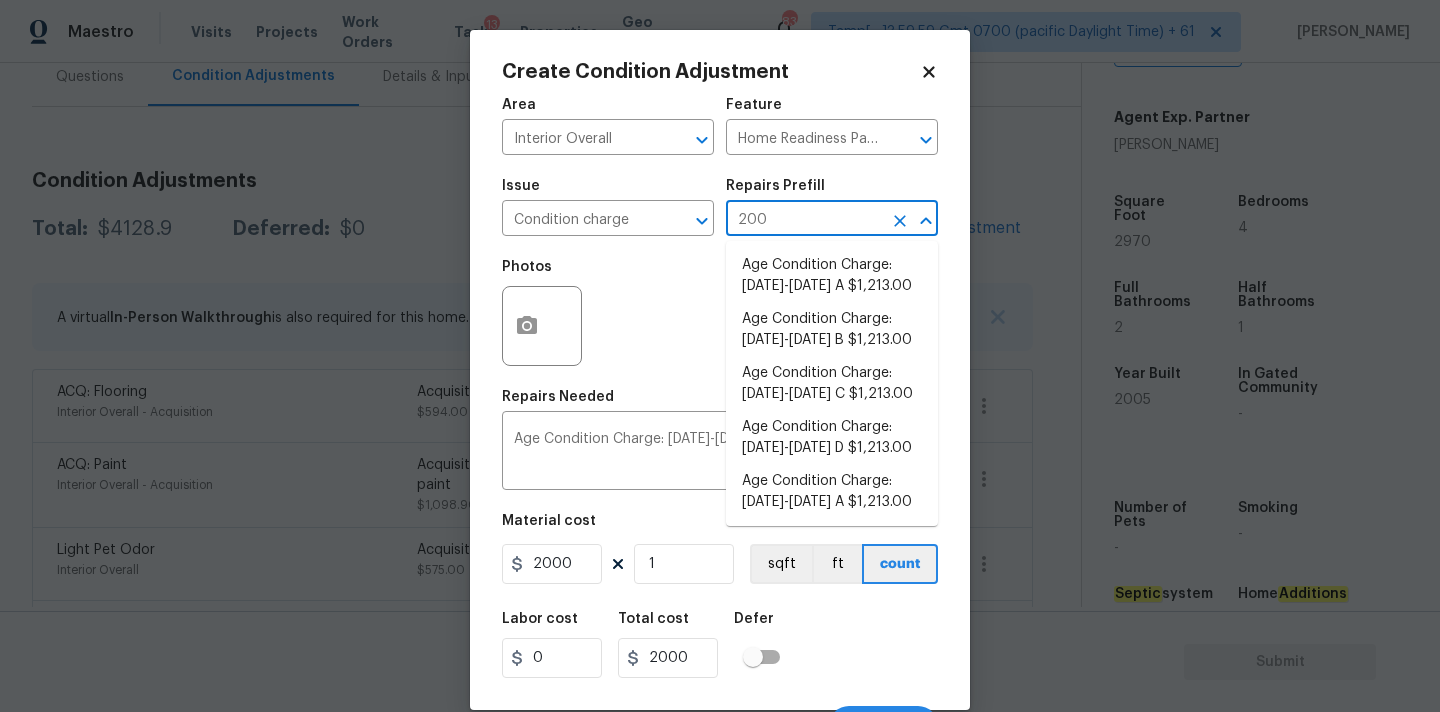 type on "2008" 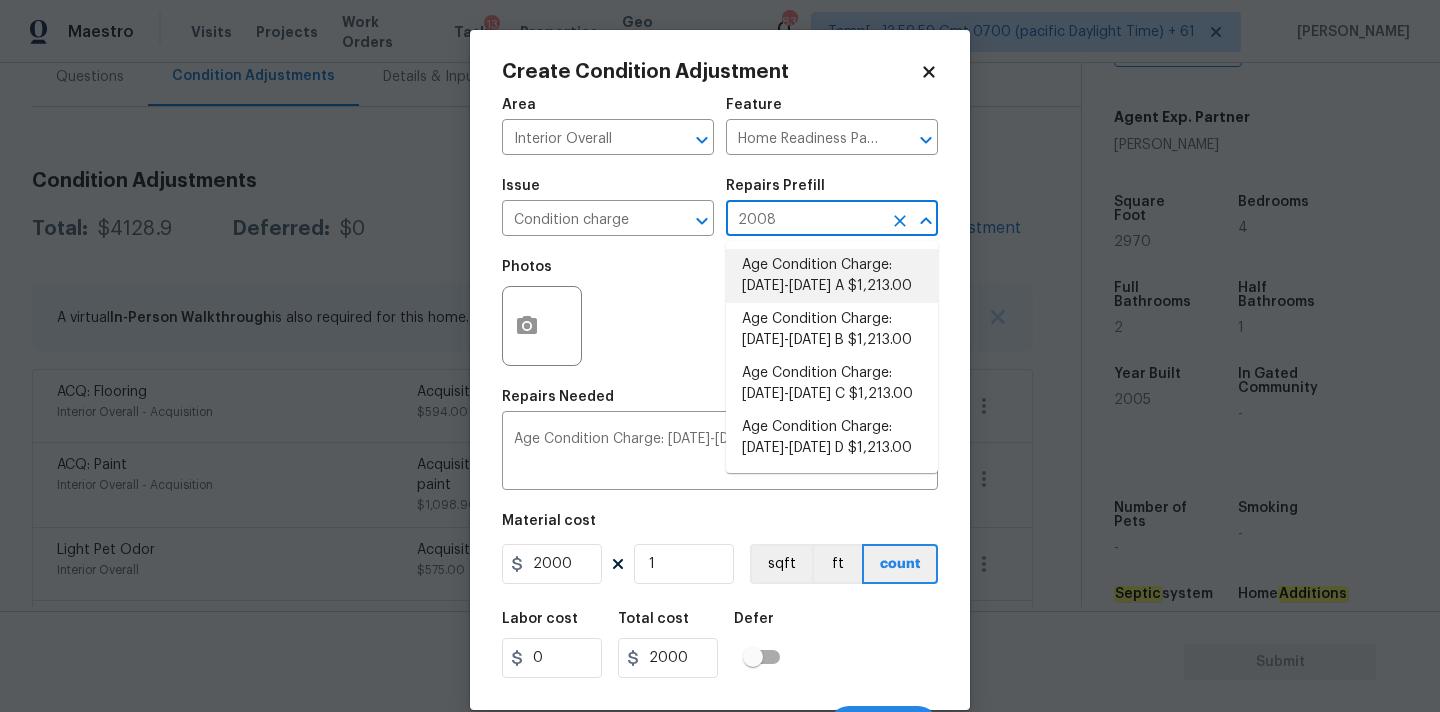 click on "Age Condition Charge: 1993-2008 A	 $1,213.00" at bounding box center [832, 276] 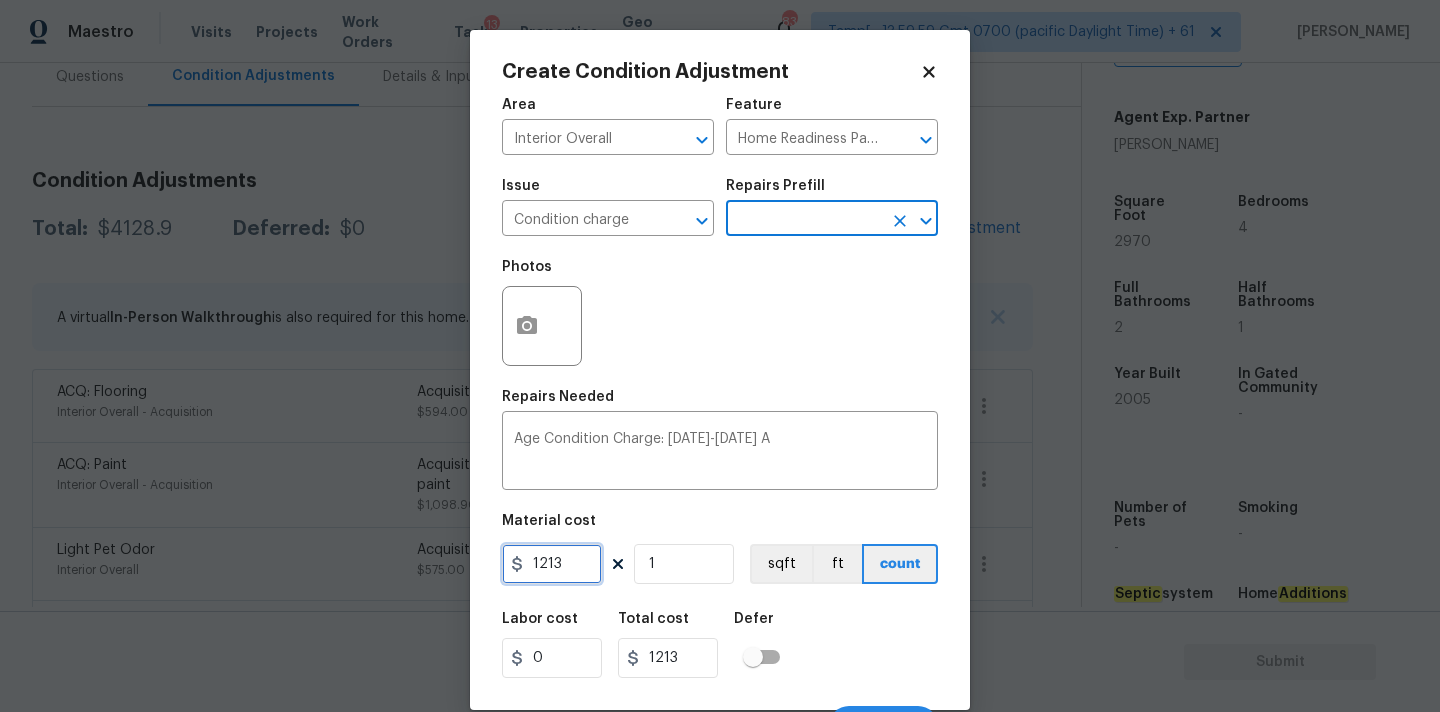click on "1213" at bounding box center [552, 564] 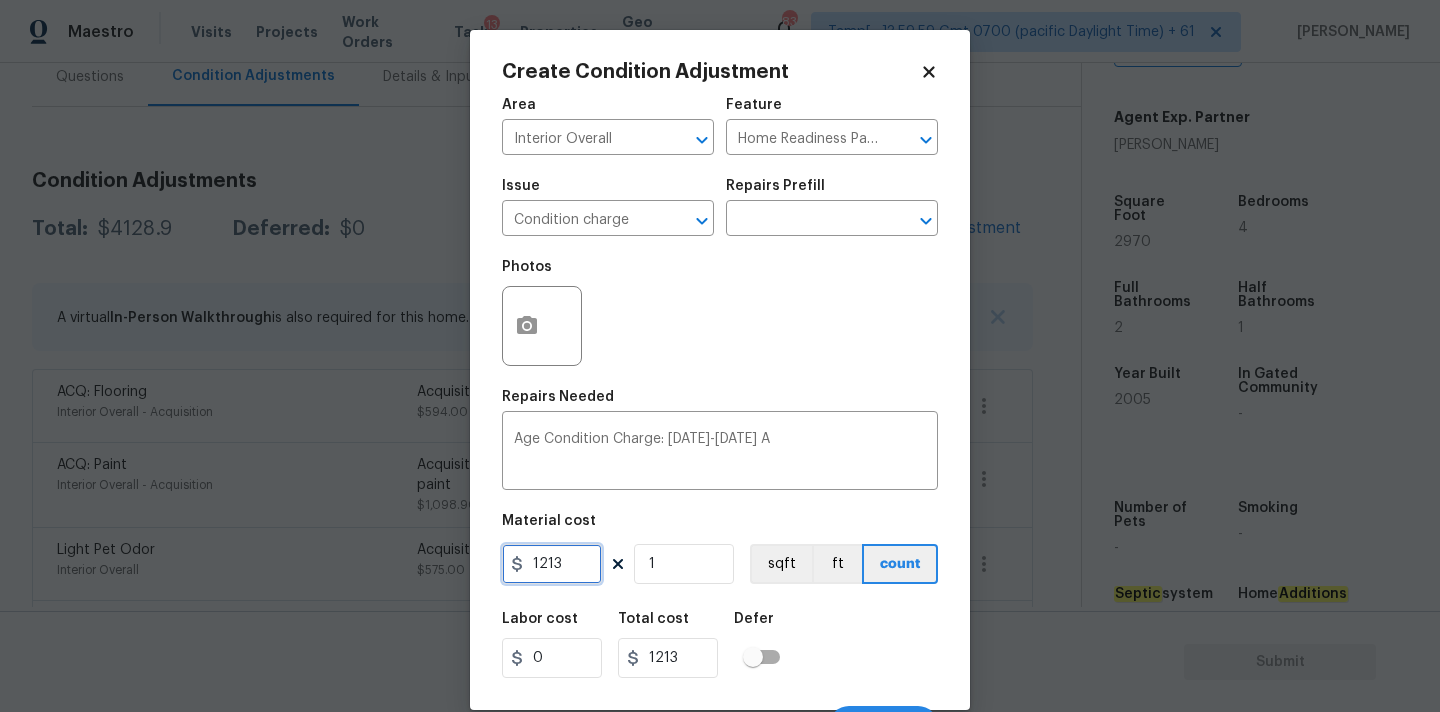 click on "1213" at bounding box center (552, 564) 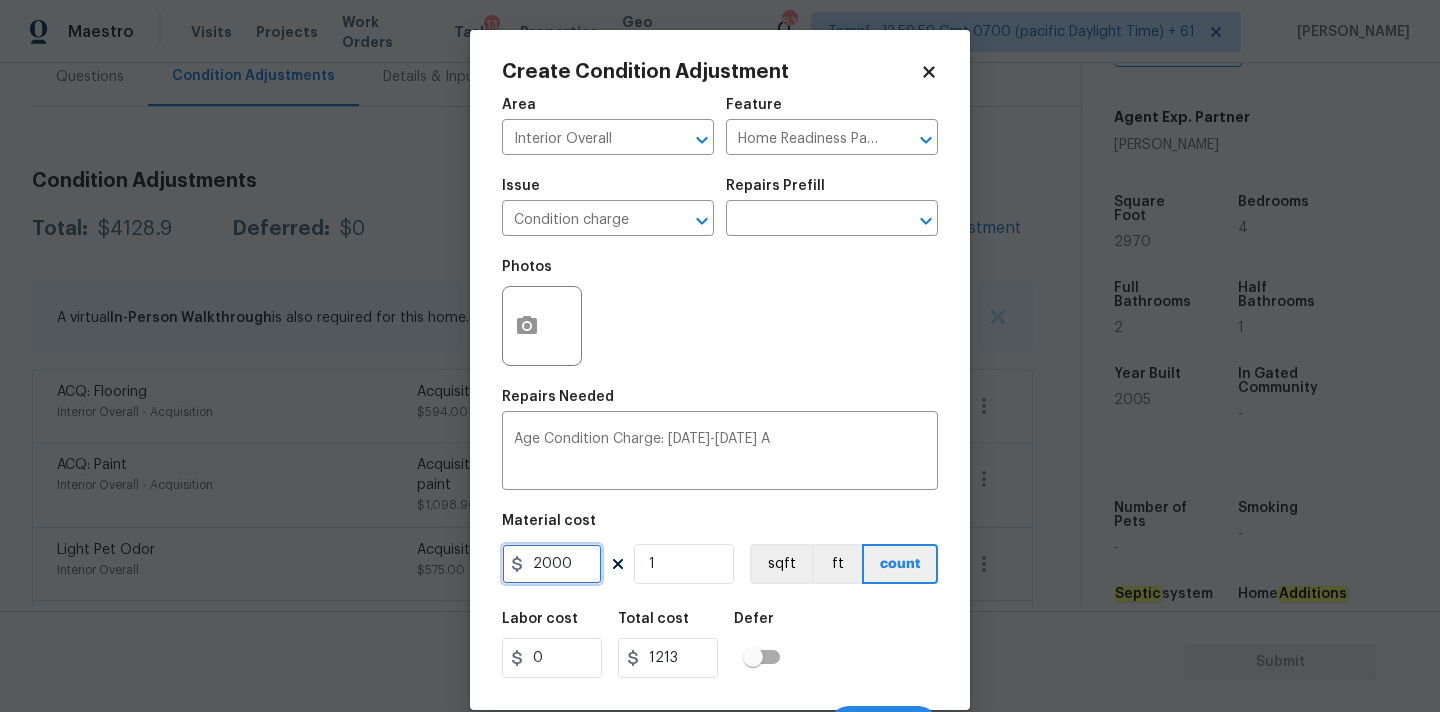 type on "2000" 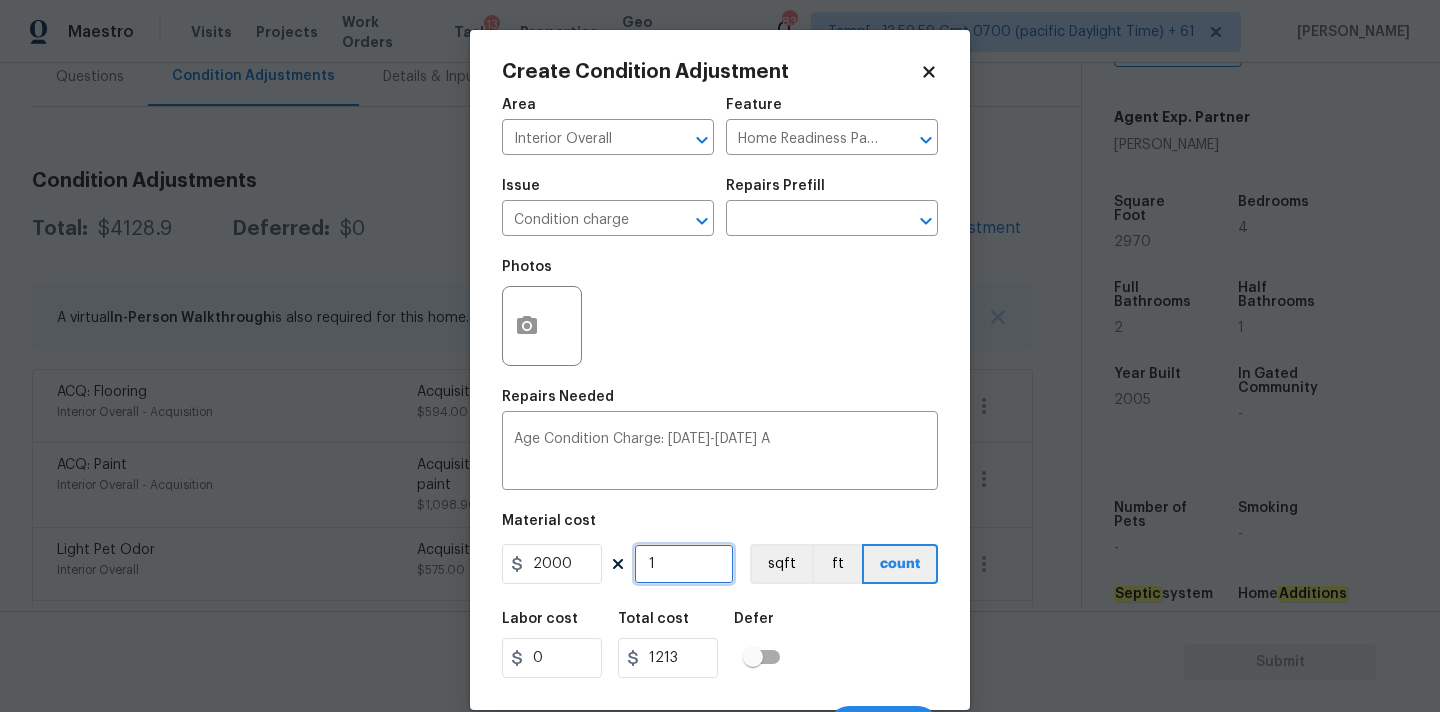 type on "2000" 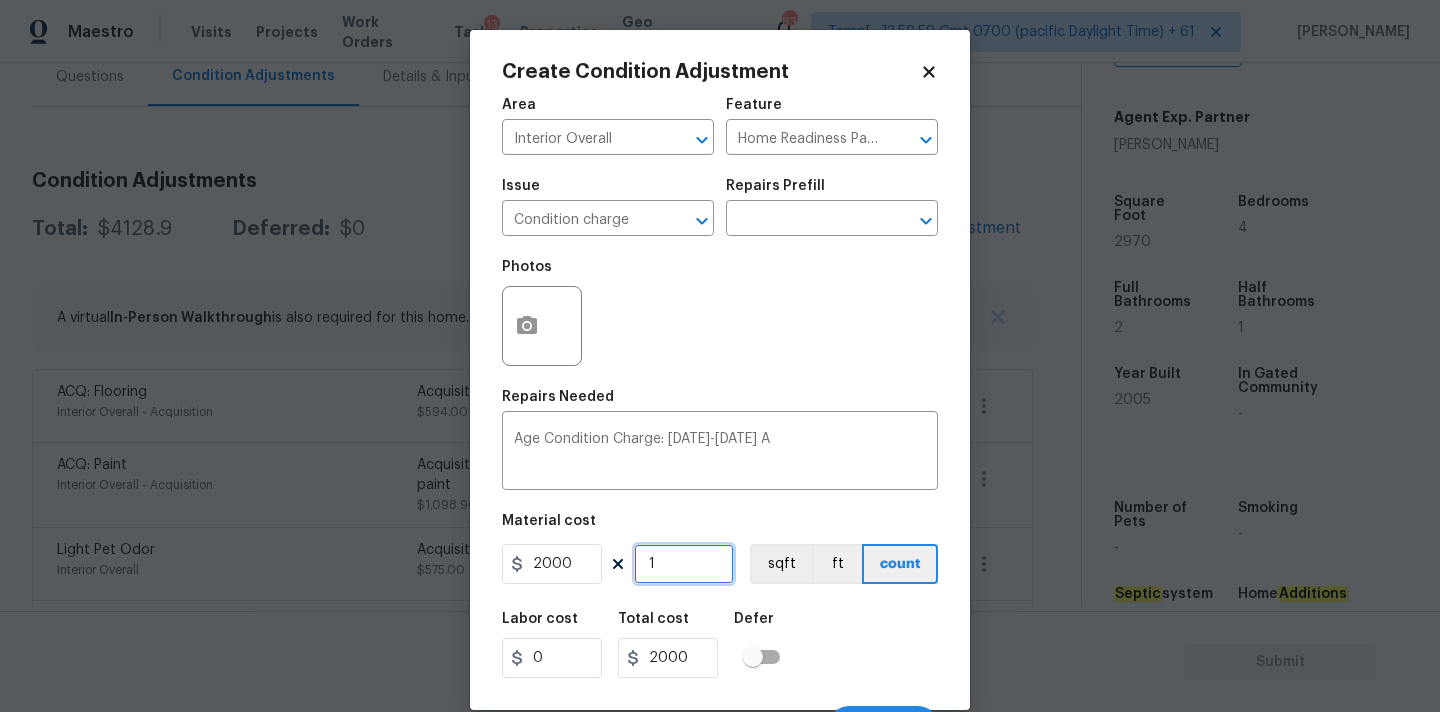 scroll, scrollTop: 35, scrollLeft: 0, axis: vertical 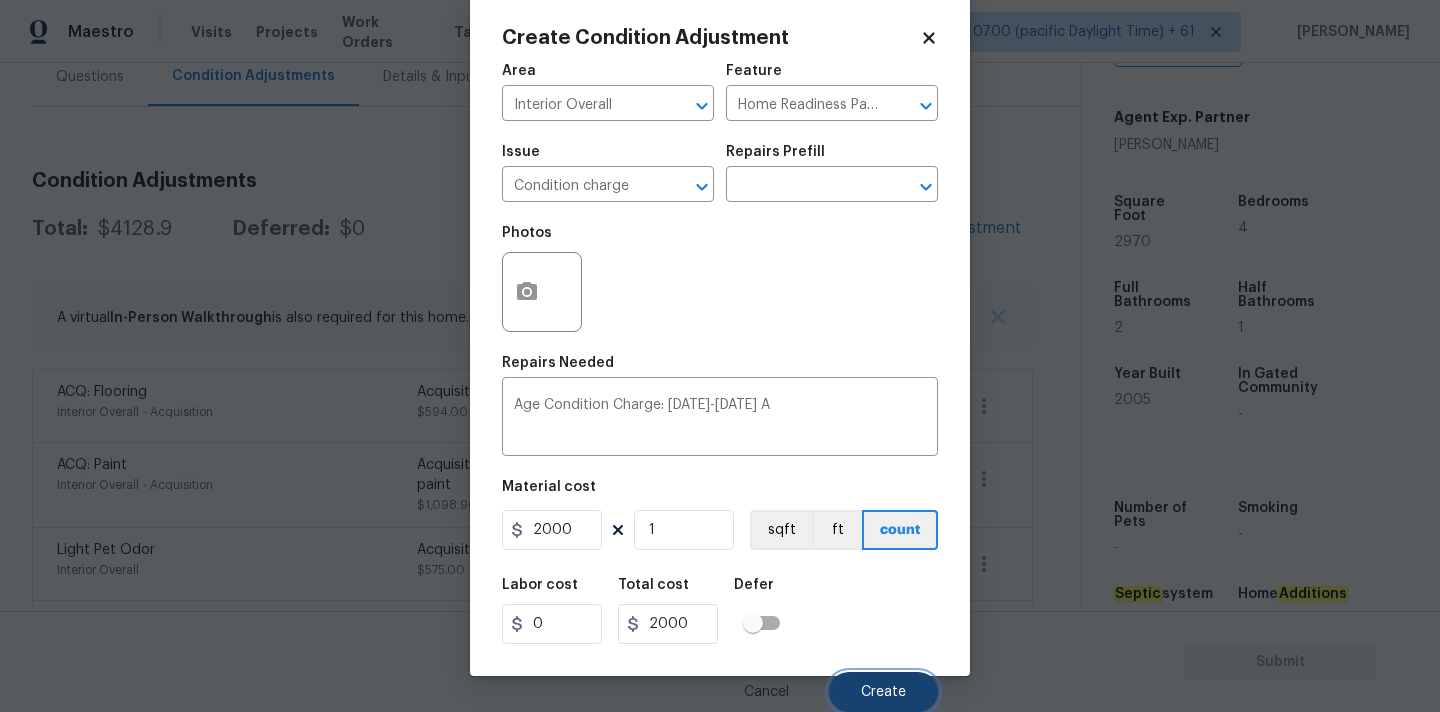 click on "Create" at bounding box center (883, 692) 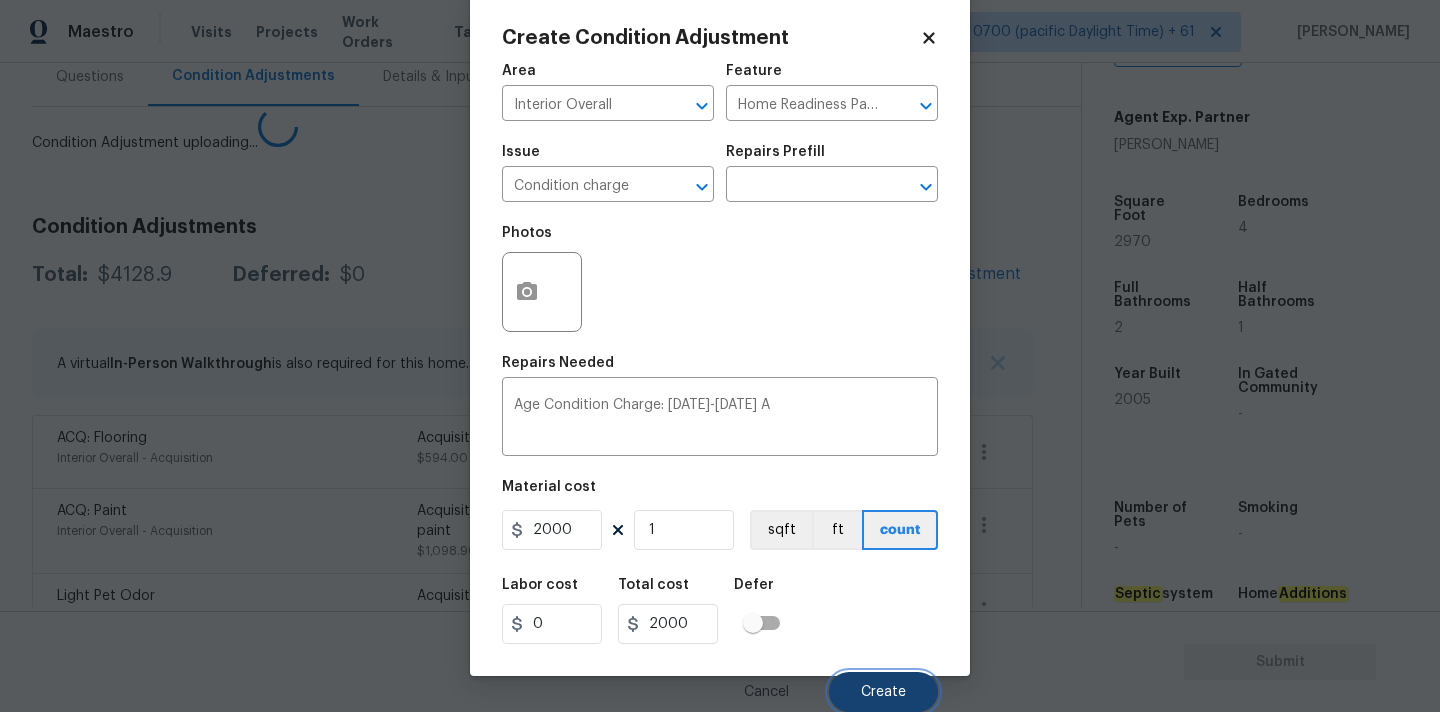 scroll, scrollTop: 28, scrollLeft: 0, axis: vertical 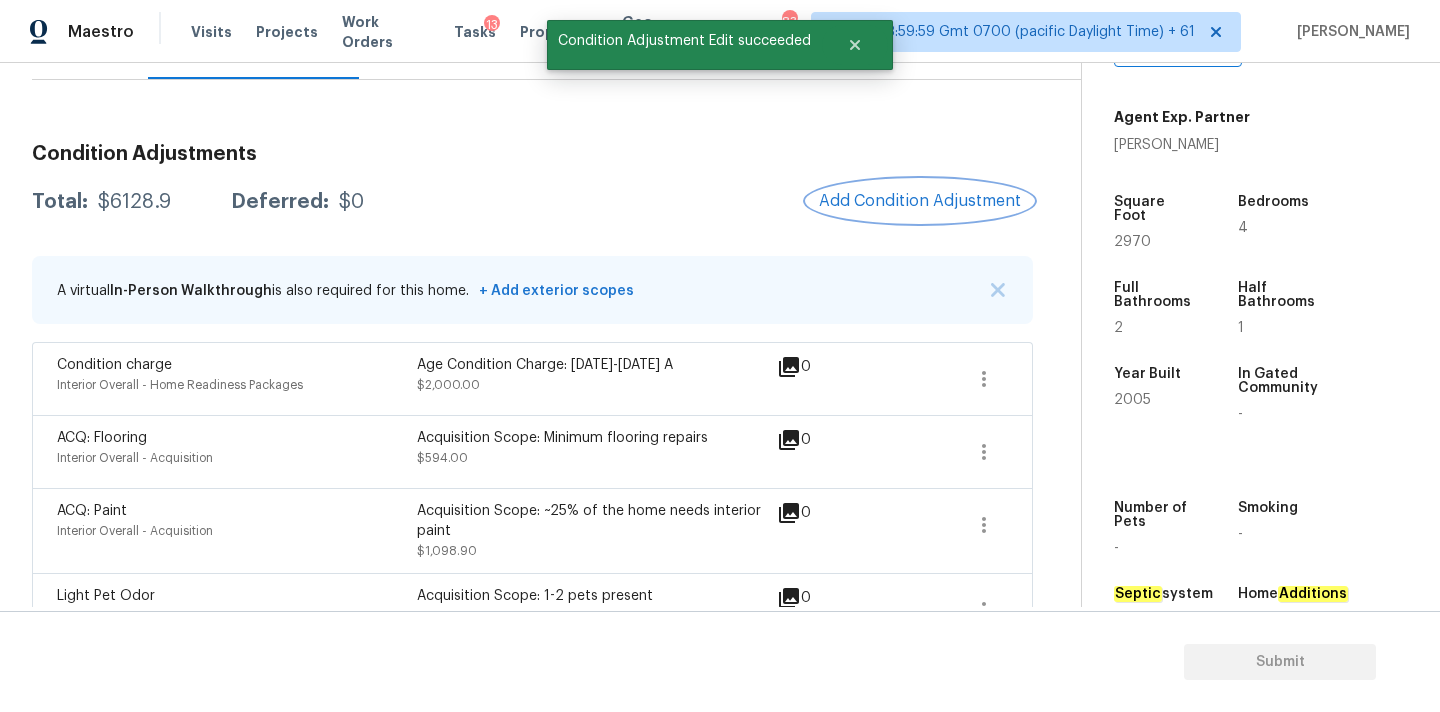 click on "Add Condition Adjustment" at bounding box center (920, 201) 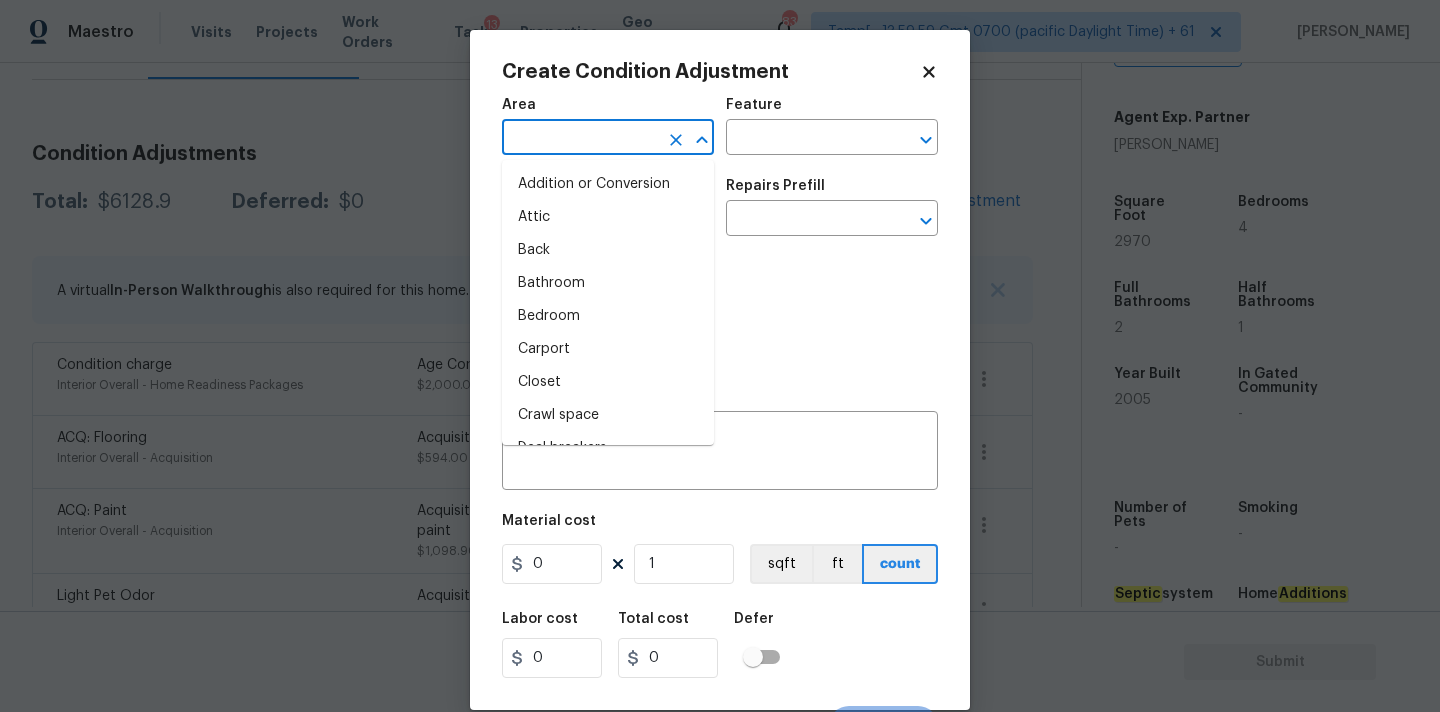 click at bounding box center (580, 139) 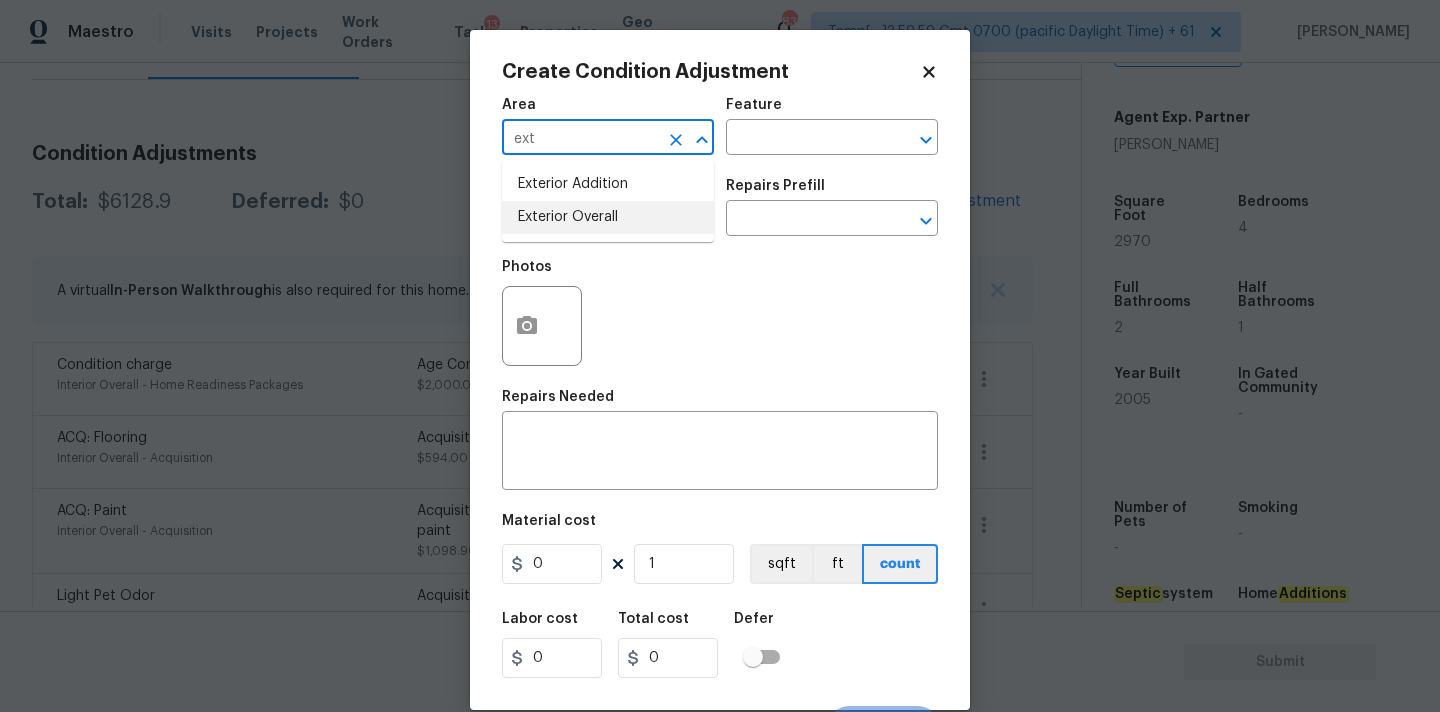 click on "Exterior Overall" at bounding box center (608, 217) 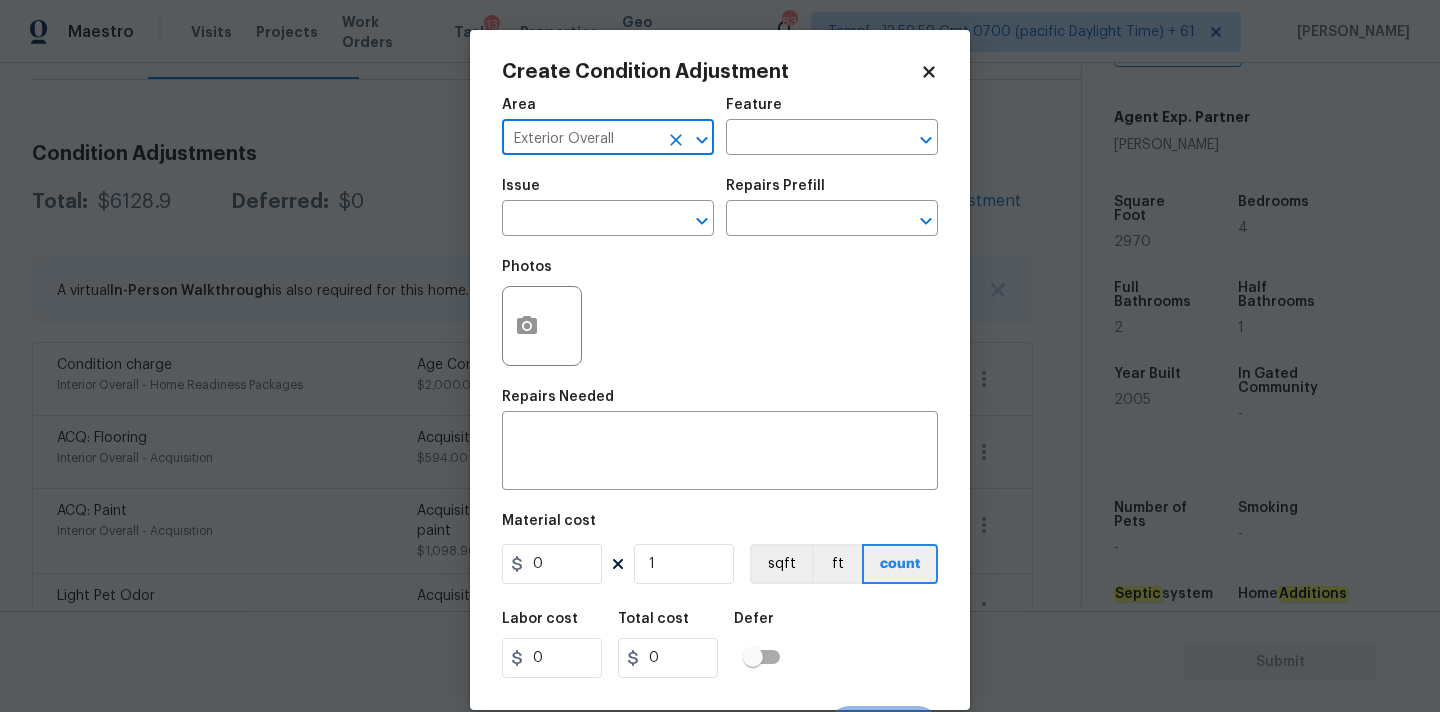 type on "Exterior Overall" 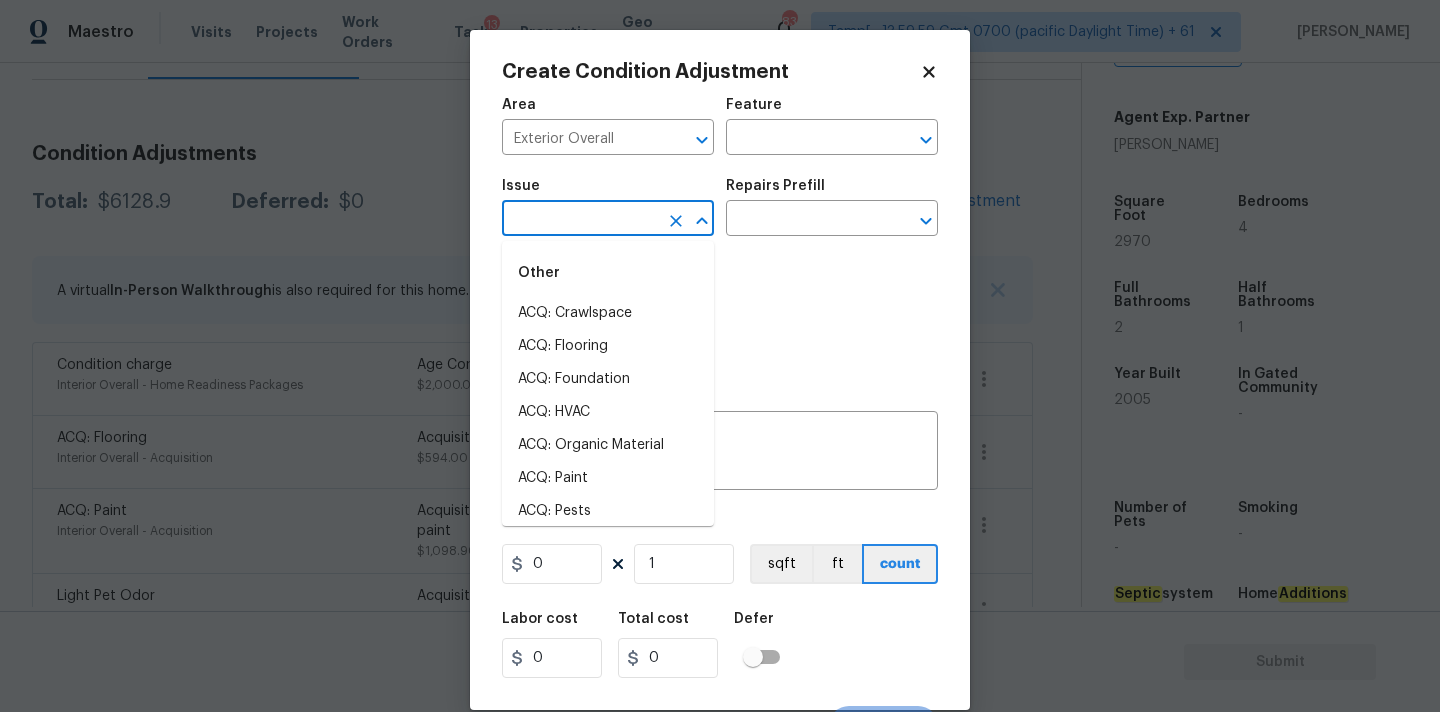 click at bounding box center (580, 220) 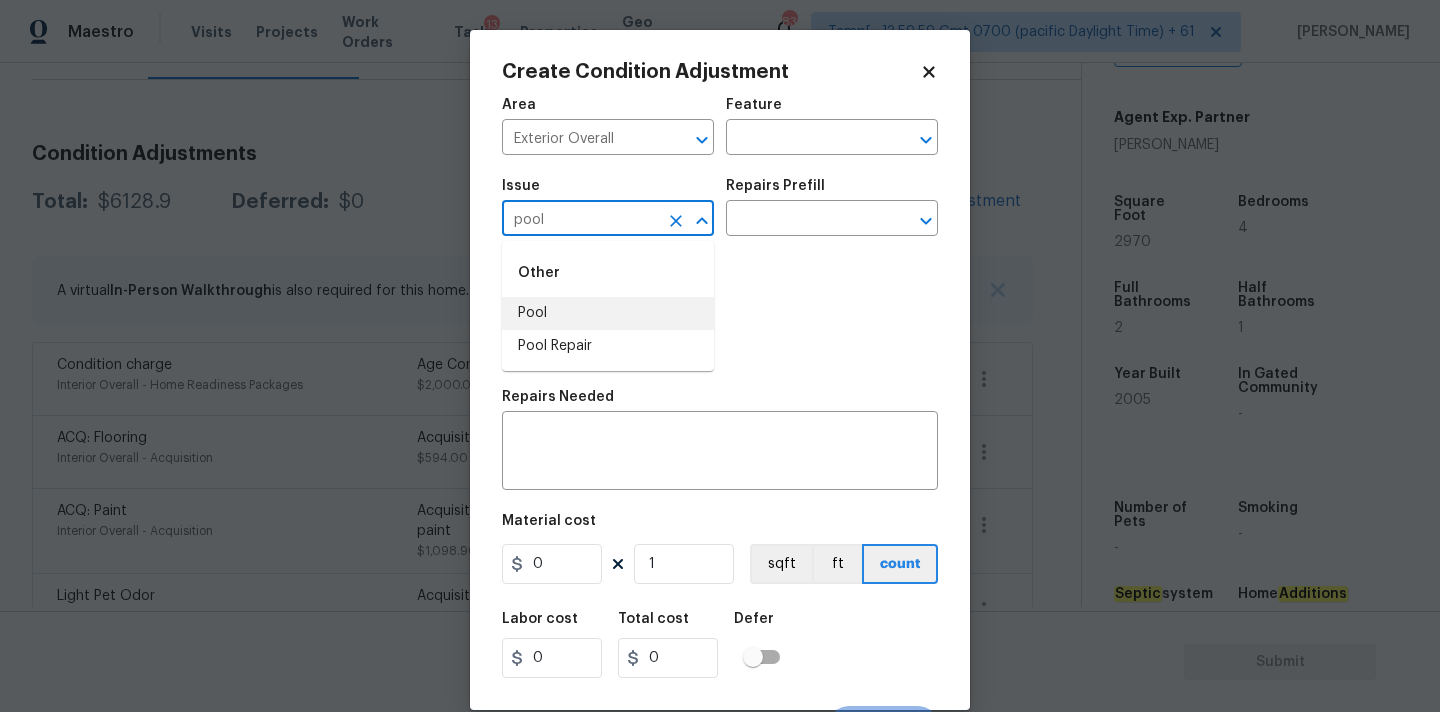 click on "Pool" at bounding box center (608, 313) 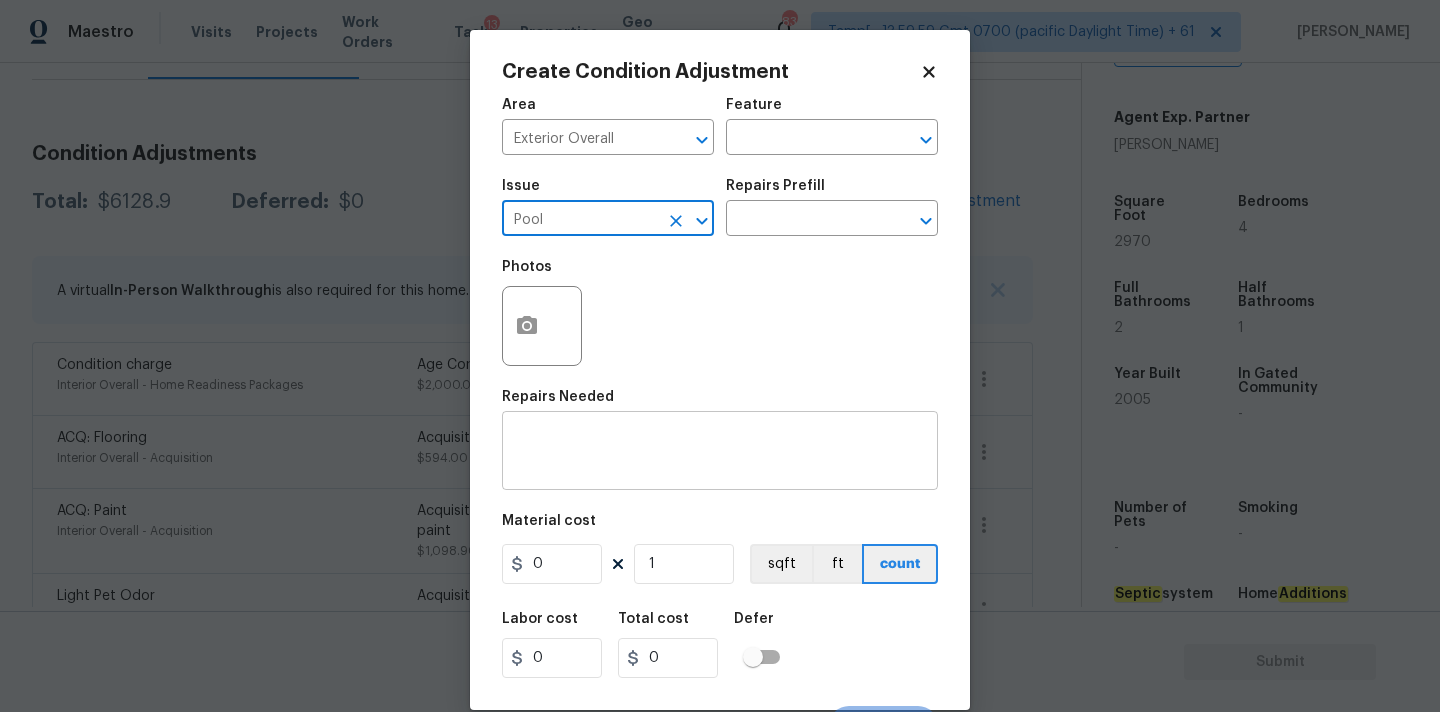 type on "Pool" 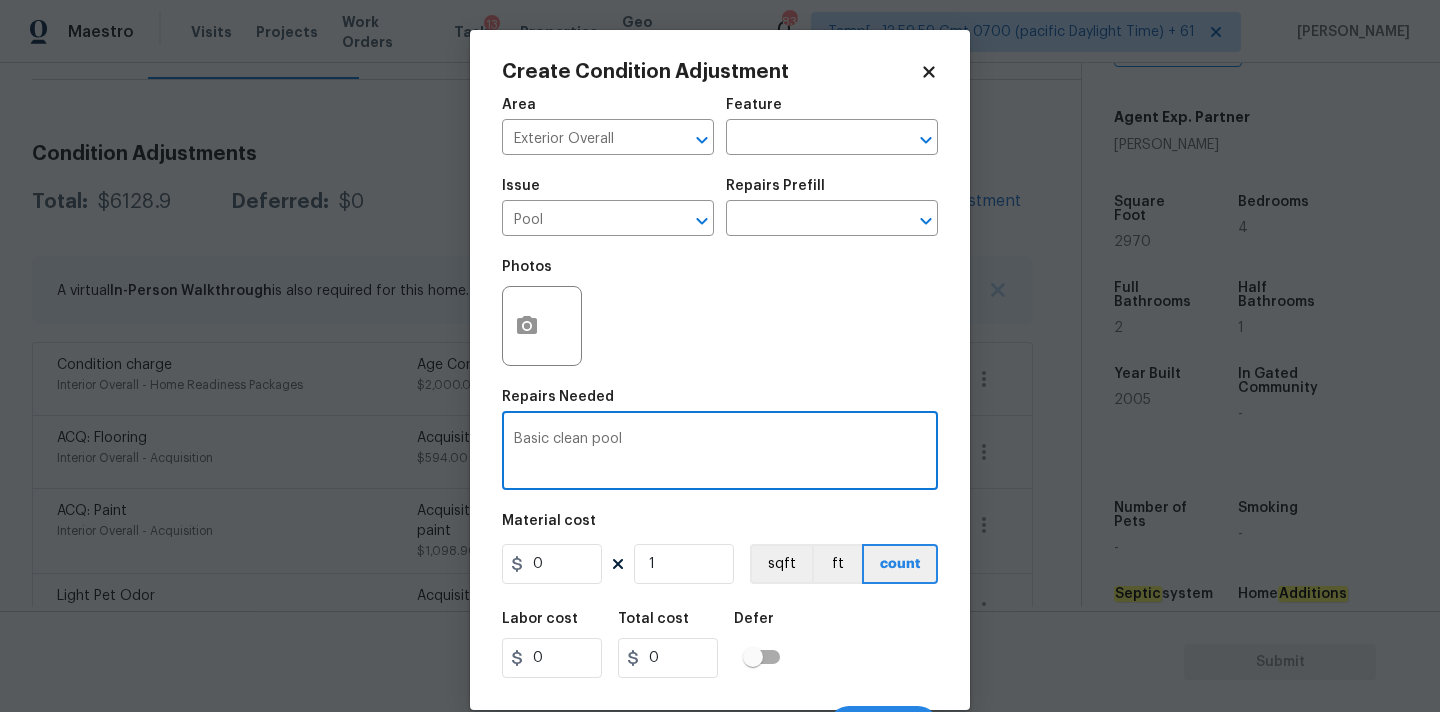 type on "Basic clean pool" 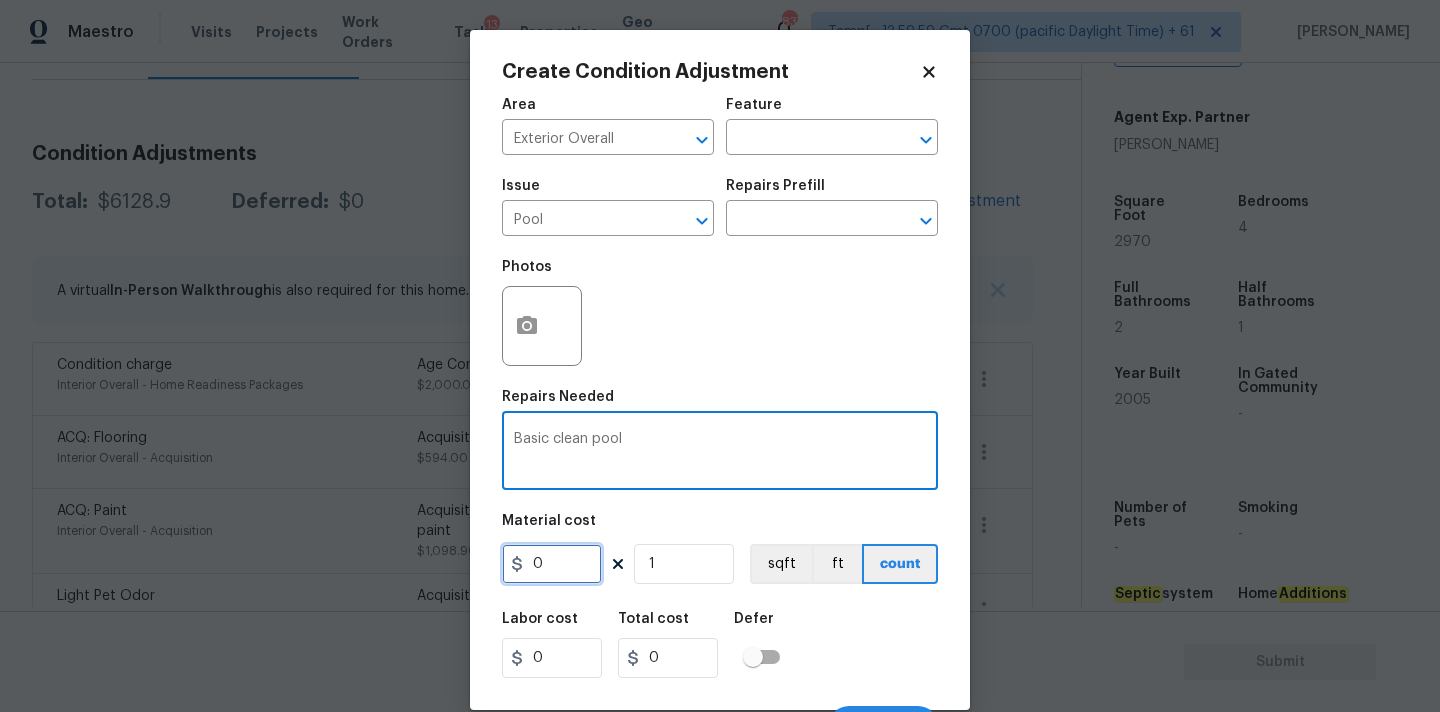 click on "0" at bounding box center (552, 564) 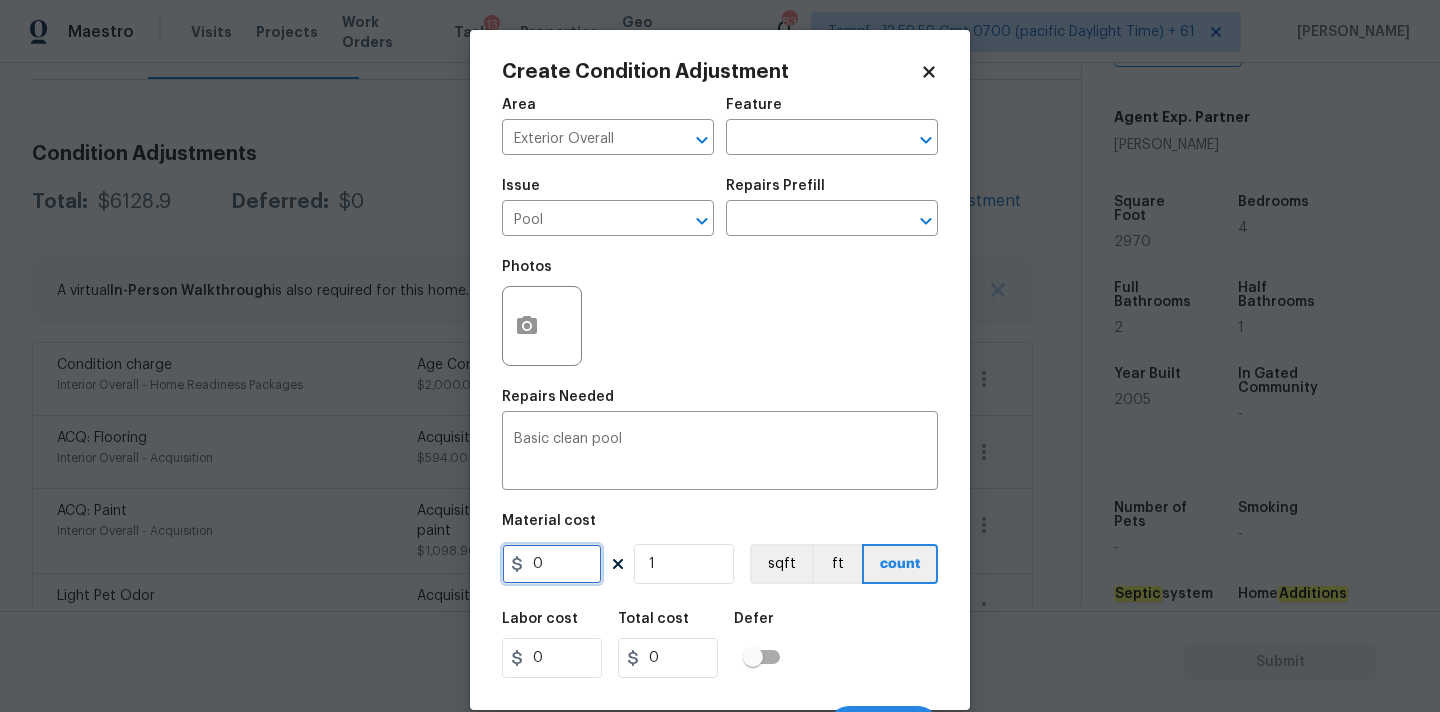 click on "0" at bounding box center (552, 564) 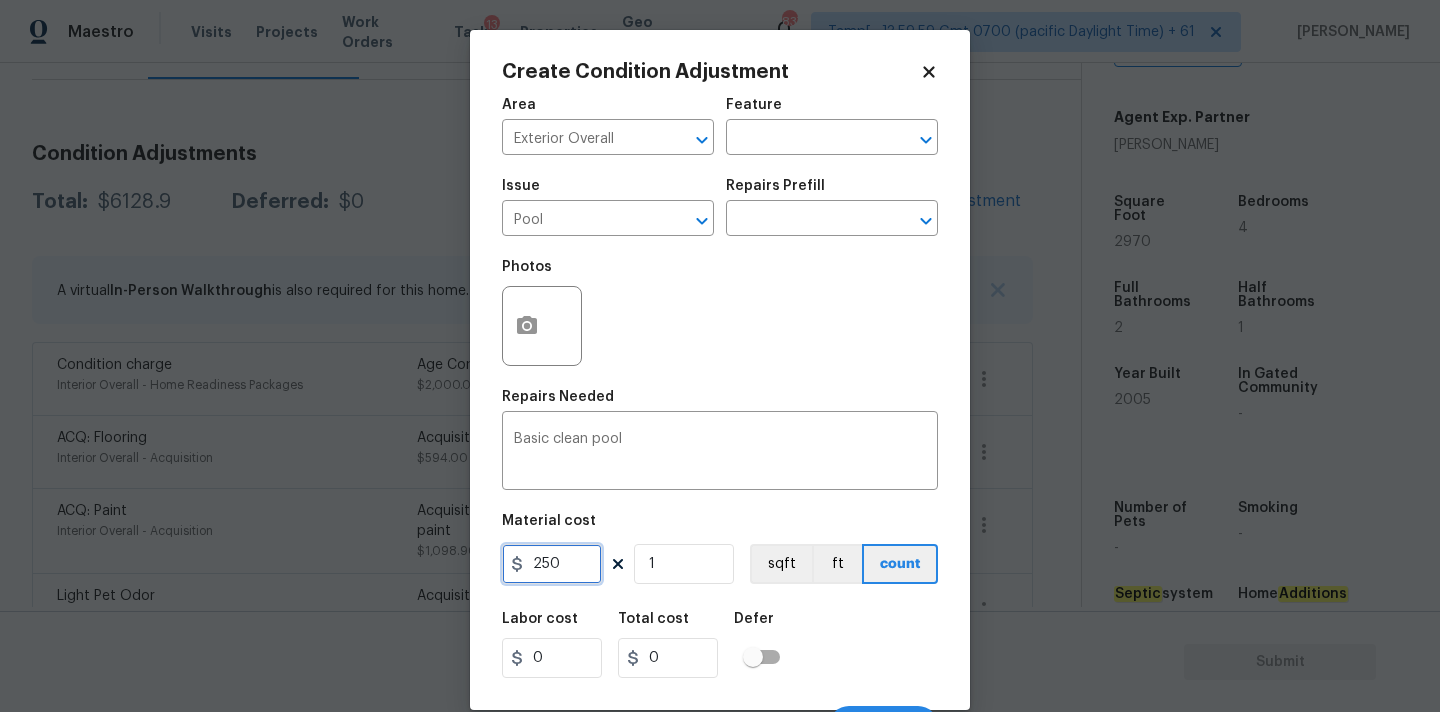type on "250" 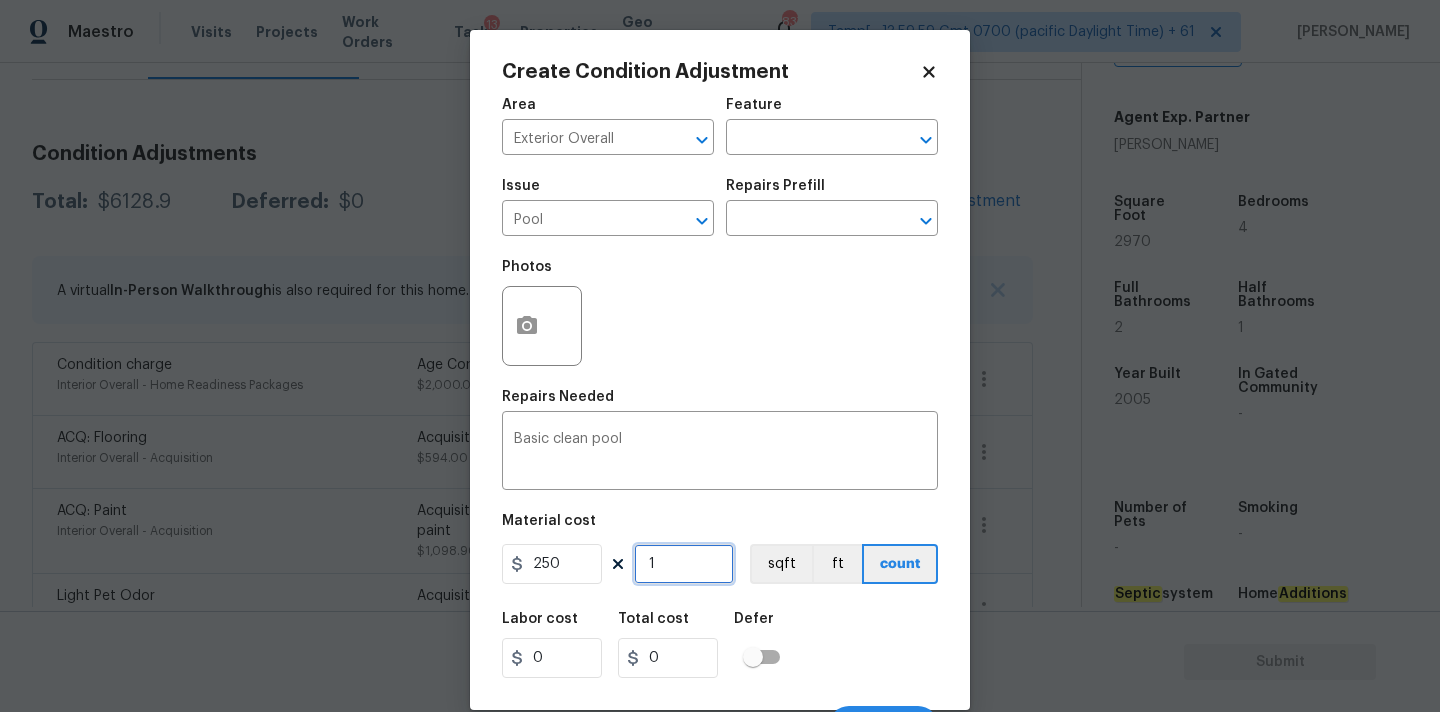 type on "250" 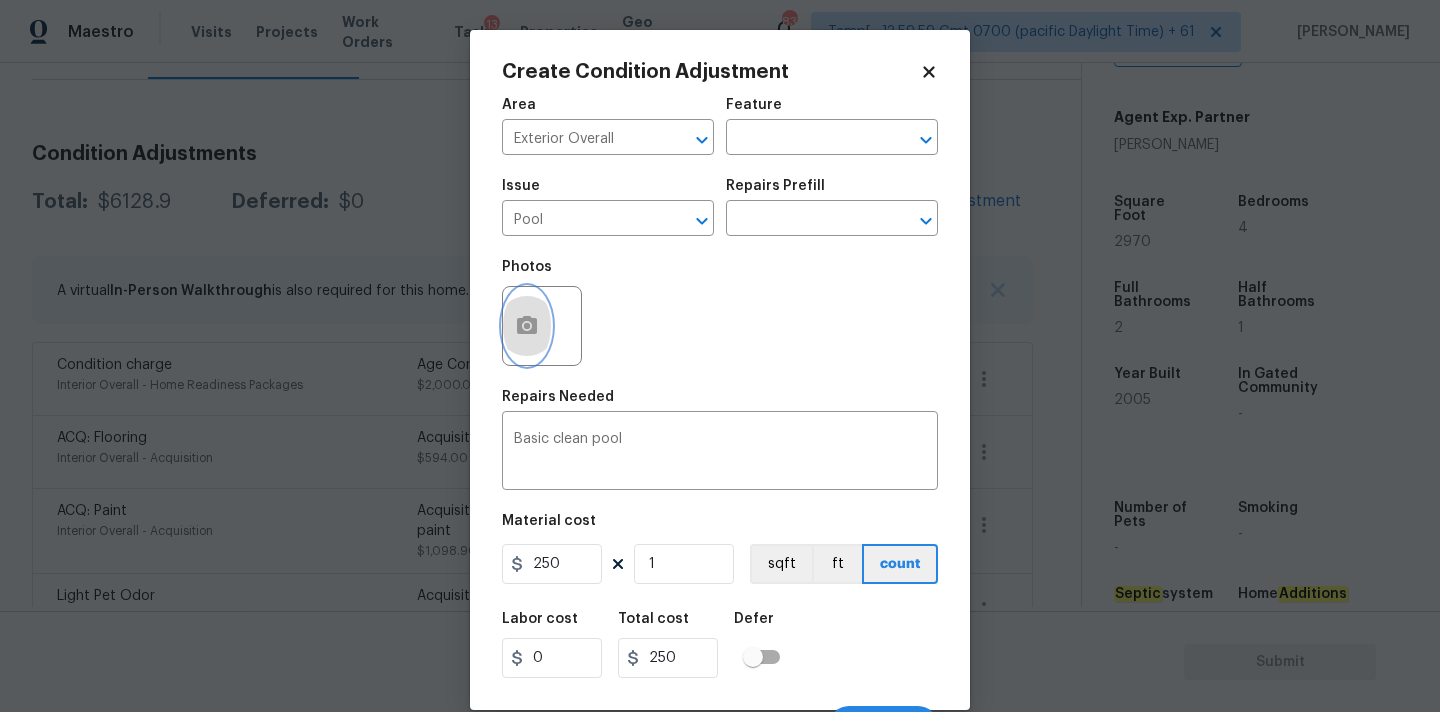 click 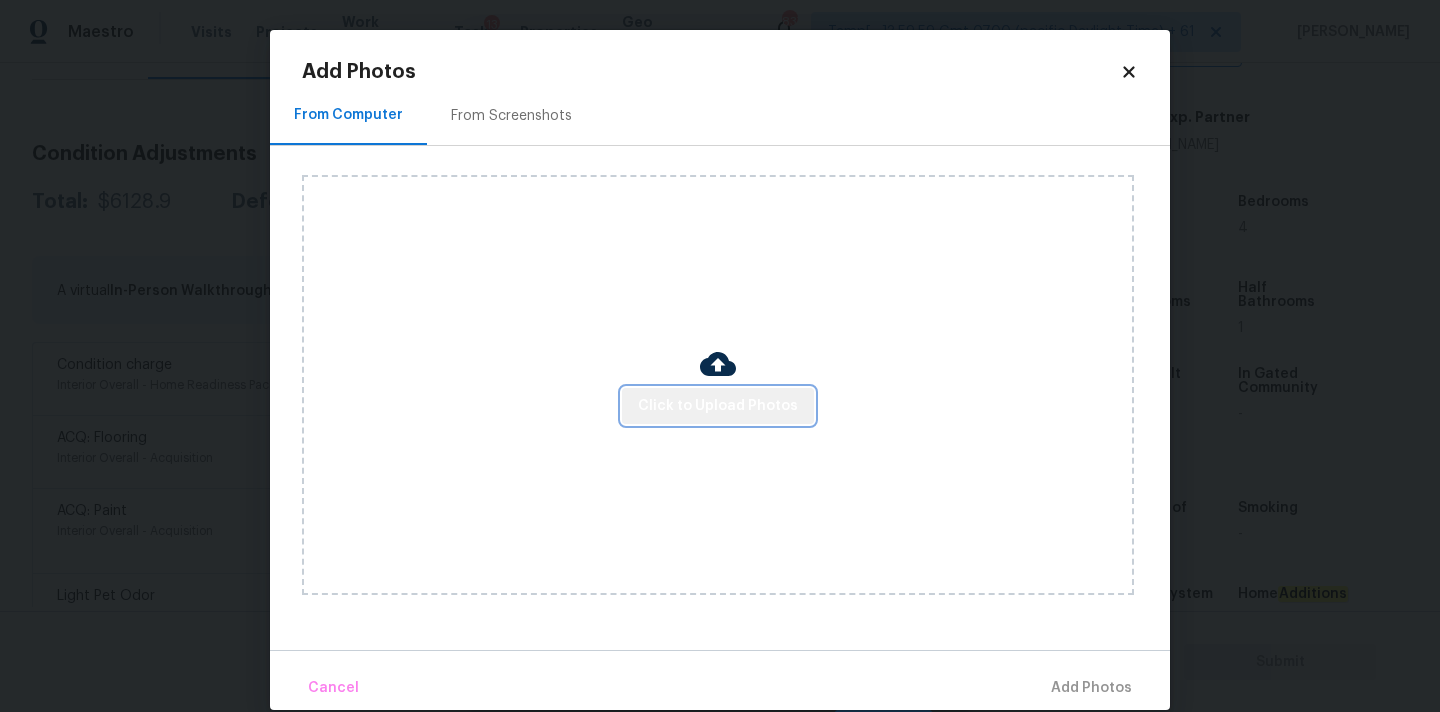 click on "Click to Upload Photos" at bounding box center (718, 406) 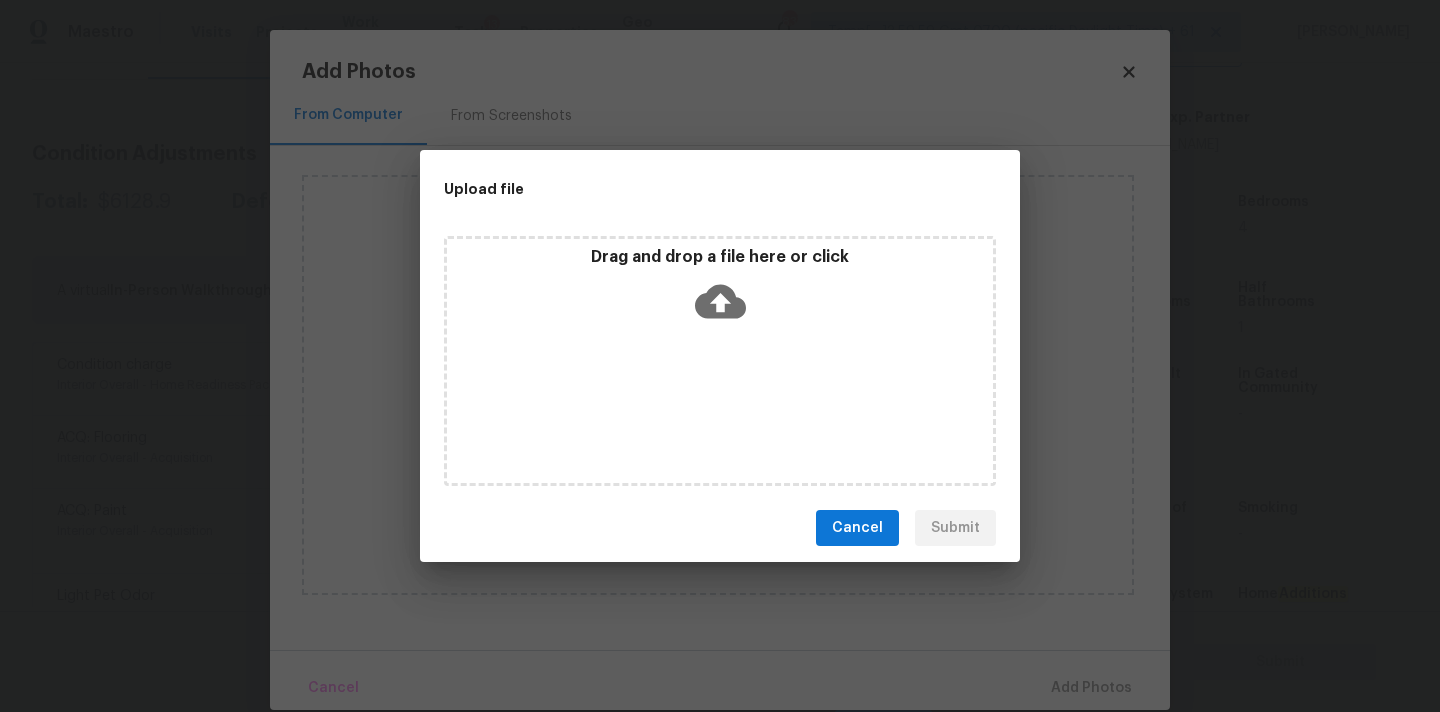 click 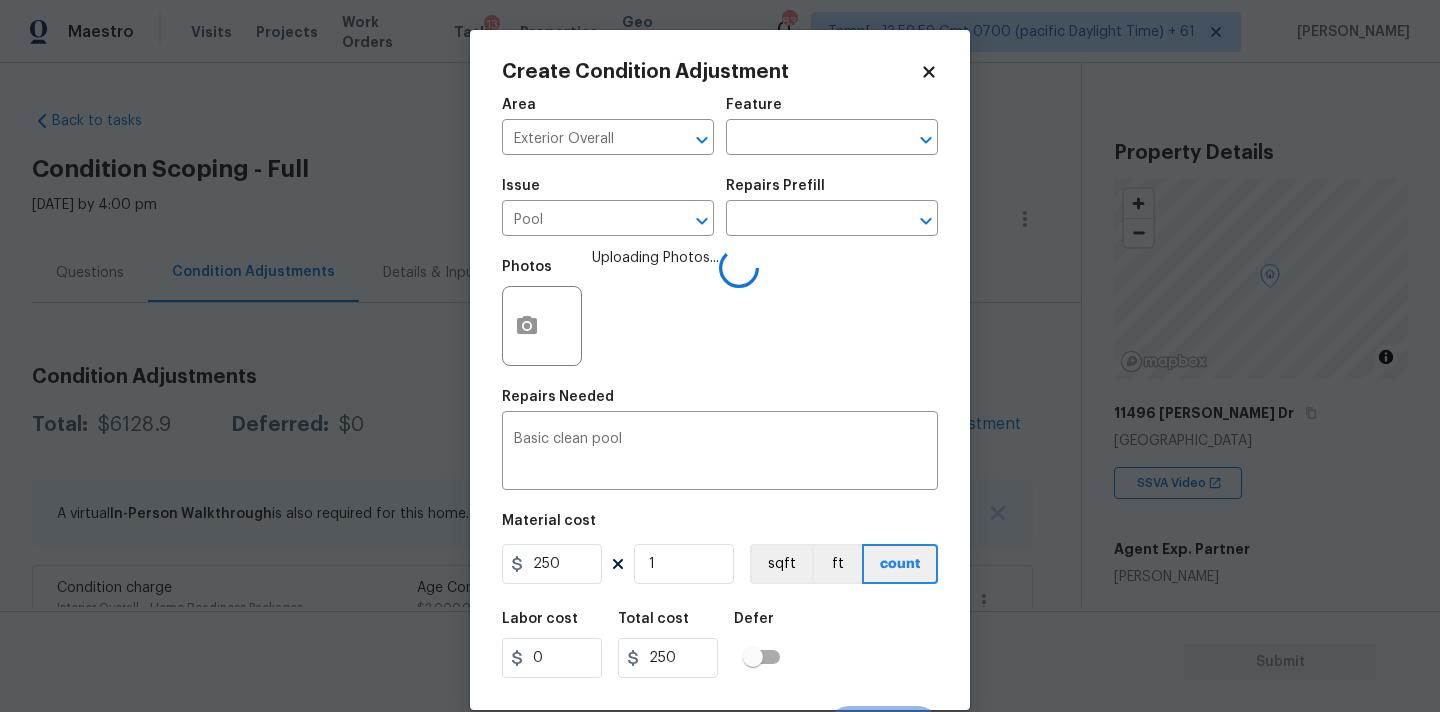 scroll, scrollTop: 0, scrollLeft: 0, axis: both 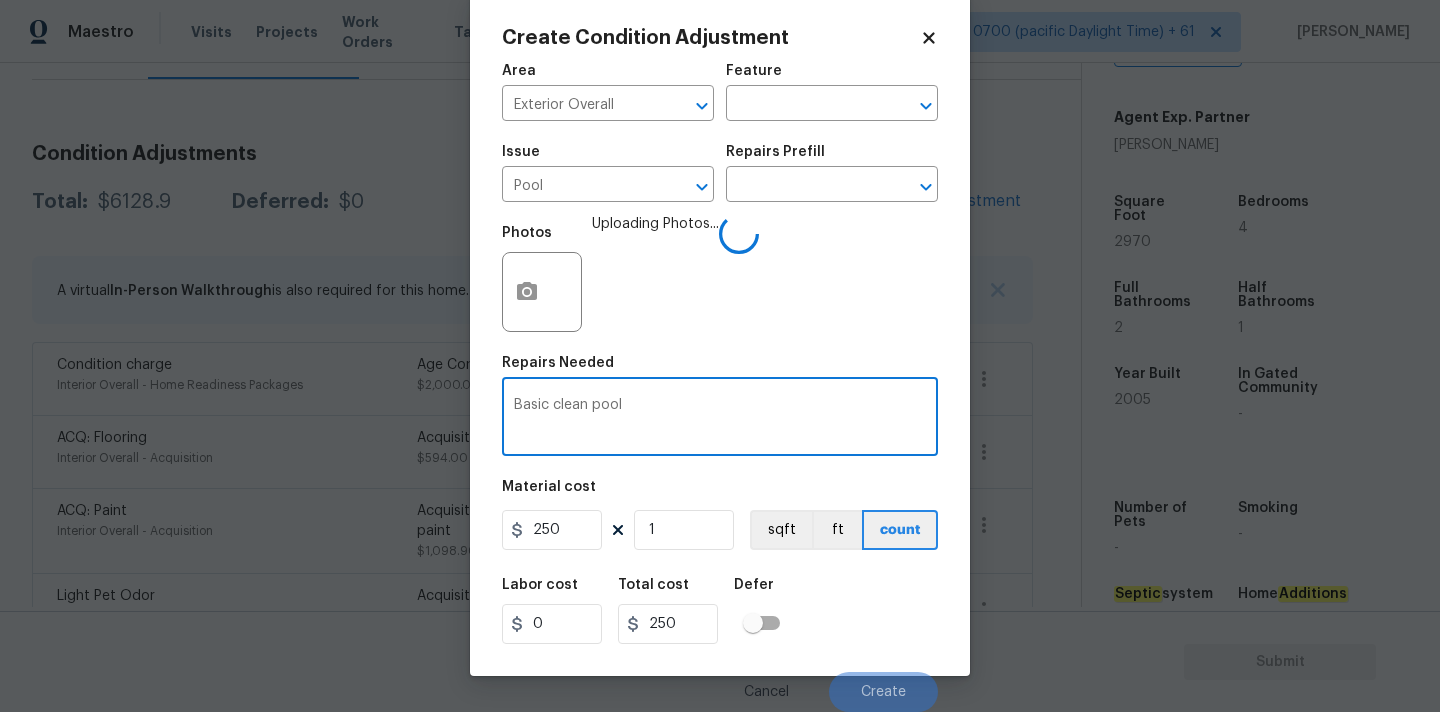 click on "Basic clean pool" at bounding box center (720, 419) 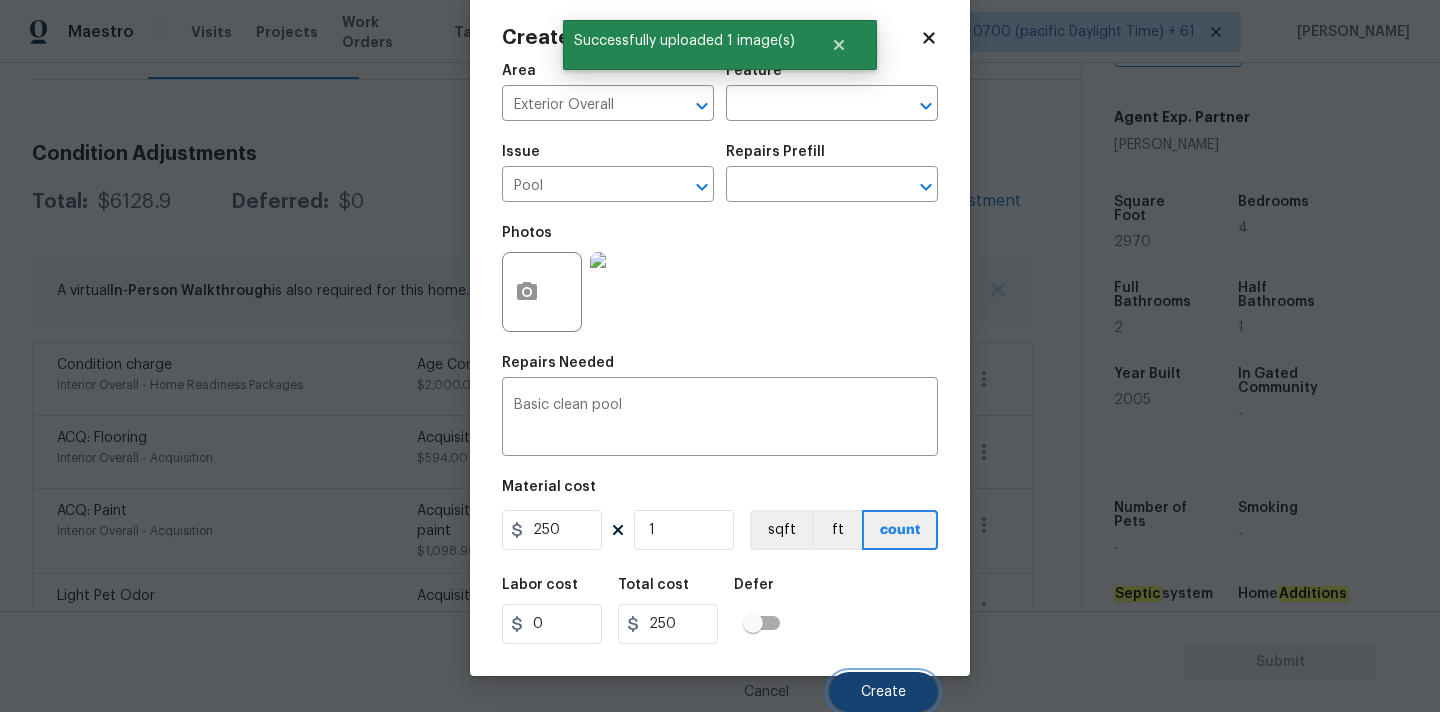 click on "Create" at bounding box center (883, 692) 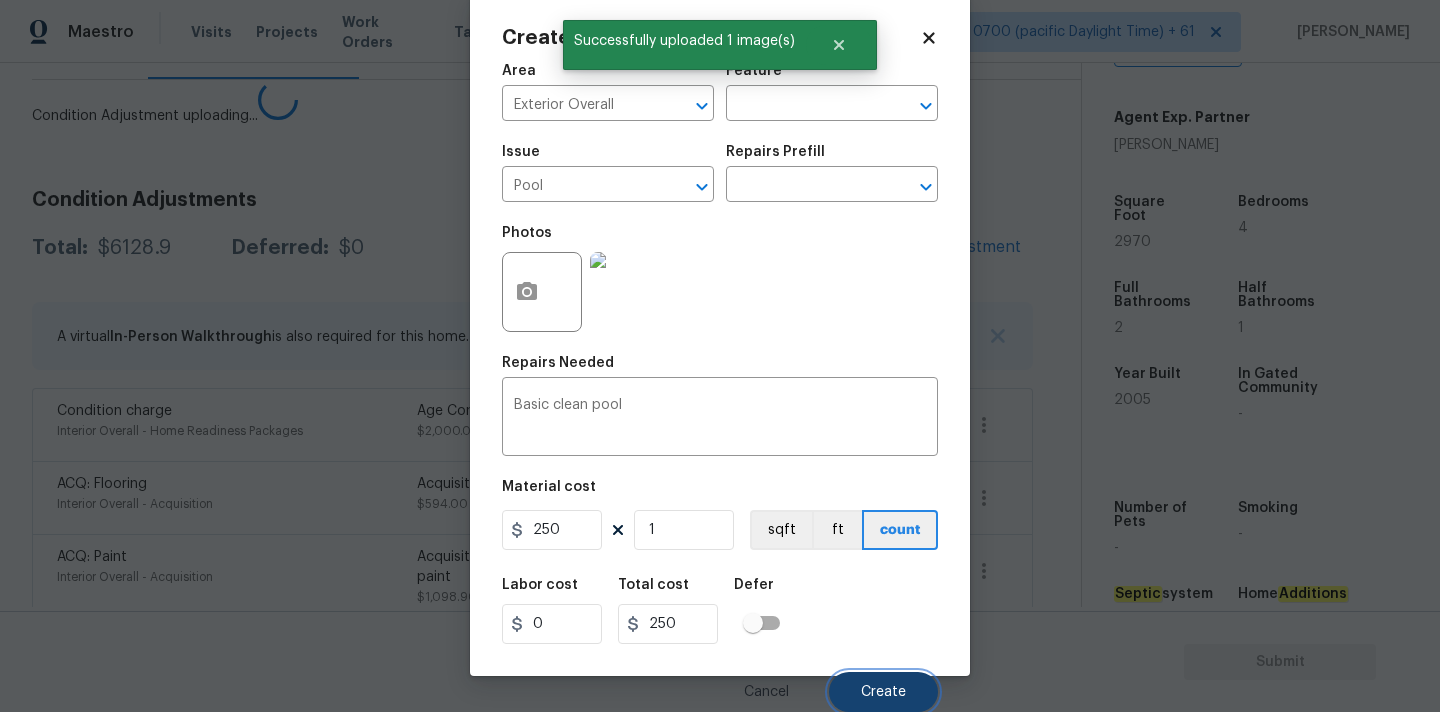 scroll, scrollTop: 28, scrollLeft: 0, axis: vertical 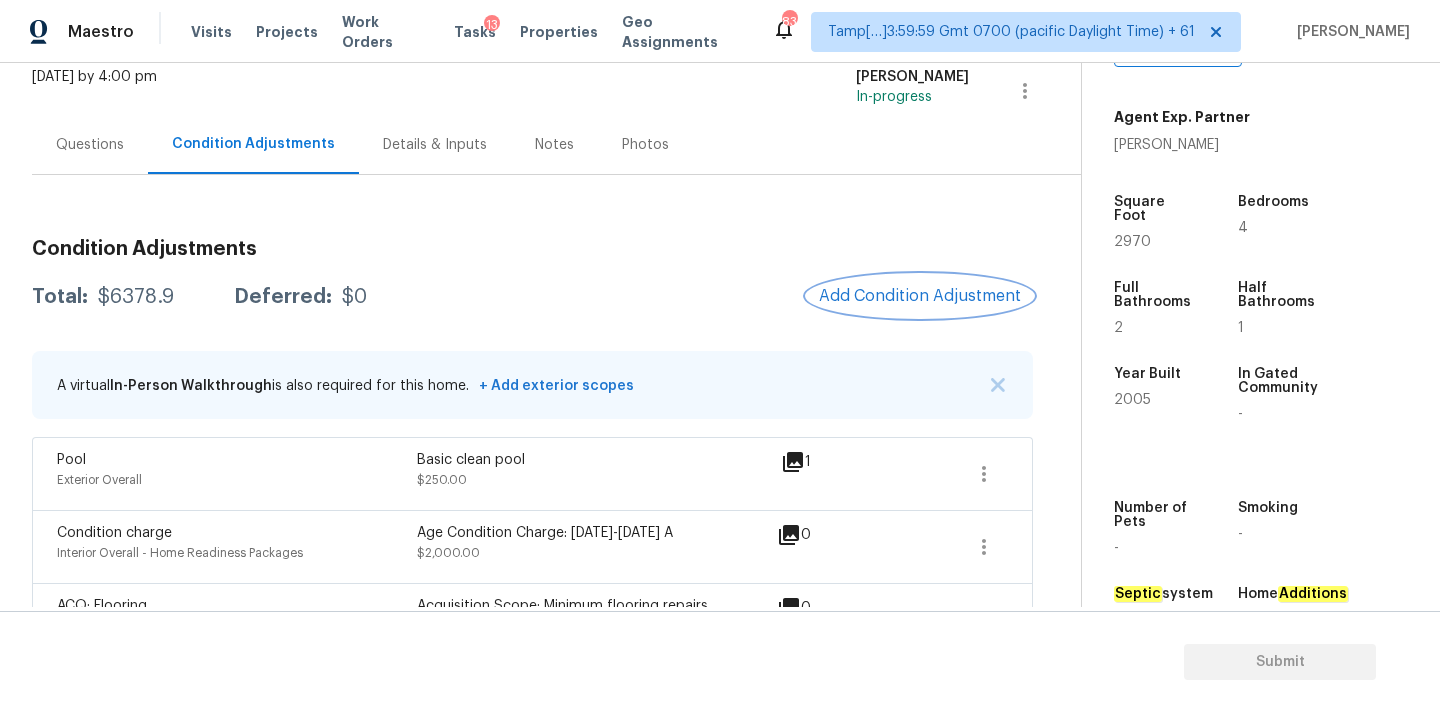 click on "Add Condition Adjustment" at bounding box center (920, 296) 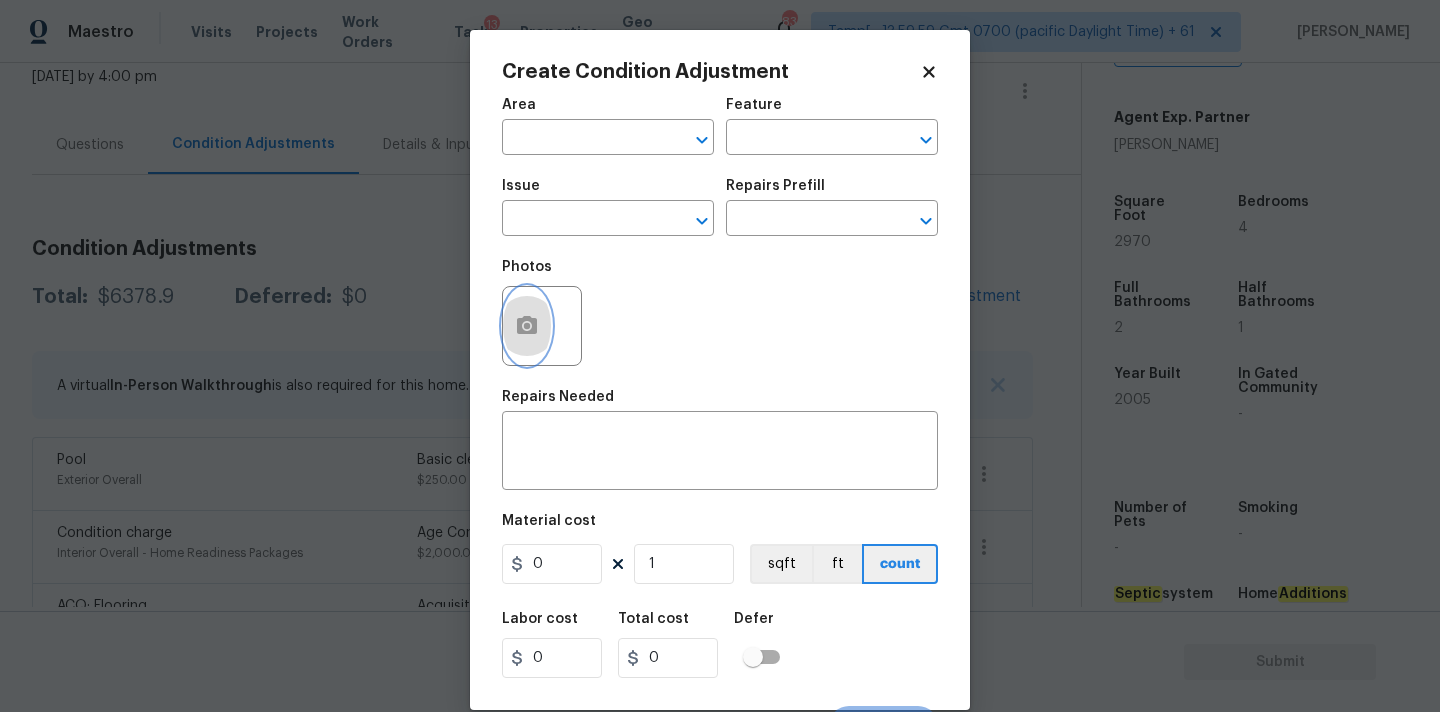 click at bounding box center [527, 326] 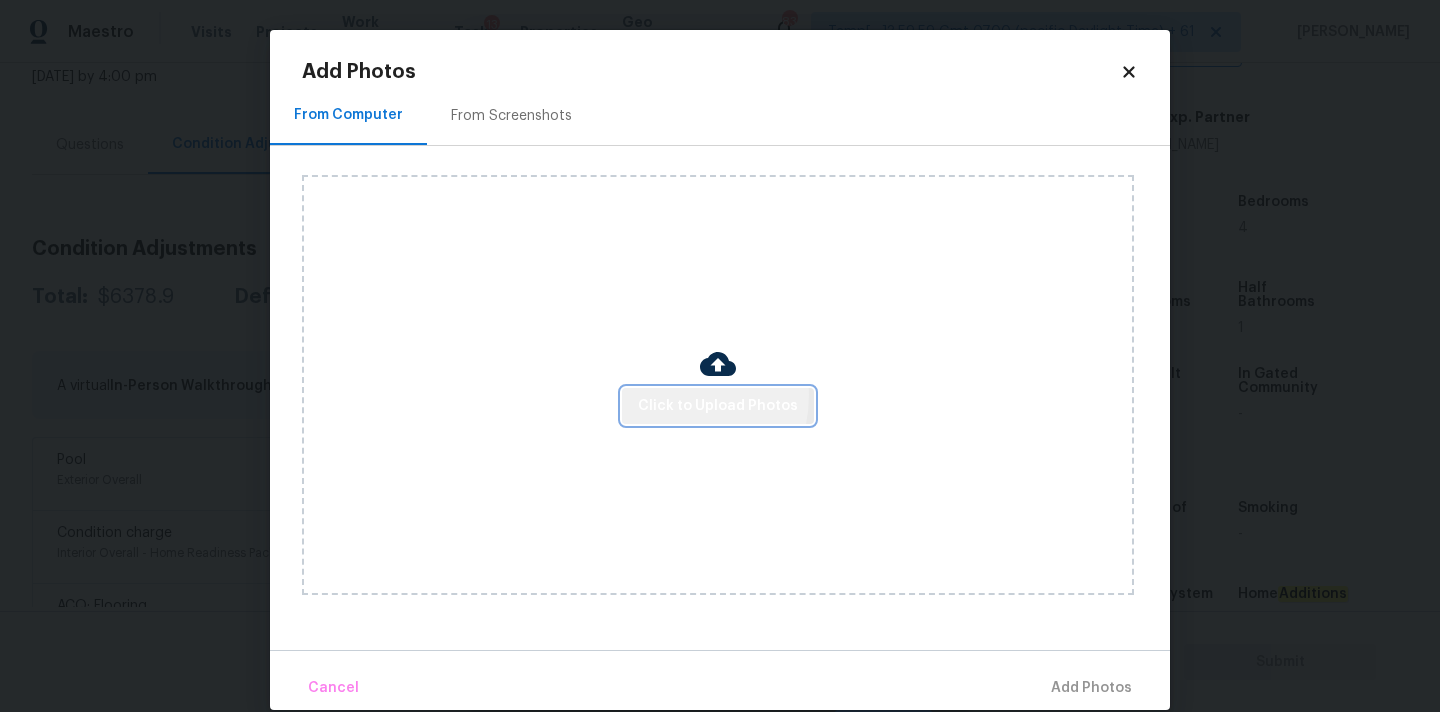 click on "Click to Upload Photos" at bounding box center (718, 406) 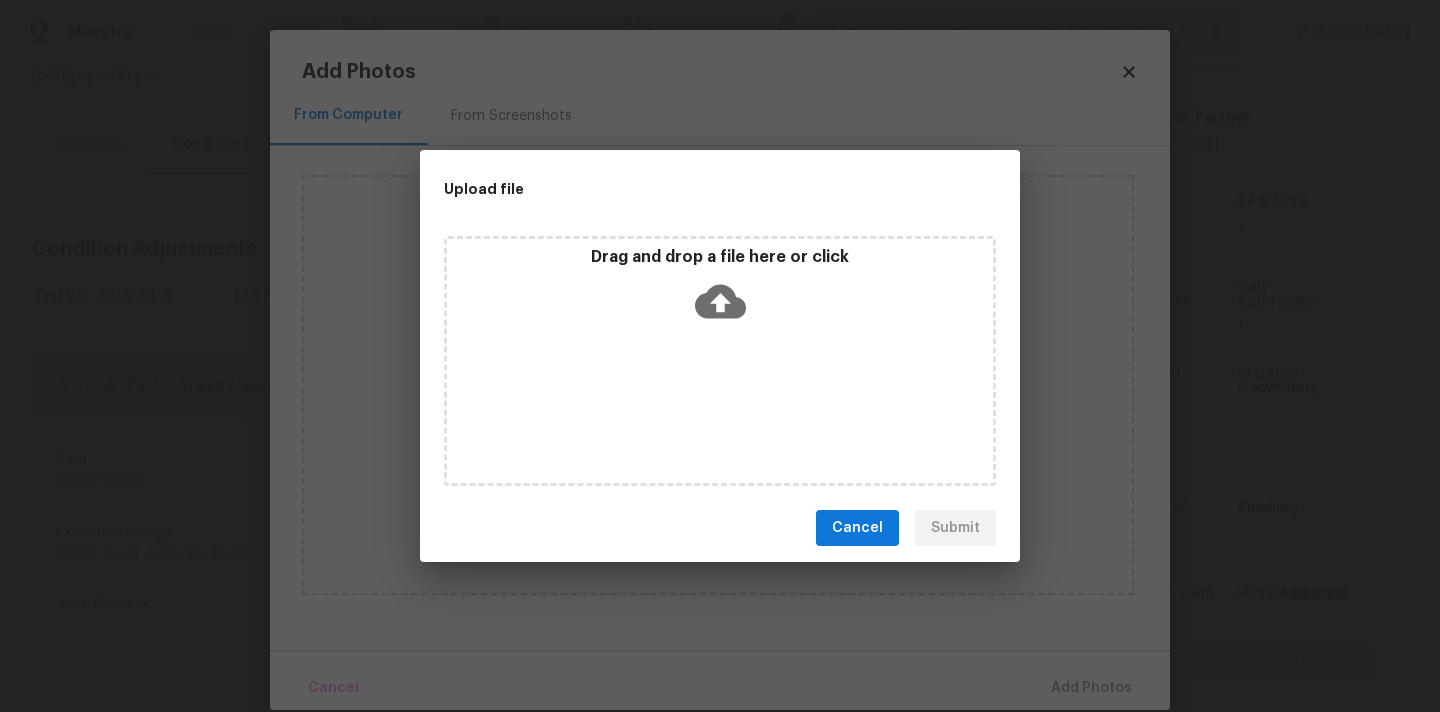 click 